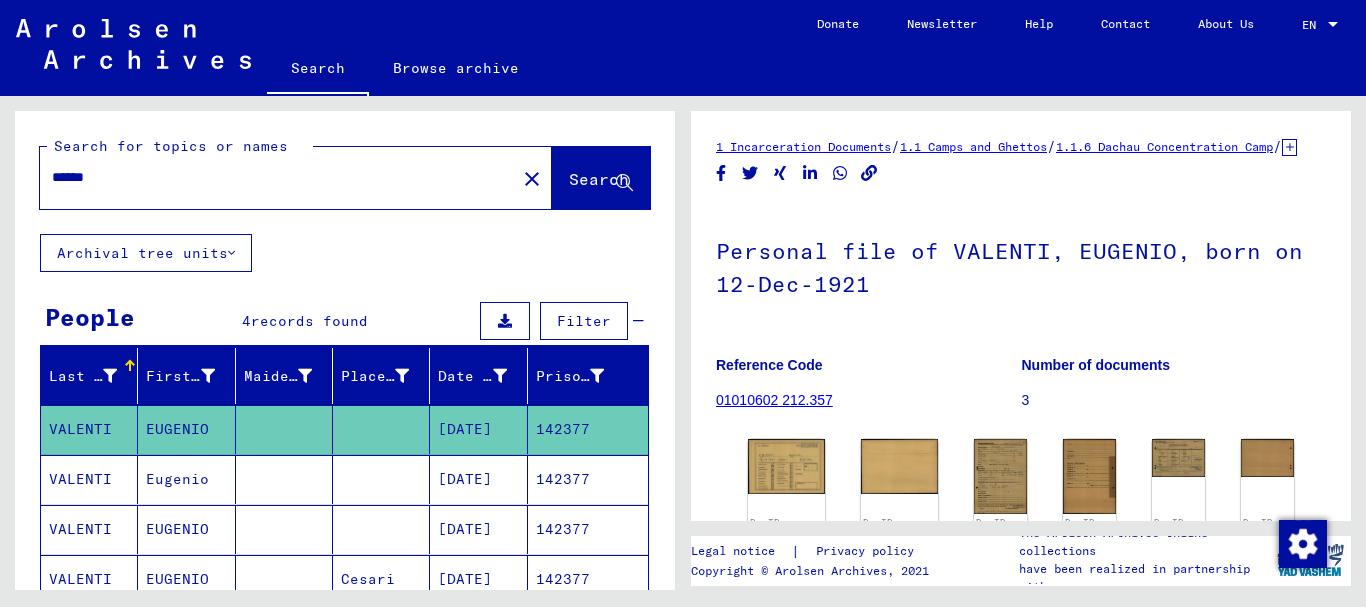 scroll, scrollTop: 0, scrollLeft: 0, axis: both 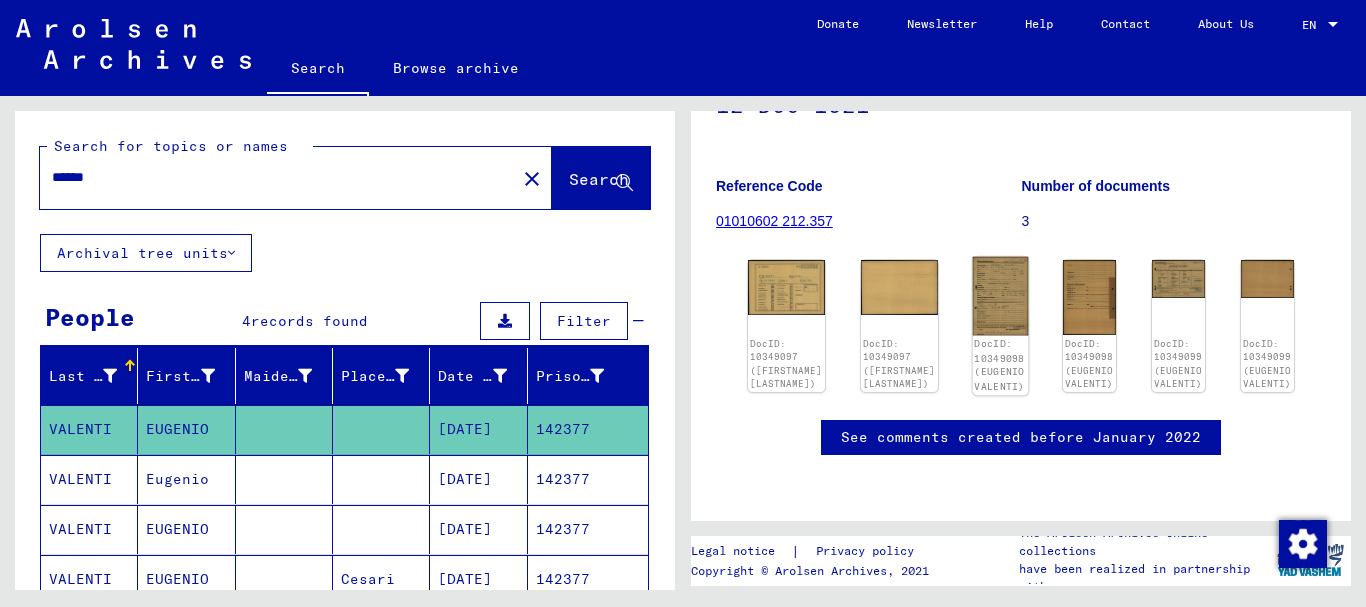 click 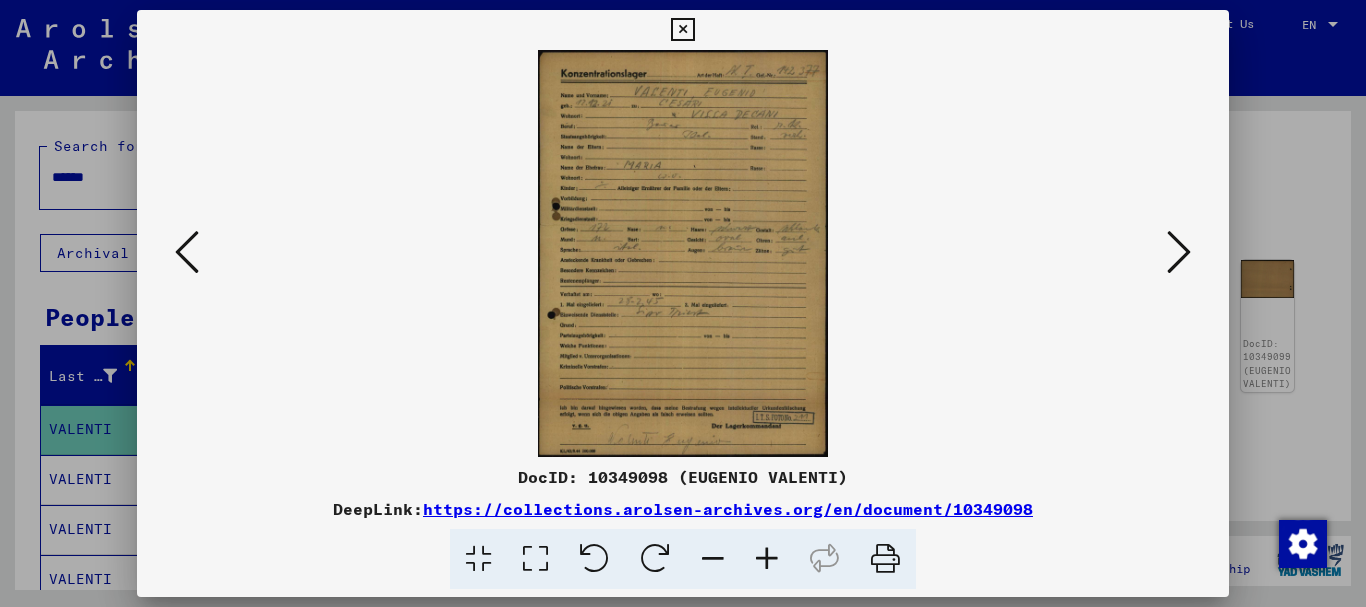 click at bounding box center [767, 559] 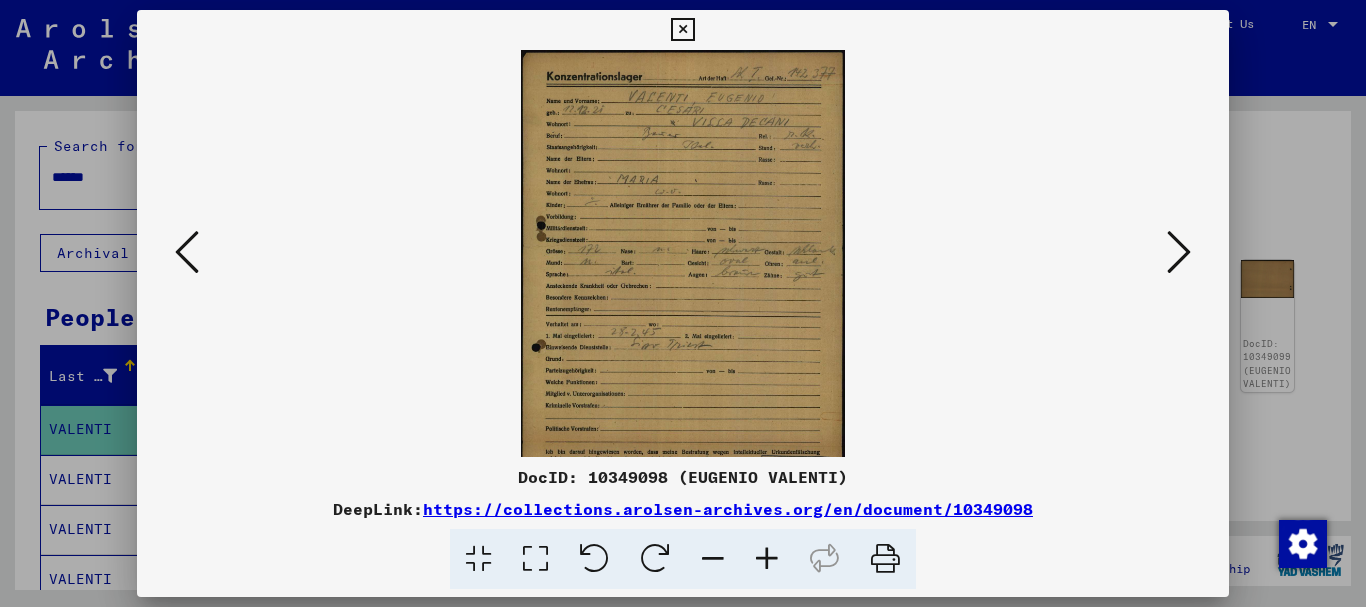 click at bounding box center (767, 559) 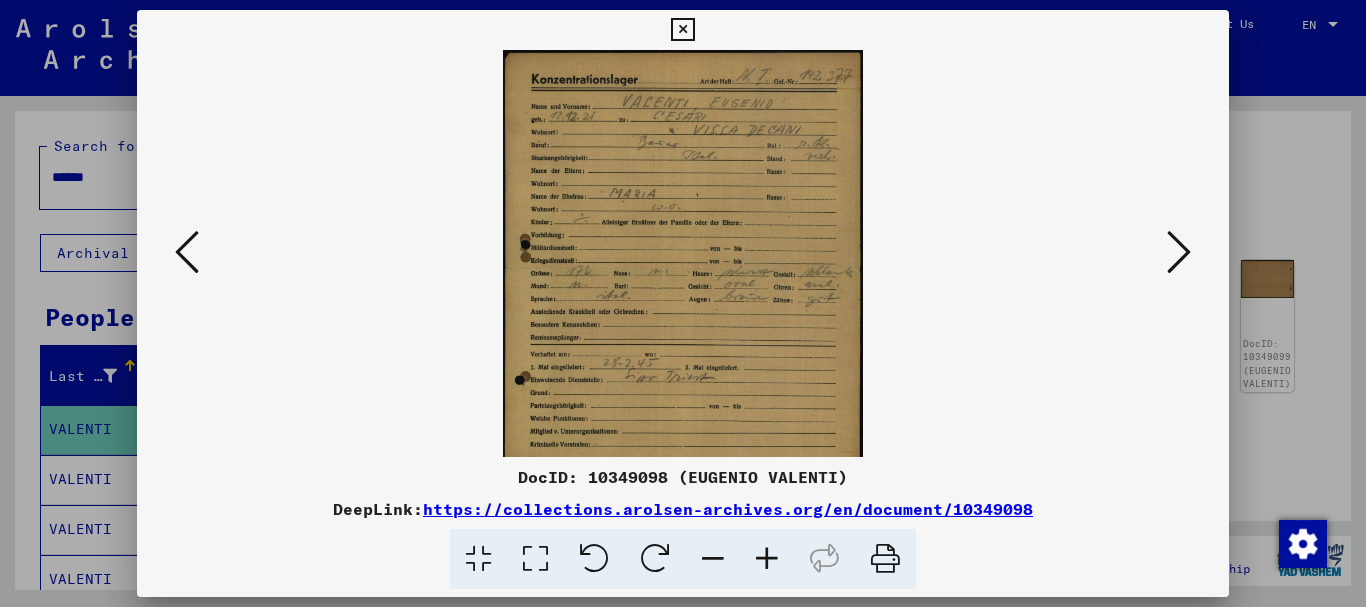 click at bounding box center (767, 559) 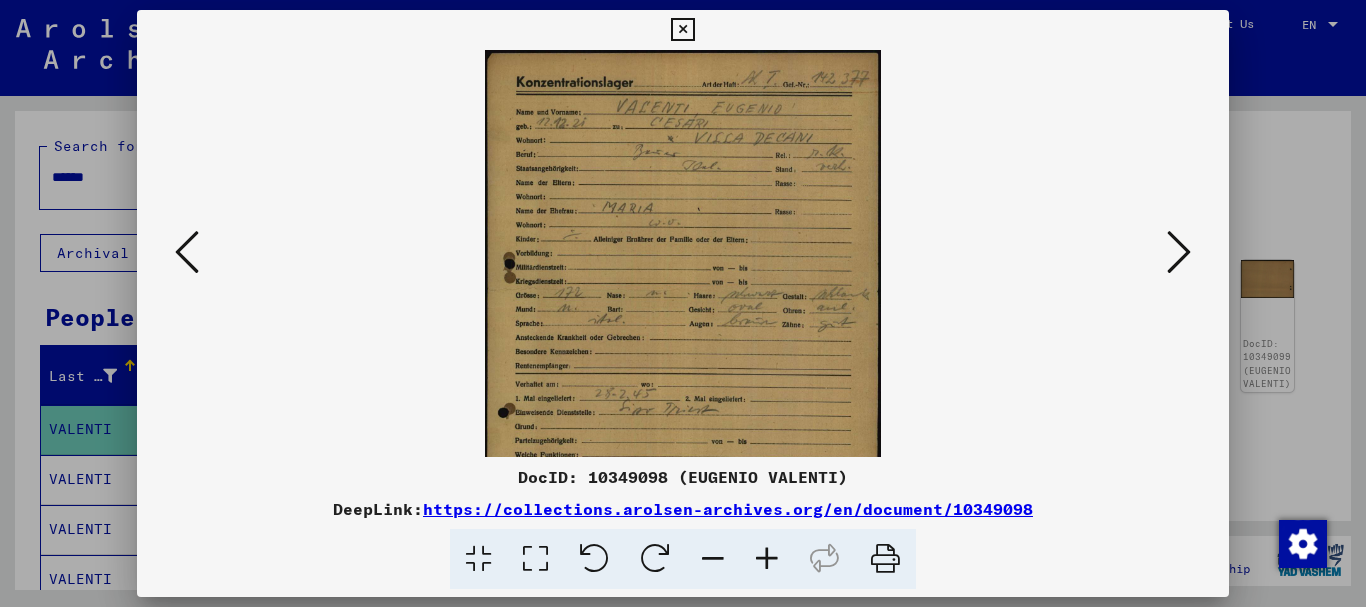 click at bounding box center (767, 559) 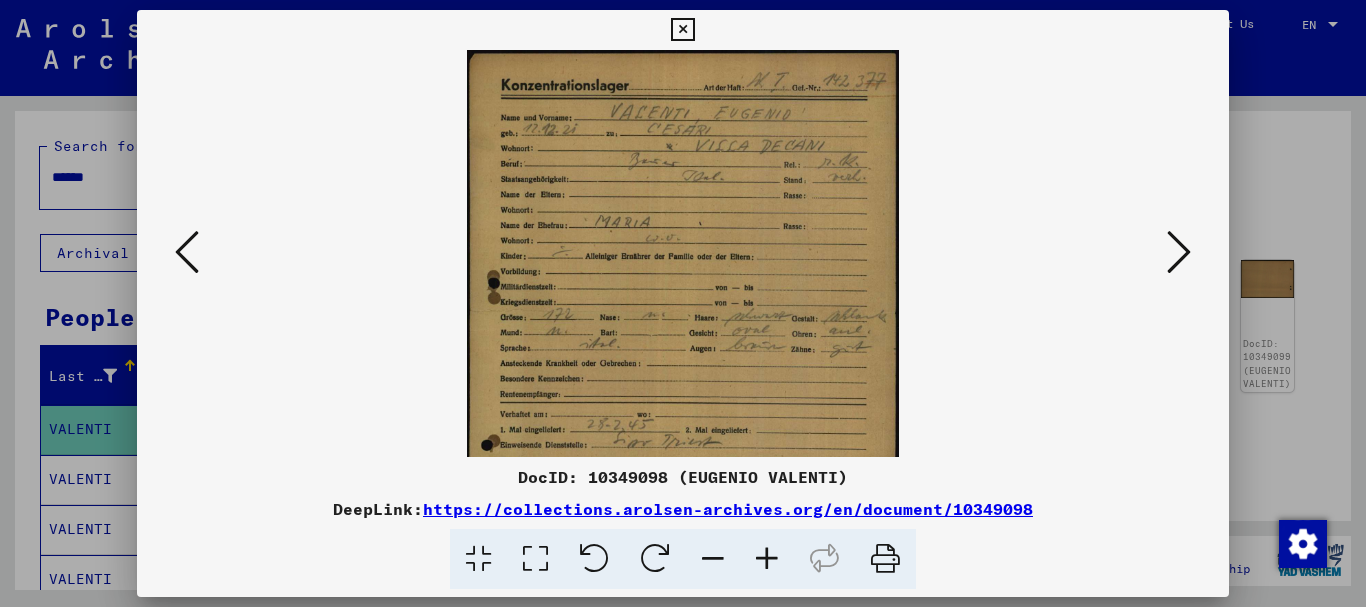 click at bounding box center (767, 559) 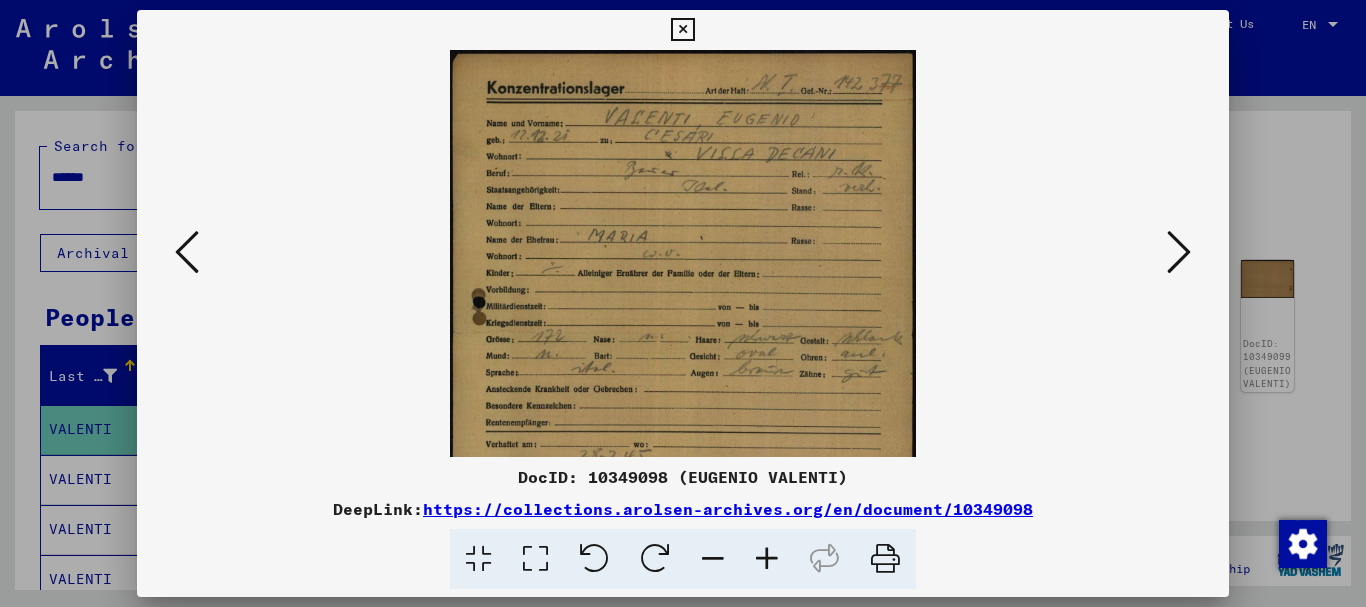 click at bounding box center (767, 559) 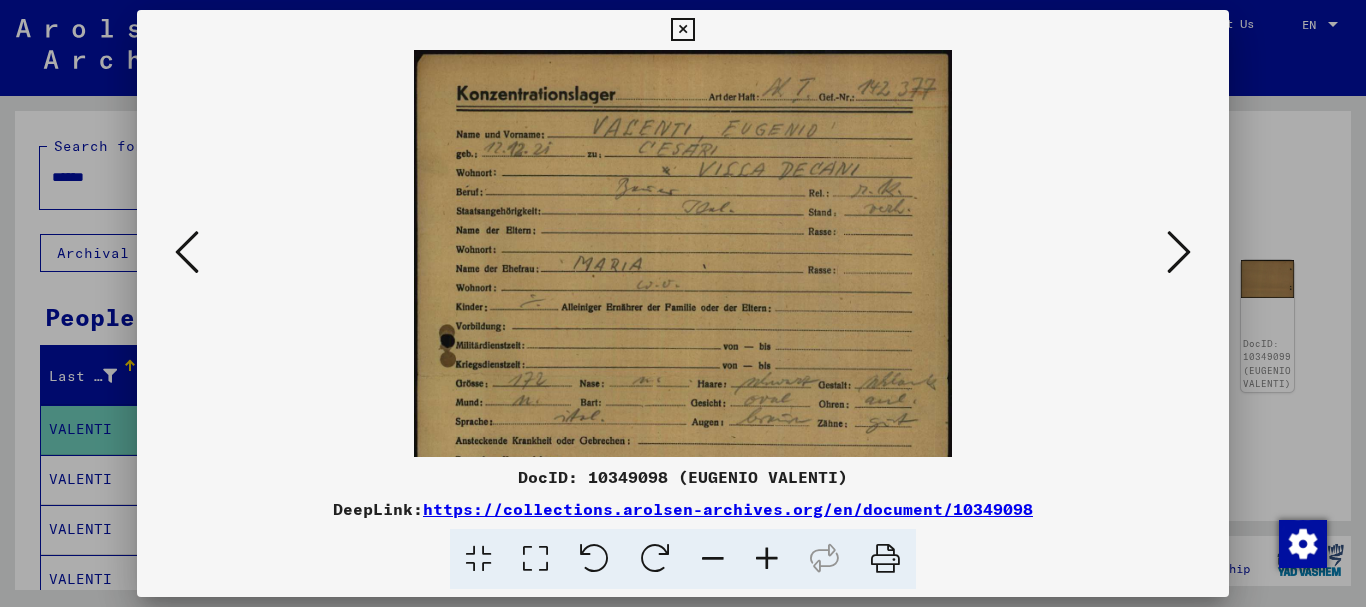 click at bounding box center (767, 559) 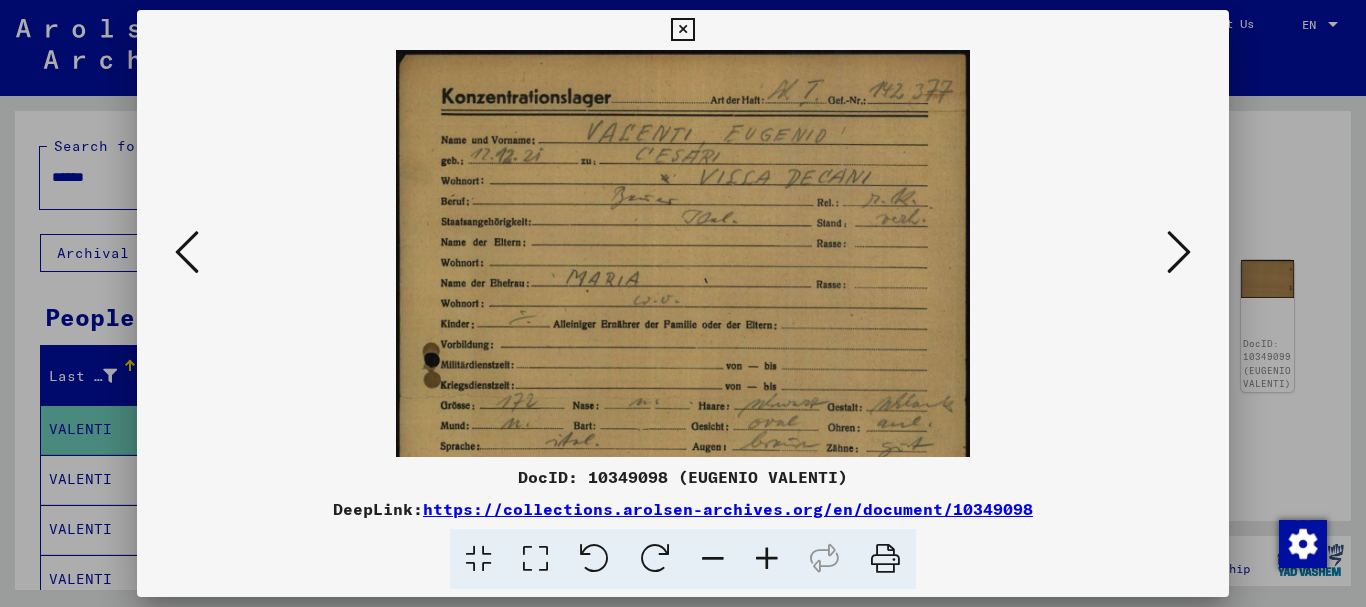 click at bounding box center (767, 559) 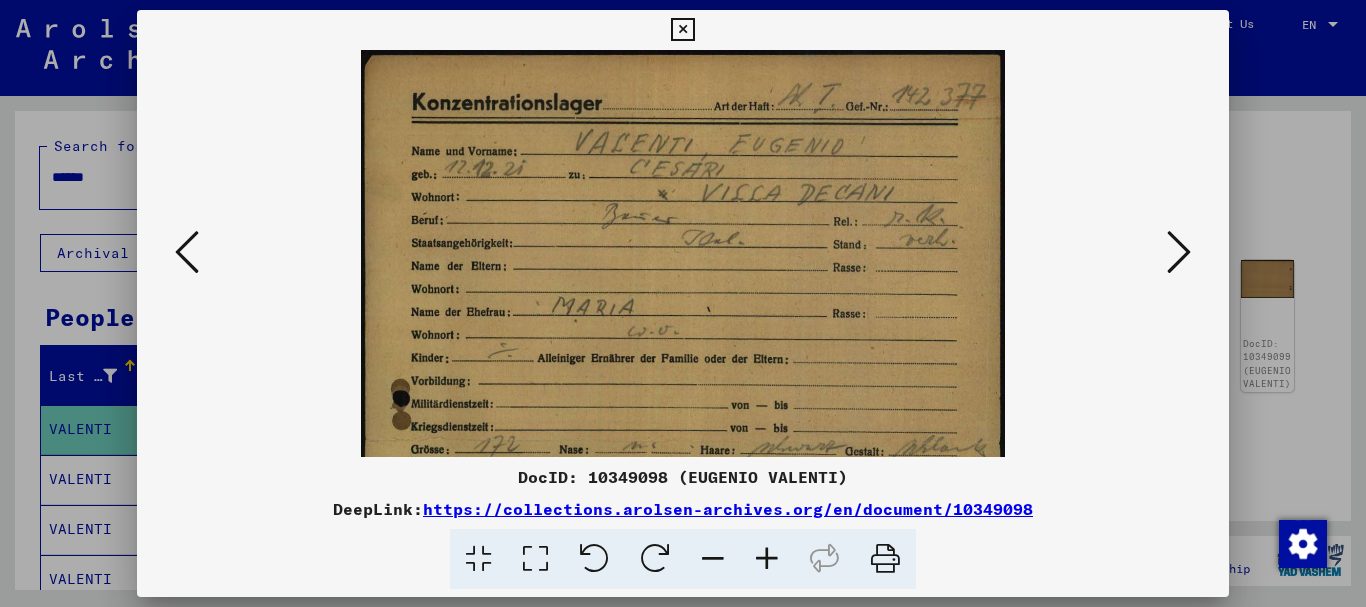 click at bounding box center (767, 559) 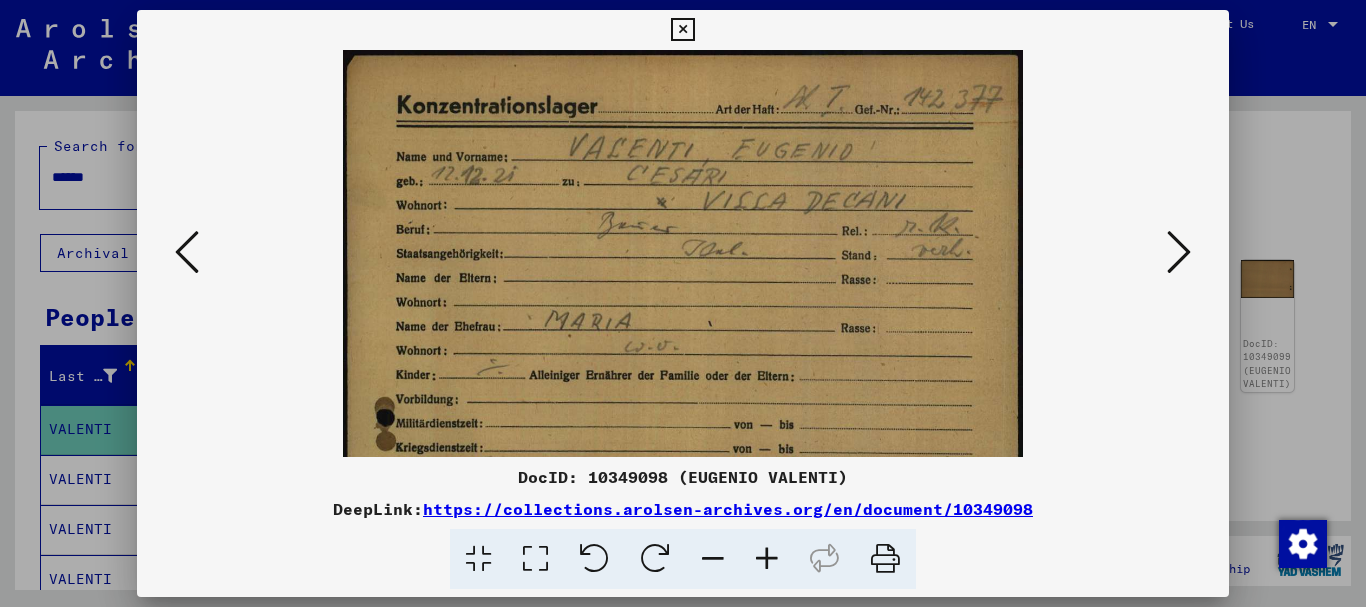 click at bounding box center [767, 559] 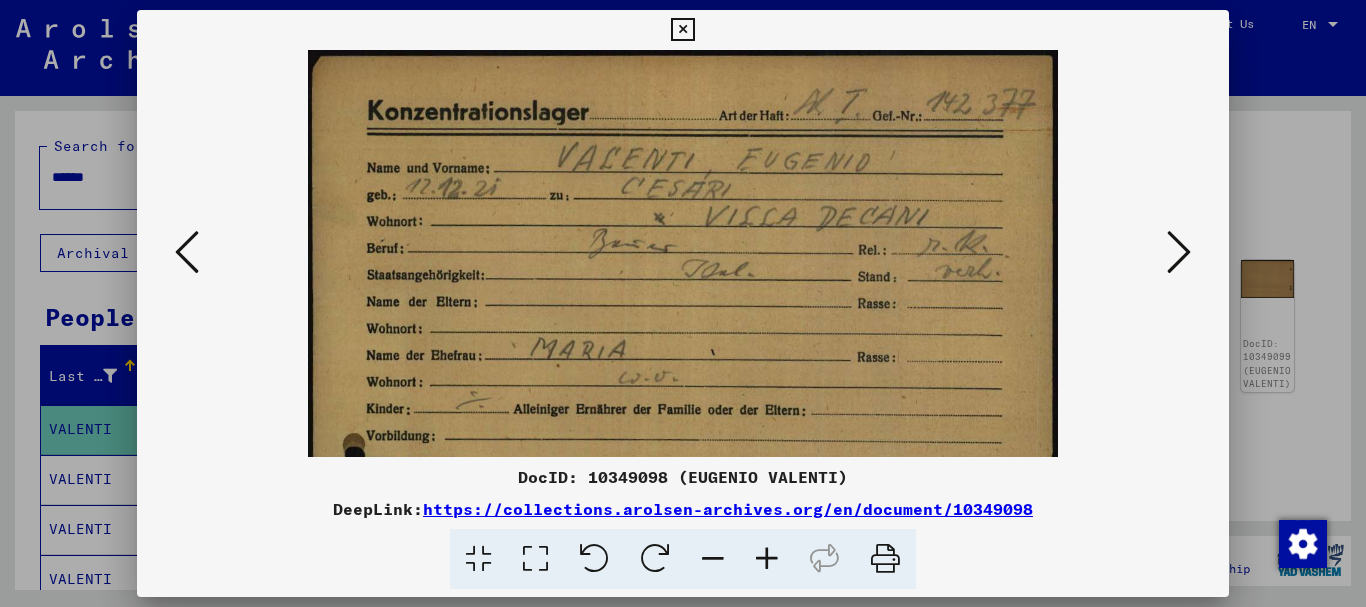 click at bounding box center (767, 559) 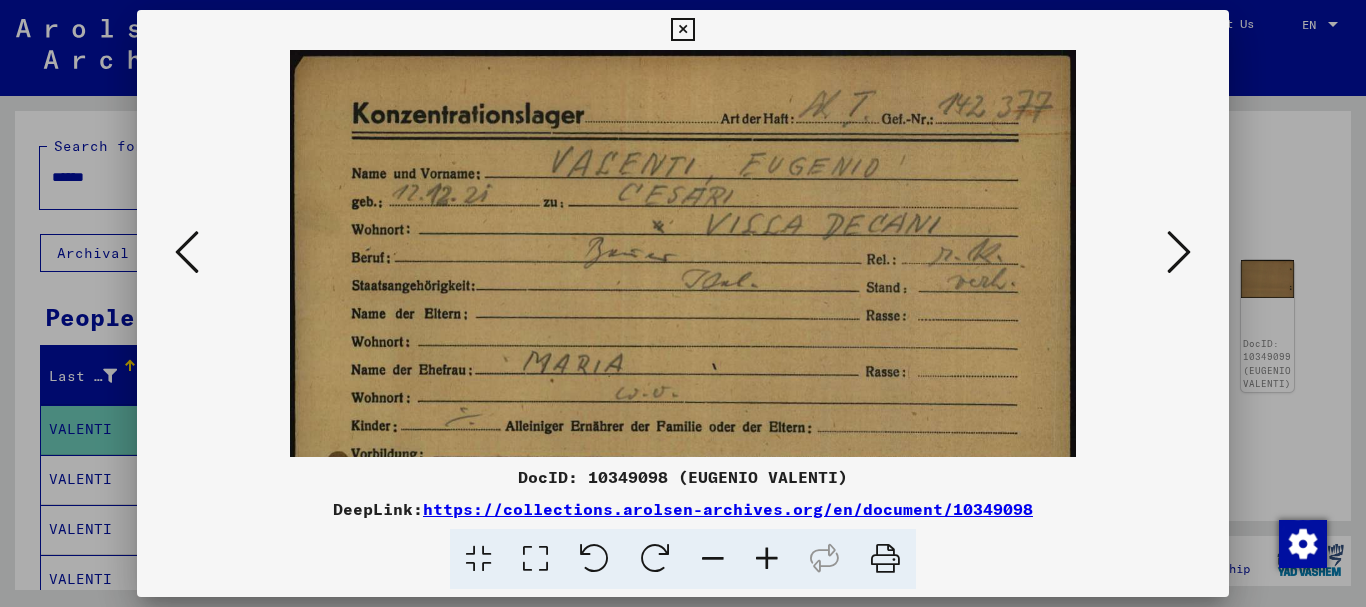 click at bounding box center (767, 559) 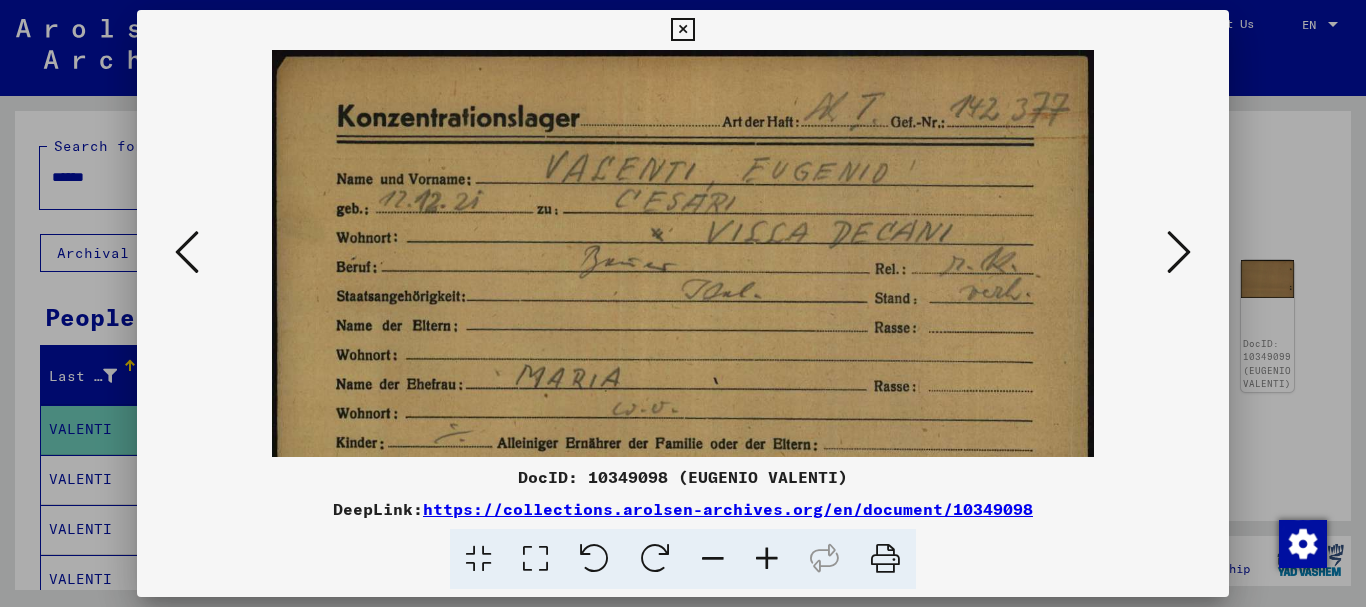 drag, startPoint x: 67, startPoint y: 390, endPoint x: 241, endPoint y: 343, distance: 180.23596 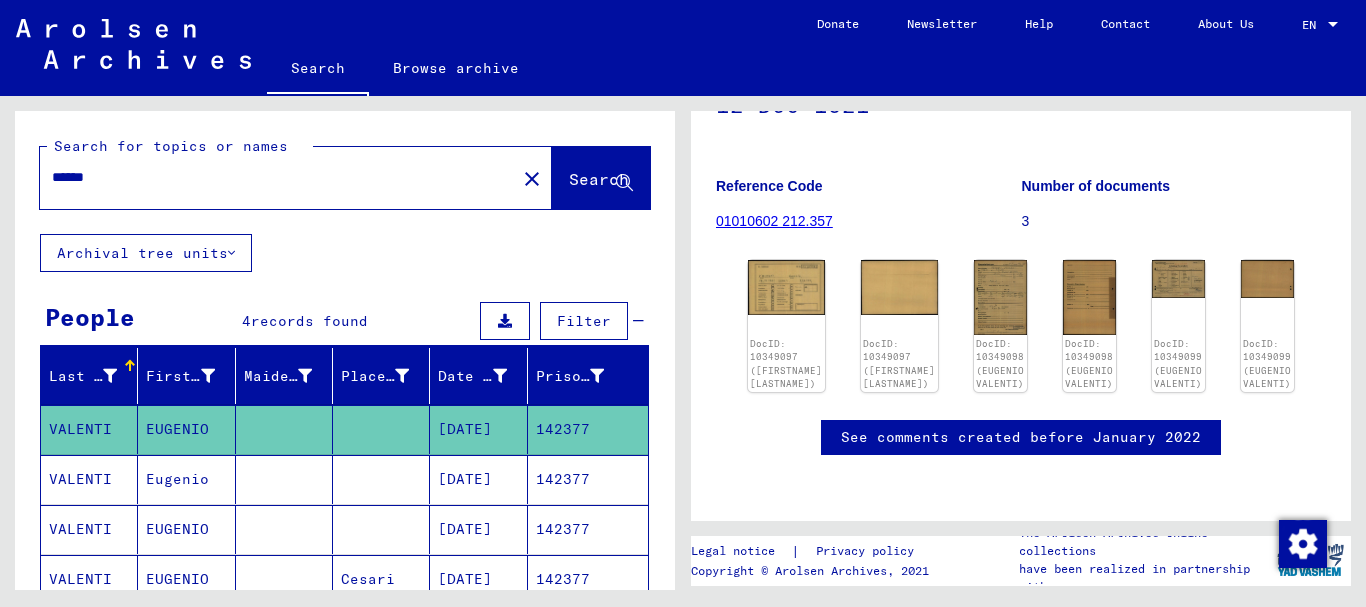 drag, startPoint x: 257, startPoint y: 489, endPoint x: 278, endPoint y: 22, distance: 467.47192 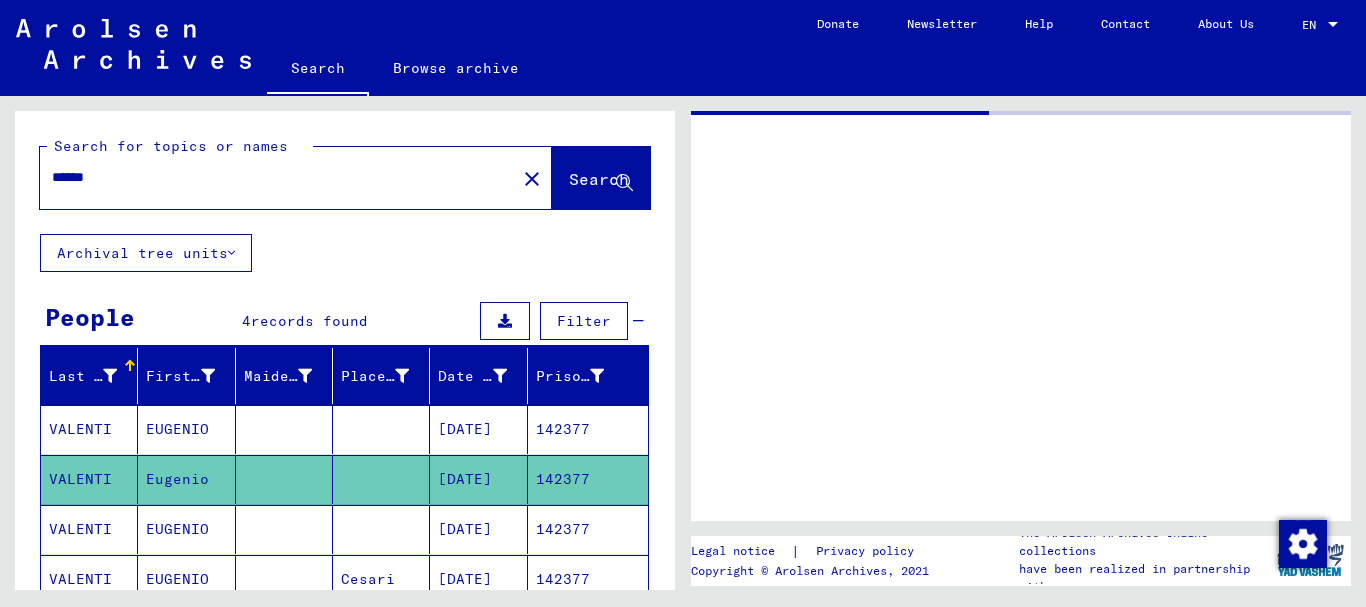 scroll, scrollTop: 0, scrollLeft: 0, axis: both 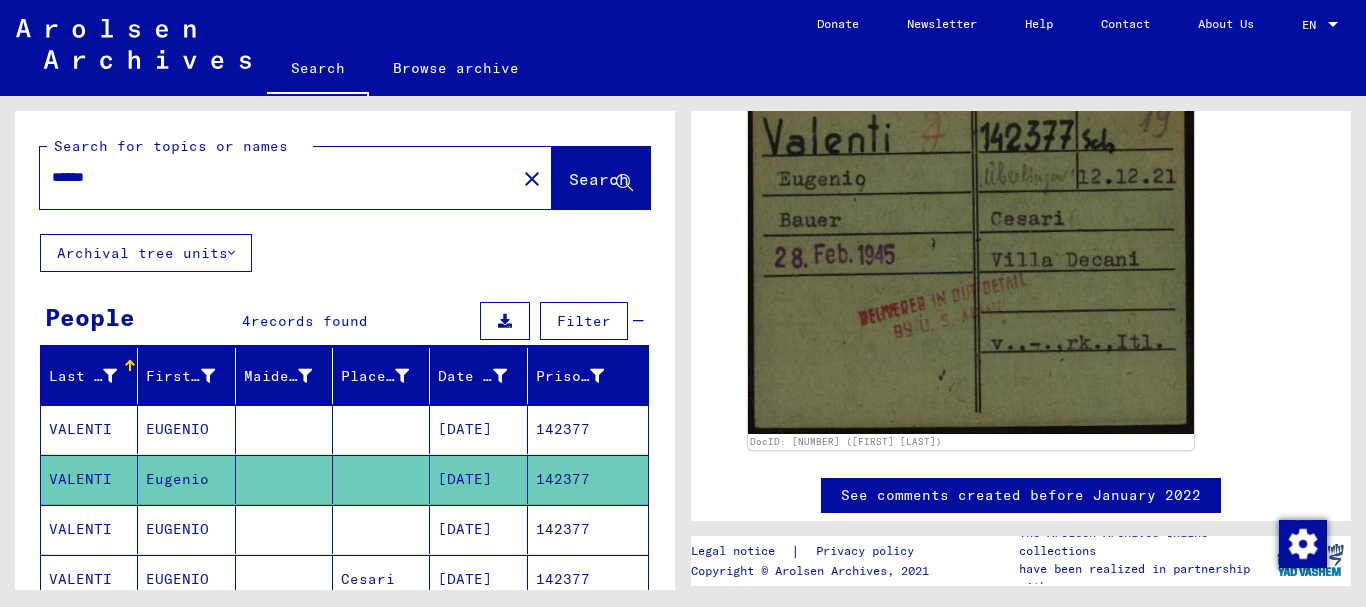 click on "EUGENIO" at bounding box center [186, 479] 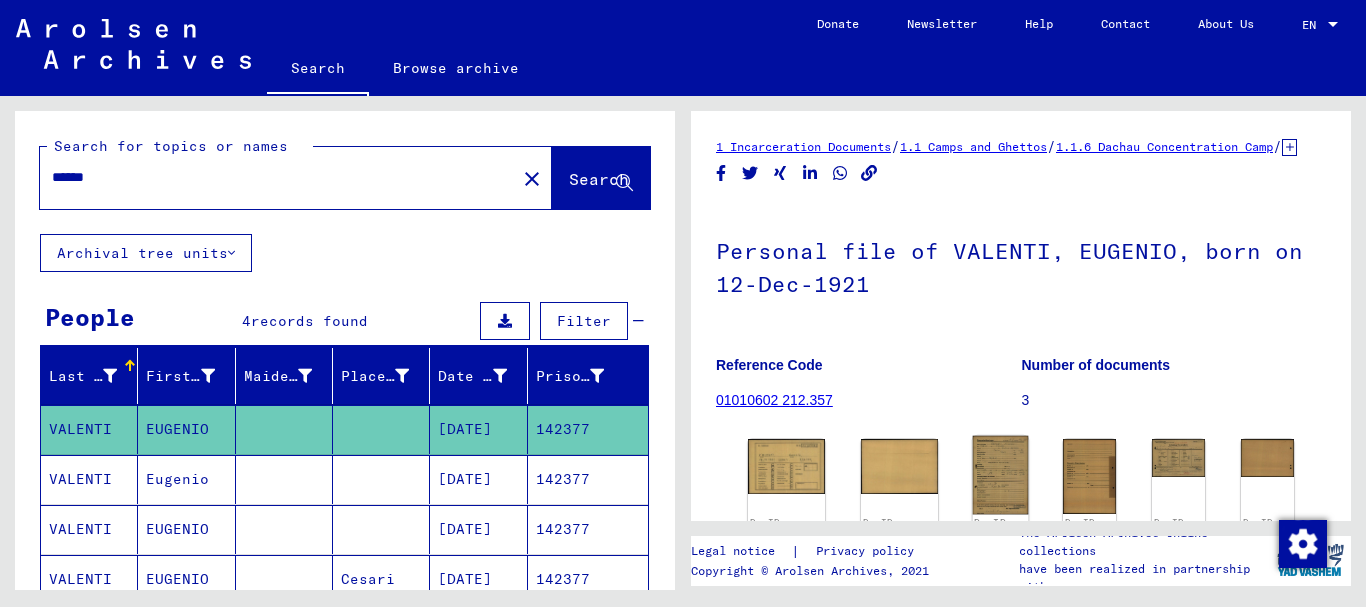 click on "DocID: 10349097 ([FIRST] [LAST]) DocID: 10349097 ([FIRST] [LAST]) DocID: 10349098 ([FIRST] [LAST]) DocID: 10349098 ([FIRST] [LAST]) DocID: 10349099 ([FIRST] [LAST]) DocID: 10349099 ([FIRST] [LAST])" 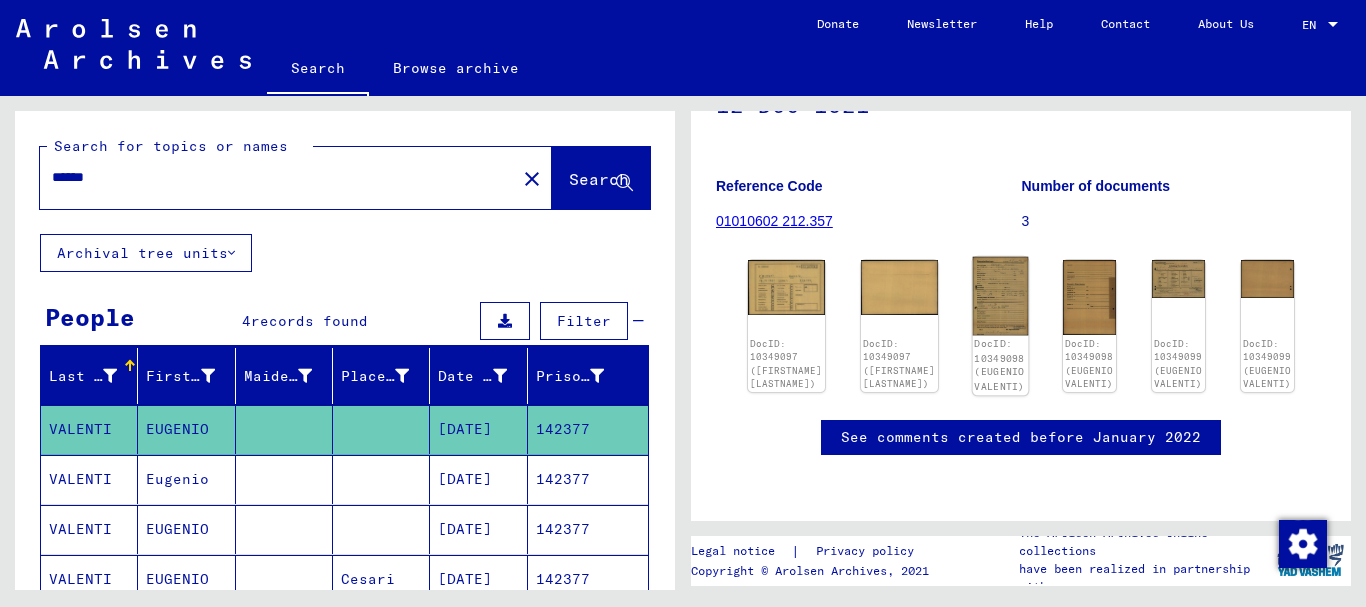 click 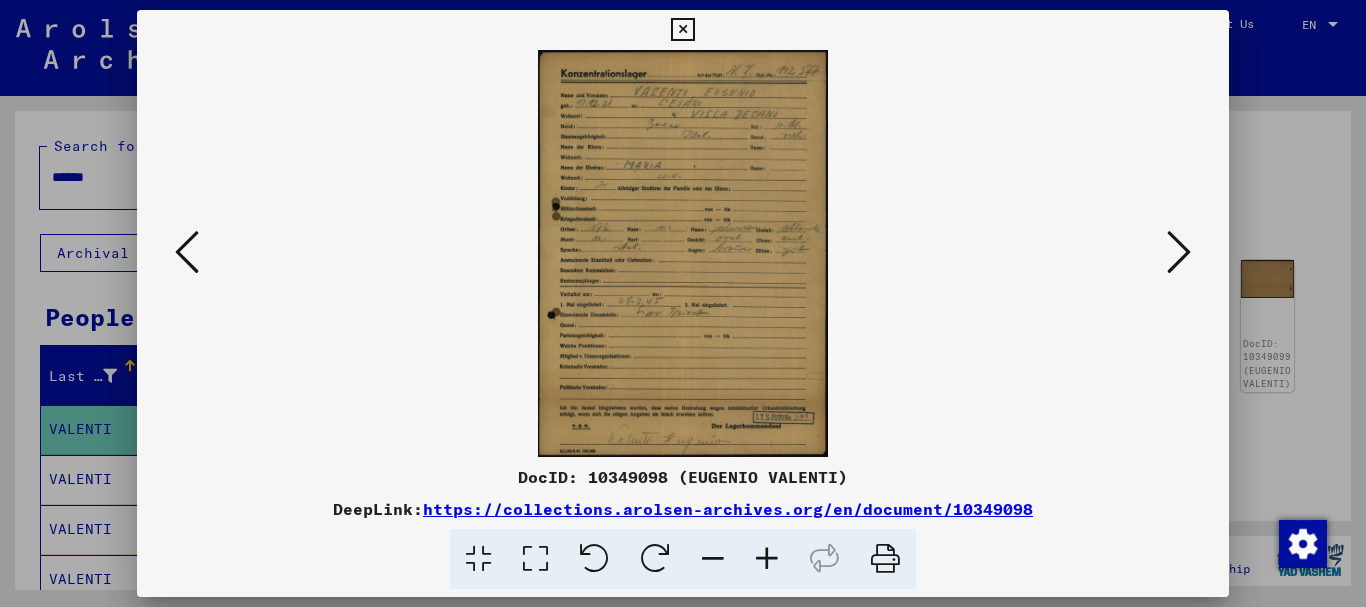 click at bounding box center (767, 559) 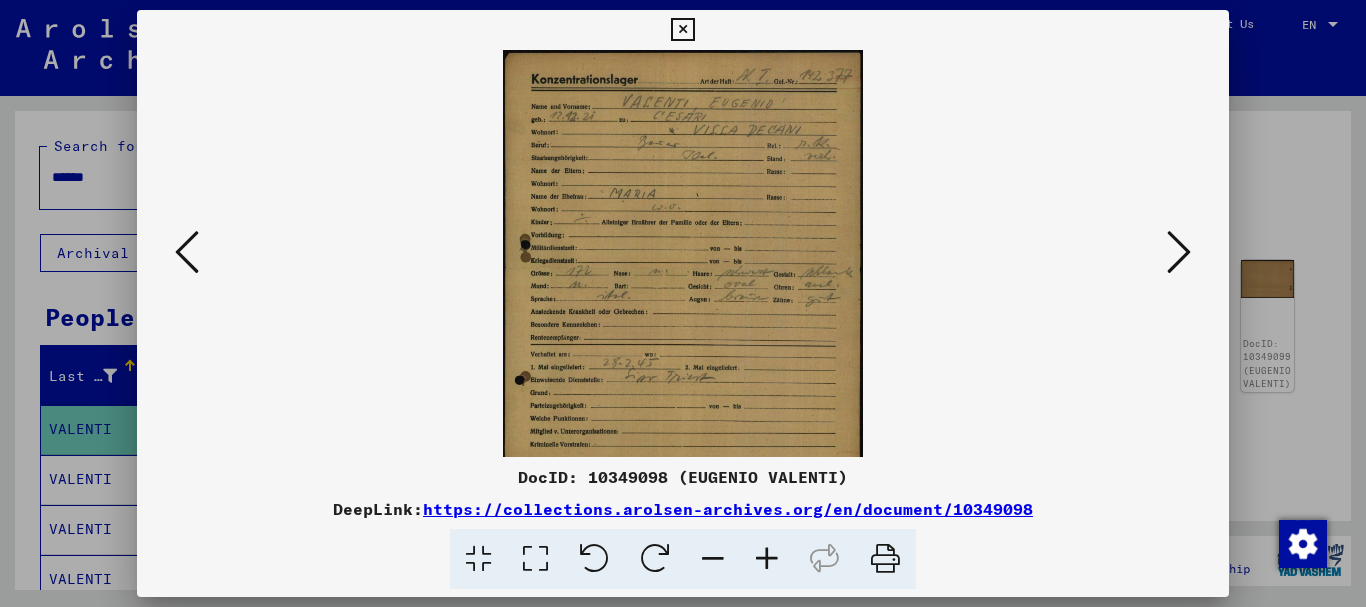 click at bounding box center [767, 559] 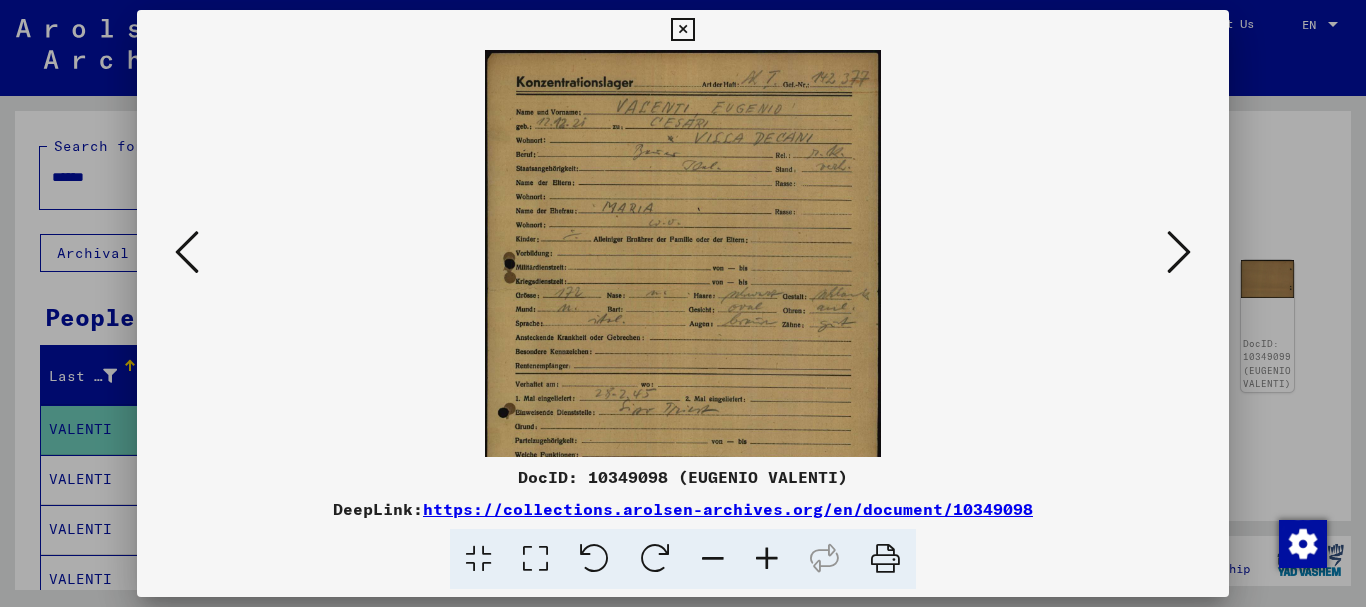 click at bounding box center (767, 559) 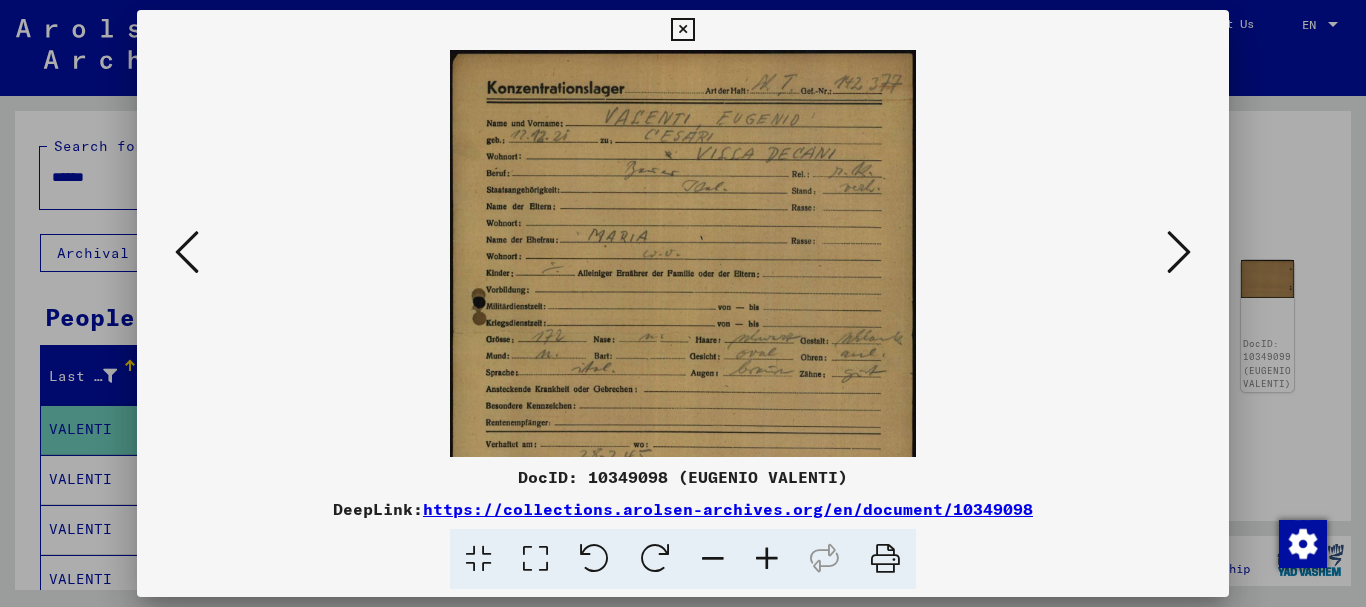 click at bounding box center [683, 378] 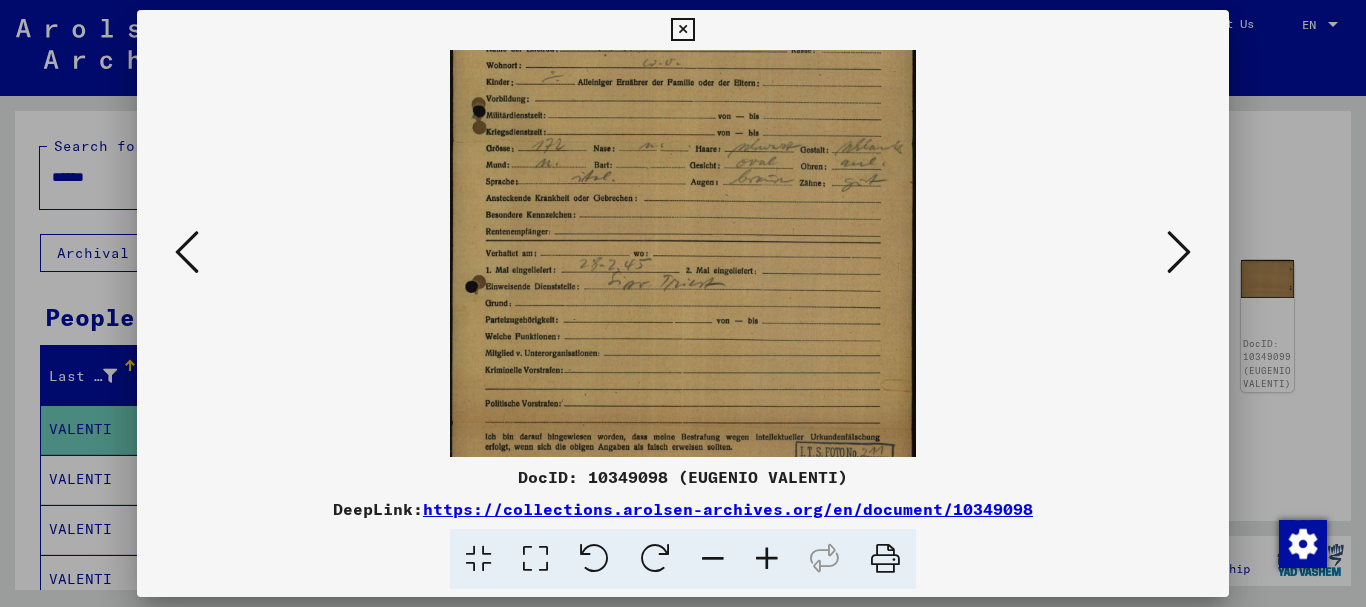click at bounding box center (683, 187) 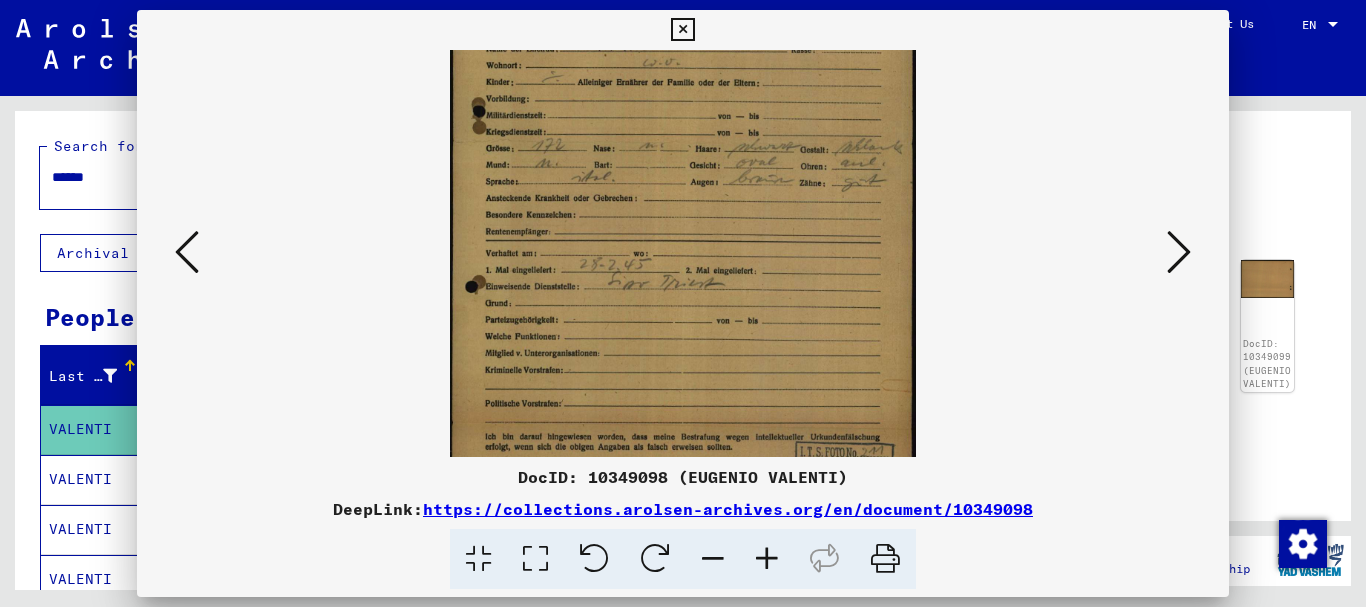 scroll, scrollTop: 0, scrollLeft: 0, axis: both 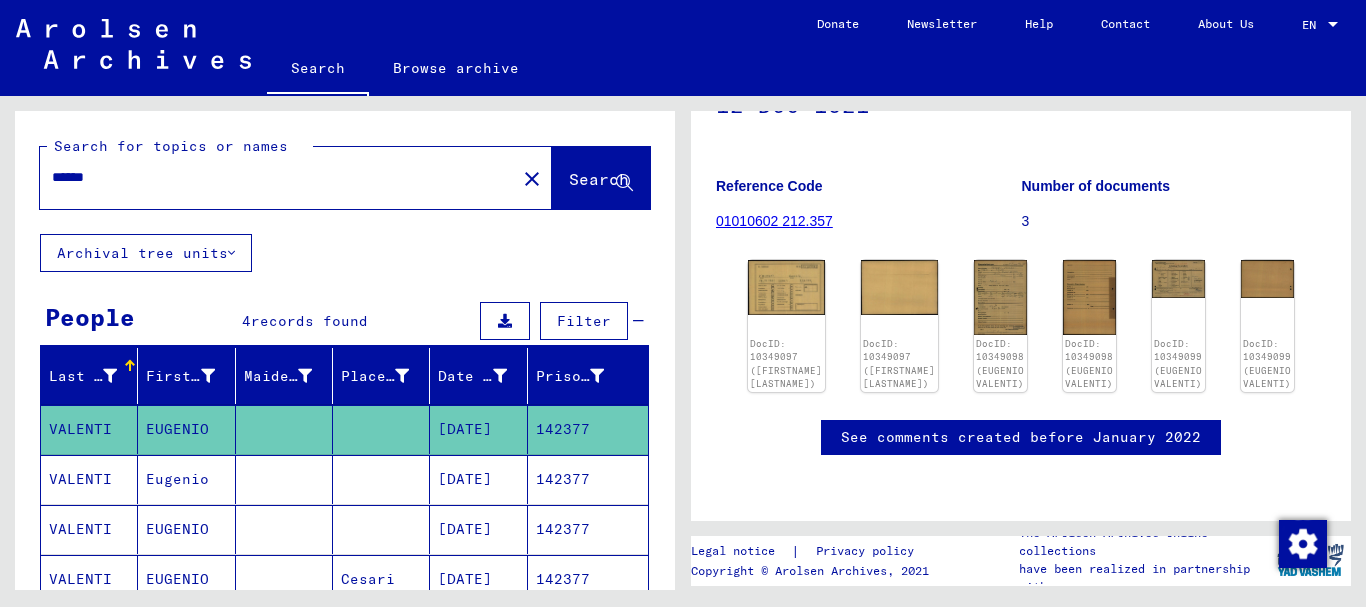 drag, startPoint x: 117, startPoint y: 180, endPoint x: 2, endPoint y: 181, distance: 115.00435 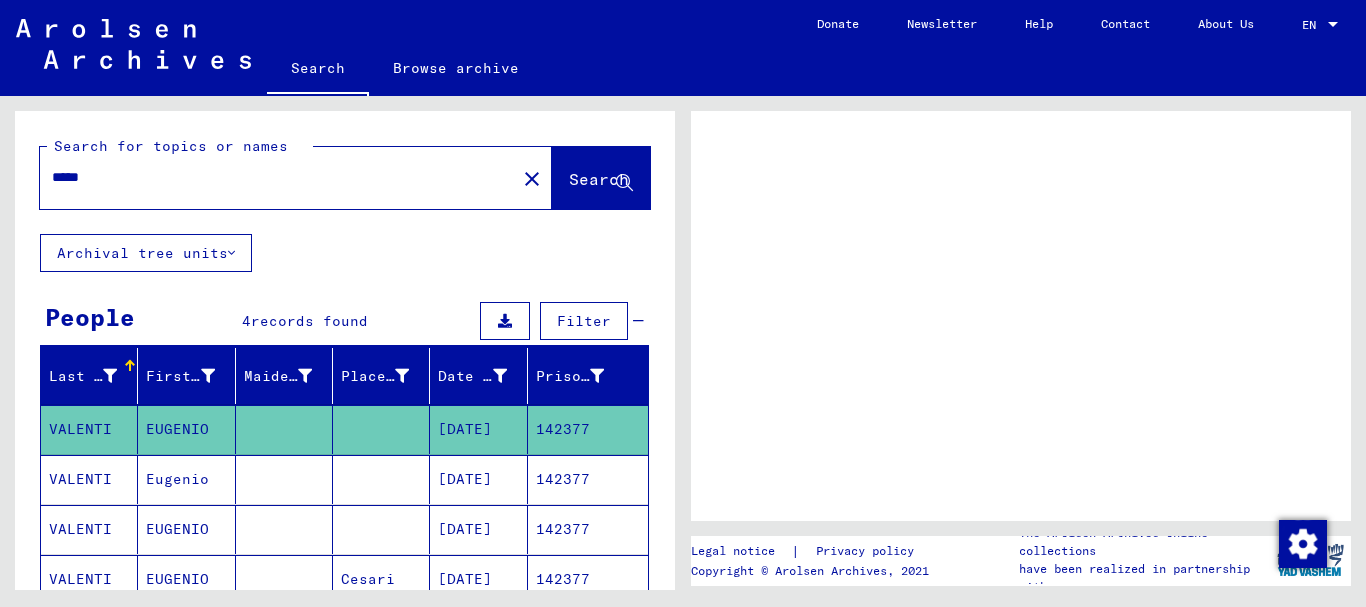 scroll, scrollTop: 0, scrollLeft: 0, axis: both 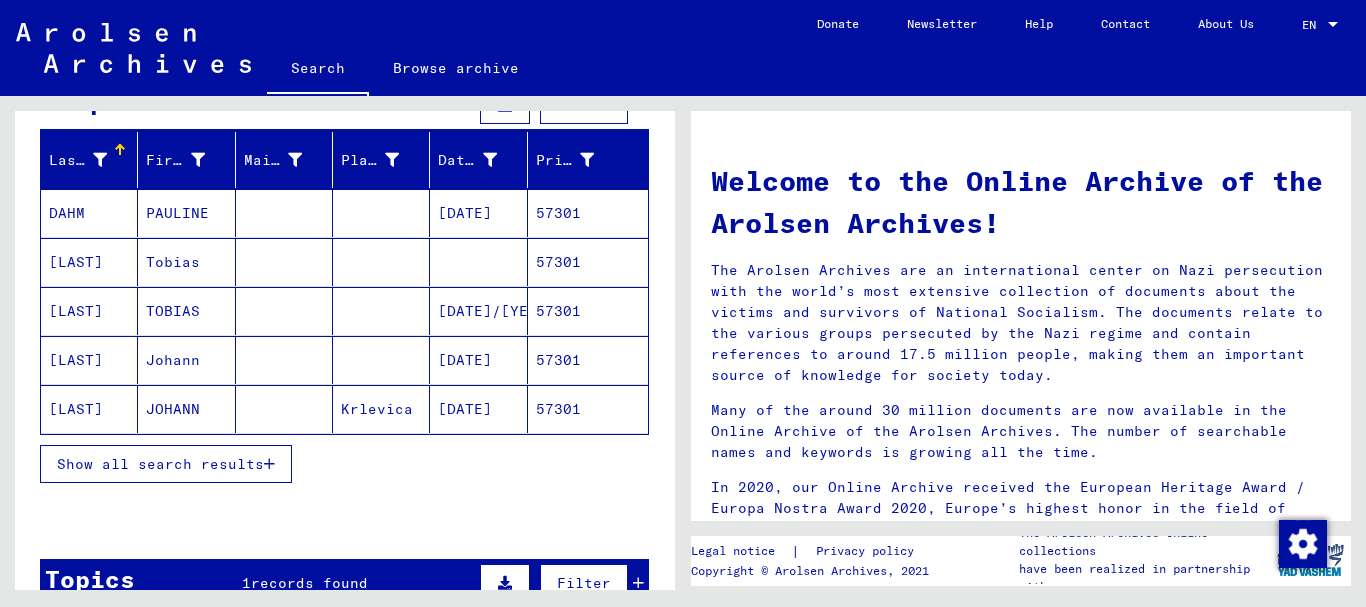 drag, startPoint x: 110, startPoint y: 465, endPoint x: 99, endPoint y: 396, distance: 69.87131 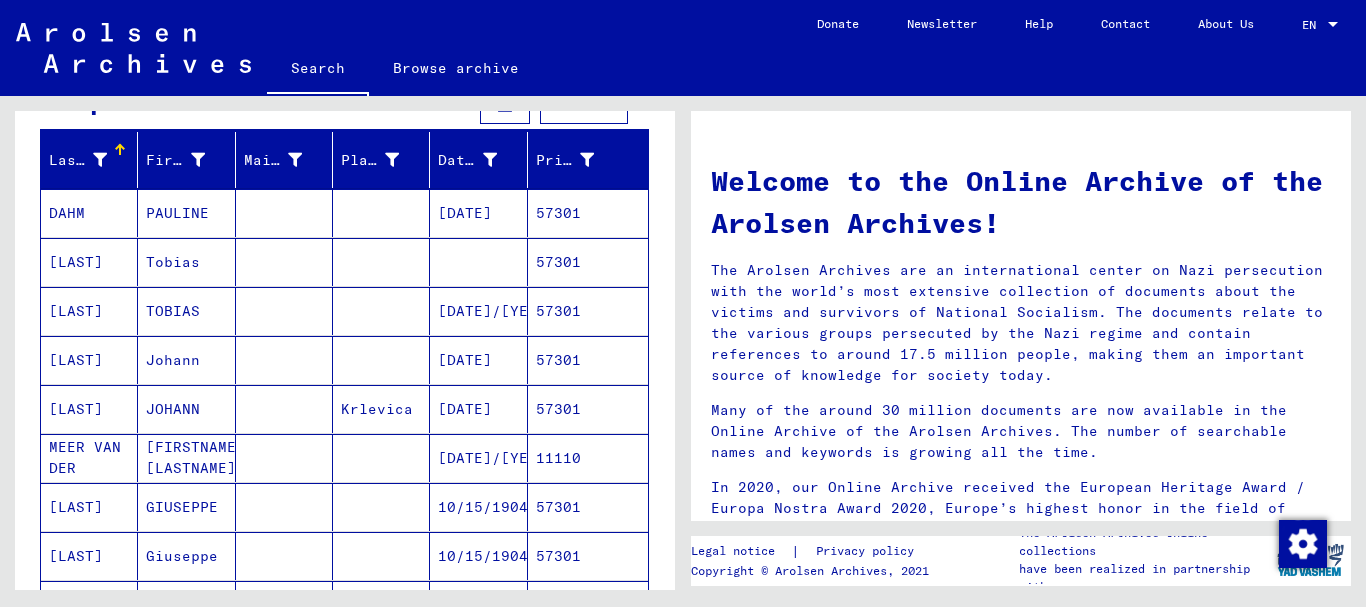 click on "[LAST]" at bounding box center (89, 409) 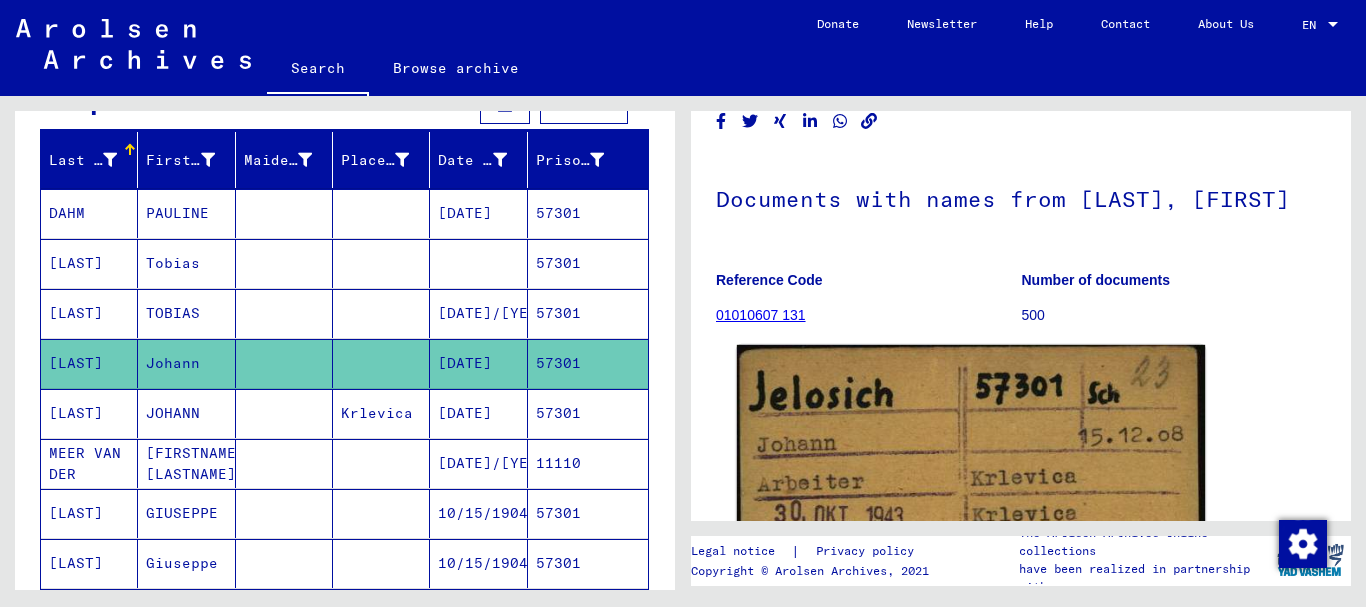 scroll, scrollTop: 268, scrollLeft: 0, axis: vertical 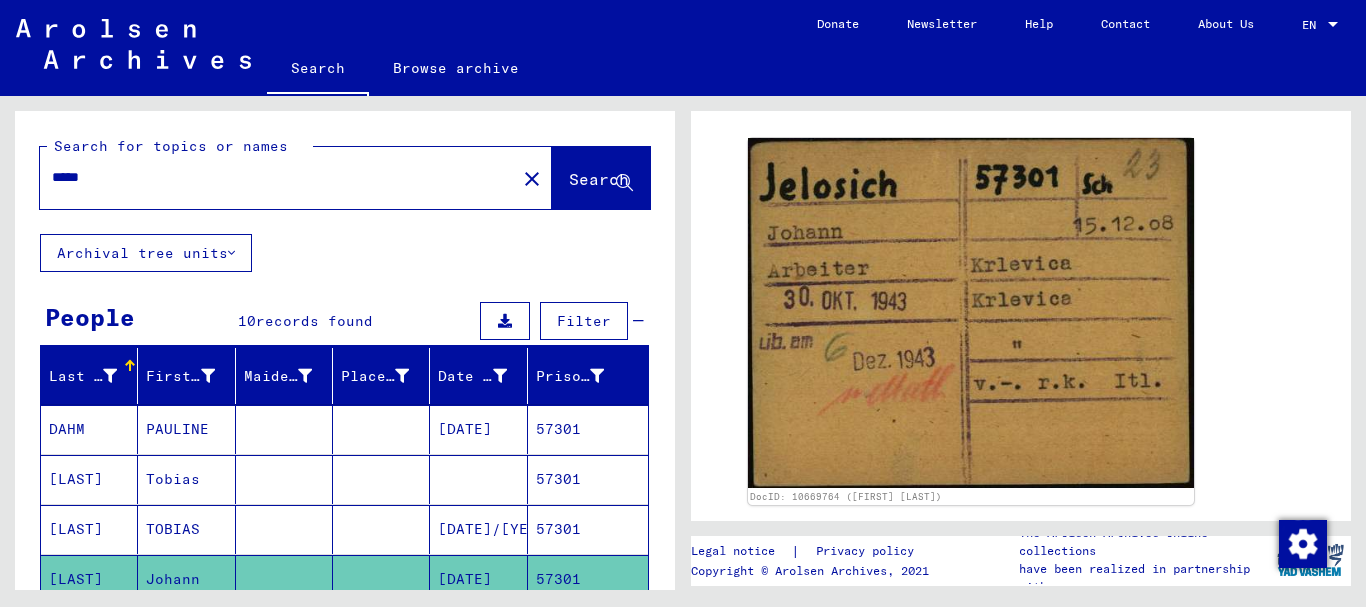 drag, startPoint x: 50, startPoint y: 172, endPoint x: 142, endPoint y: 173, distance: 92.00543 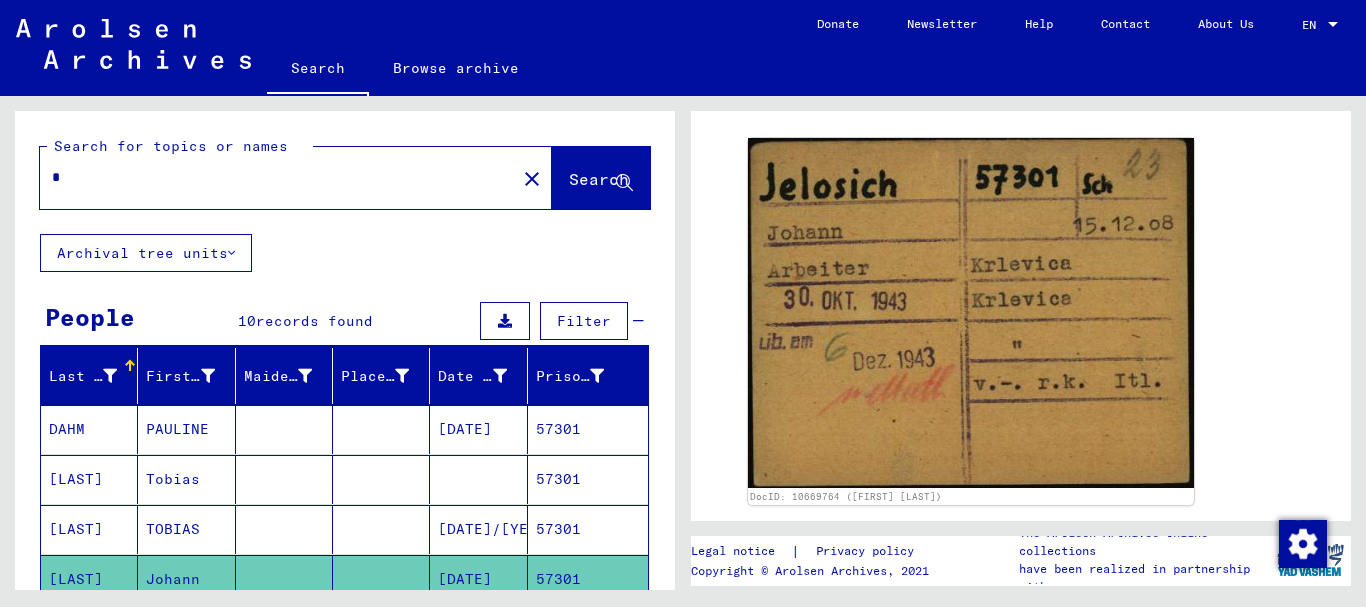 paste on "**********" 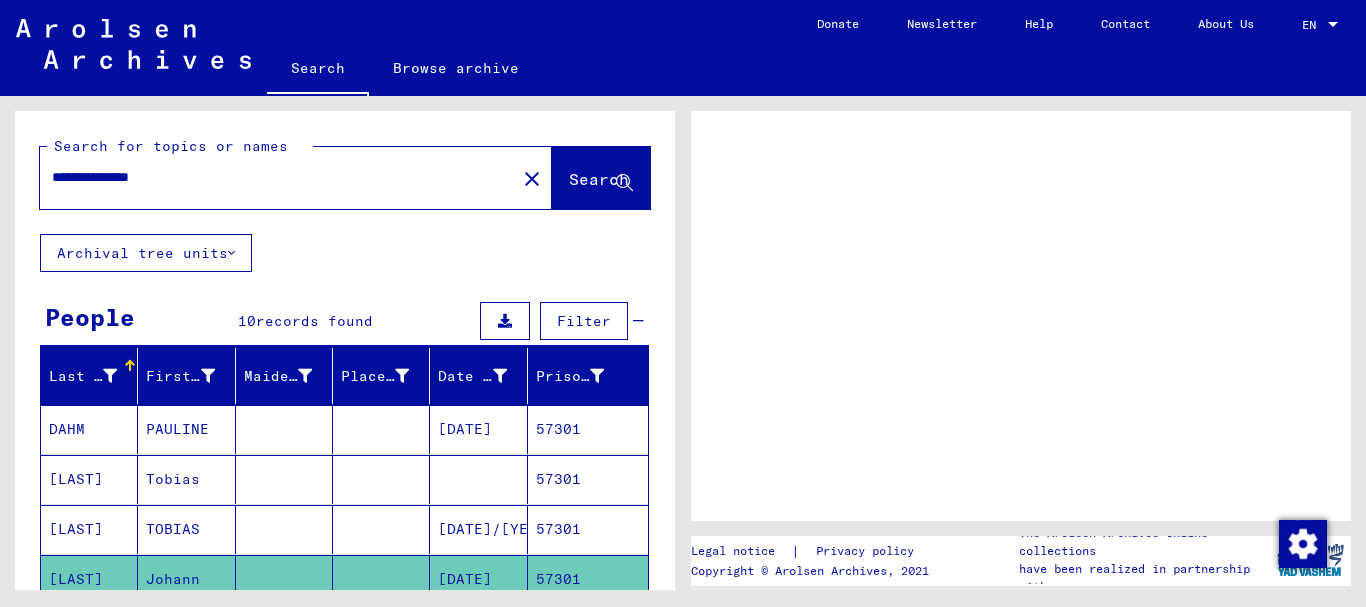 scroll, scrollTop: 0, scrollLeft: 0, axis: both 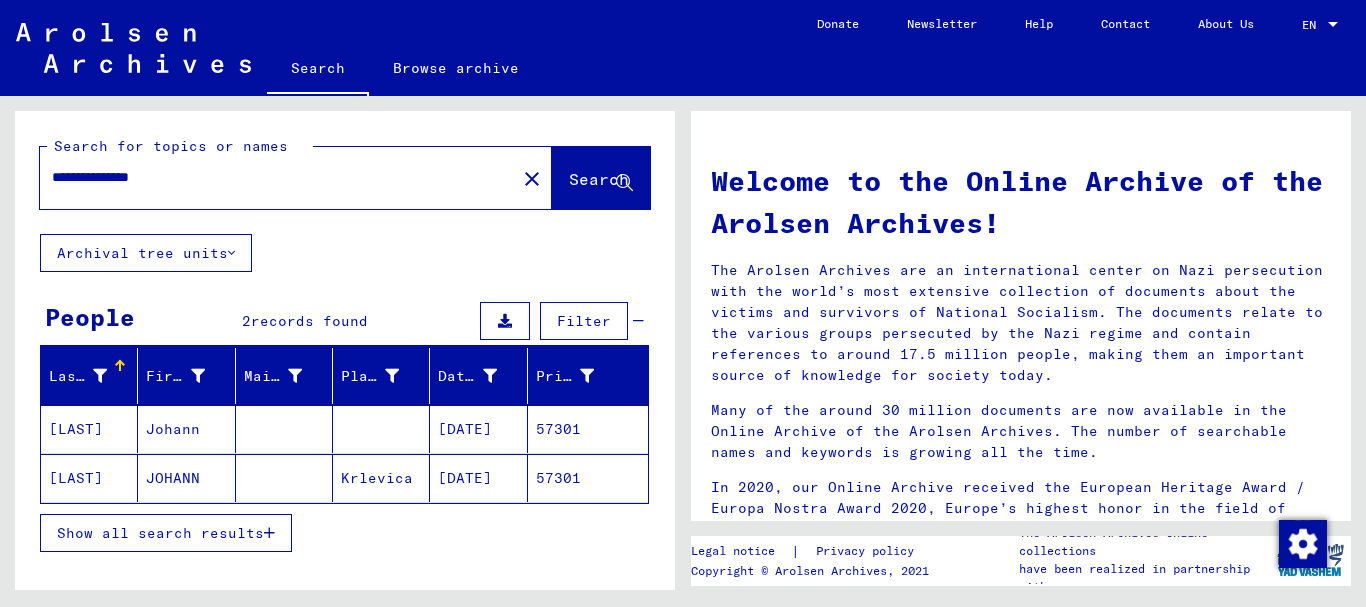 drag, startPoint x: 451, startPoint y: 427, endPoint x: 521, endPoint y: 427, distance: 70 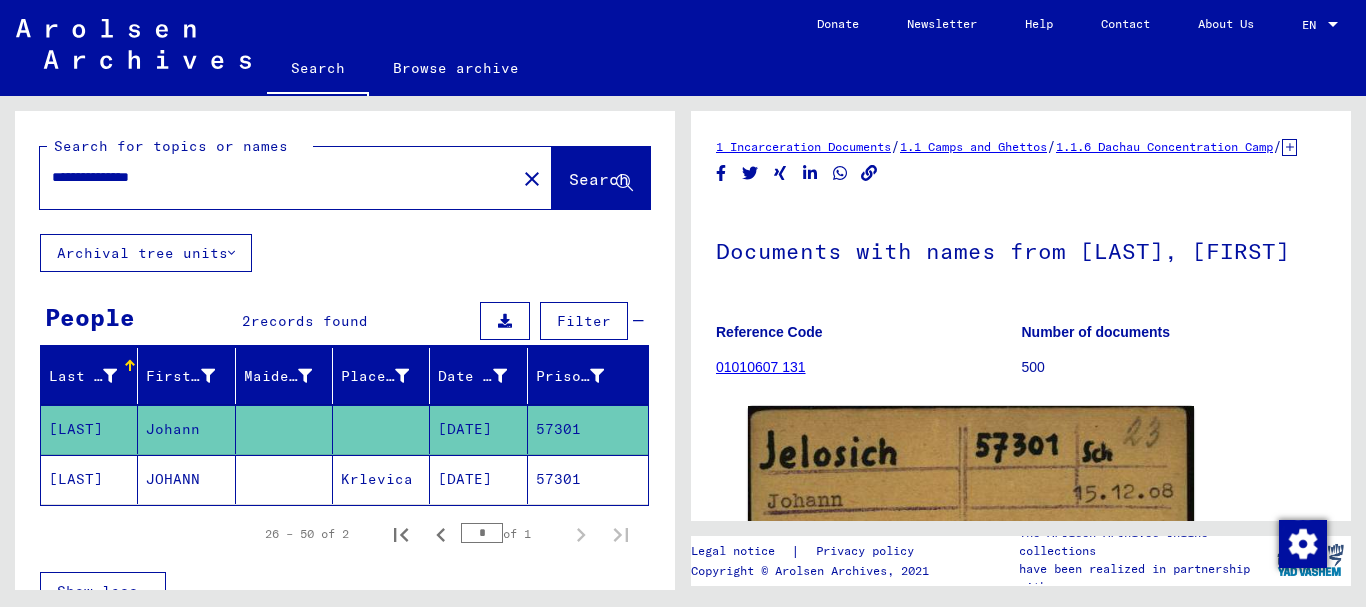 drag, startPoint x: 205, startPoint y: 184, endPoint x: 0, endPoint y: 183, distance: 205.00244 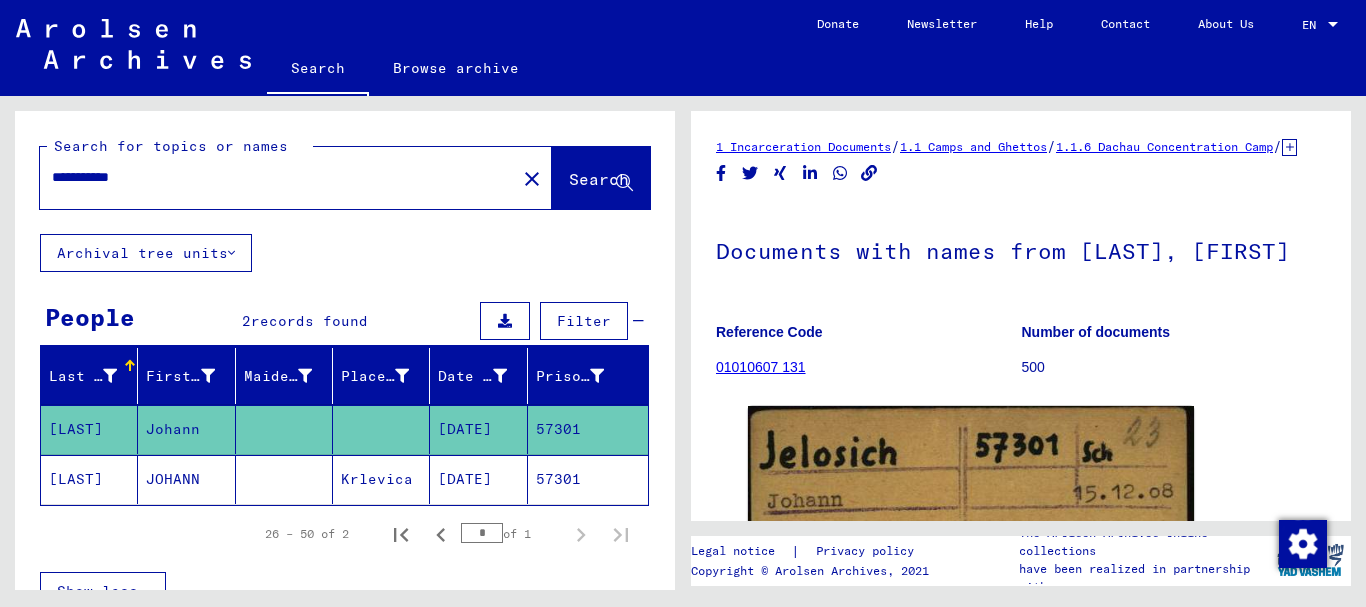 paste on "**********" 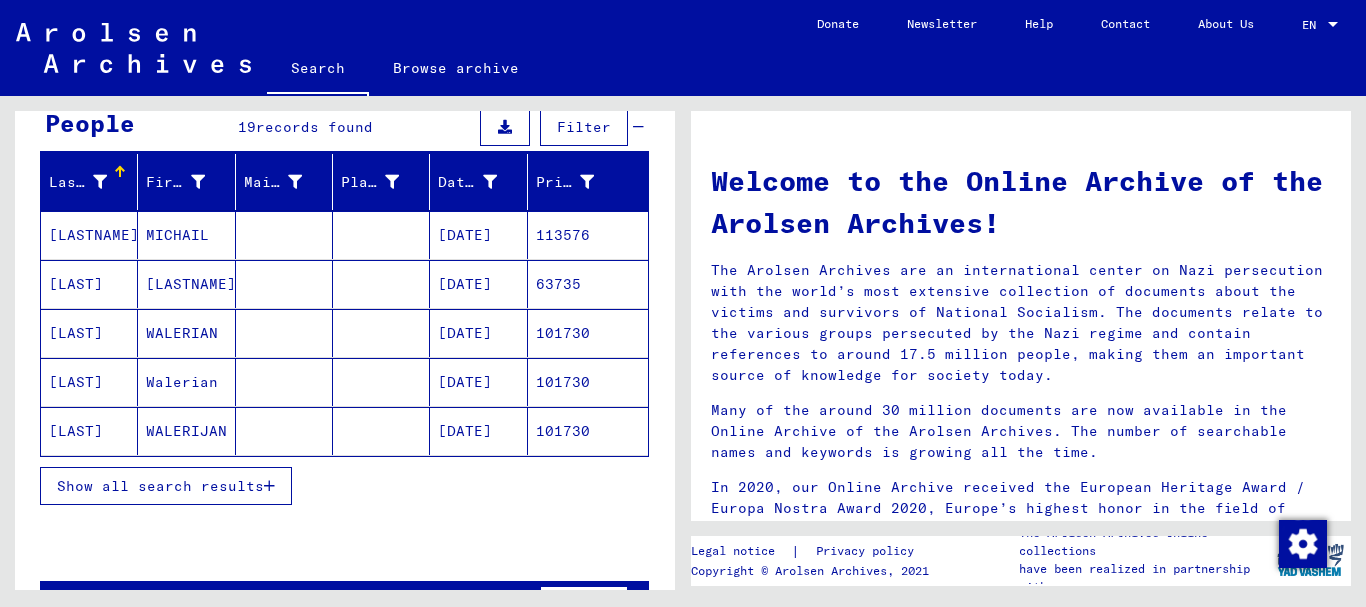 scroll, scrollTop: 216, scrollLeft: 0, axis: vertical 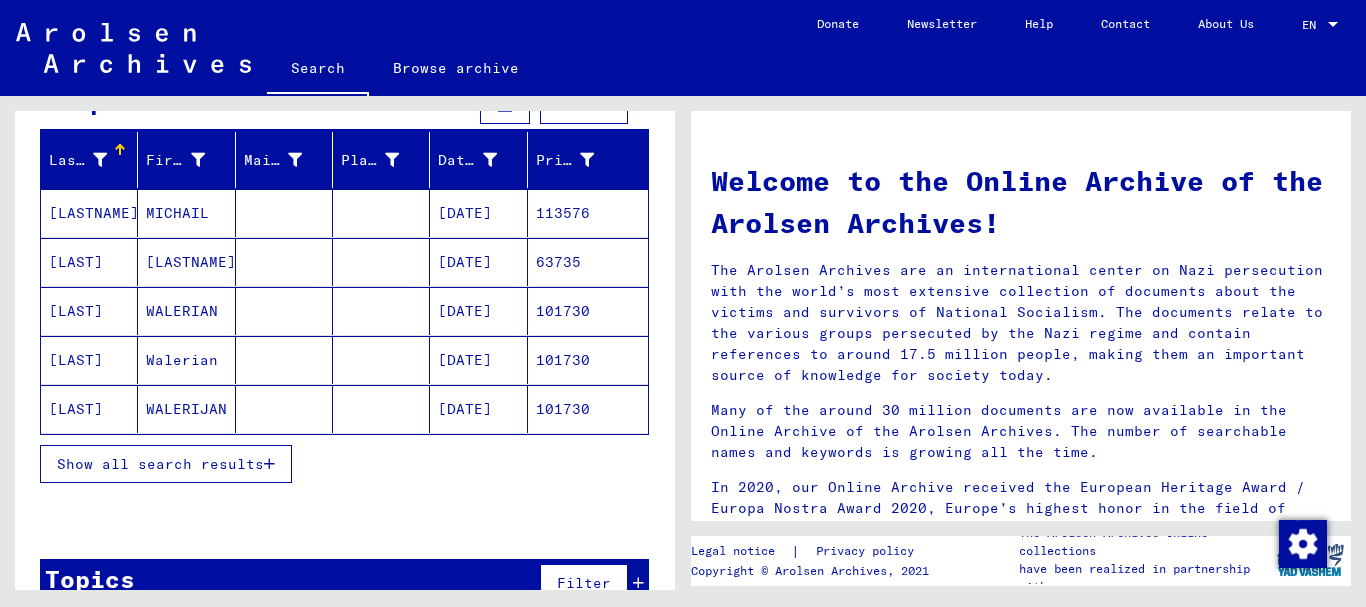 click on "Show all search results" at bounding box center (160, 464) 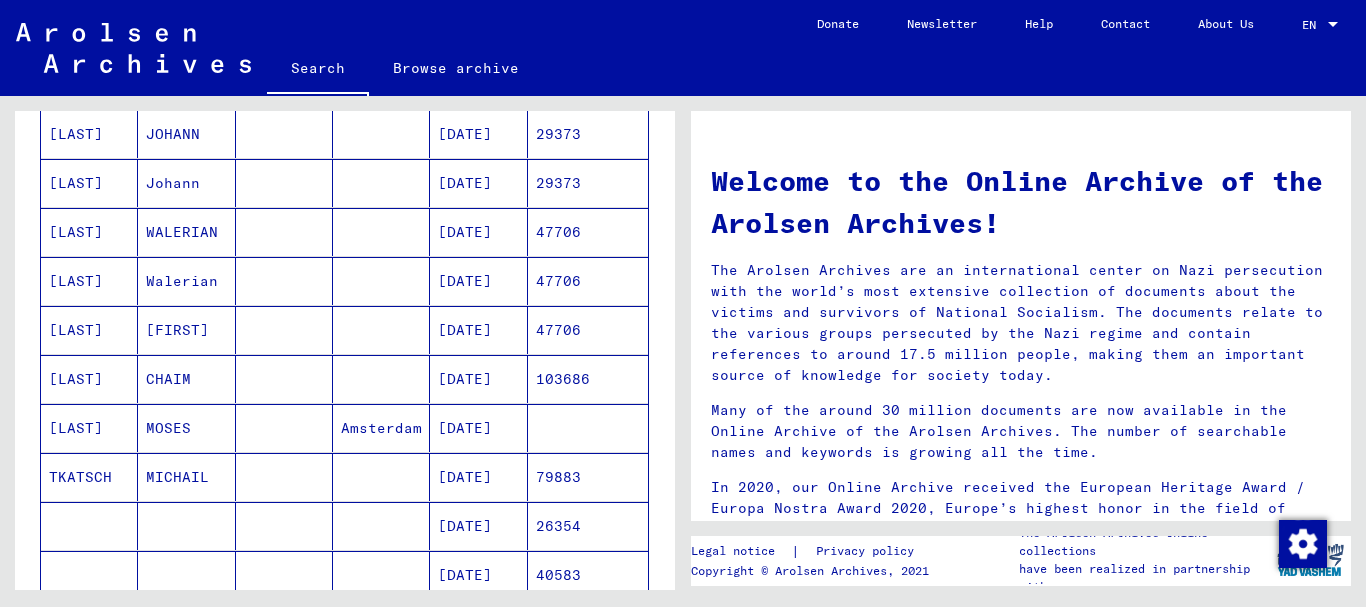 scroll, scrollTop: 648, scrollLeft: 0, axis: vertical 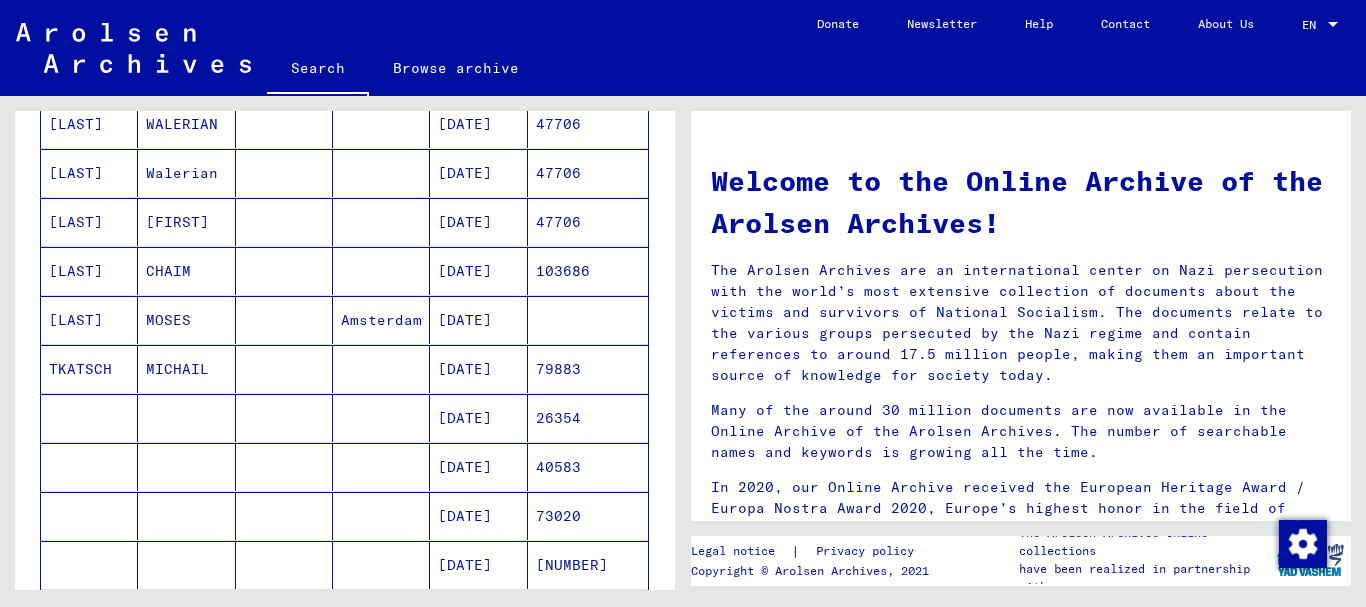 click at bounding box center [89, 467] 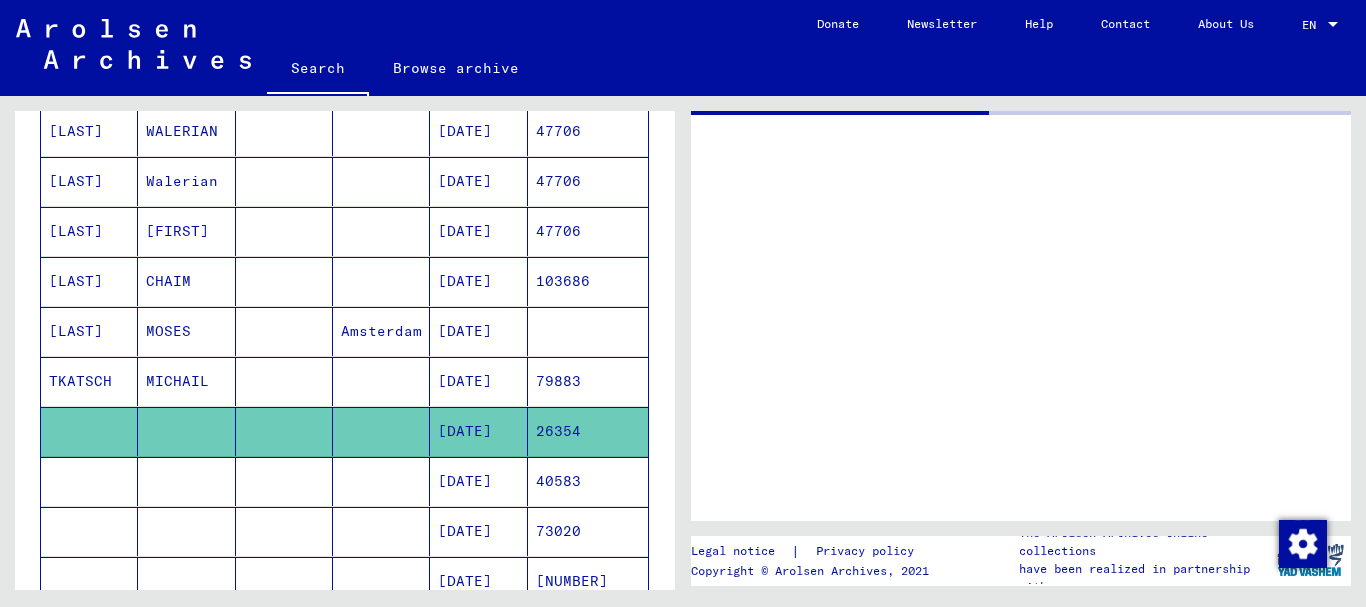 scroll, scrollTop: 655, scrollLeft: 0, axis: vertical 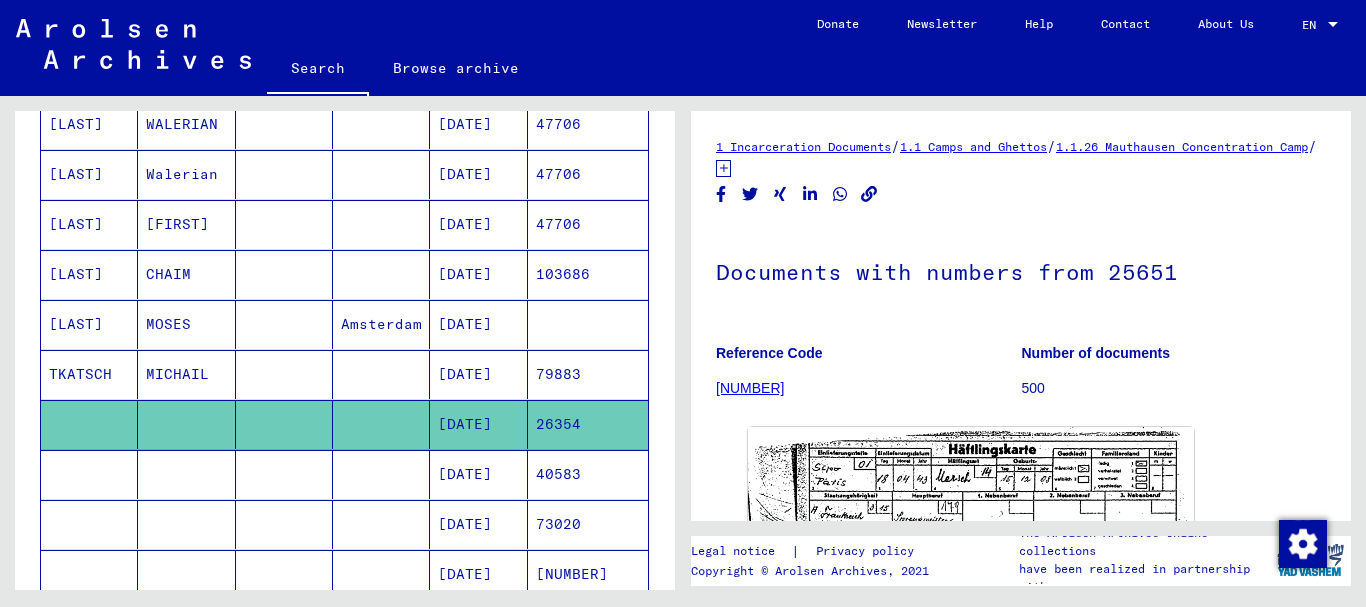 click on "[DATE]" at bounding box center (478, 524) 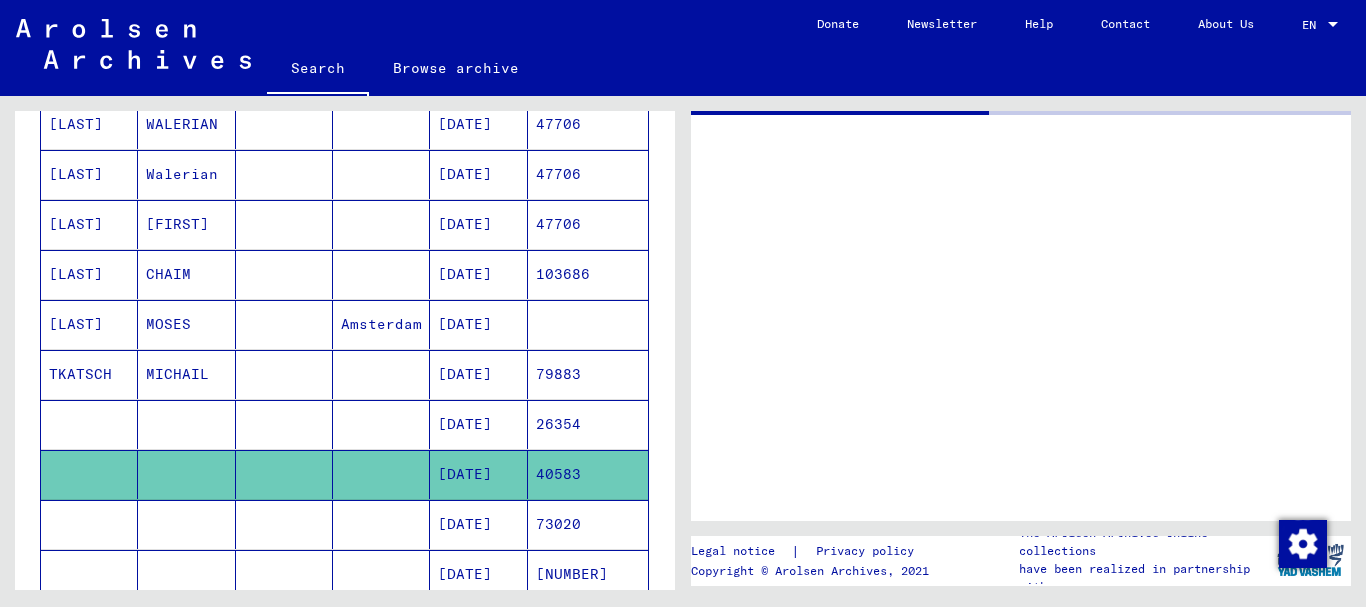 scroll, scrollTop: 0, scrollLeft: 0, axis: both 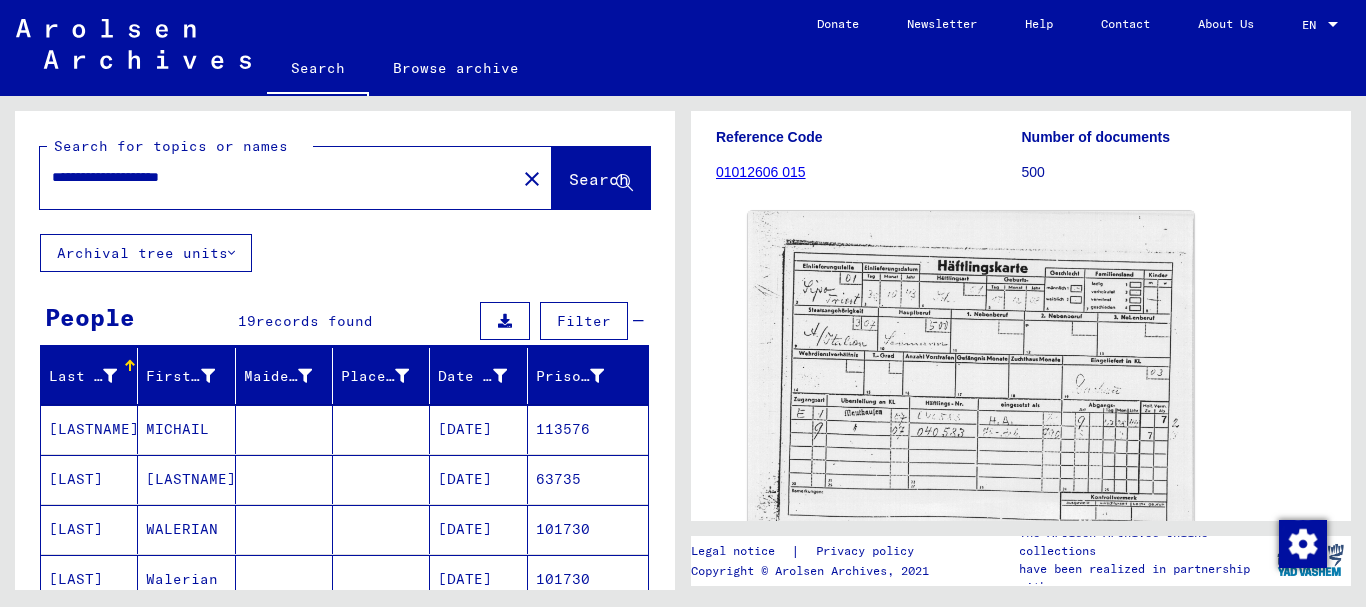drag, startPoint x: 277, startPoint y: 174, endPoint x: 0, endPoint y: 174, distance: 277 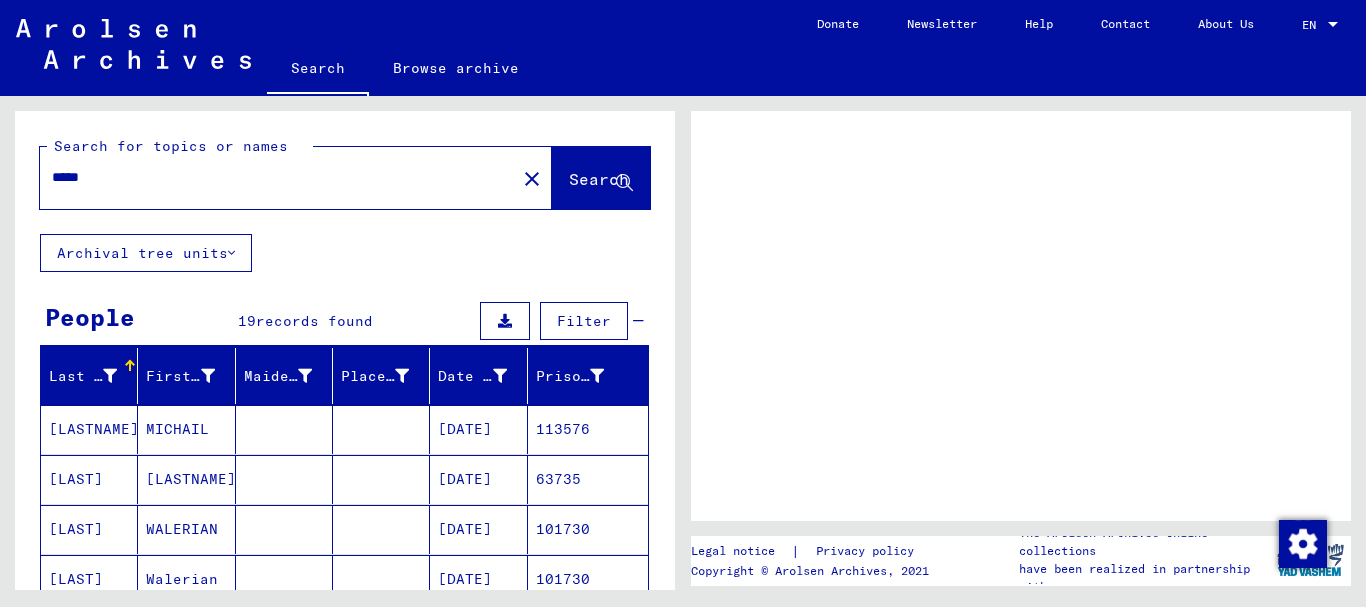 scroll, scrollTop: 0, scrollLeft: 0, axis: both 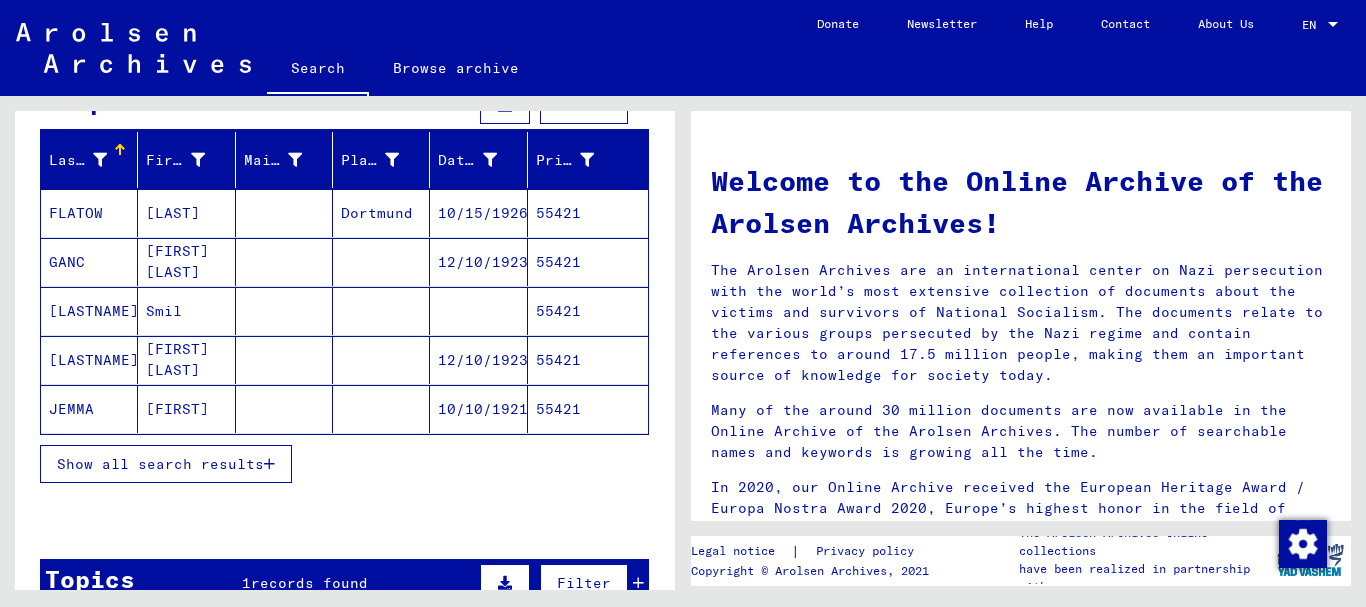 click on "Show all search results" at bounding box center (160, 464) 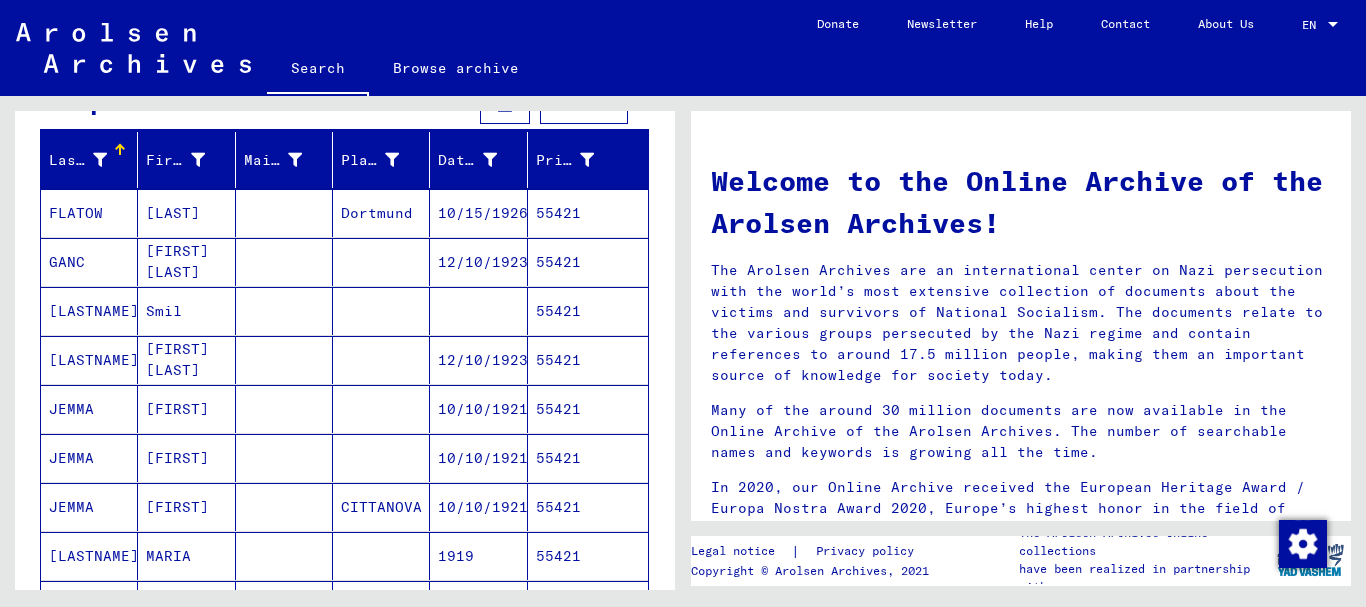 click on "JEMMA" at bounding box center (89, 458) 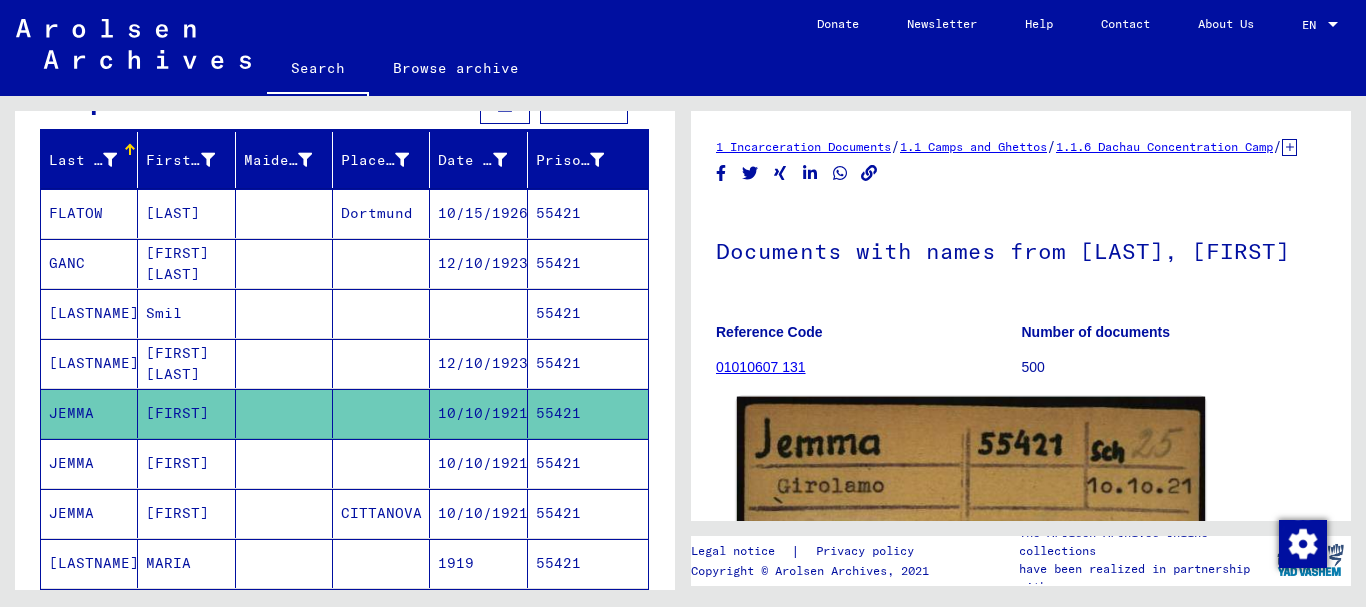 scroll, scrollTop: 268, scrollLeft: 0, axis: vertical 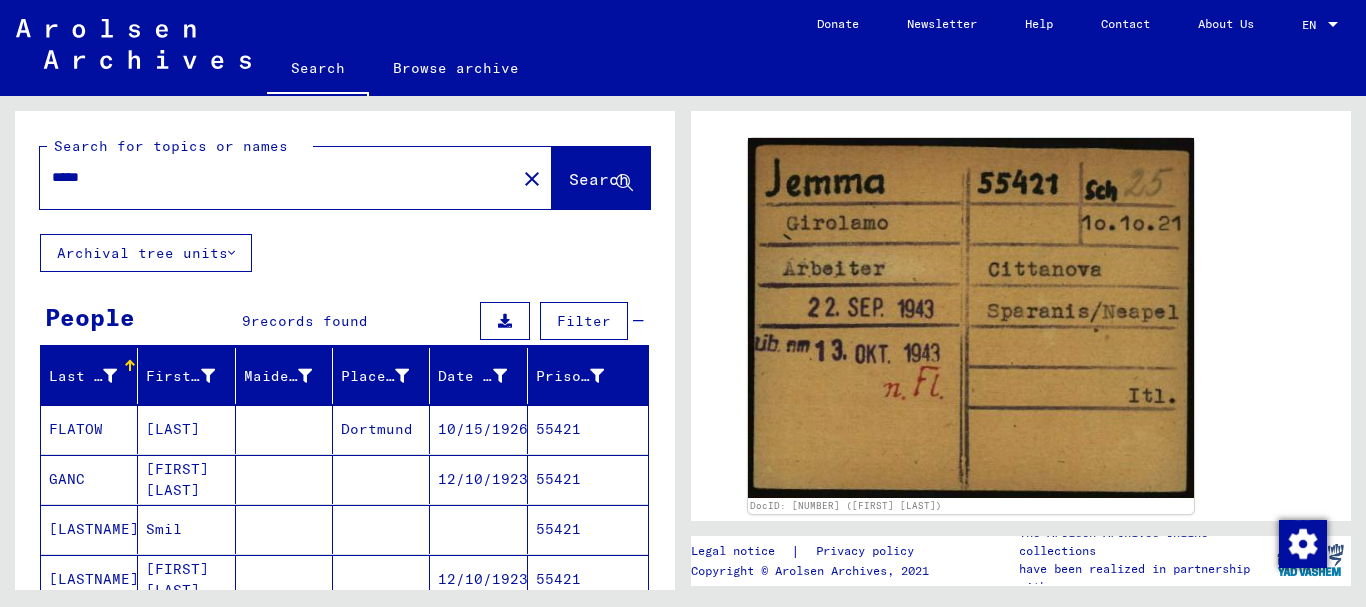 click on "*****" at bounding box center [278, 177] 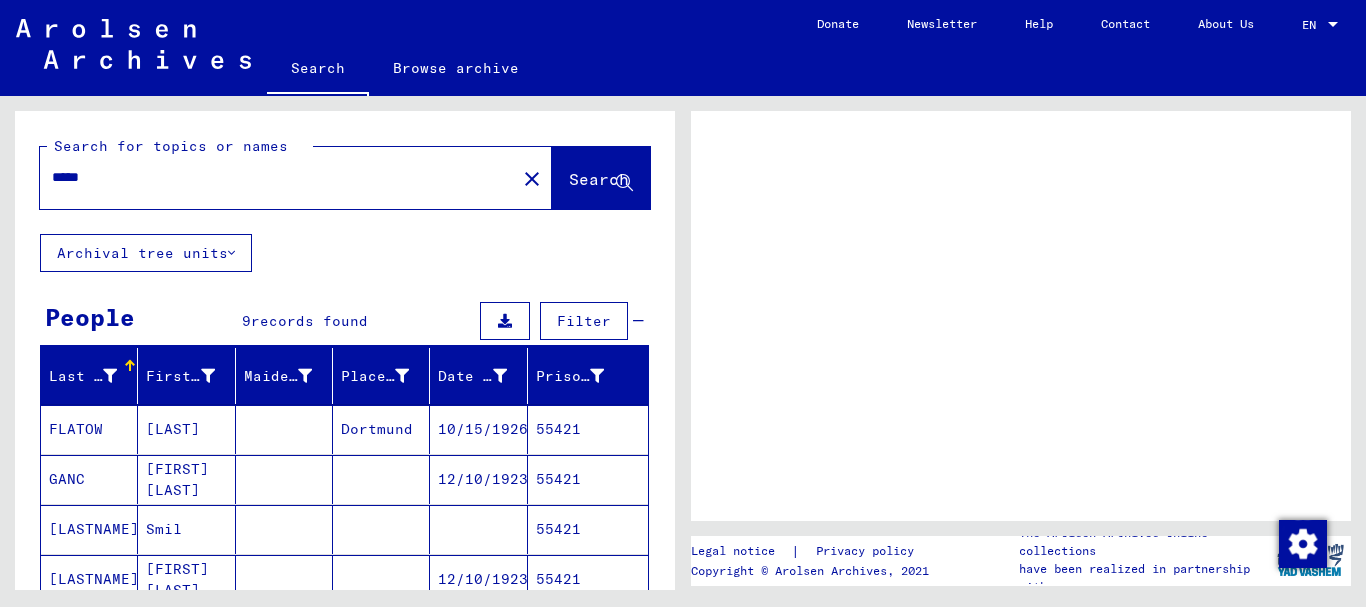scroll, scrollTop: 0, scrollLeft: 0, axis: both 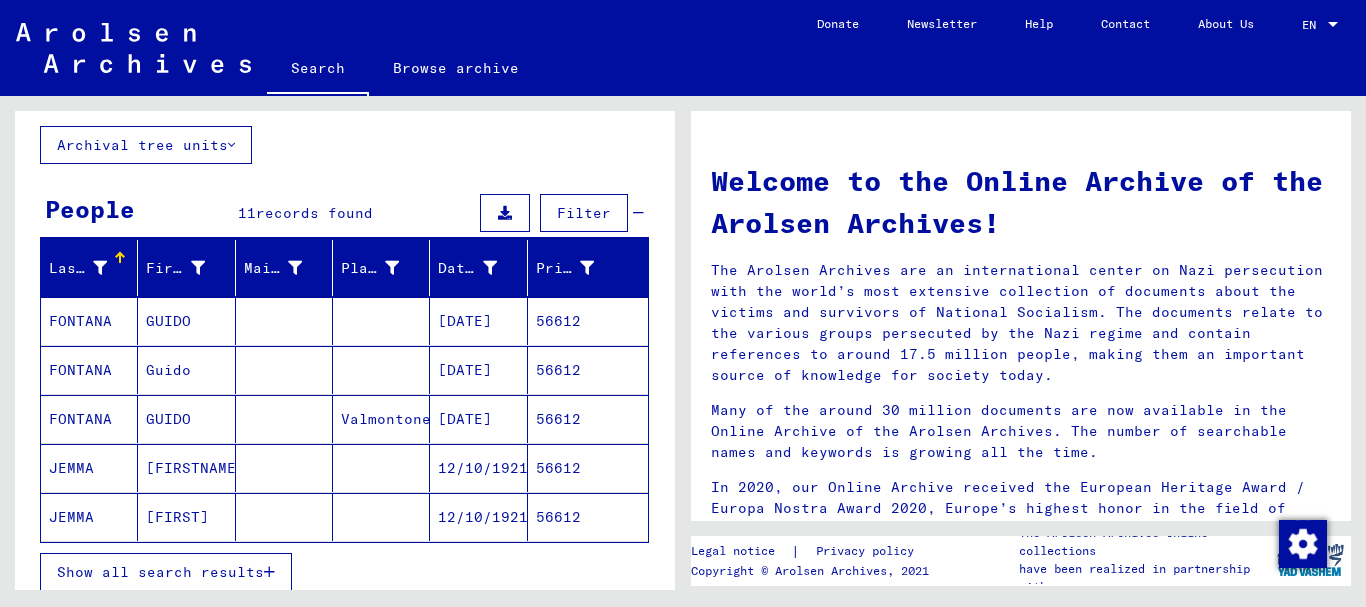 click on "JEMMA" at bounding box center (89, 517) 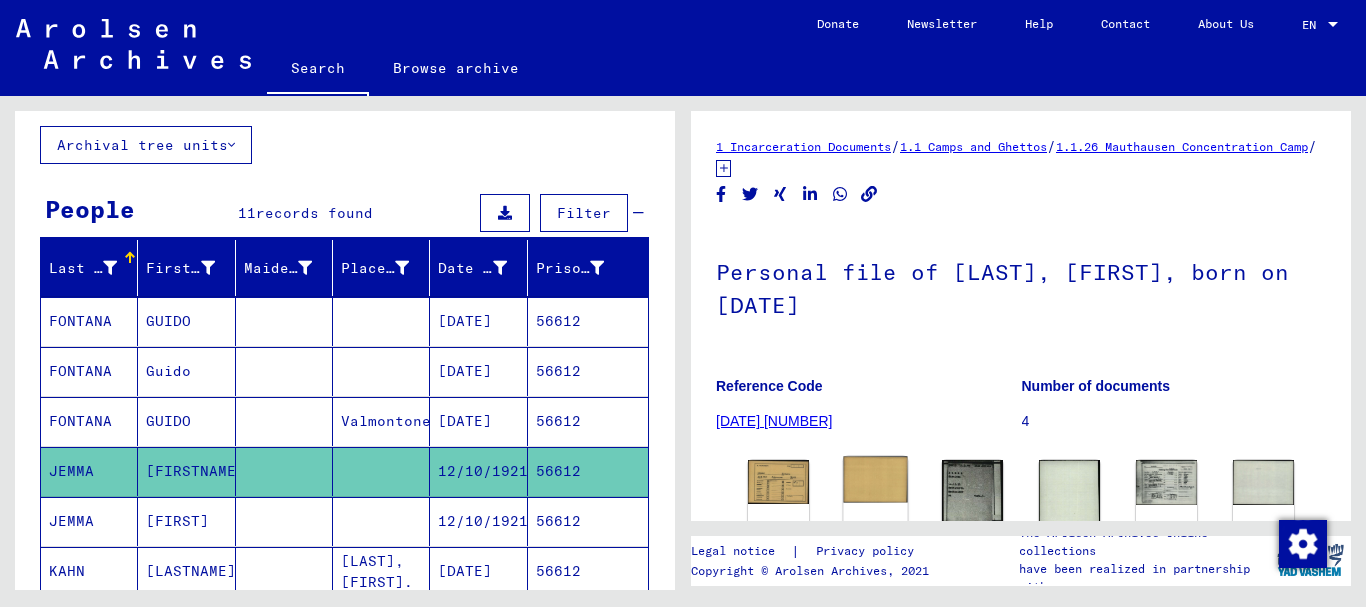 scroll, scrollTop: 219, scrollLeft: 0, axis: vertical 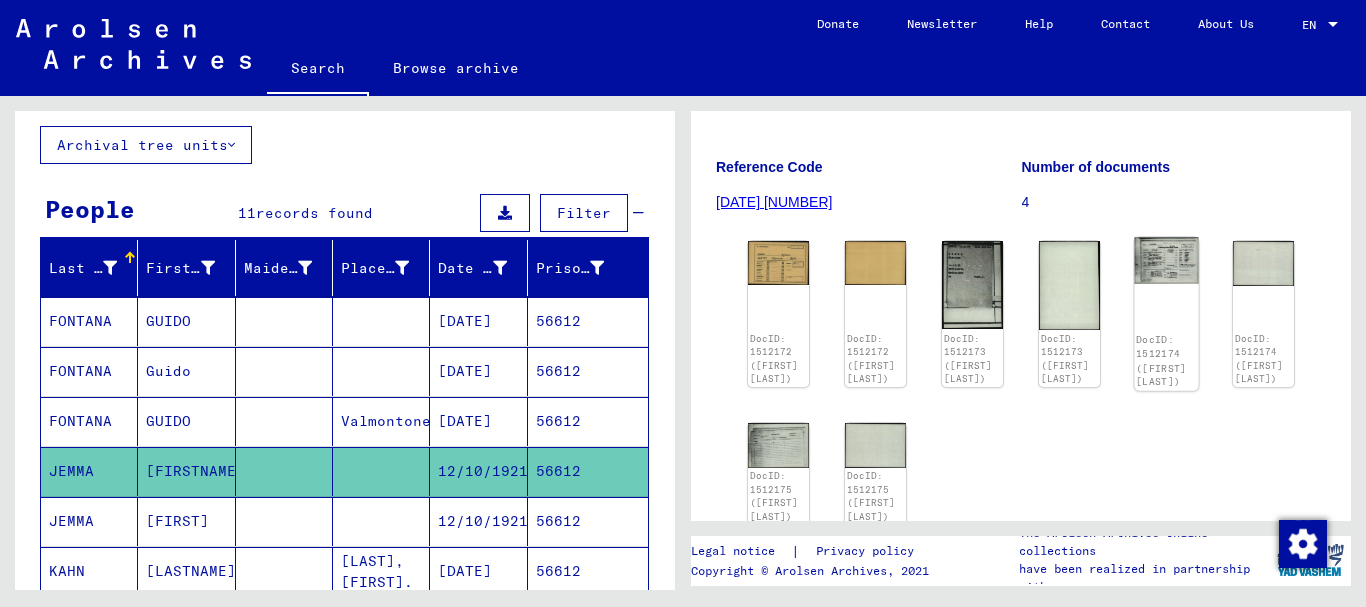 click 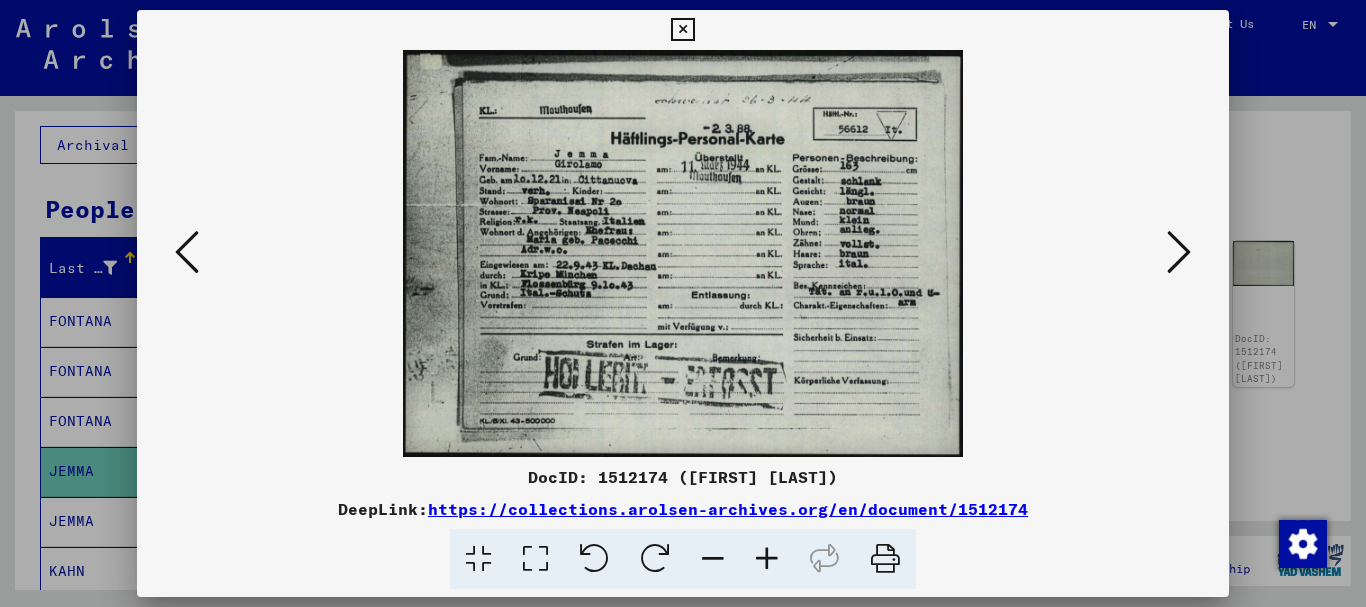 click at bounding box center [767, 559] 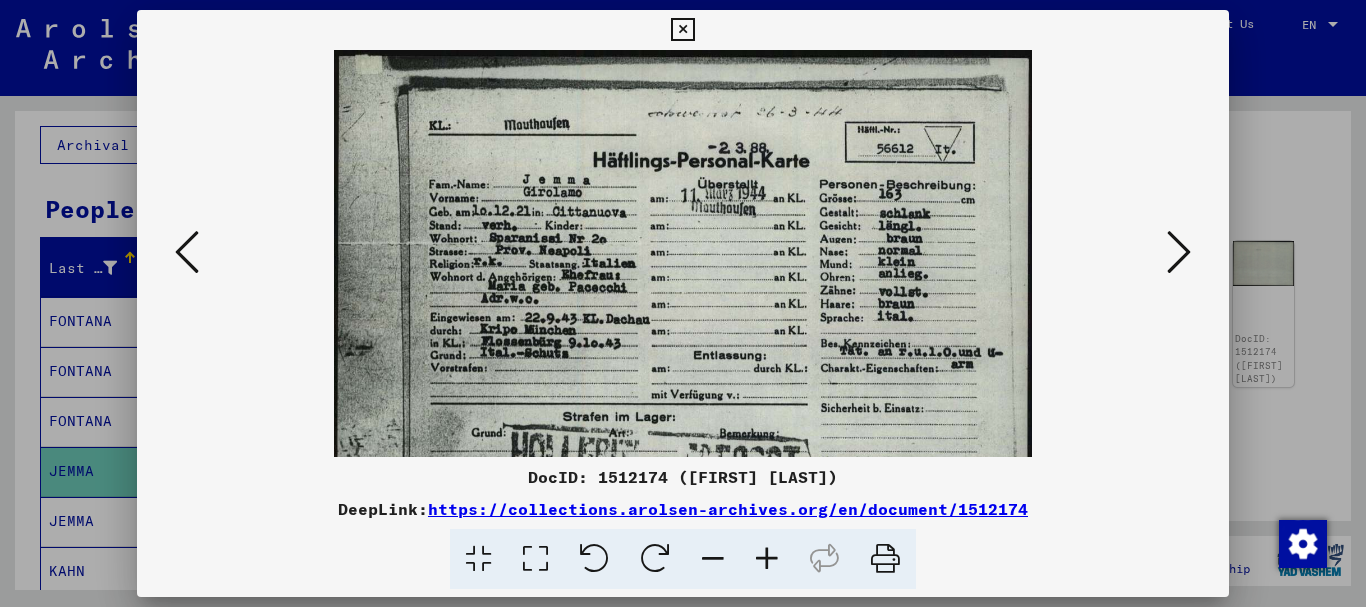 click at bounding box center (767, 559) 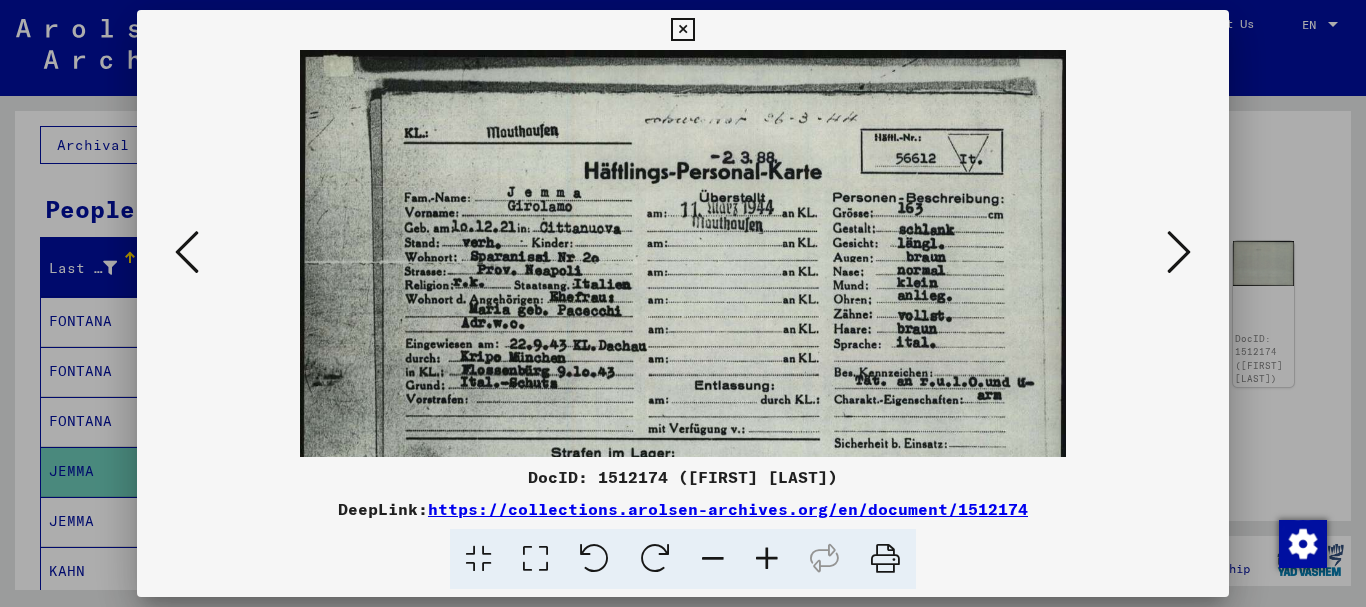 click at bounding box center [767, 559] 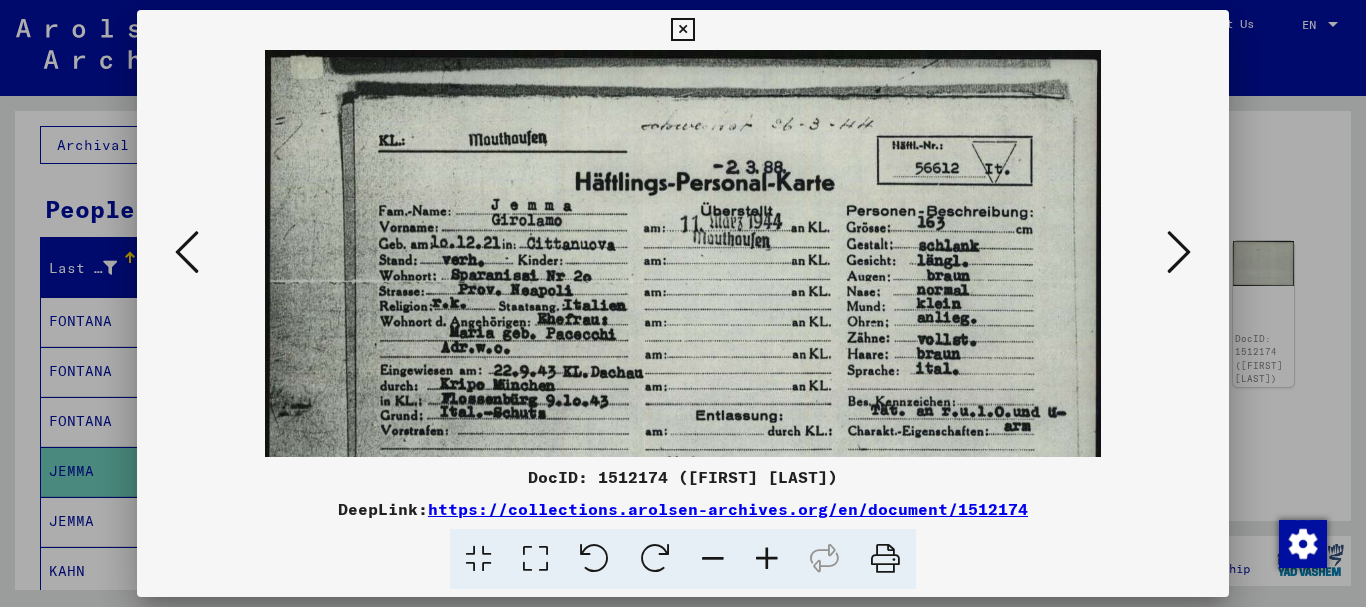 click at bounding box center [767, 559] 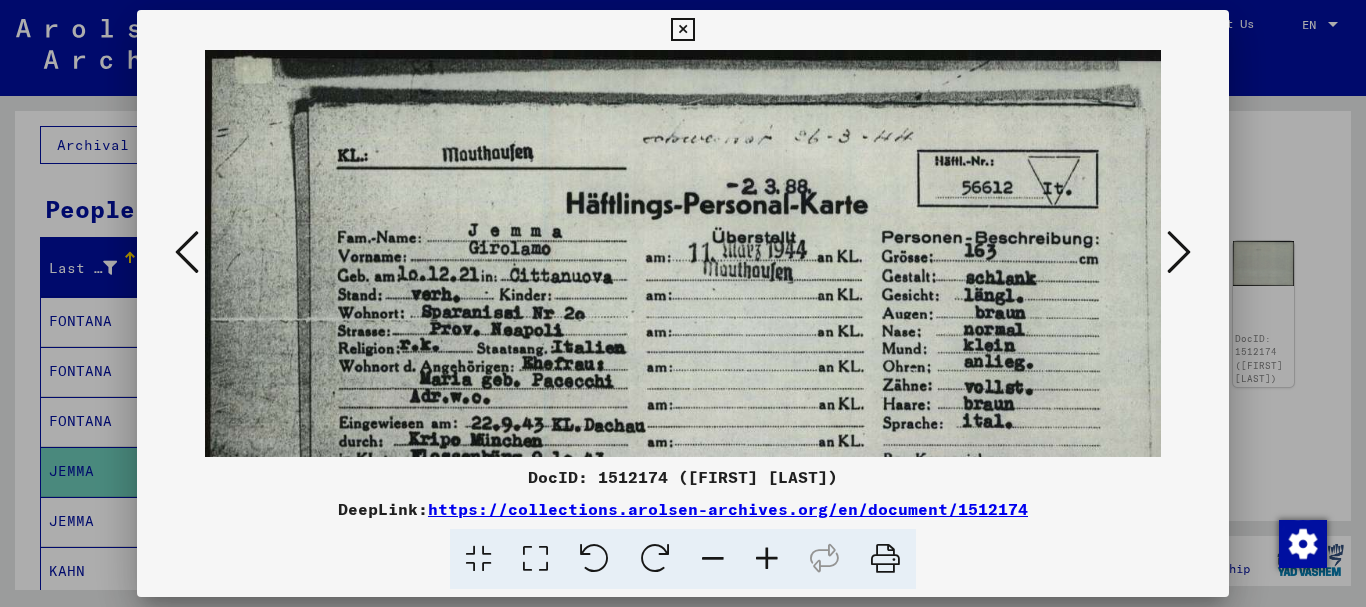 scroll, scrollTop: 105, scrollLeft: 0, axis: vertical 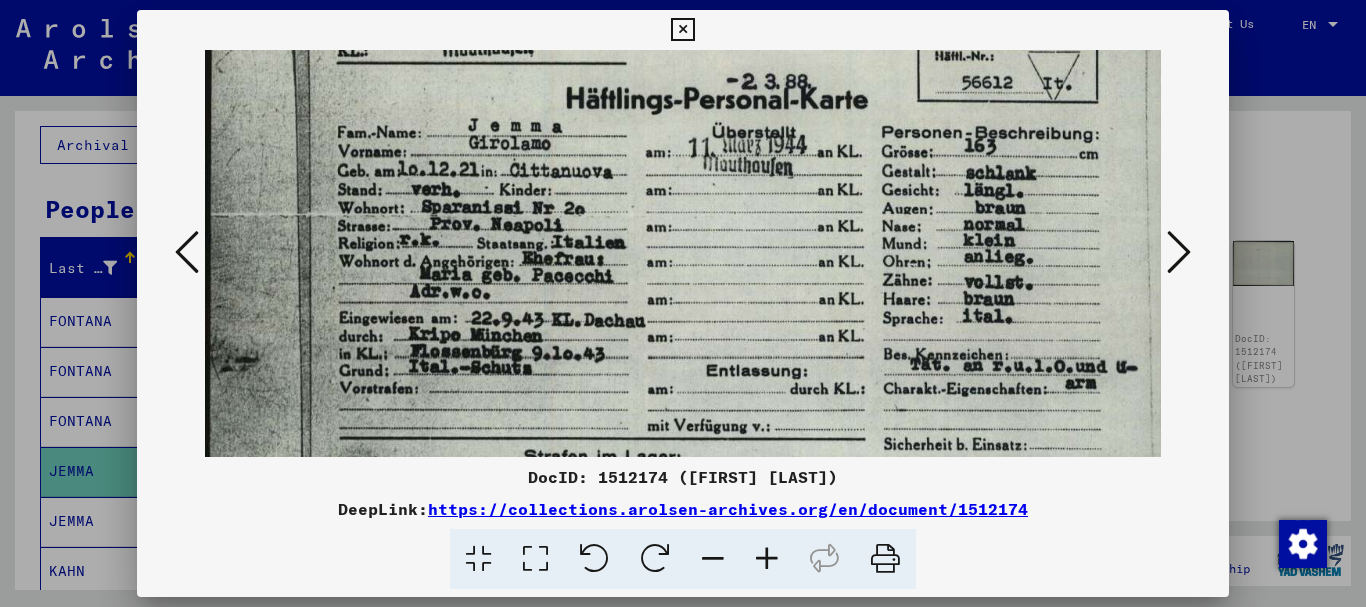 drag, startPoint x: 735, startPoint y: 365, endPoint x: 762, endPoint y: 272, distance: 96.84007 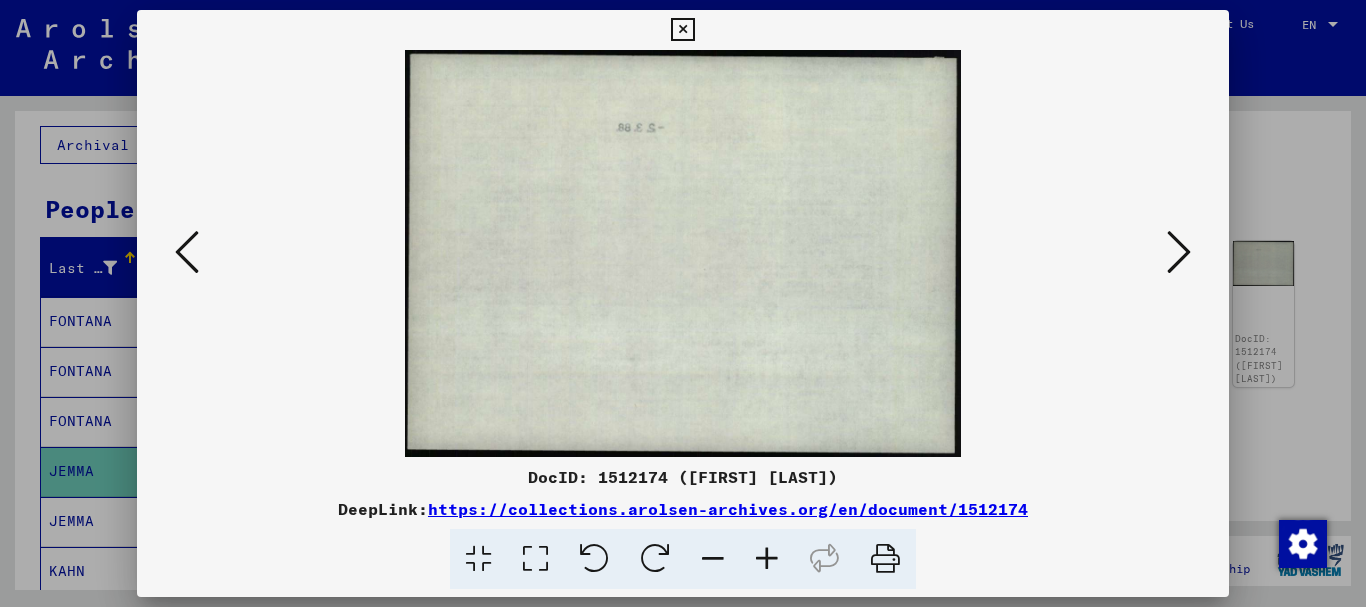 click at bounding box center (1179, 252) 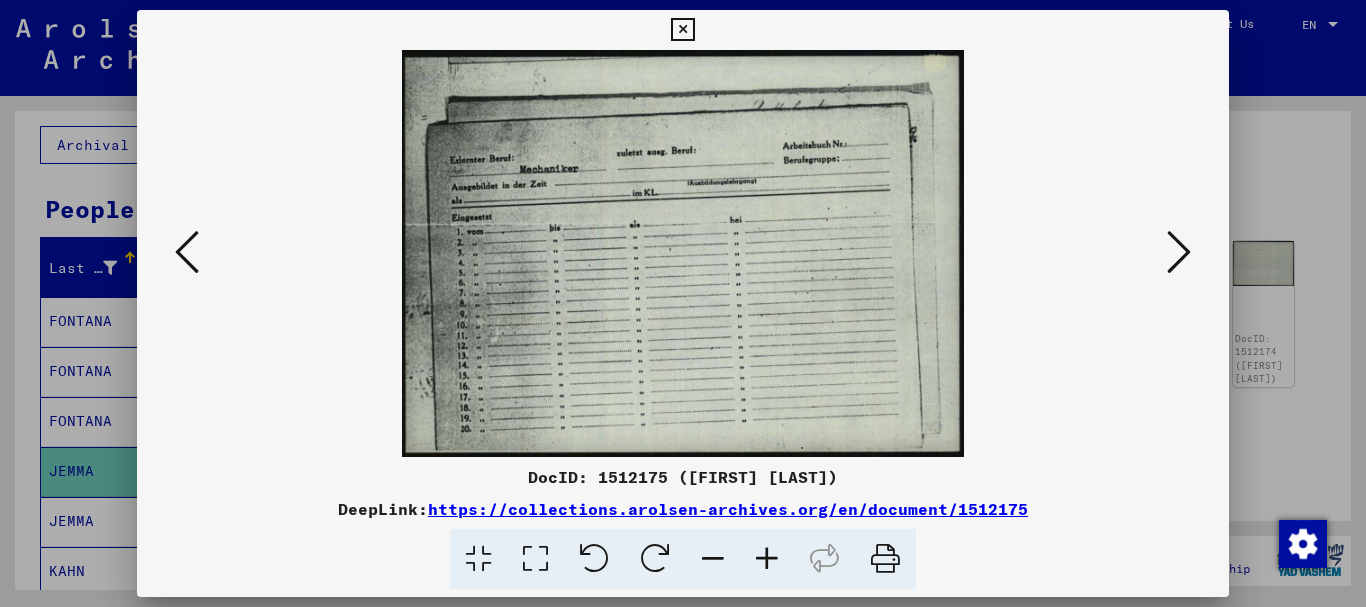 click at bounding box center [1179, 252] 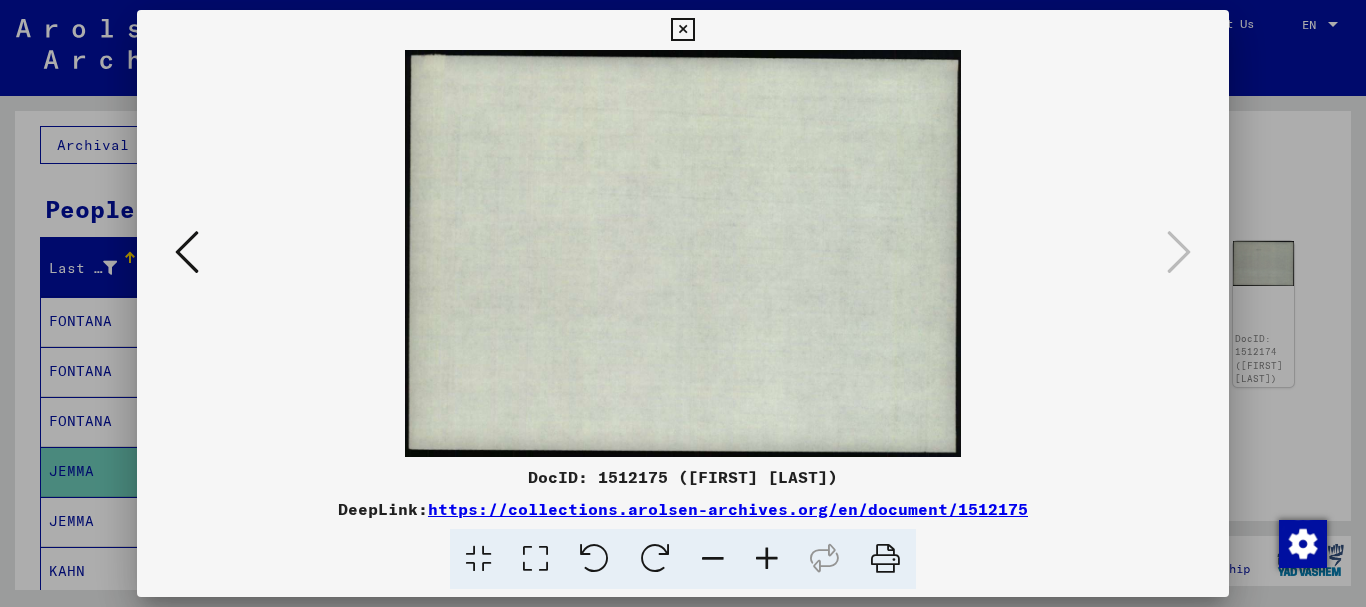 click at bounding box center (683, 303) 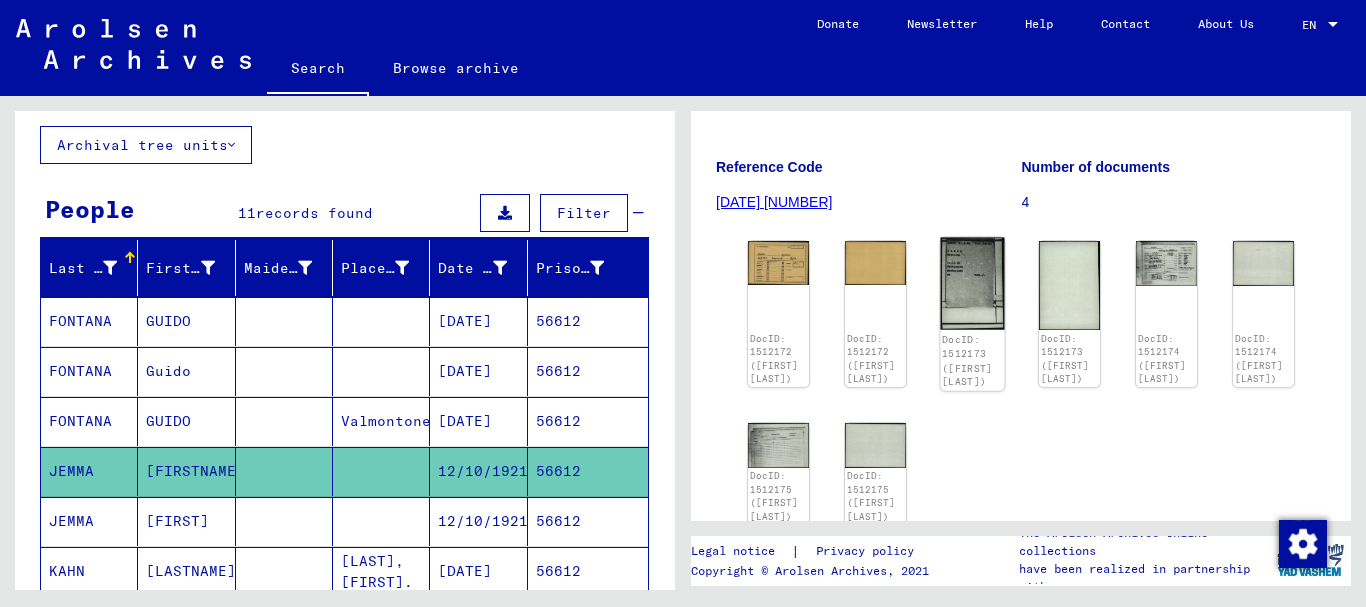 click 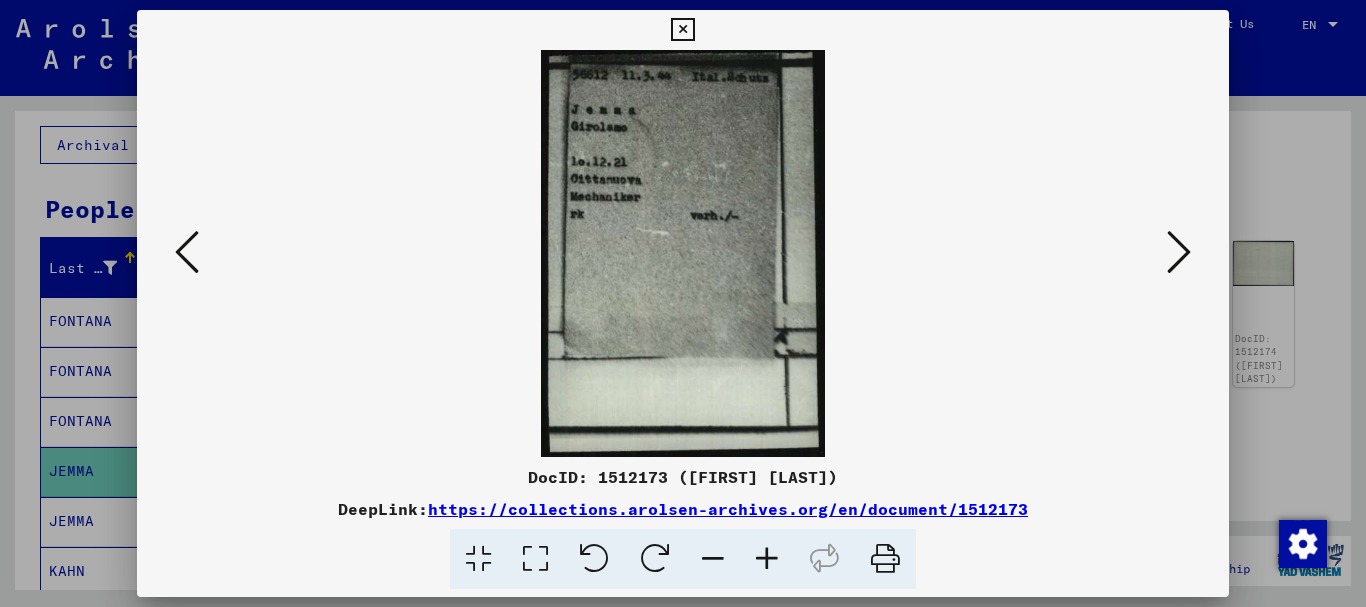click at bounding box center [683, 303] 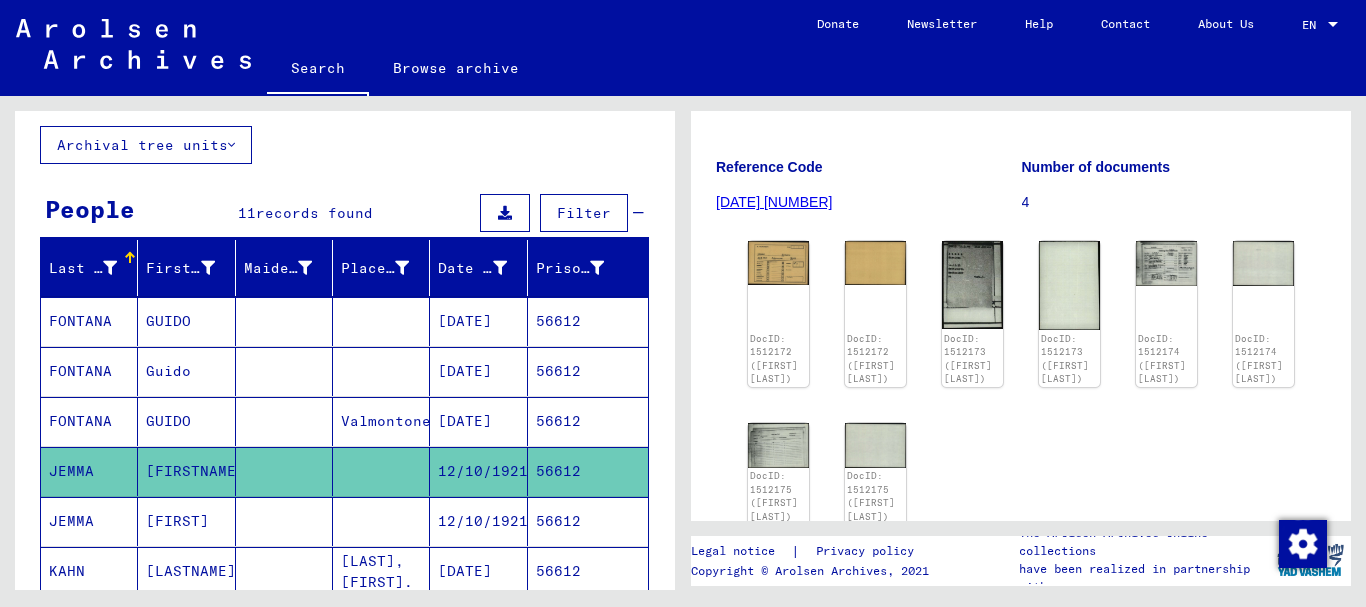 click 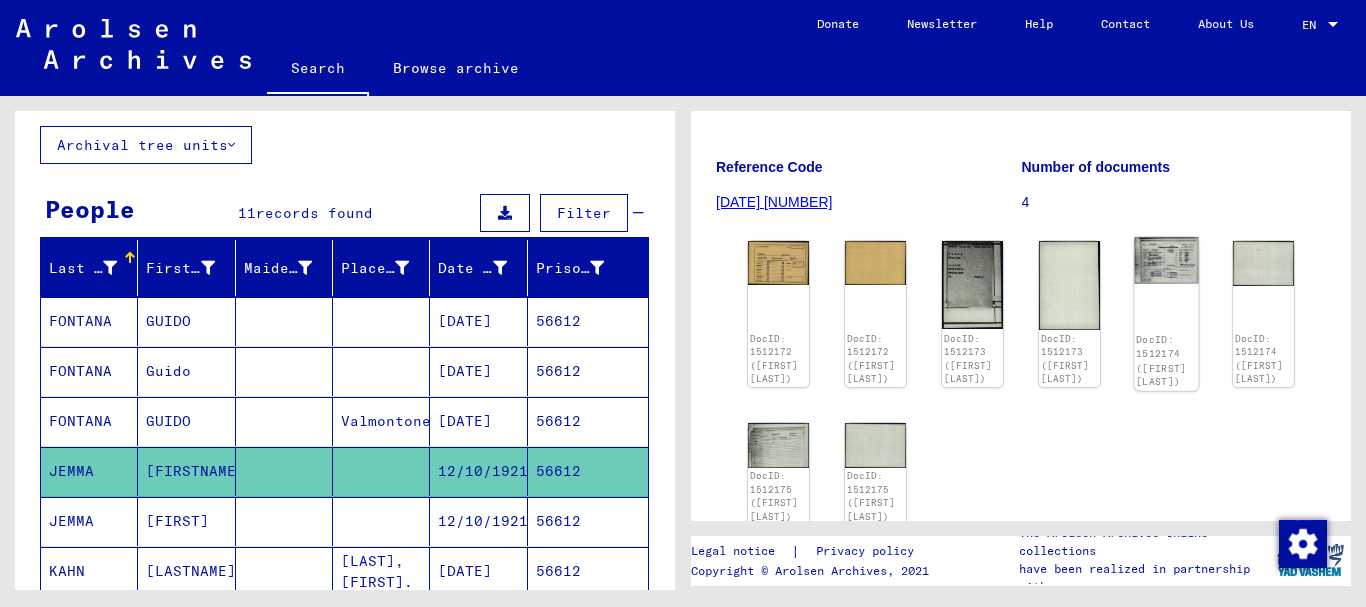 click 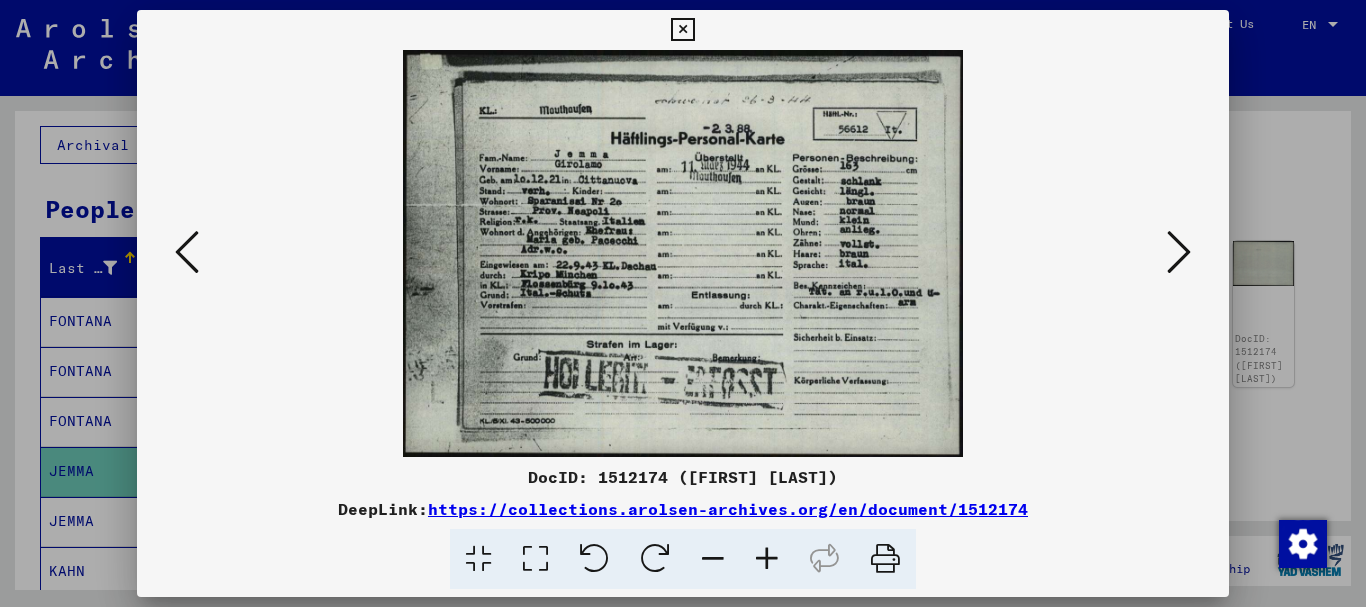 click at bounding box center (683, 303) 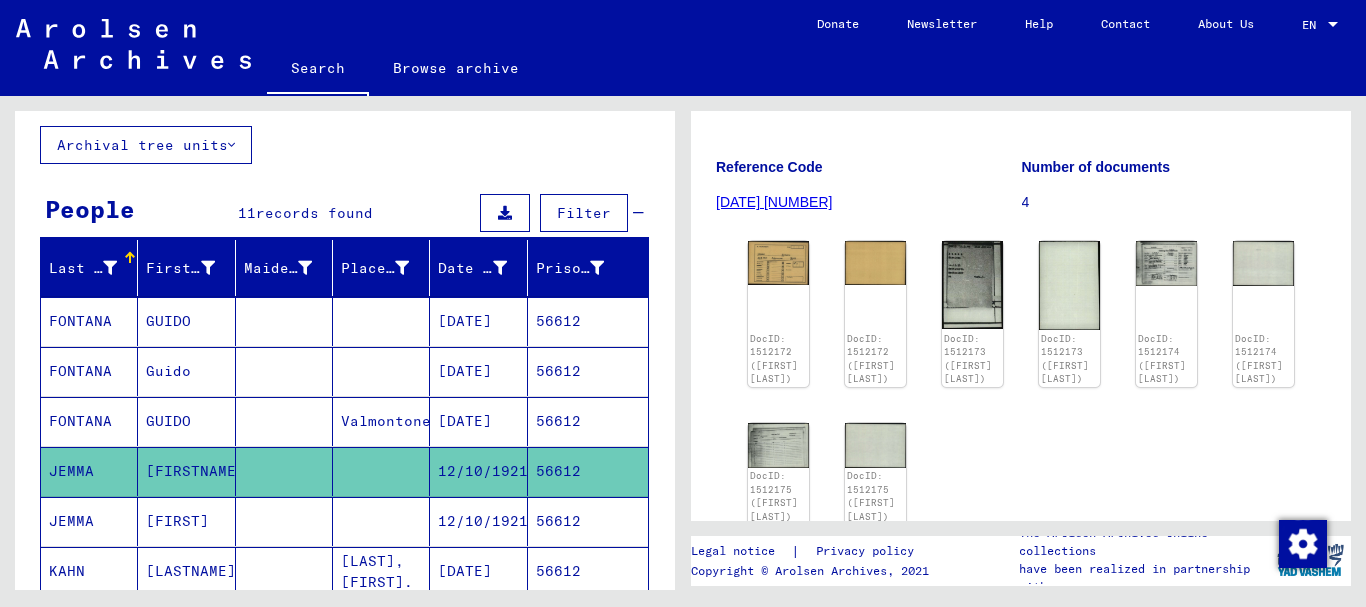 click on "JEMMA" at bounding box center [89, 571] 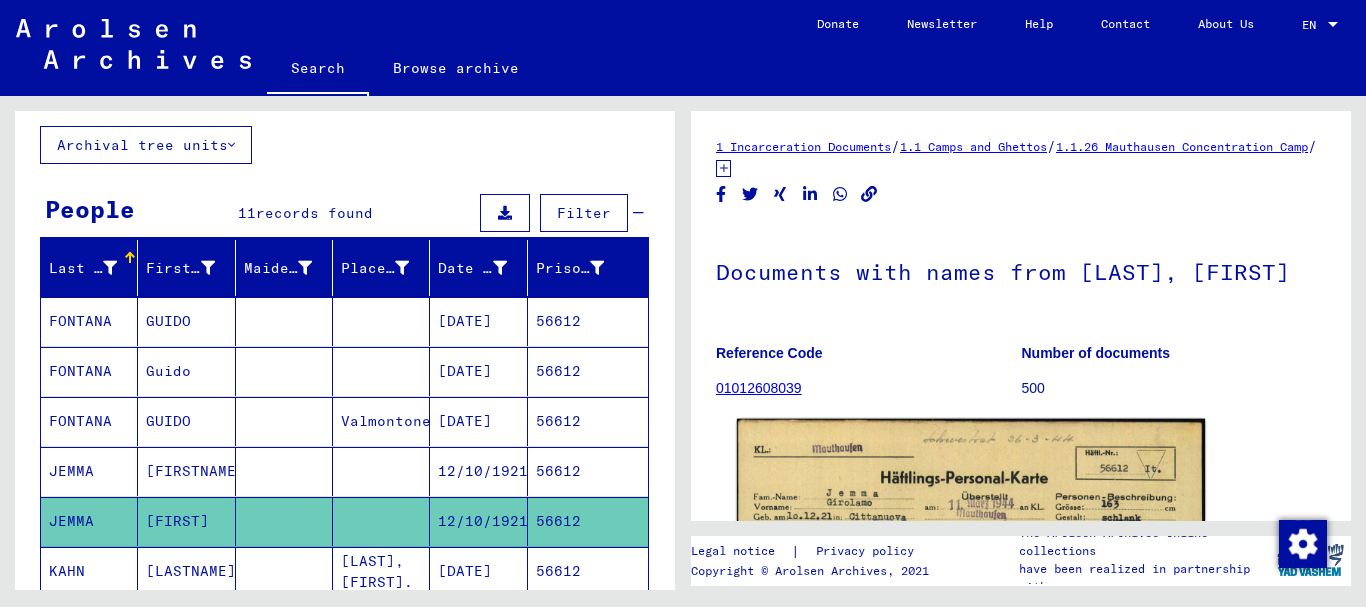 scroll, scrollTop: 216, scrollLeft: 0, axis: vertical 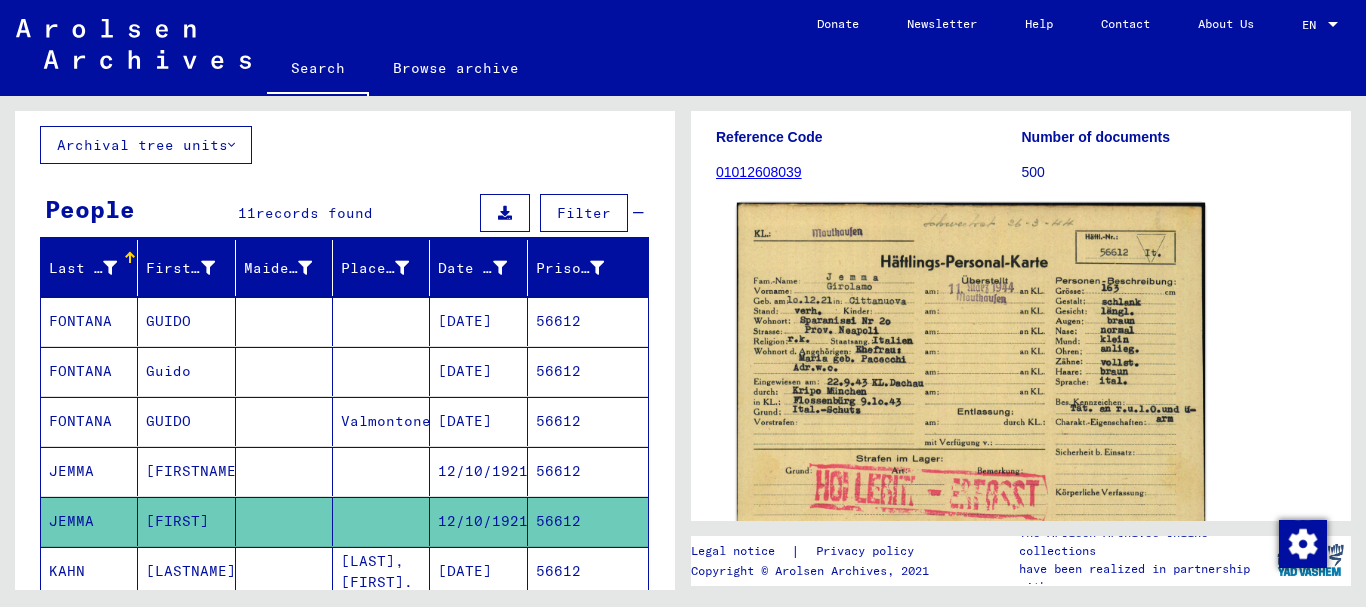 click 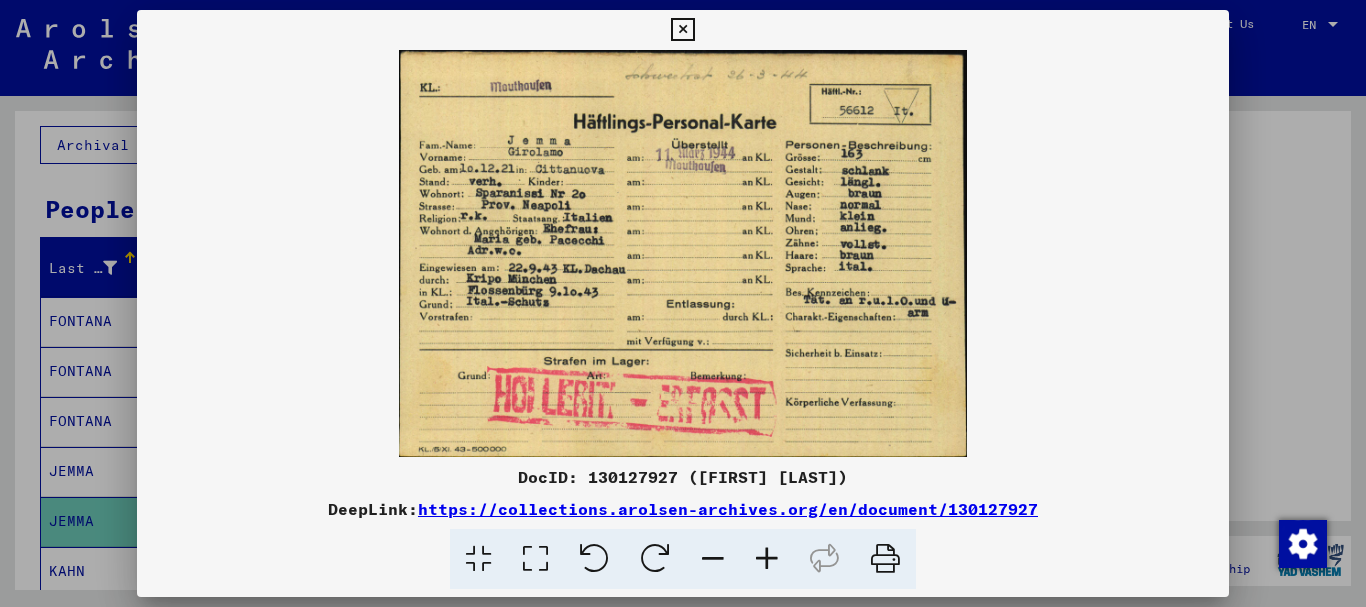 click at bounding box center [767, 559] 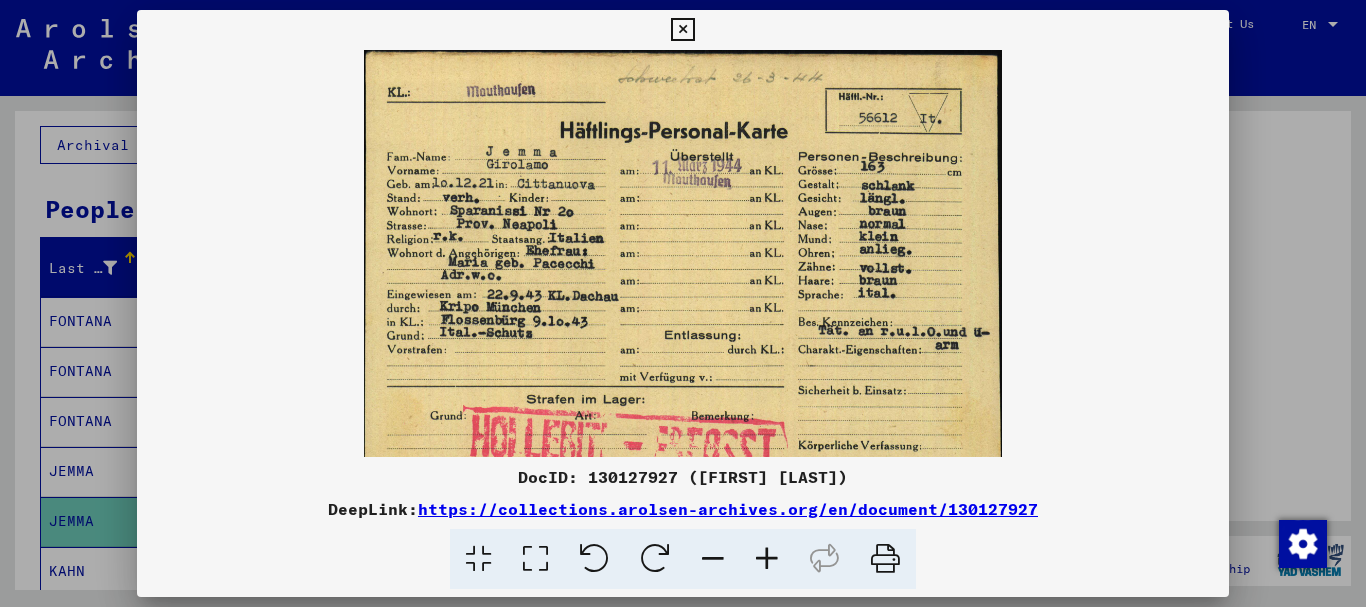 click at bounding box center (767, 559) 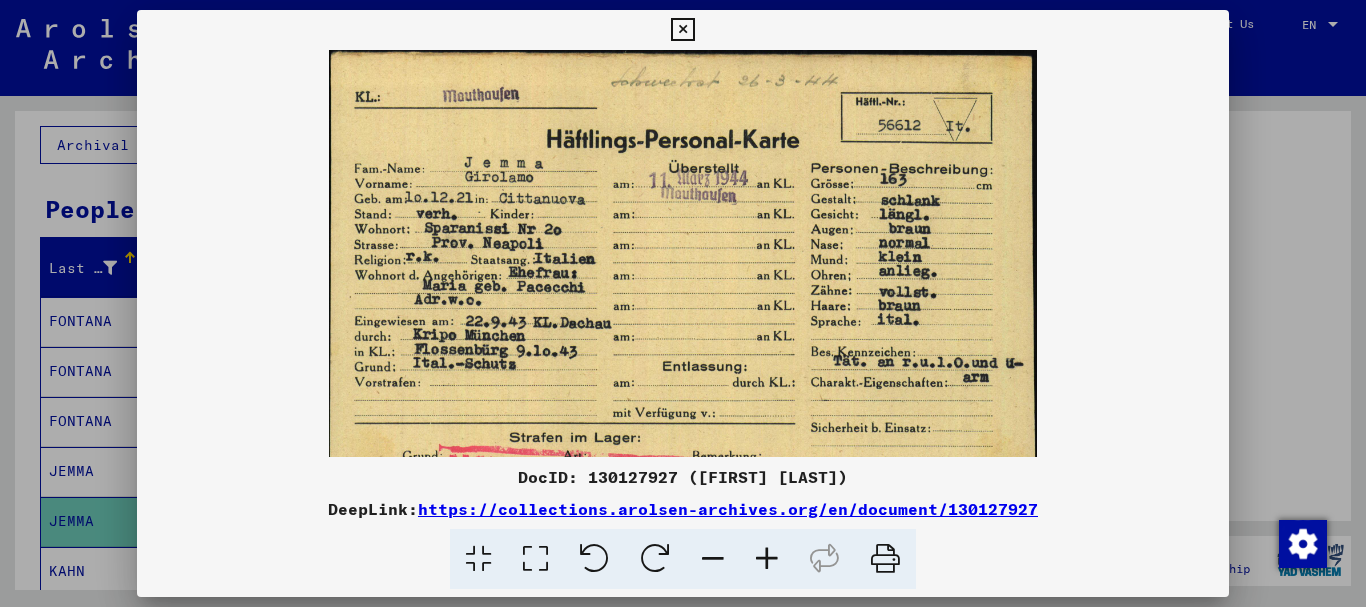 click at bounding box center (767, 559) 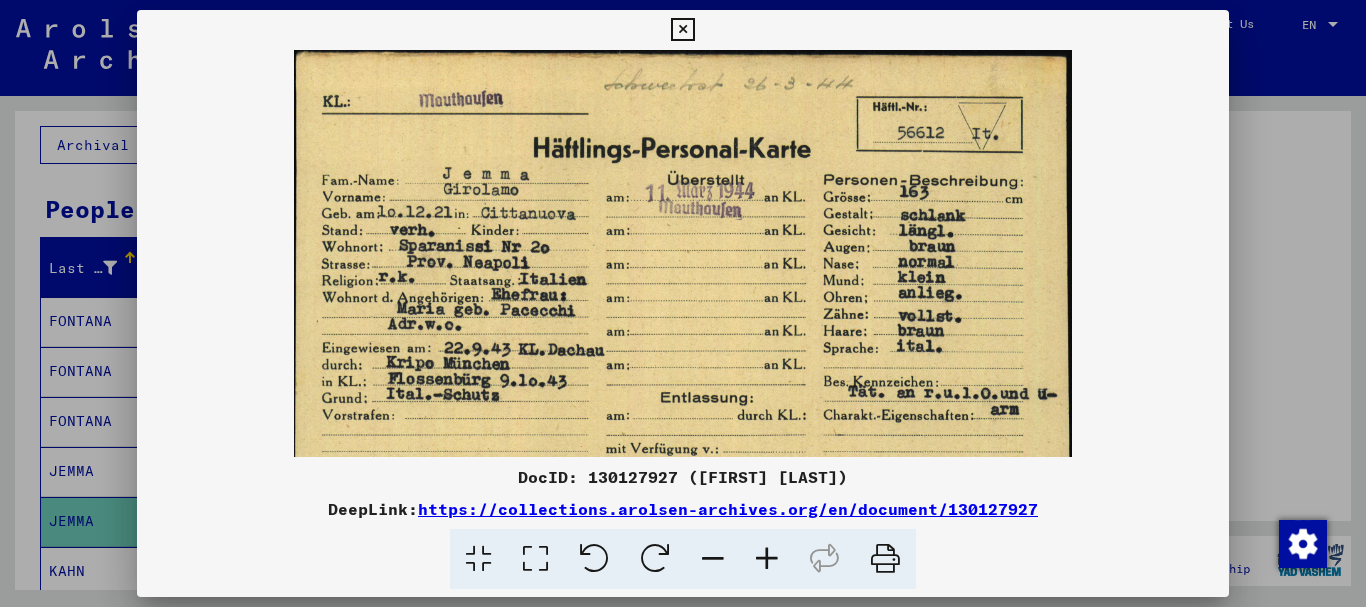click at bounding box center [767, 559] 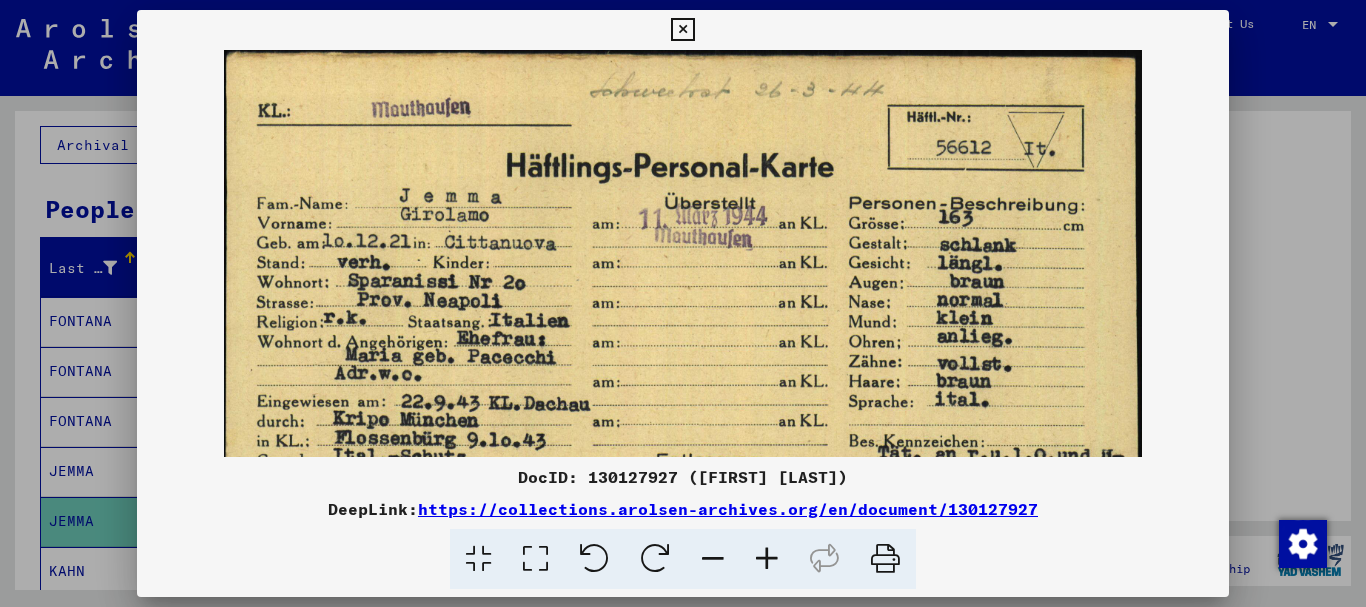 click at bounding box center (767, 559) 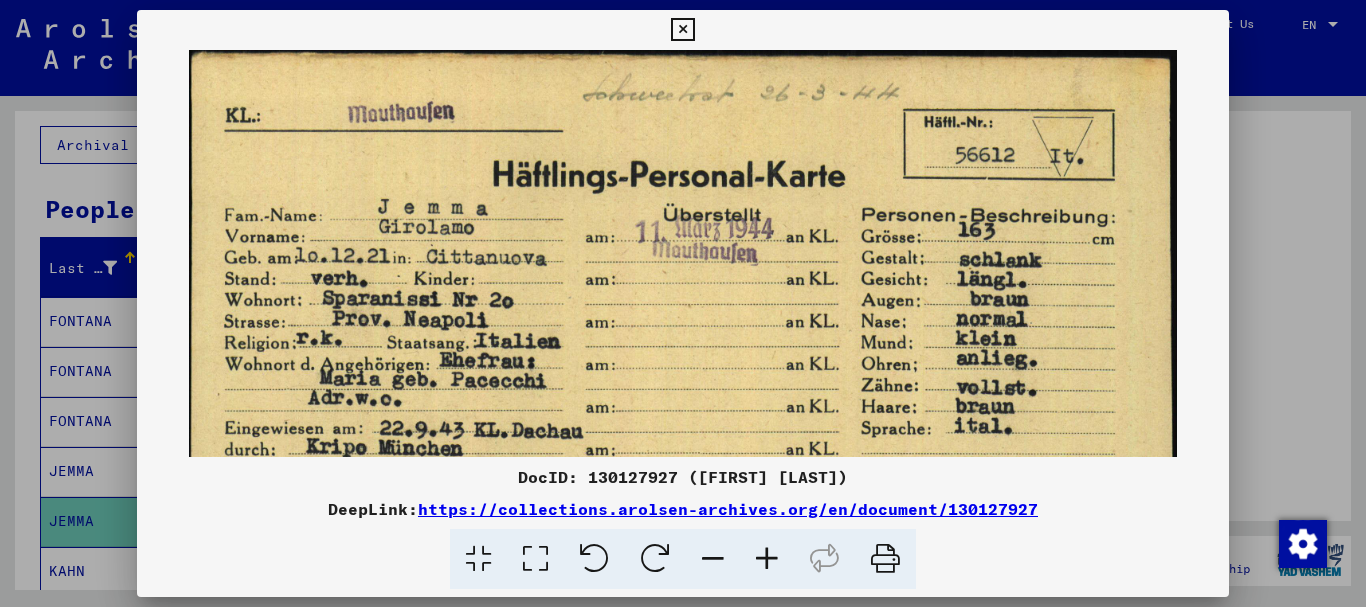 click at bounding box center [683, 303] 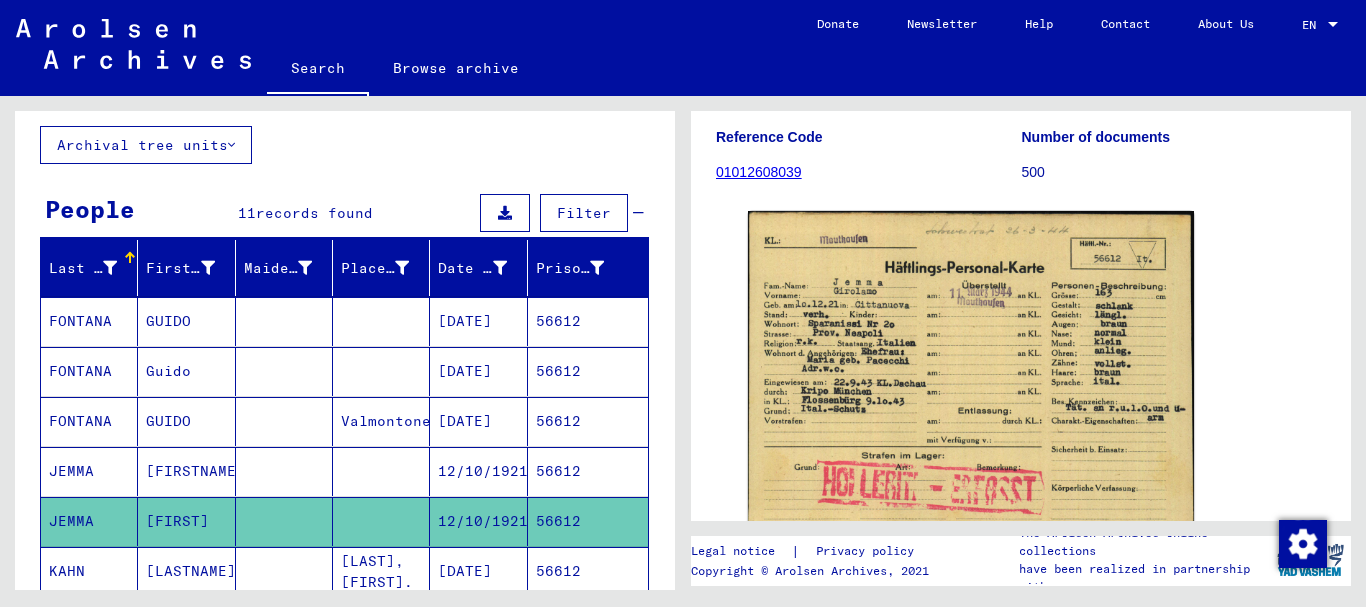 scroll, scrollTop: 0, scrollLeft: 0, axis: both 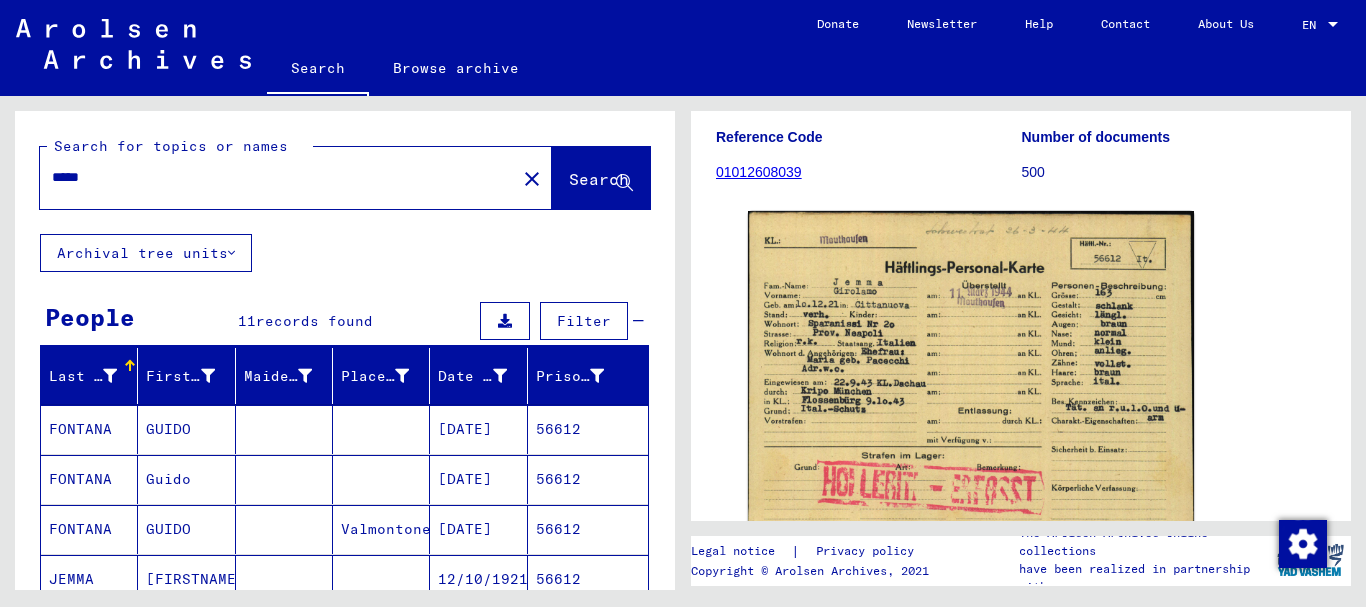 drag, startPoint x: 132, startPoint y: 169, endPoint x: 0, endPoint y: 169, distance: 132 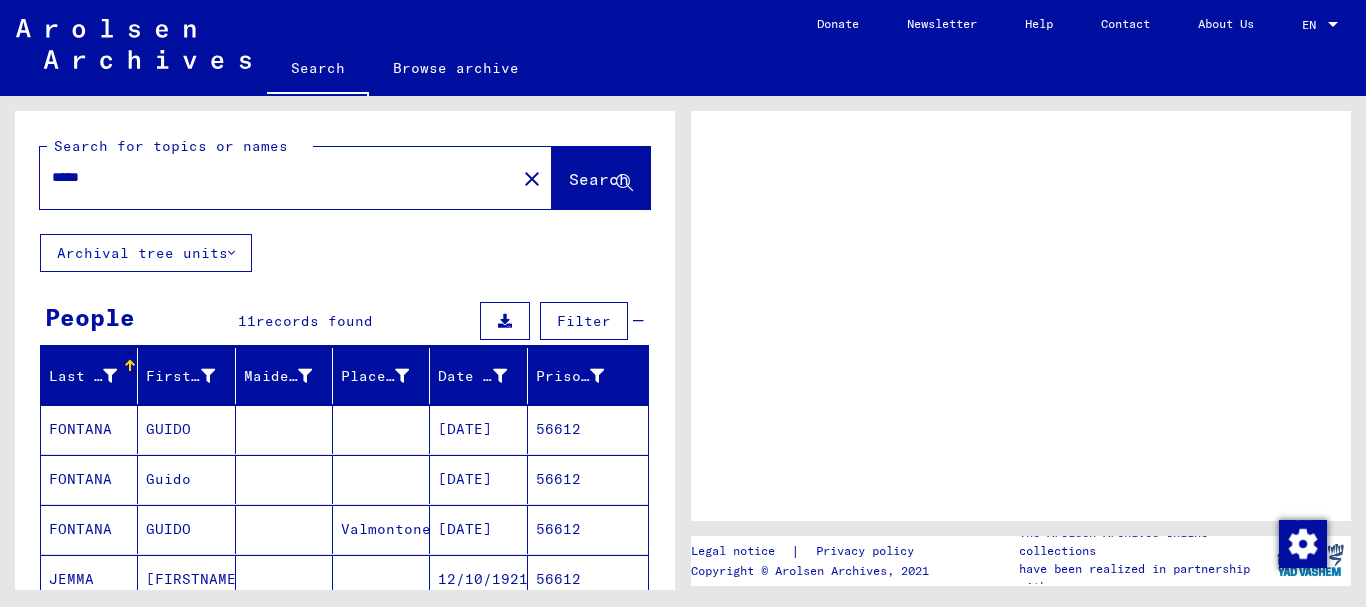 scroll, scrollTop: 0, scrollLeft: 0, axis: both 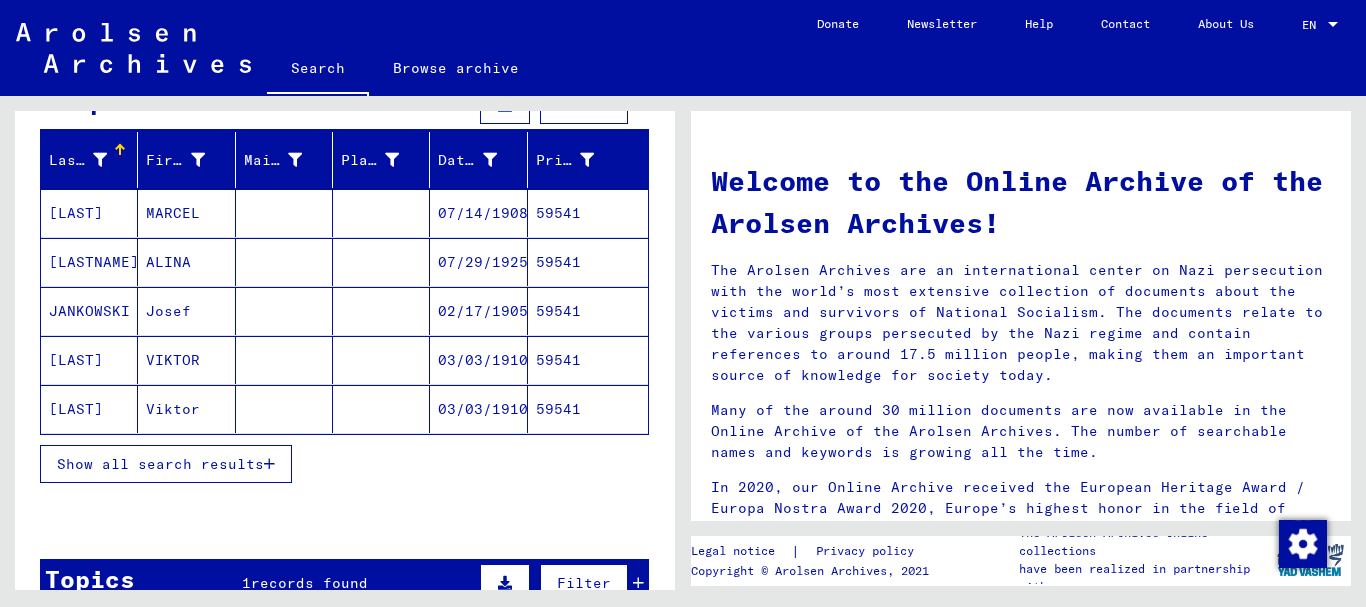 drag, startPoint x: 136, startPoint y: 453, endPoint x: 100, endPoint y: 373, distance: 87.72685 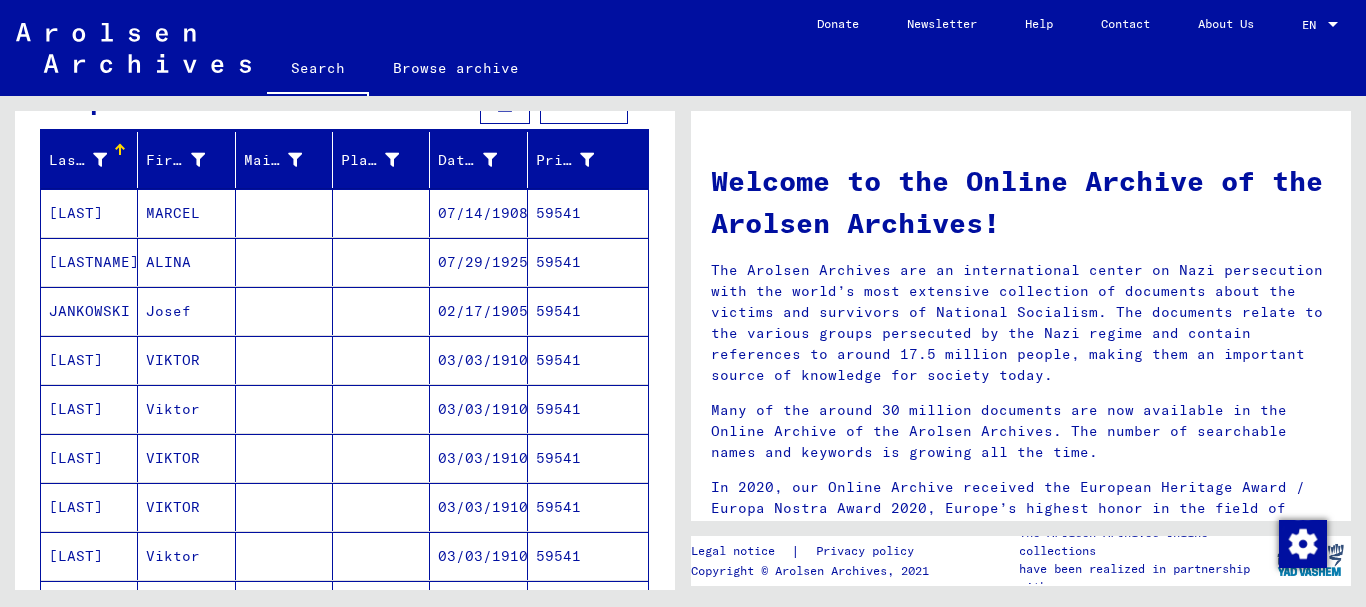 click on "[LAST]" at bounding box center (89, 409) 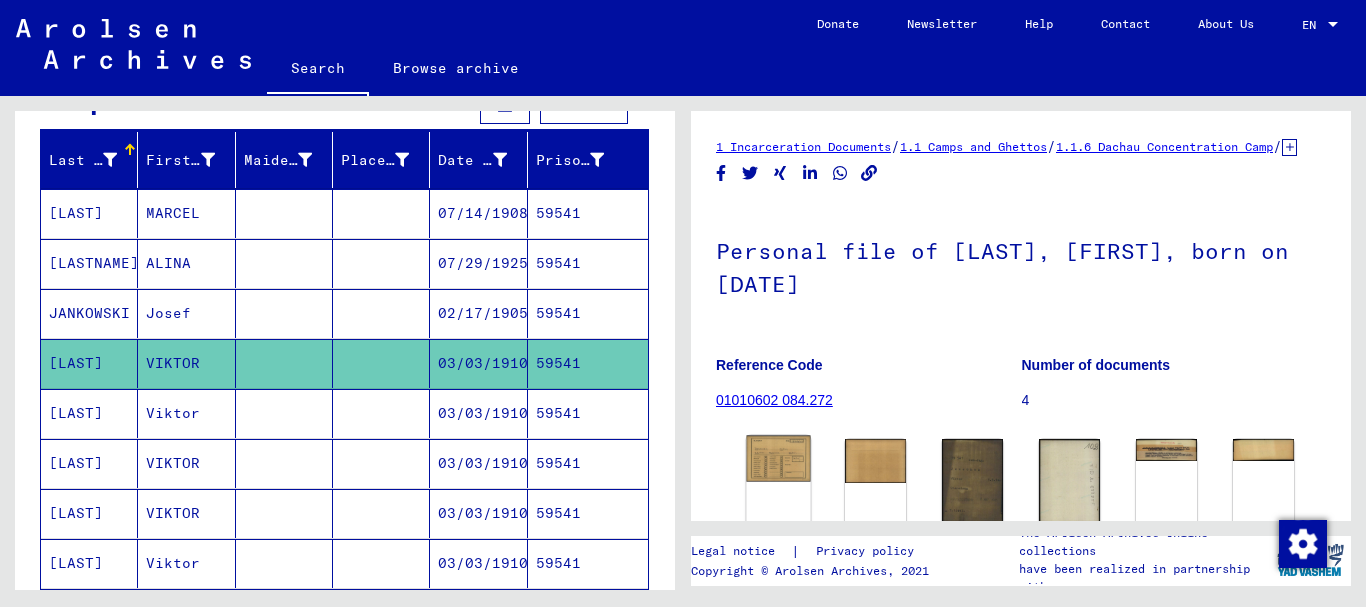 scroll, scrollTop: 216, scrollLeft: 0, axis: vertical 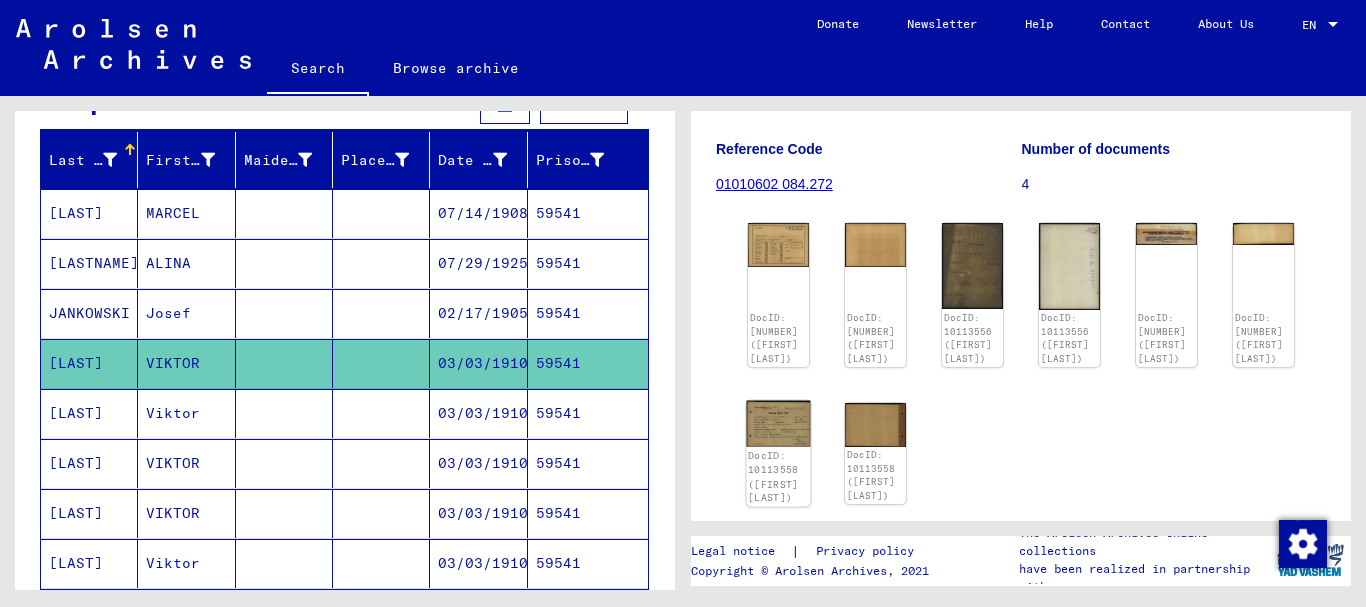click 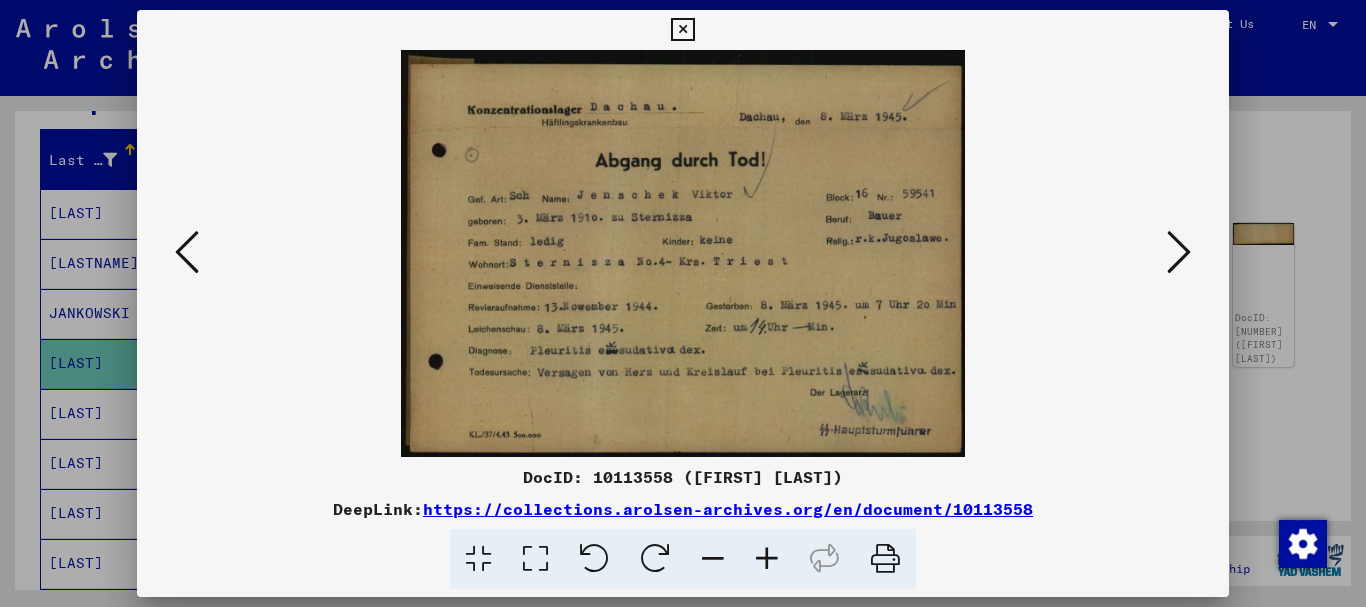 click at bounding box center (767, 559) 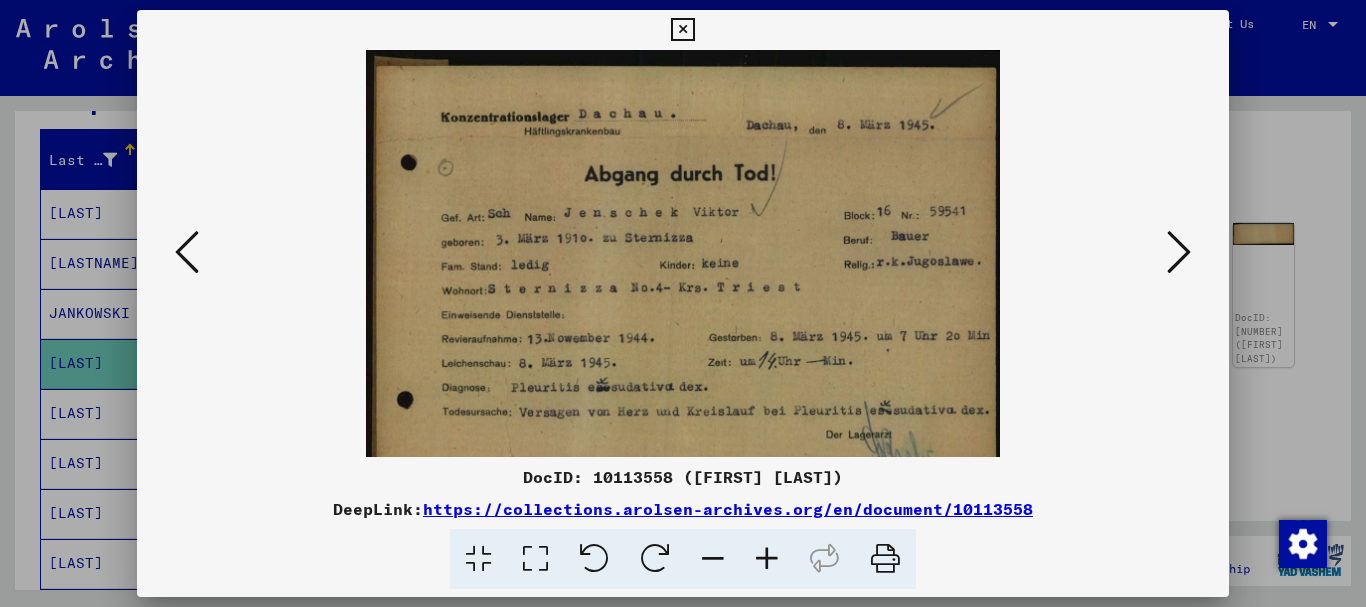 click at bounding box center (767, 559) 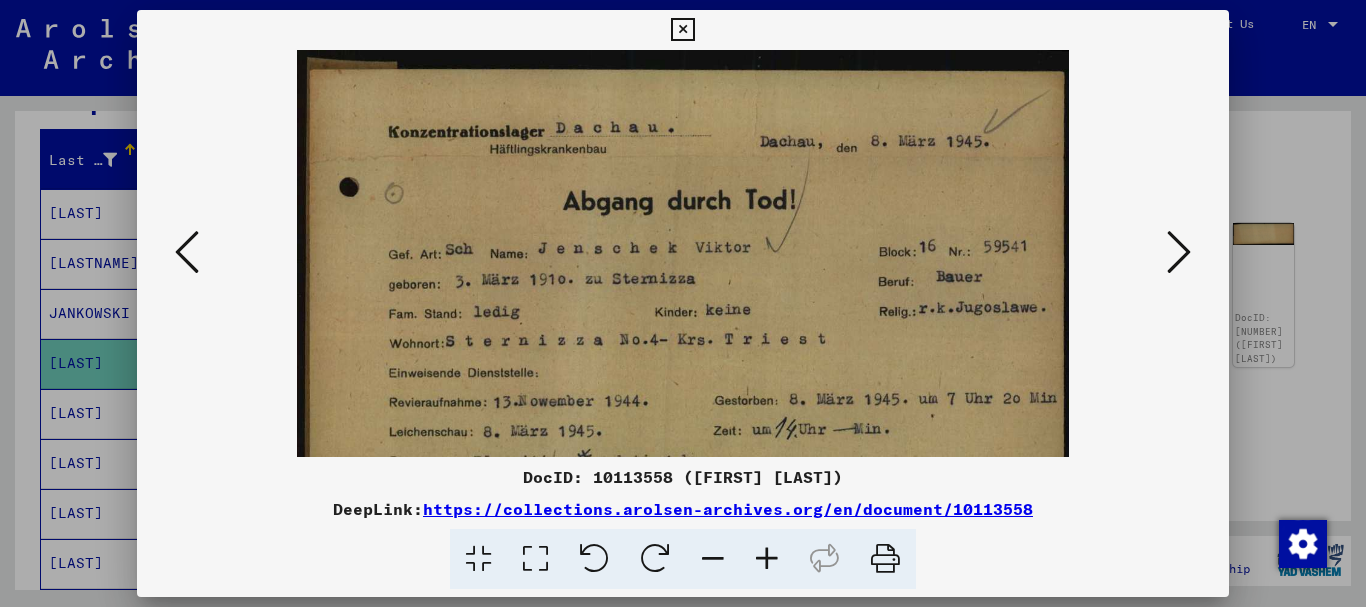click at bounding box center (767, 559) 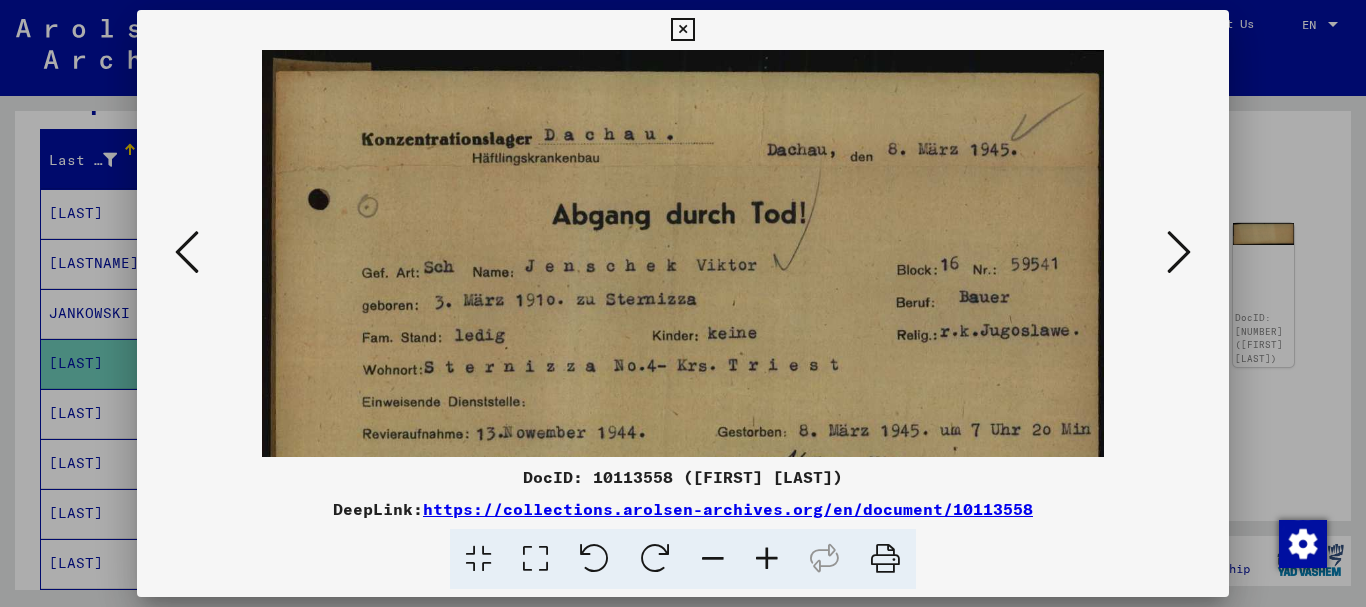 click at bounding box center (683, 303) 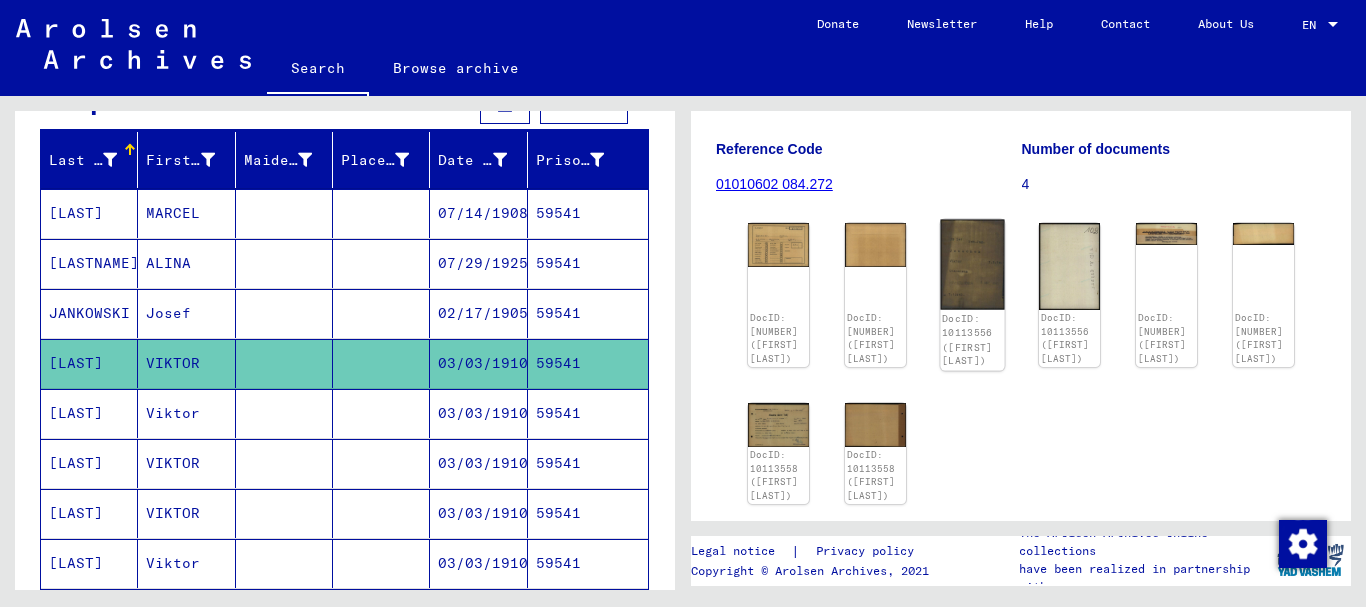 click 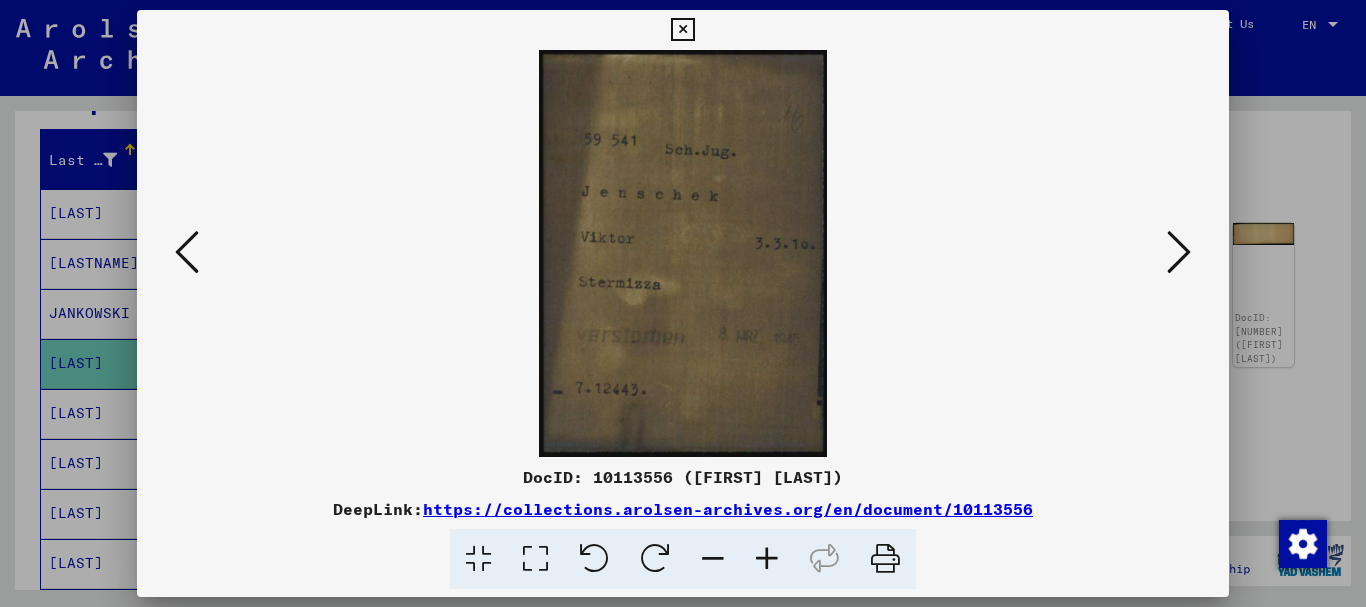 click at bounding box center (683, 303) 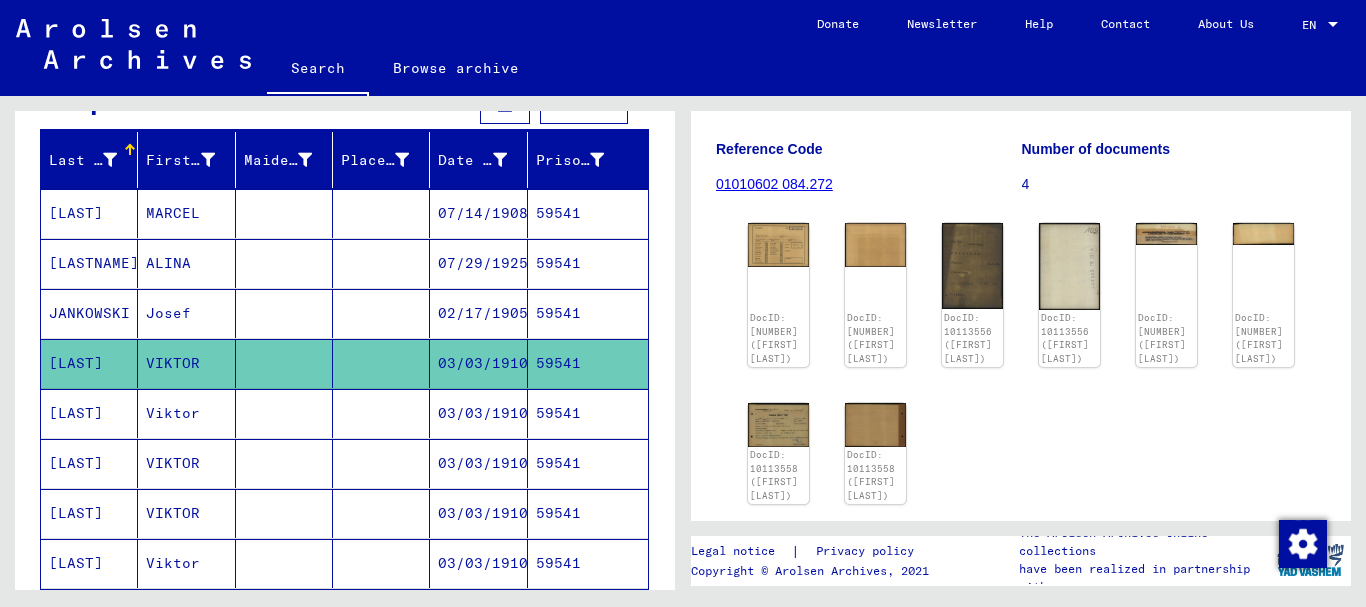click on "59541" at bounding box center [588, 463] 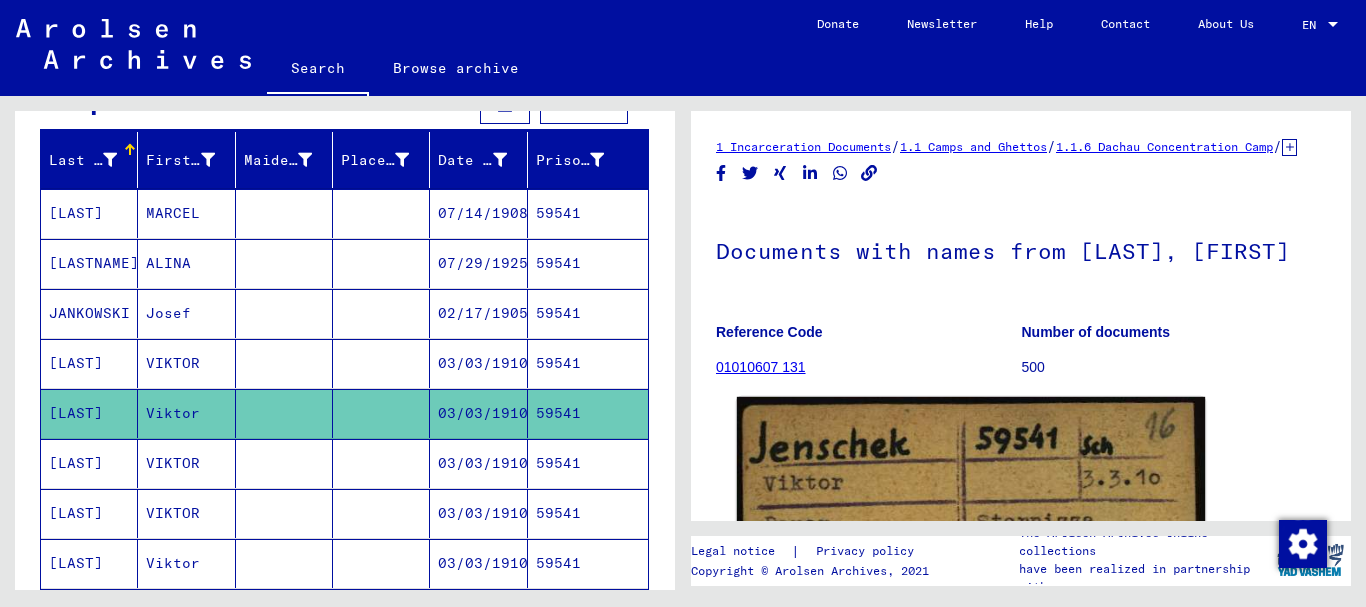 scroll, scrollTop: 324, scrollLeft: 0, axis: vertical 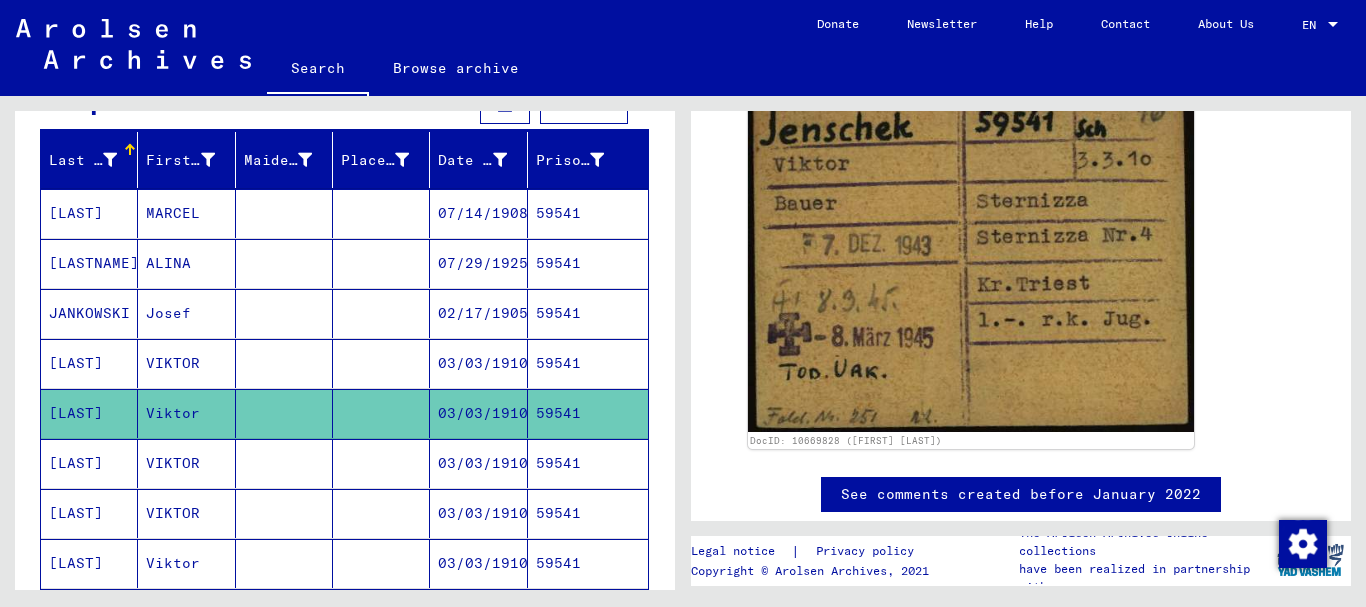 click on "VIKTOR" at bounding box center (186, 513) 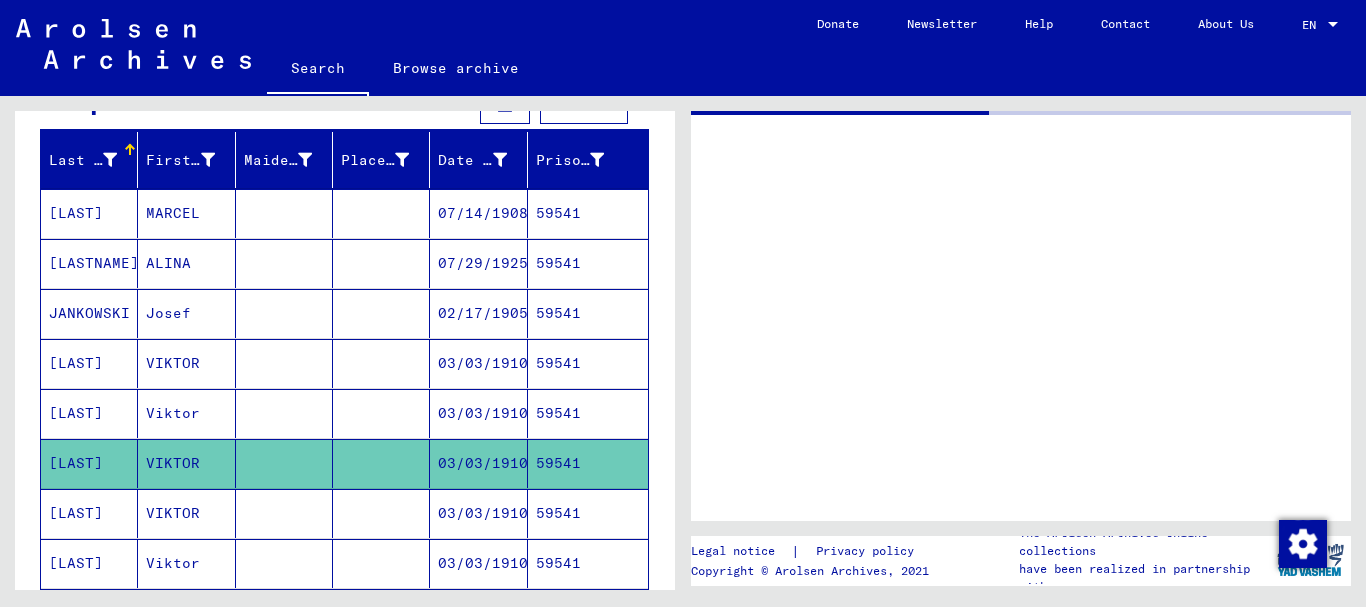 scroll, scrollTop: 0, scrollLeft: 0, axis: both 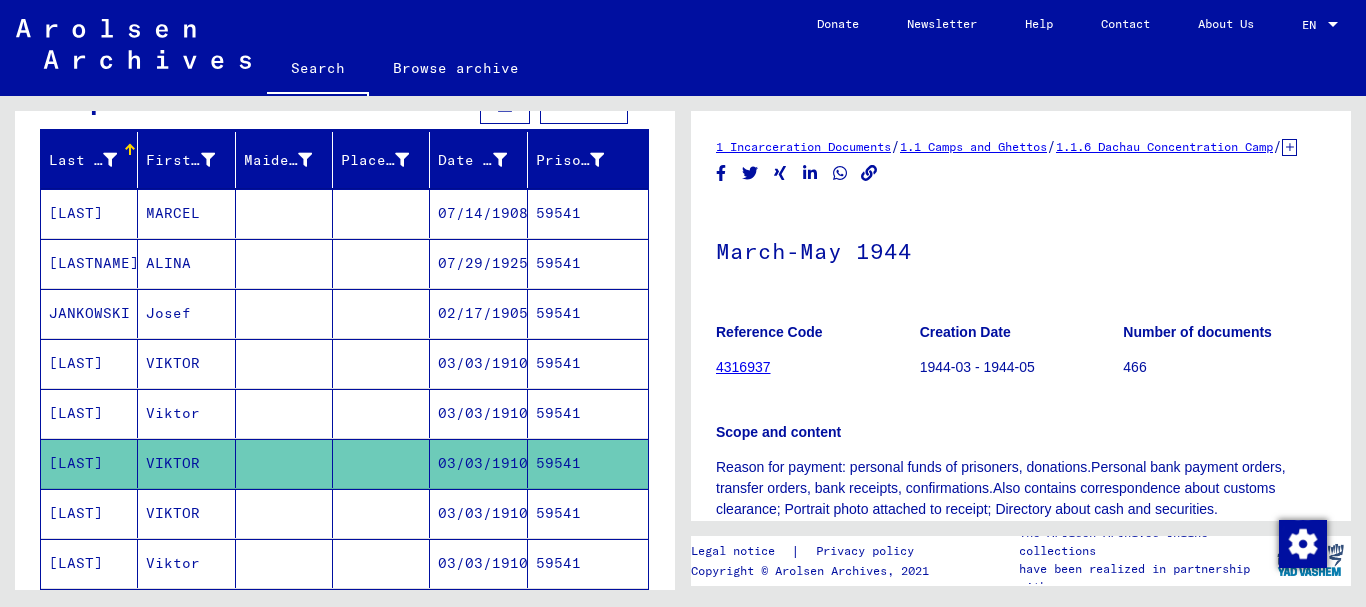click on "VIKTOR" at bounding box center (186, 563) 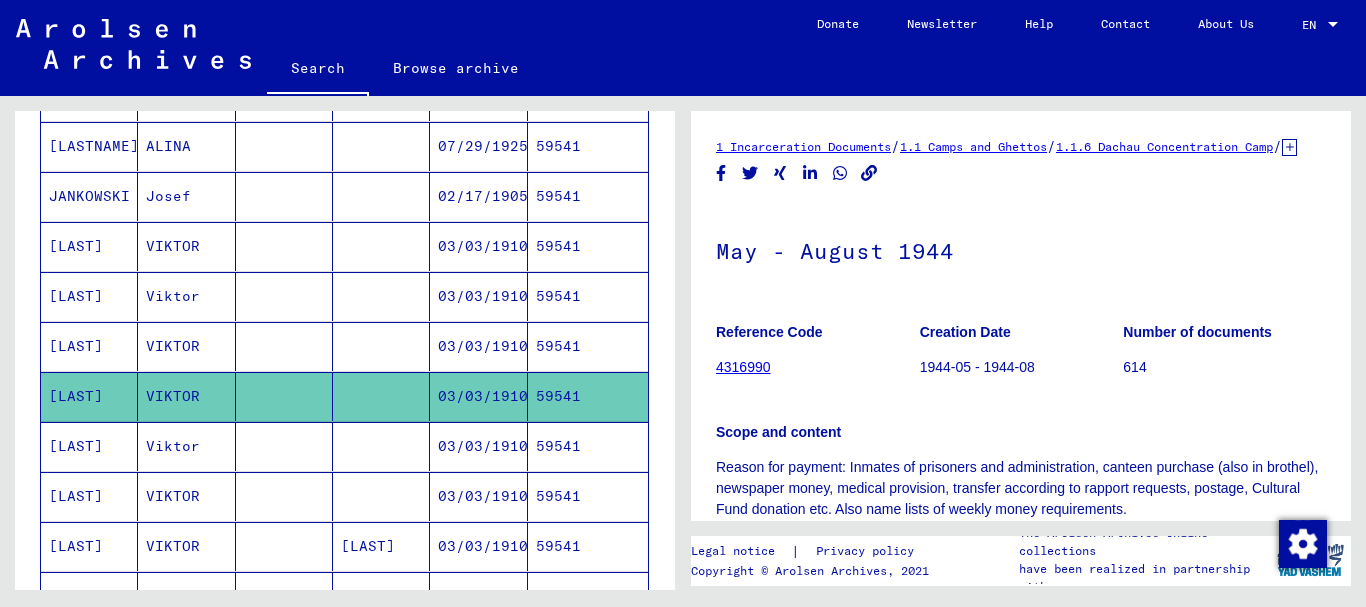 scroll, scrollTop: 432, scrollLeft: 0, axis: vertical 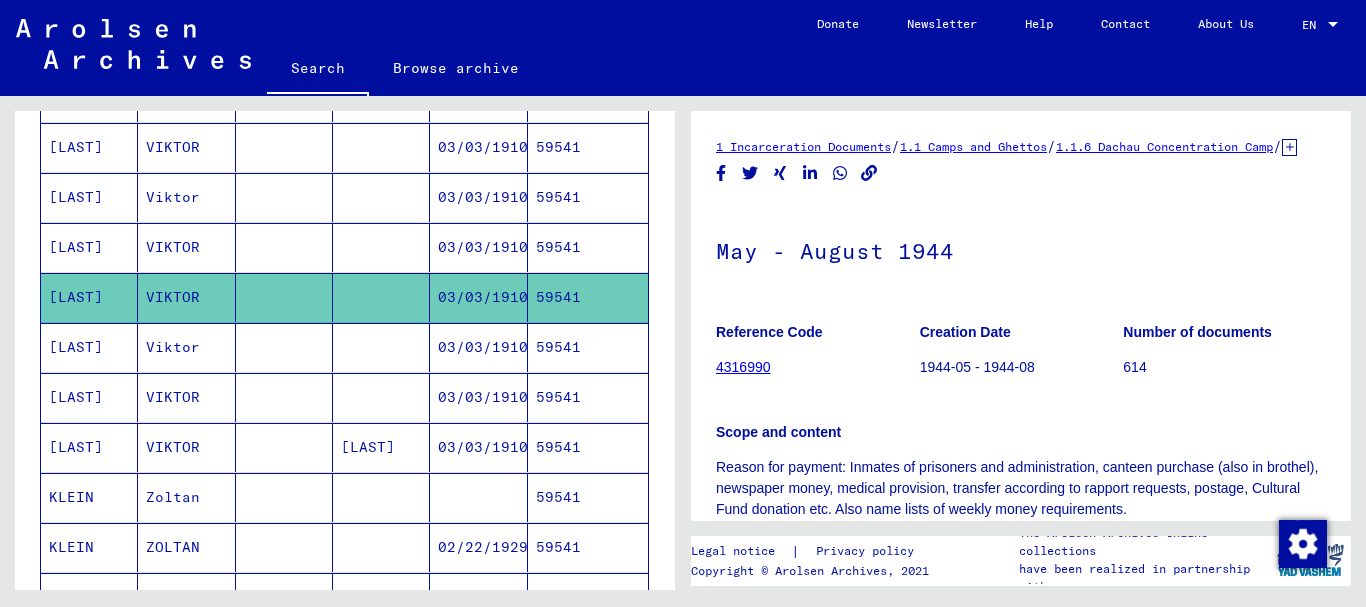 click on "VIKTOR" at bounding box center [186, 497] 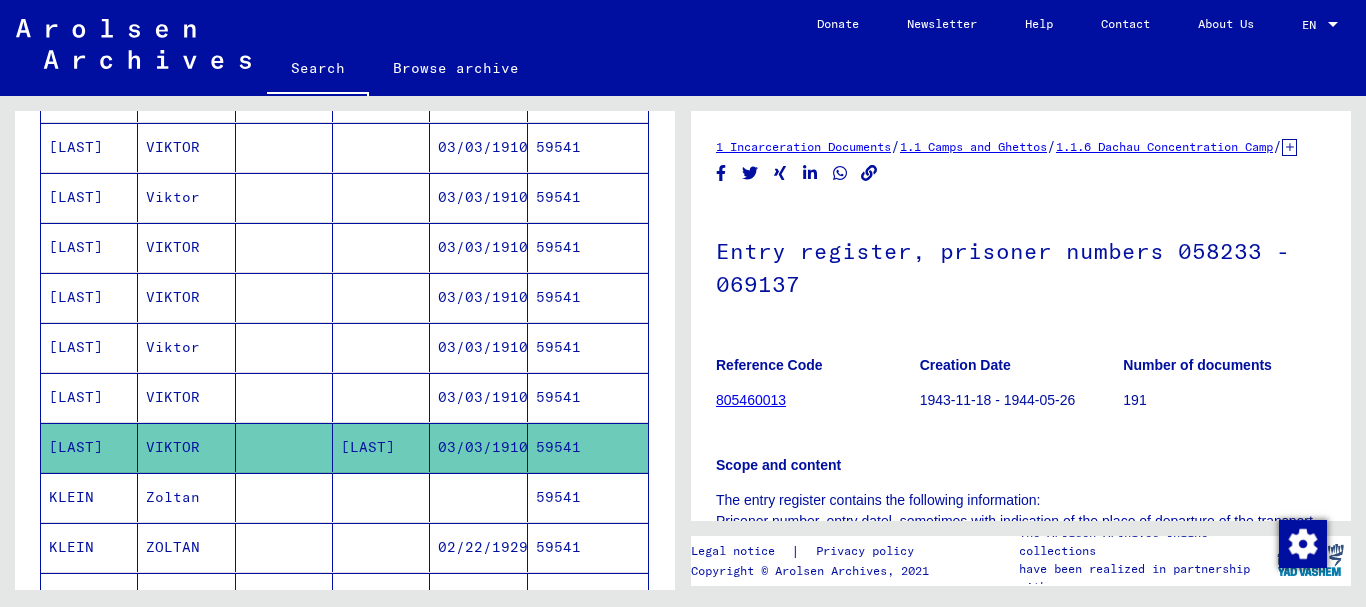 scroll, scrollTop: 432, scrollLeft: 0, axis: vertical 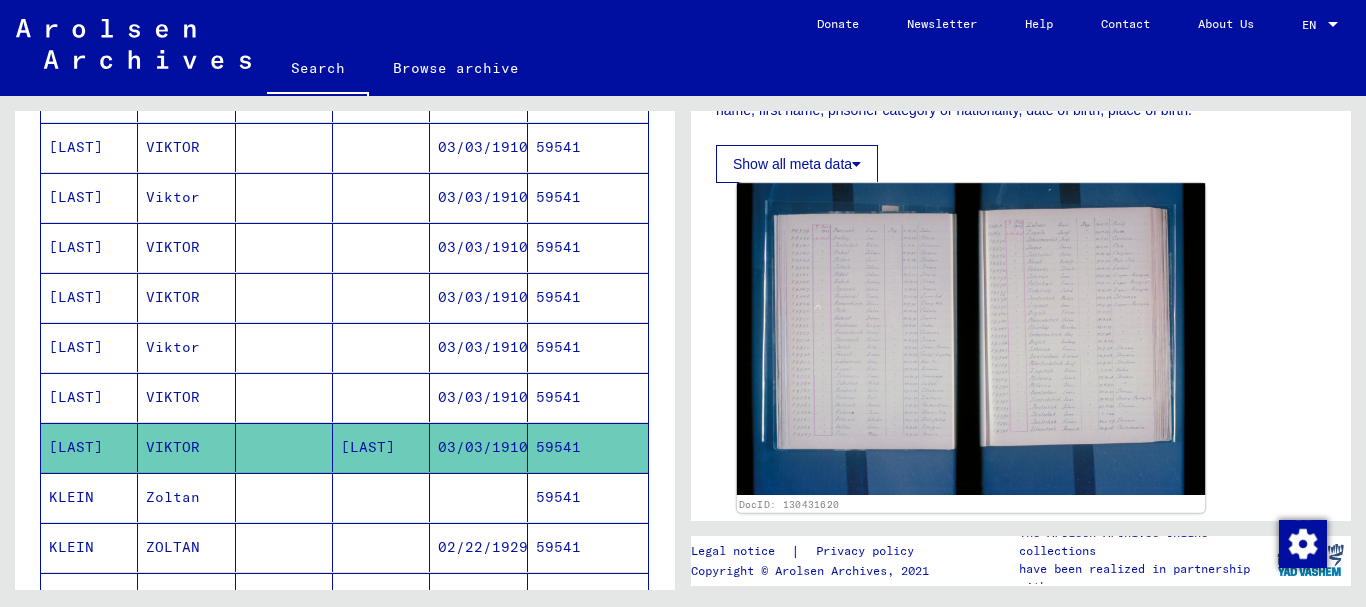 click 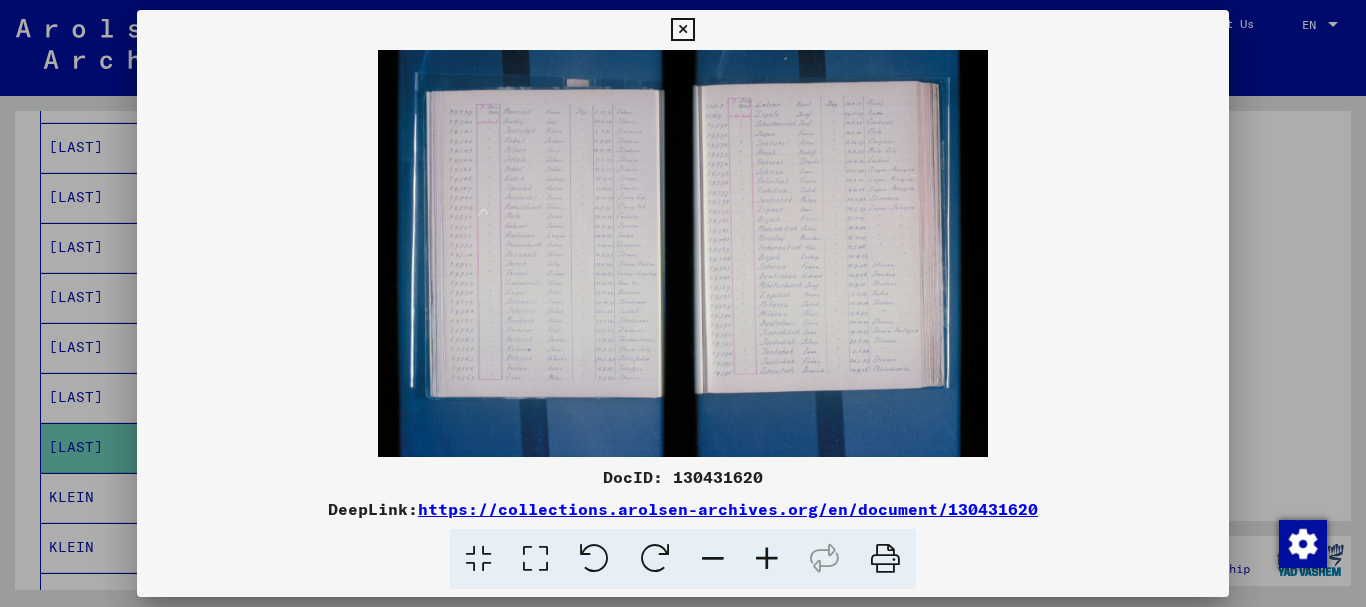 click at bounding box center (767, 559) 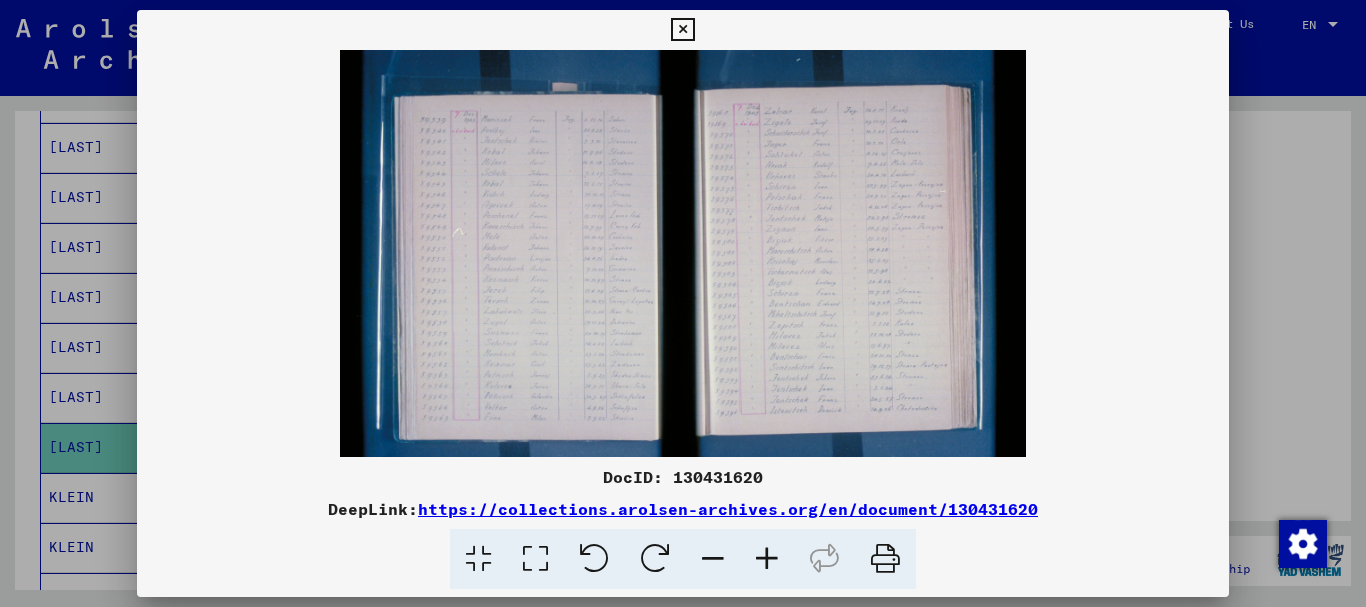click at bounding box center (767, 559) 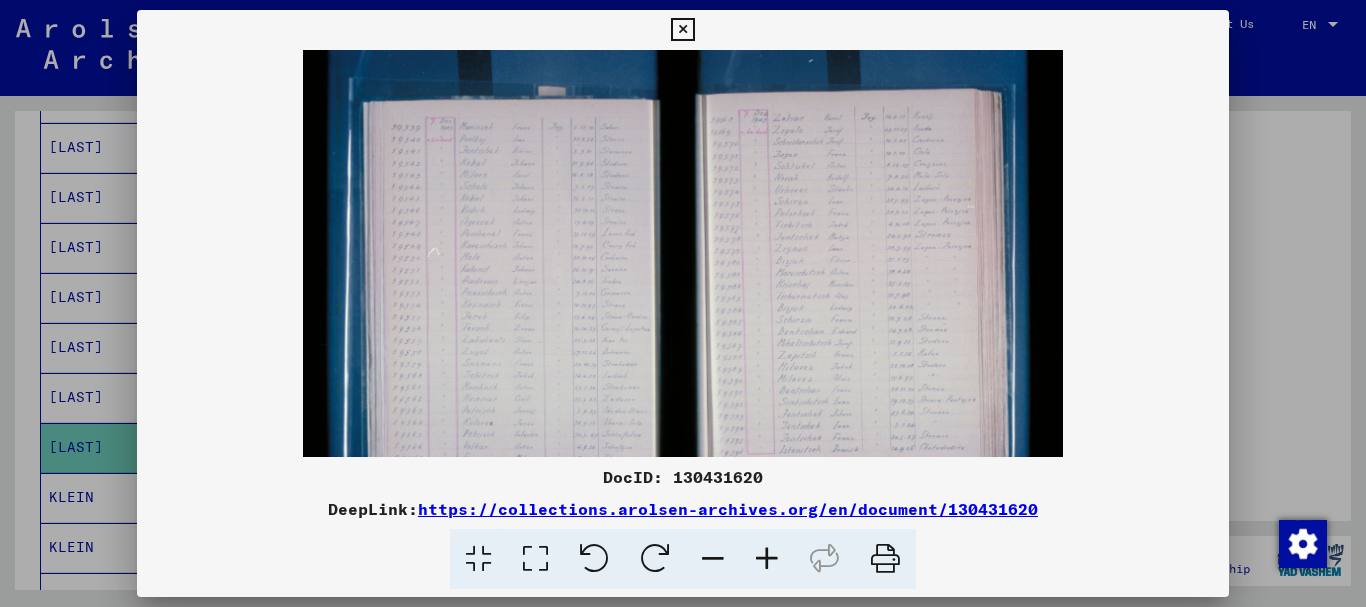 click at bounding box center [767, 559] 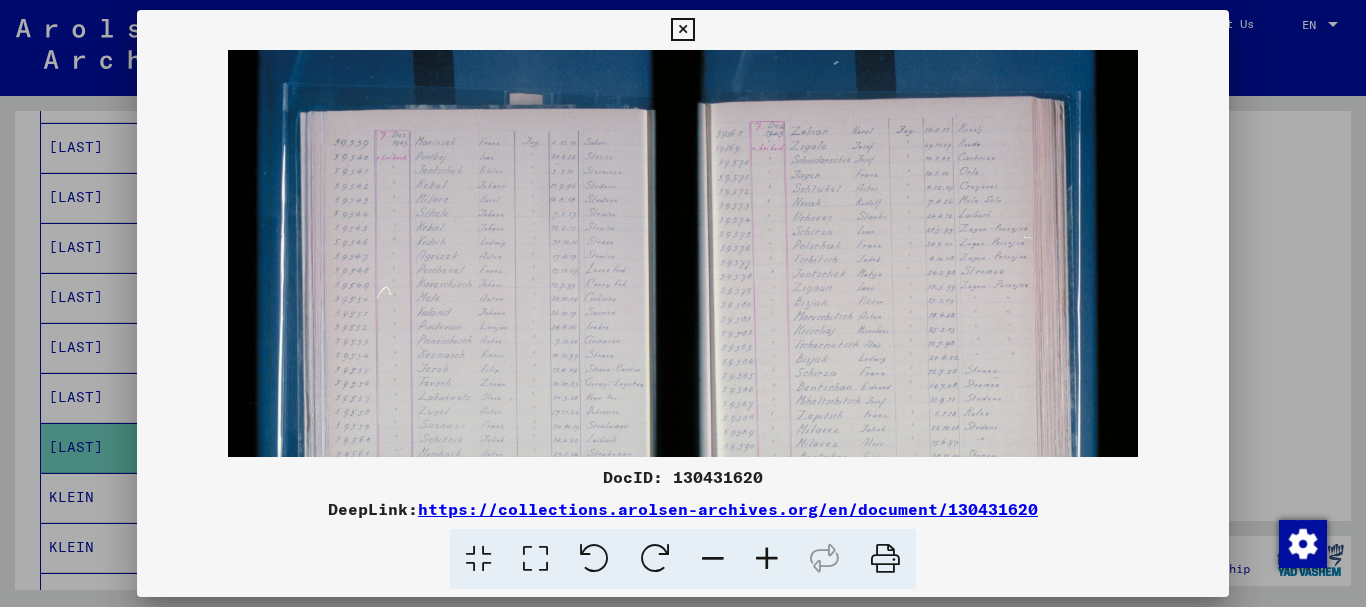 click at bounding box center (767, 559) 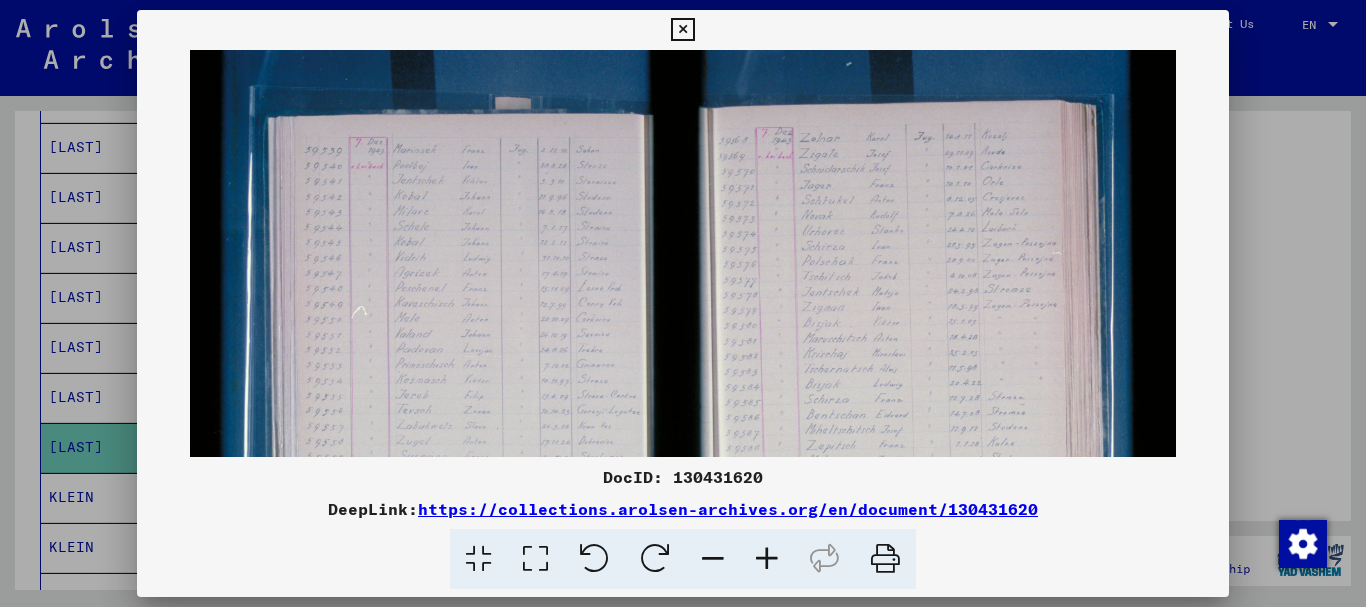 click at bounding box center [767, 559] 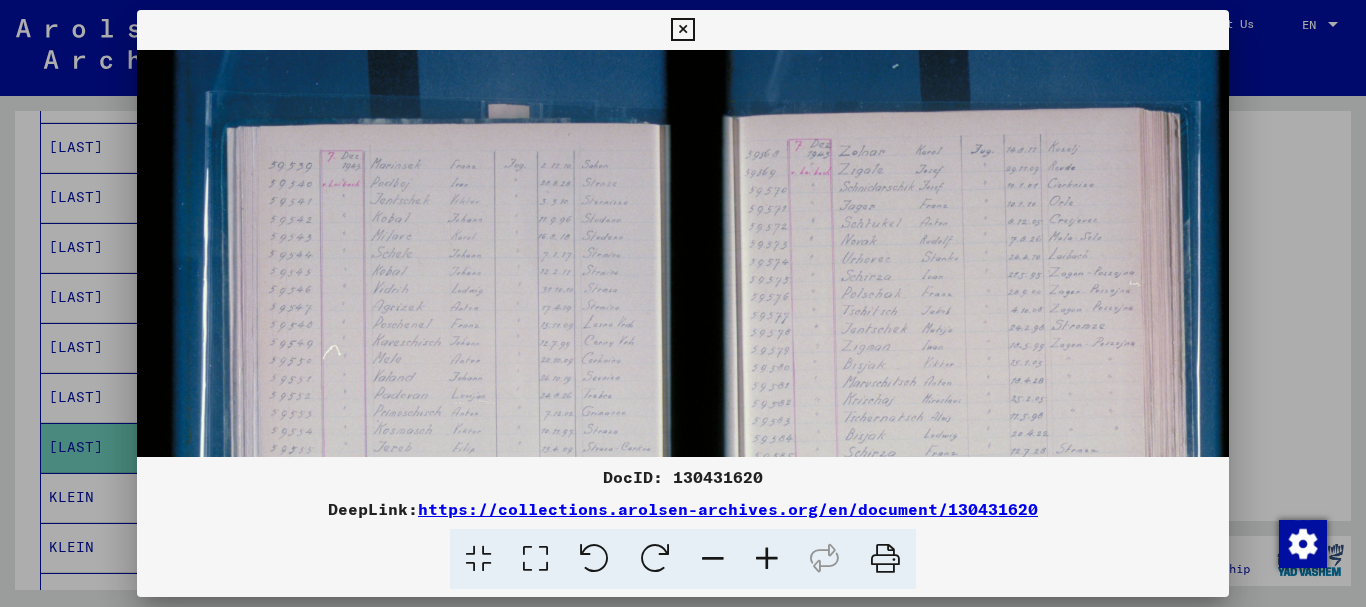 click at bounding box center (767, 559) 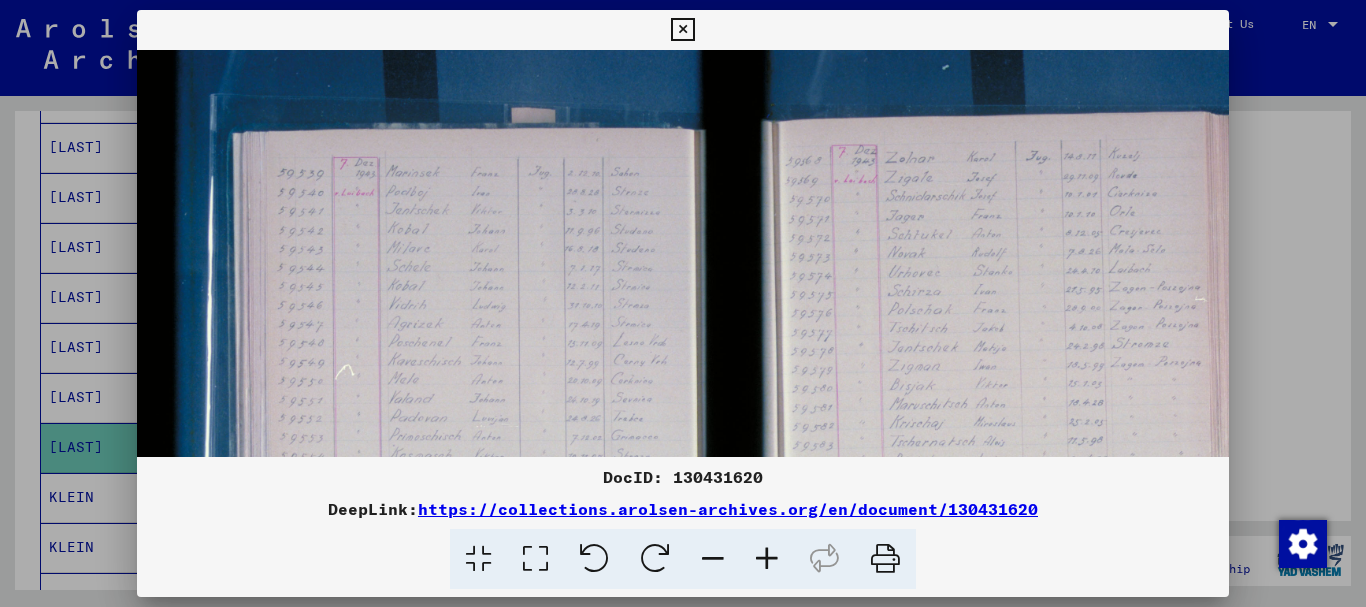click at bounding box center [767, 559] 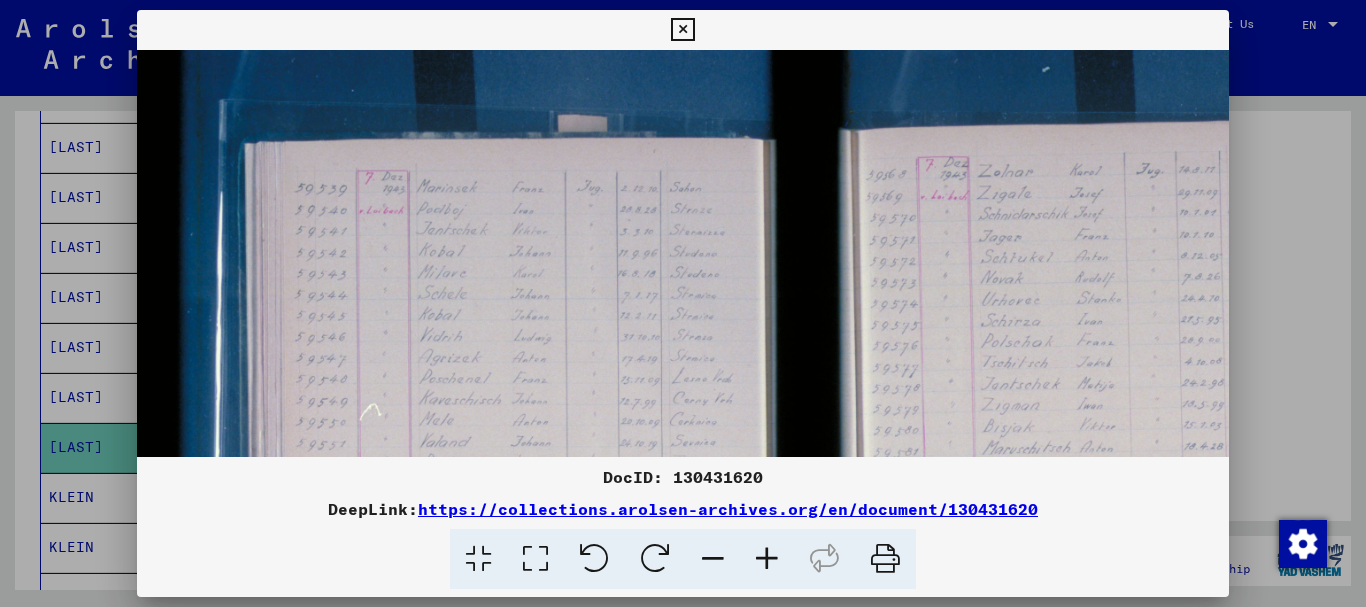 click at bounding box center (767, 559) 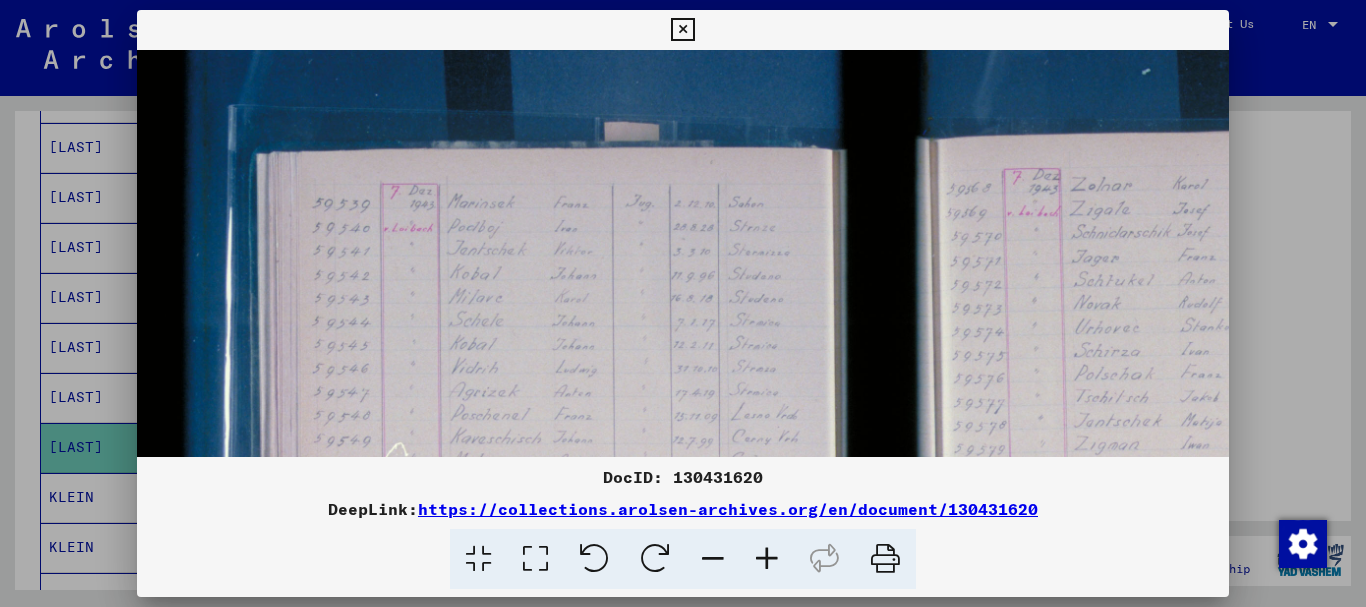 click at bounding box center [767, 559] 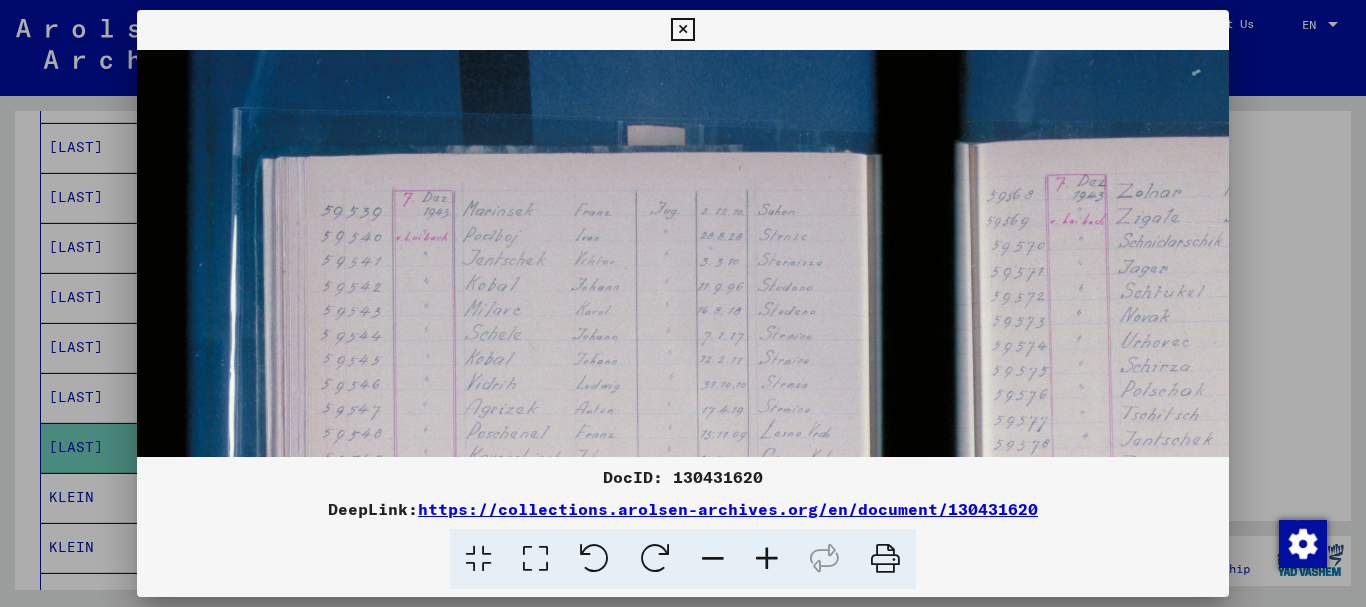 click at bounding box center [767, 559] 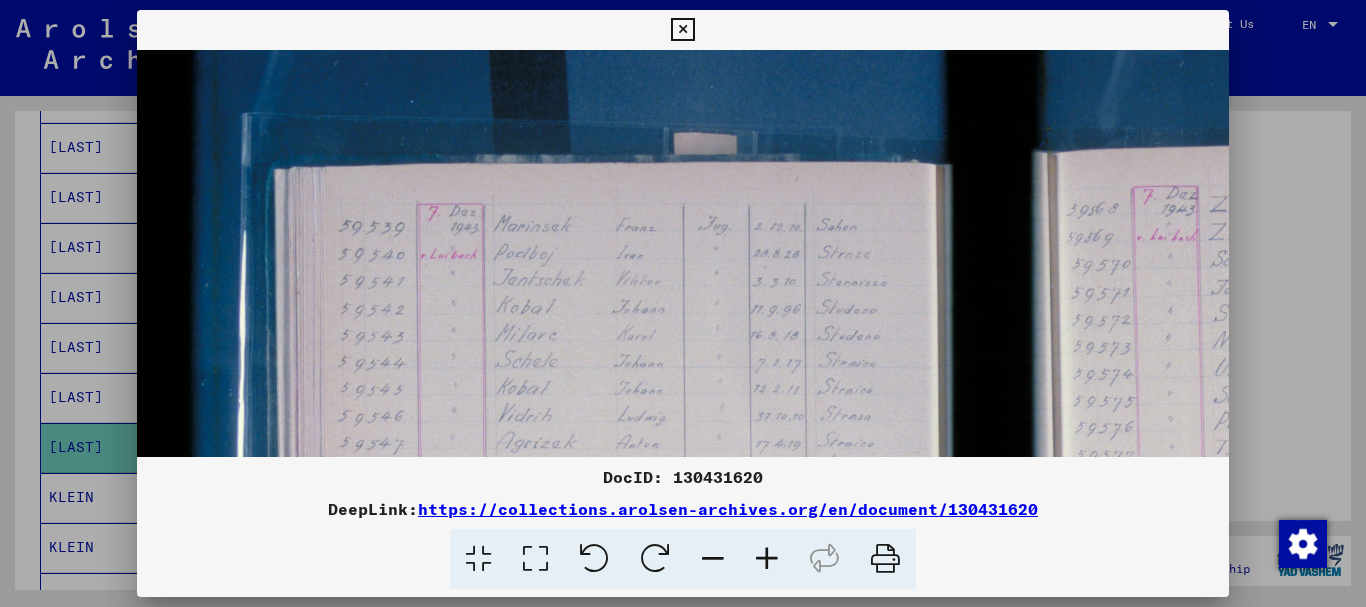 drag, startPoint x: 765, startPoint y: 563, endPoint x: 713, endPoint y: 482, distance: 96.25487 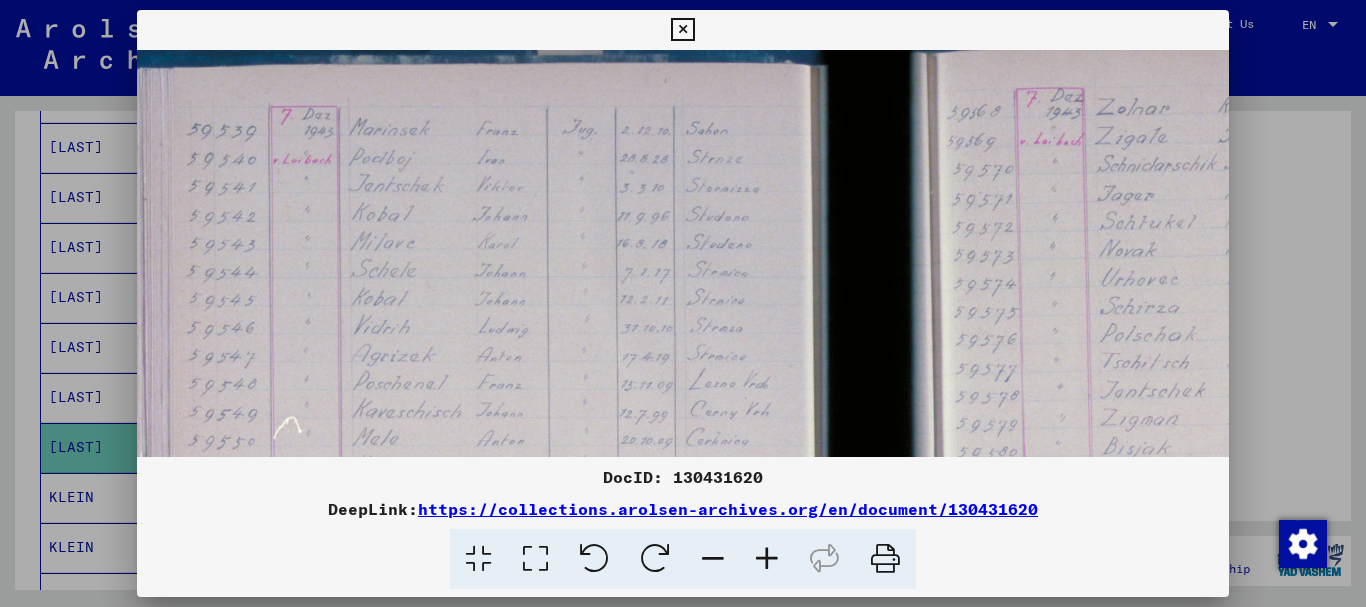 drag, startPoint x: 629, startPoint y: 361, endPoint x: 502, endPoint y: 257, distance: 164.14932 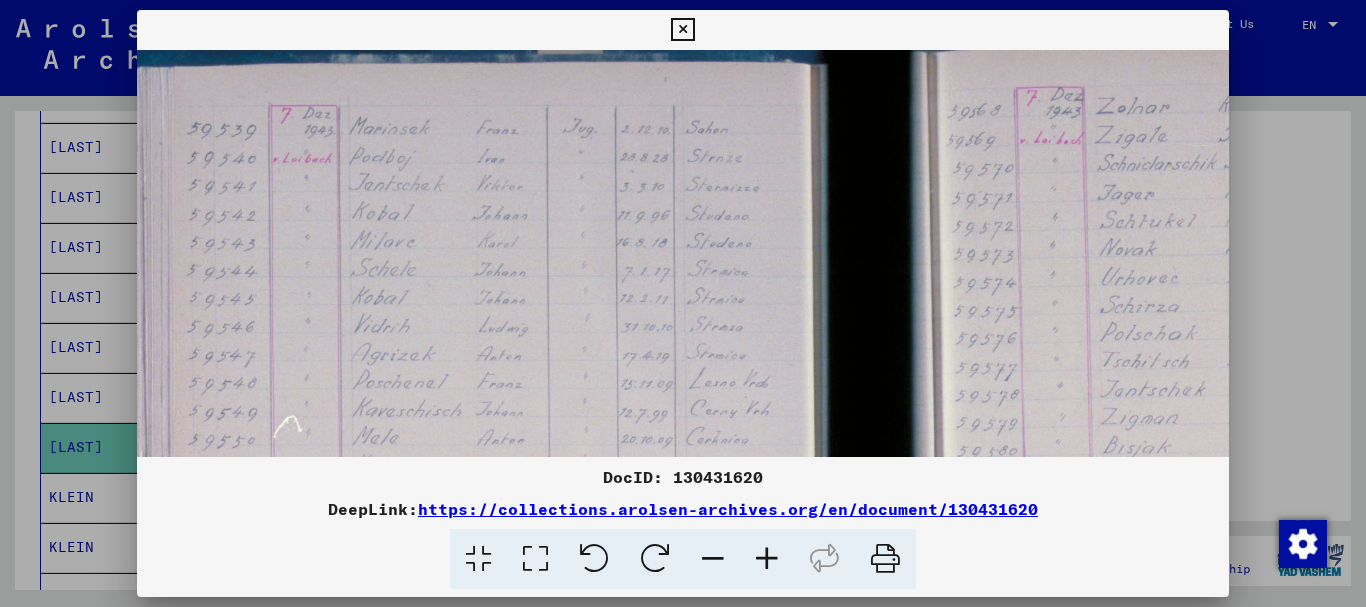 scroll, scrollTop: 117, scrollLeft: 163, axis: both 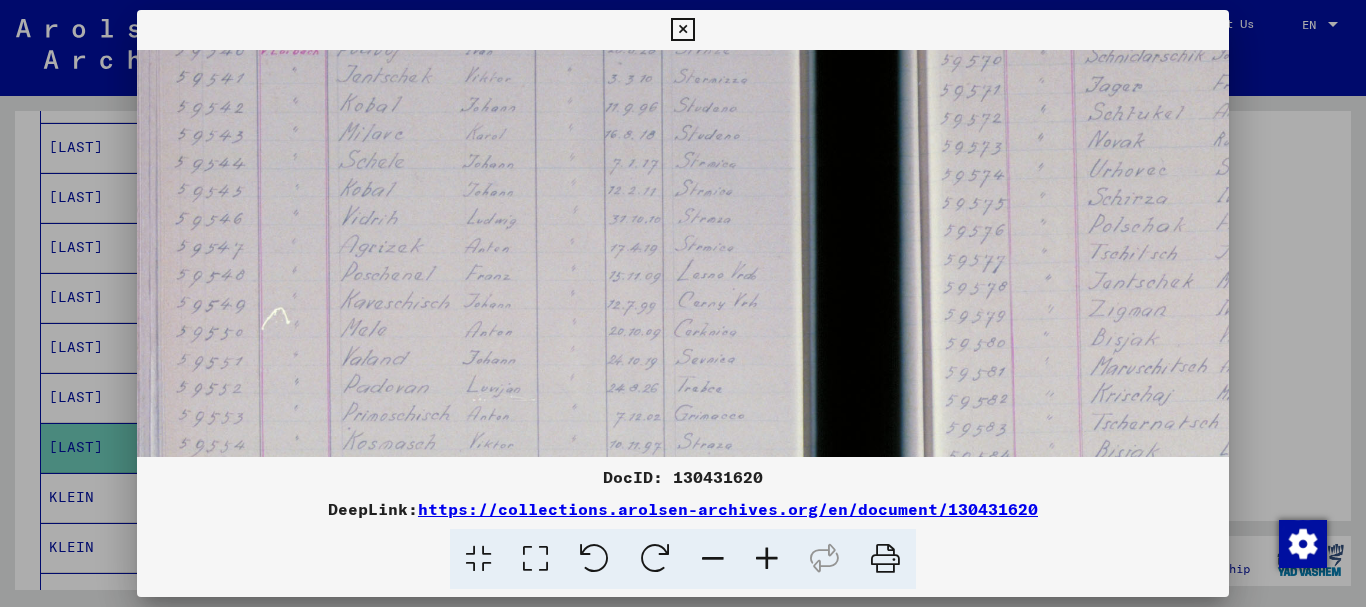 drag, startPoint x: 582, startPoint y: 359, endPoint x: 570, endPoint y: 248, distance: 111.64677 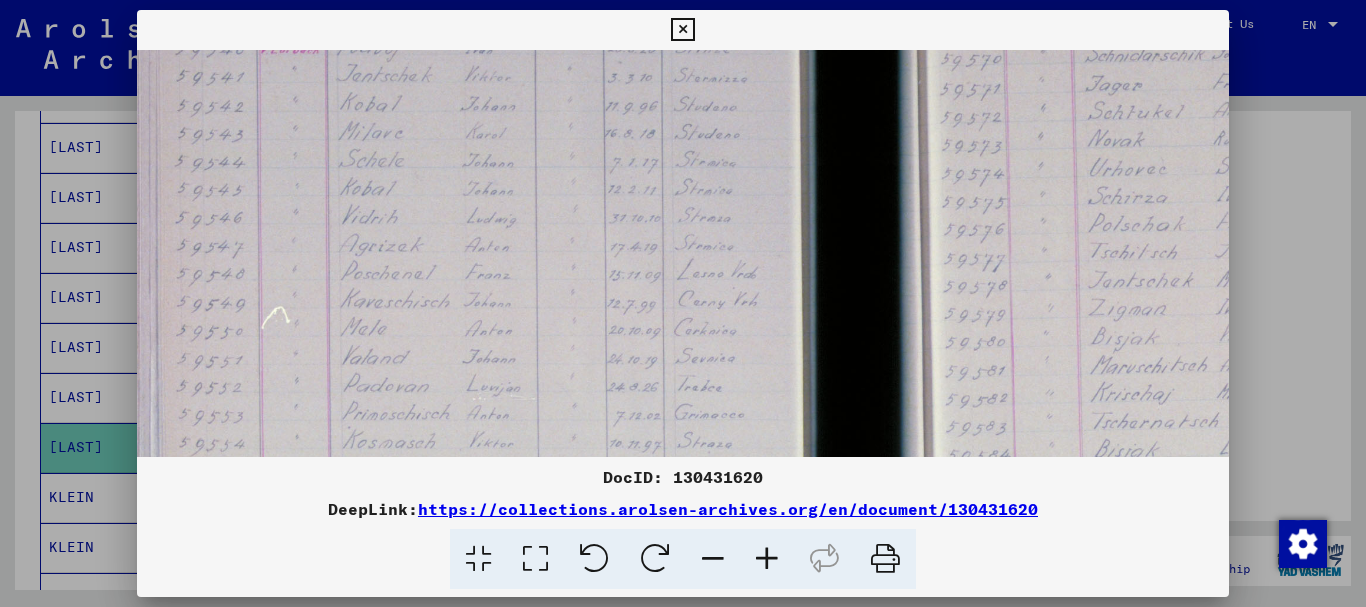drag, startPoint x: 34, startPoint y: 350, endPoint x: 63, endPoint y: 284, distance: 72.09022 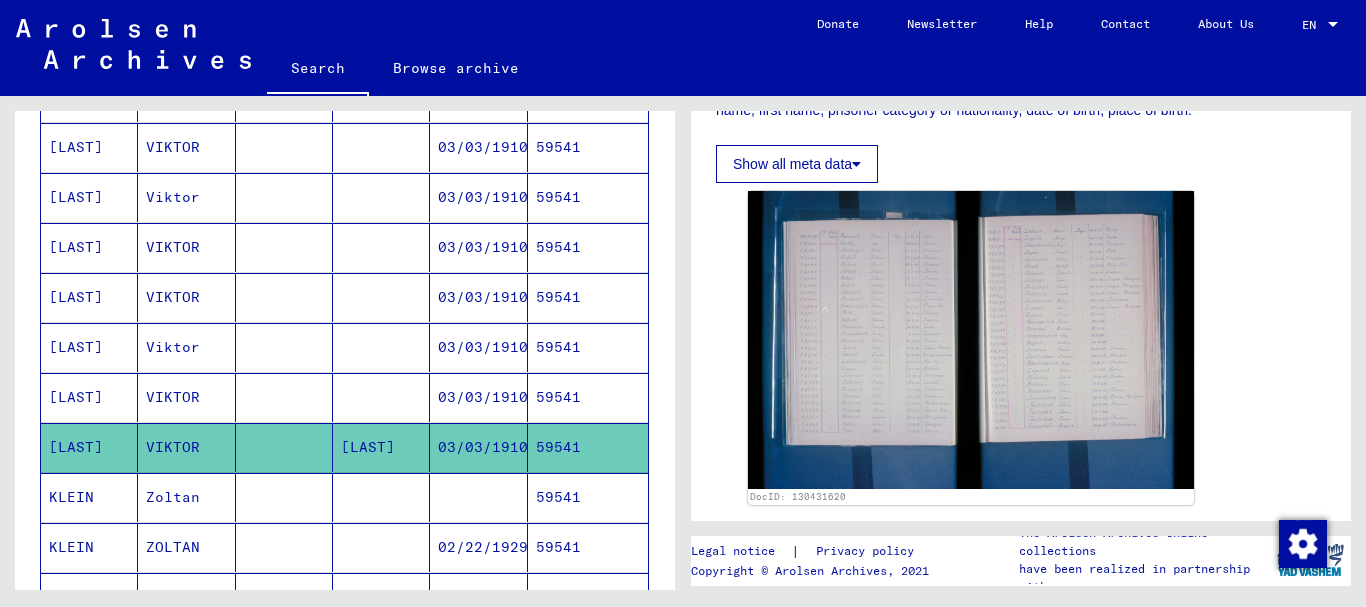 scroll, scrollTop: 0, scrollLeft: 0, axis: both 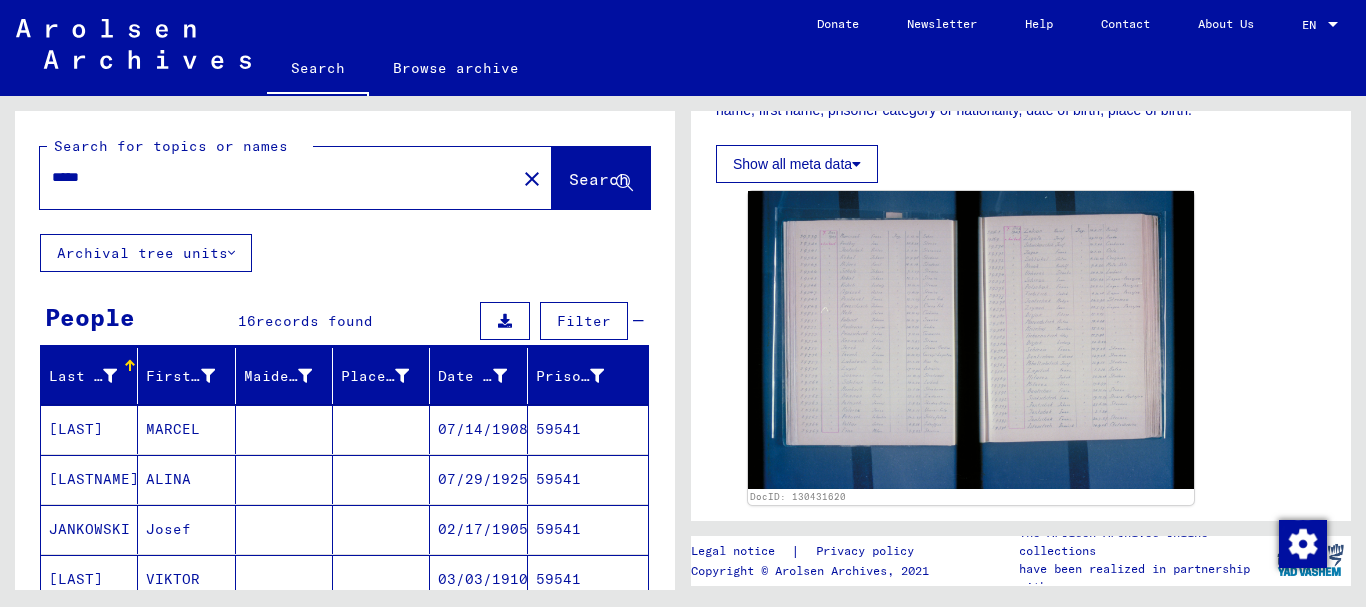 drag, startPoint x: 127, startPoint y: 175, endPoint x: 8, endPoint y: 182, distance: 119.2057 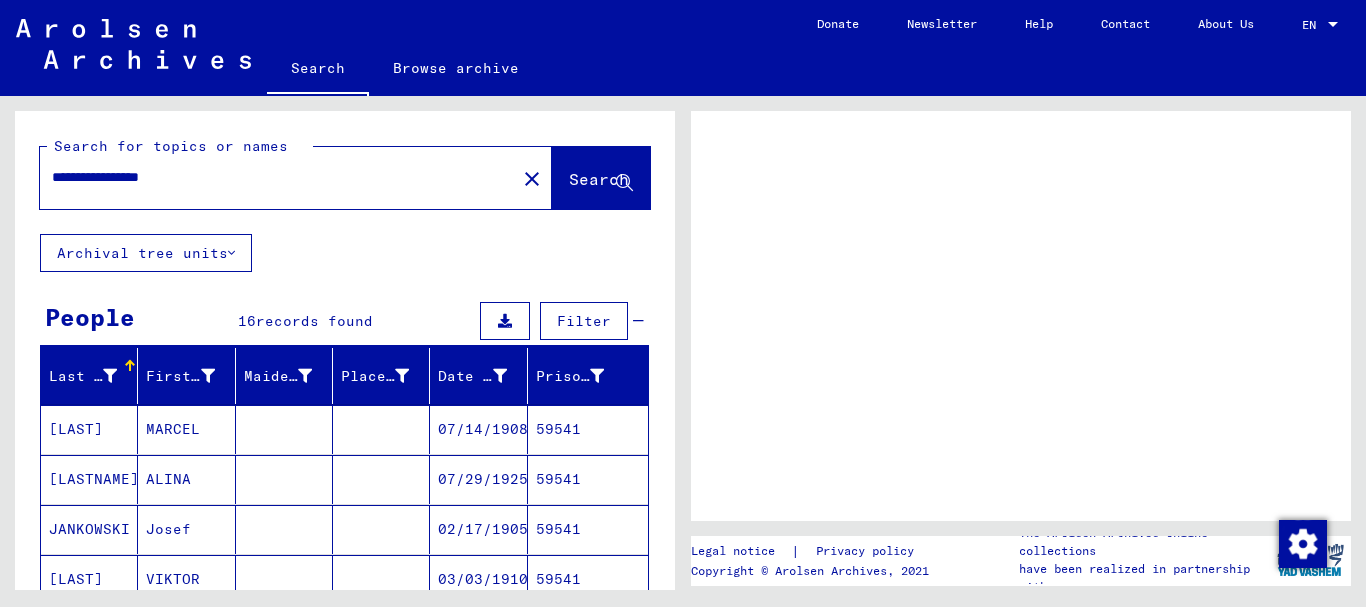 scroll, scrollTop: 0, scrollLeft: 0, axis: both 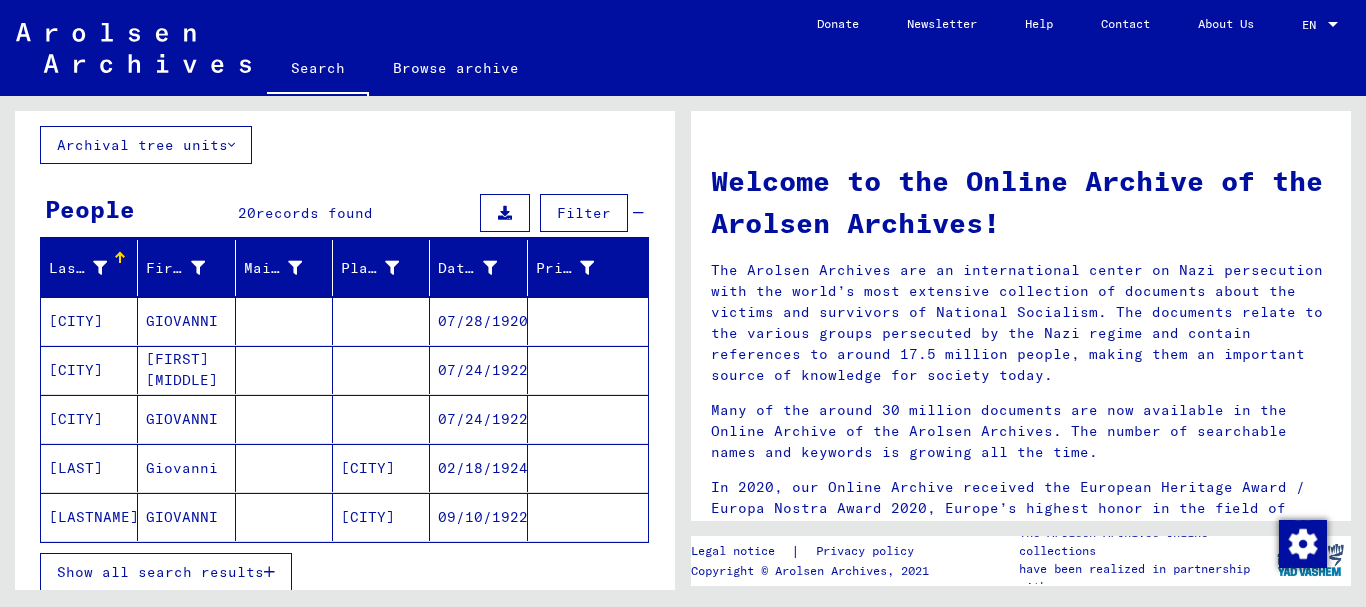 click on "GIOVANNI" at bounding box center (186, 370) 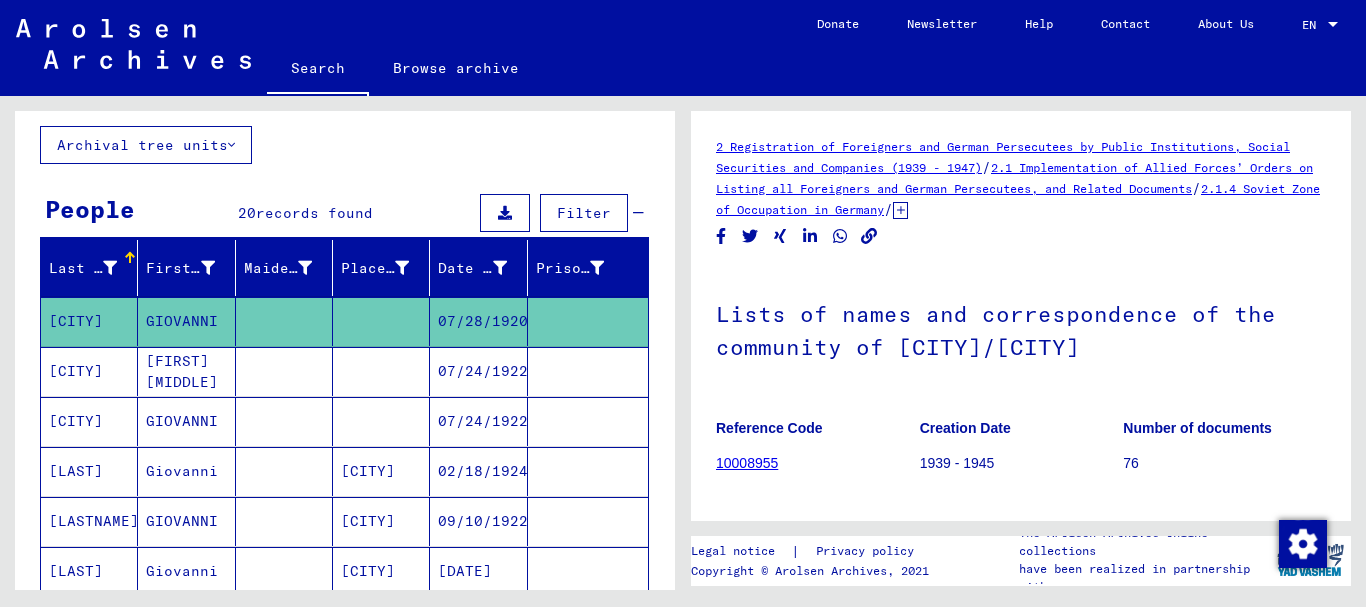 scroll, scrollTop: 540, scrollLeft: 0, axis: vertical 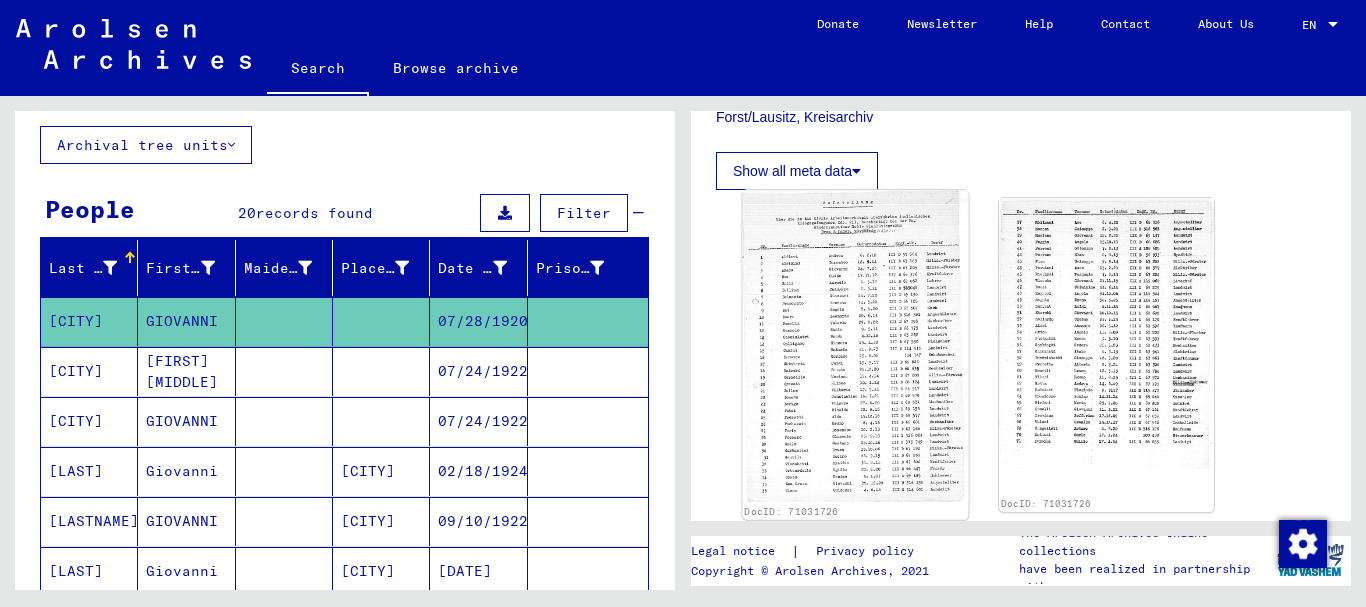click 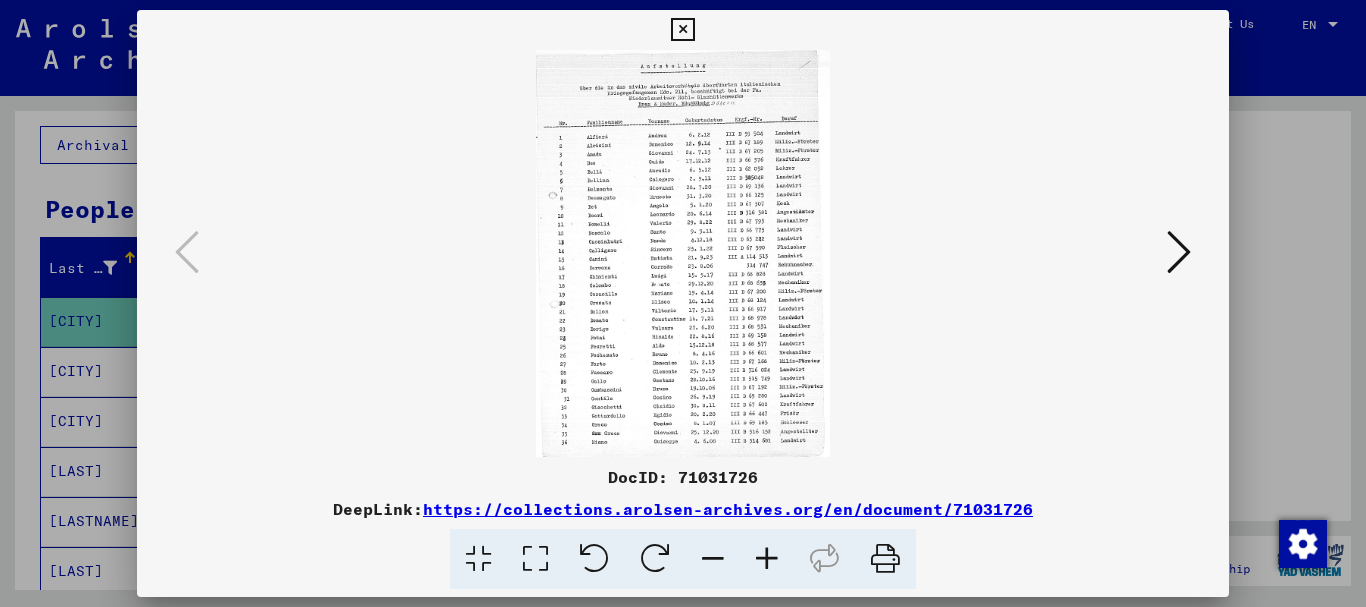 click at bounding box center (767, 559) 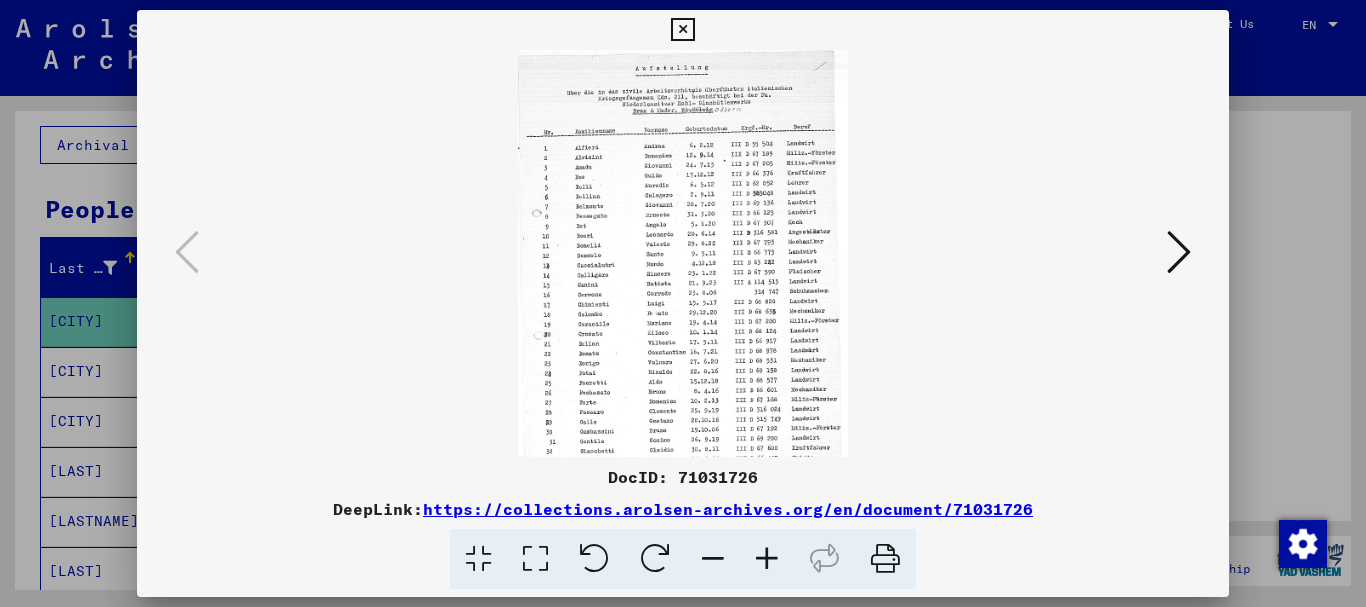 click at bounding box center (767, 559) 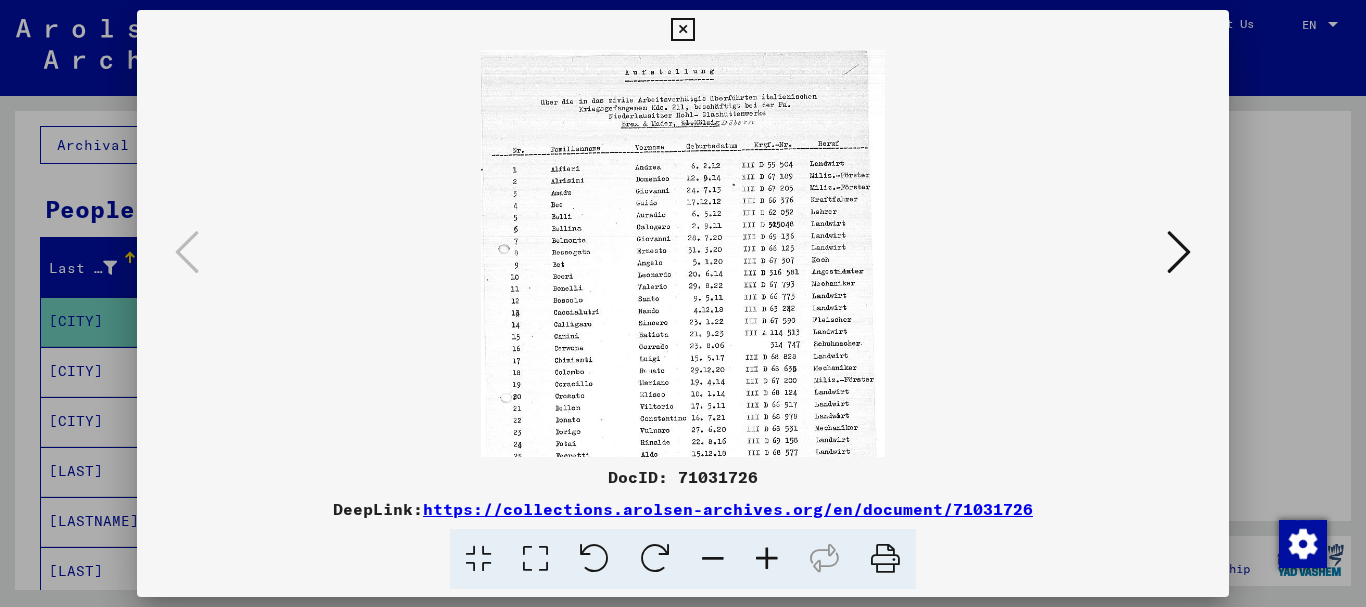 click at bounding box center [767, 559] 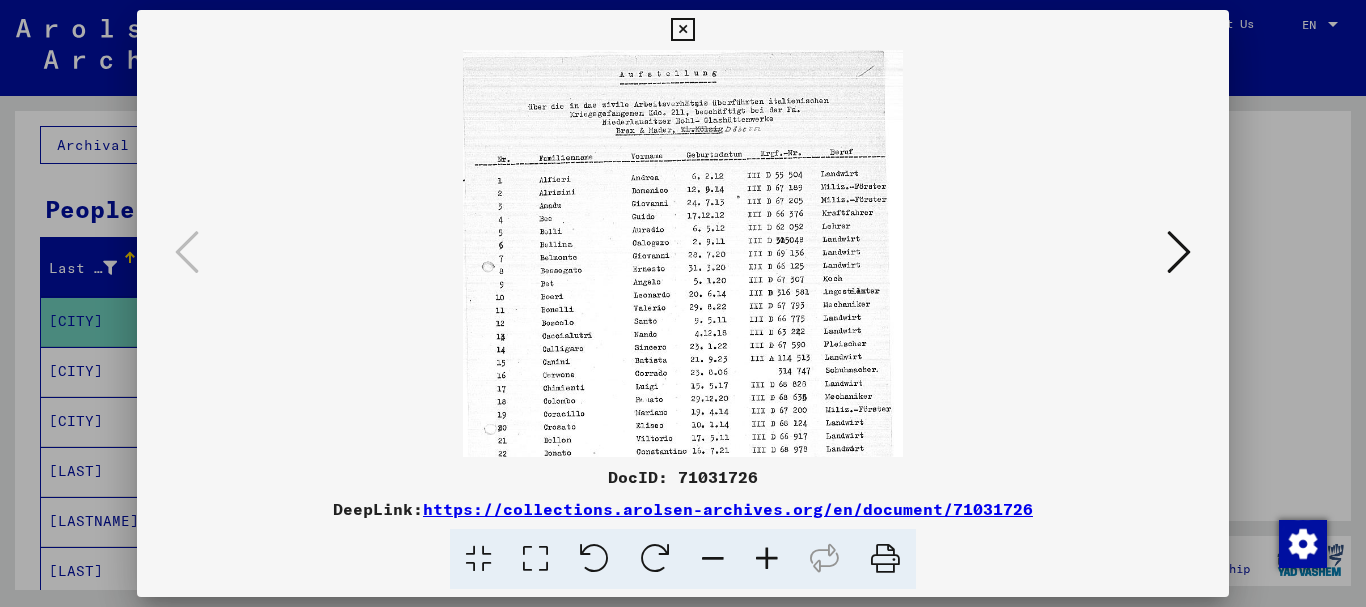 click at bounding box center (767, 559) 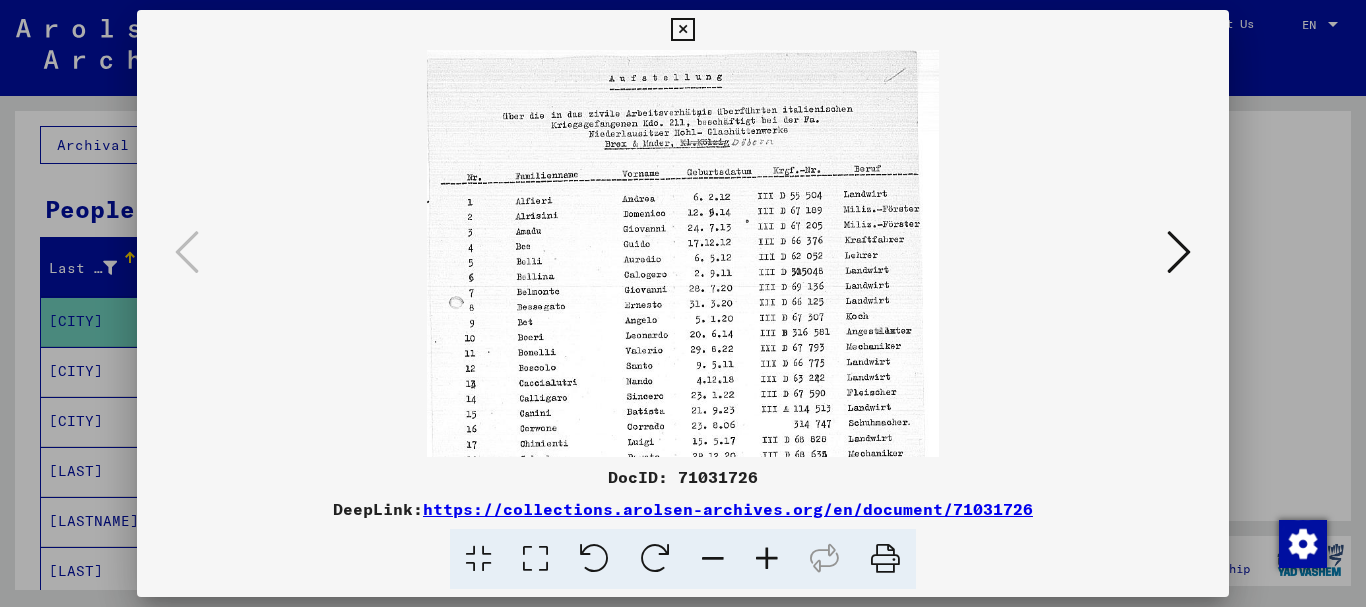 click at bounding box center [767, 559] 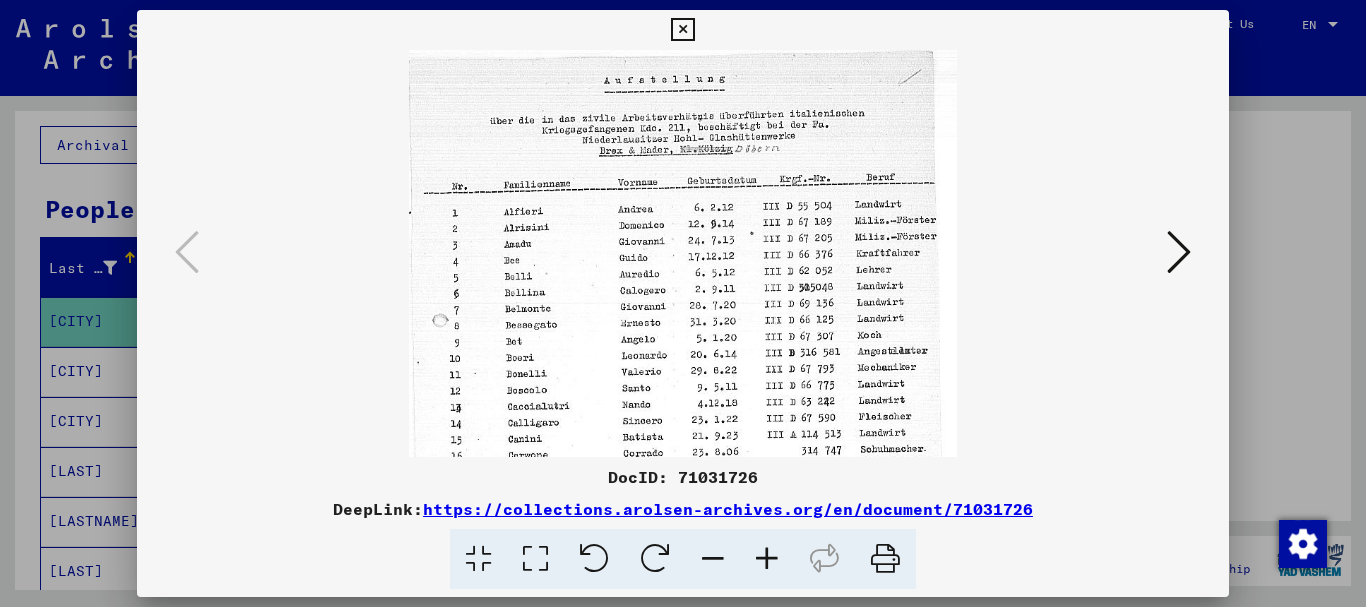 click at bounding box center [767, 559] 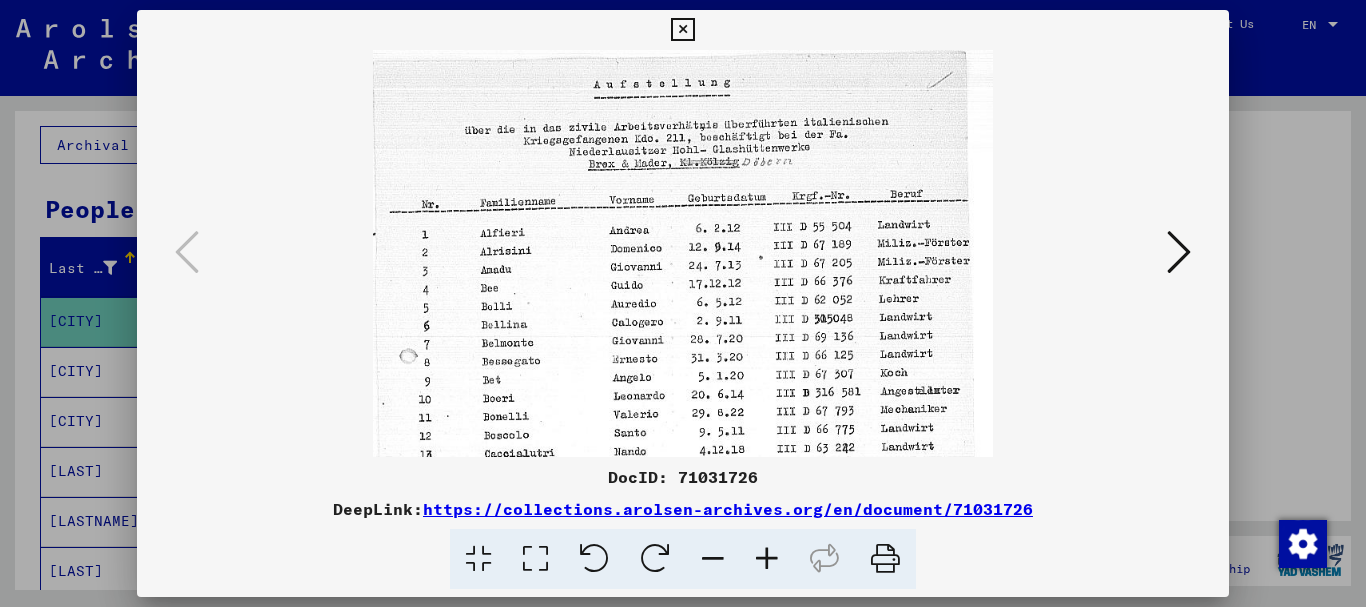 click at bounding box center [767, 559] 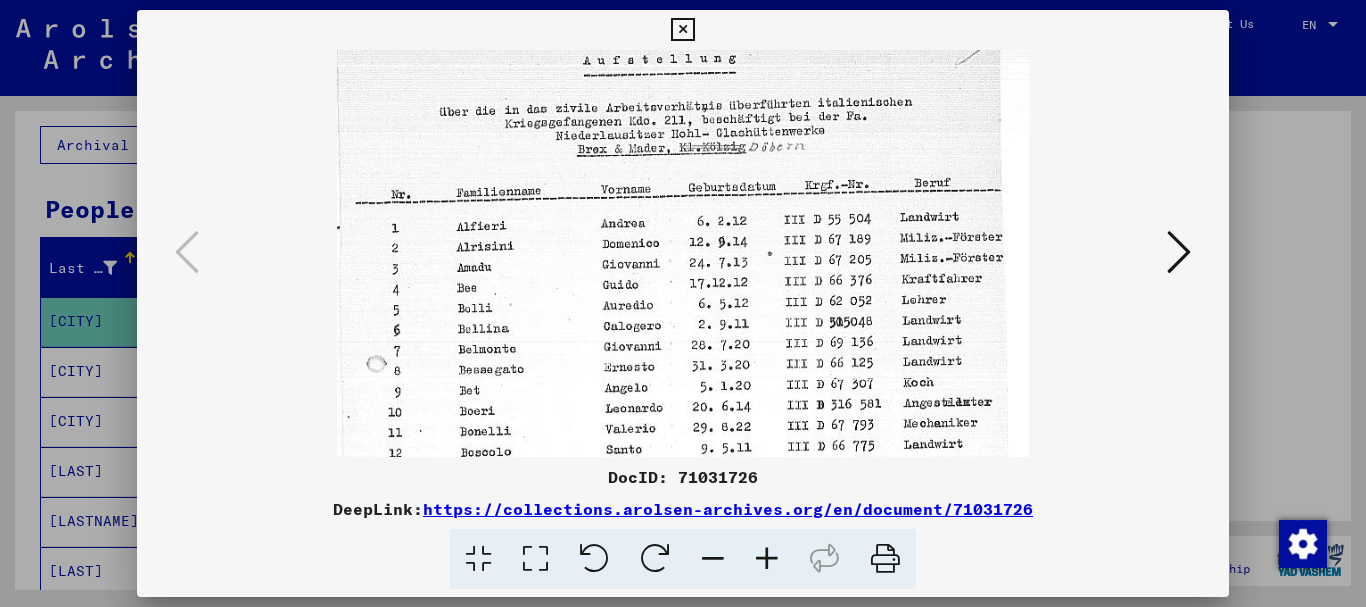 scroll, scrollTop: 29, scrollLeft: 0, axis: vertical 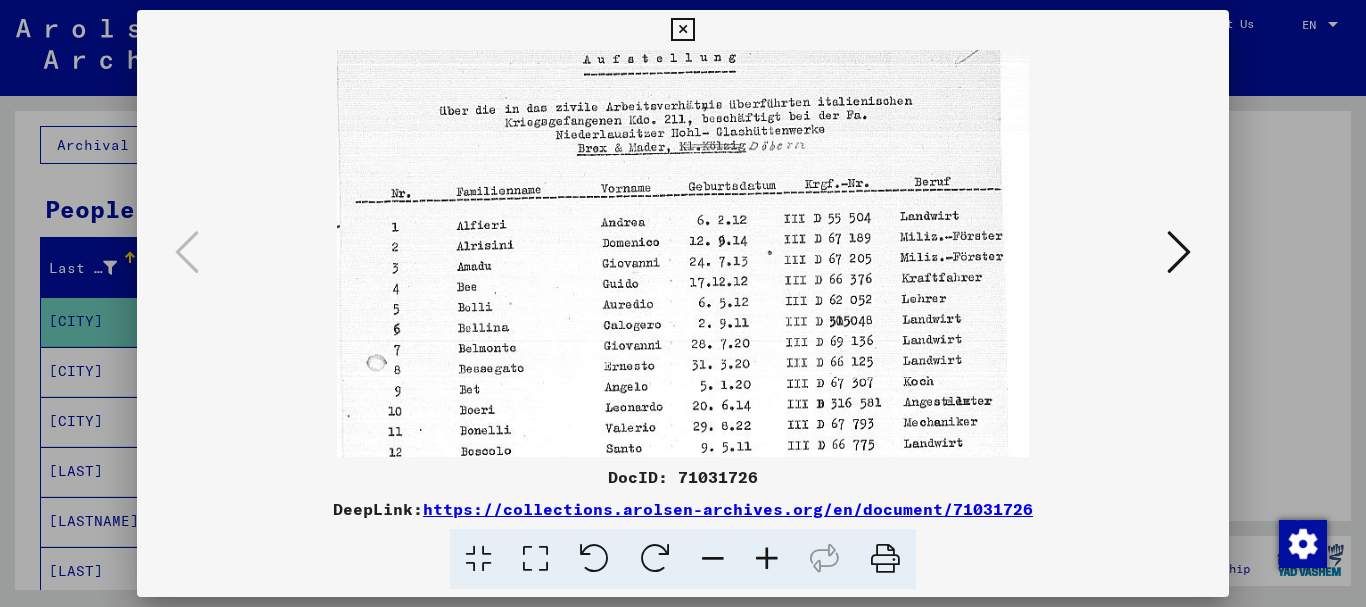 drag, startPoint x: 512, startPoint y: 403, endPoint x: 508, endPoint y: 374, distance: 29.274563 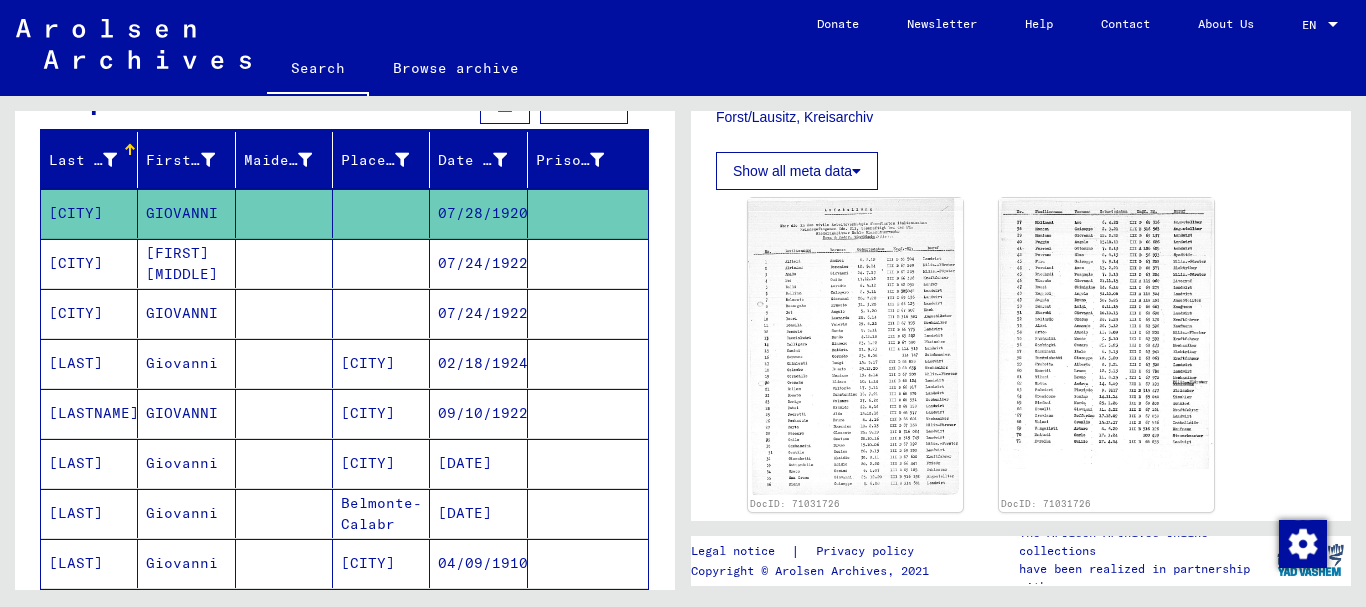 scroll, scrollTop: 0, scrollLeft: 0, axis: both 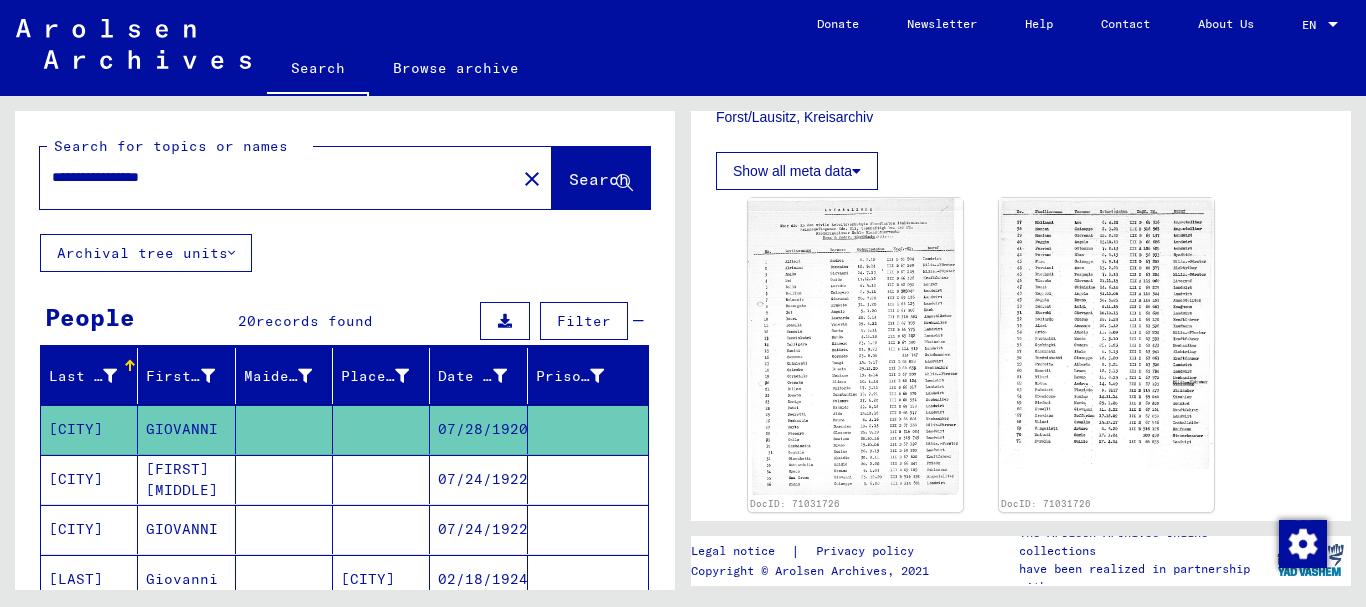 click on "**********" at bounding box center (278, 177) 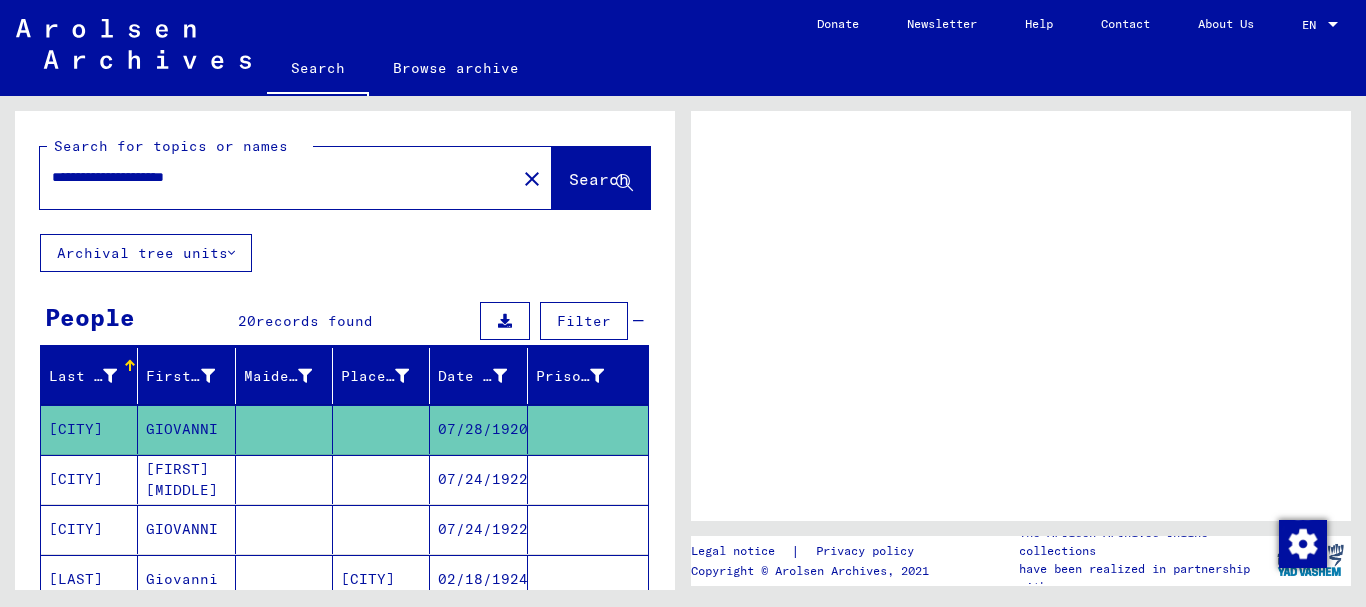 scroll, scrollTop: 0, scrollLeft: 0, axis: both 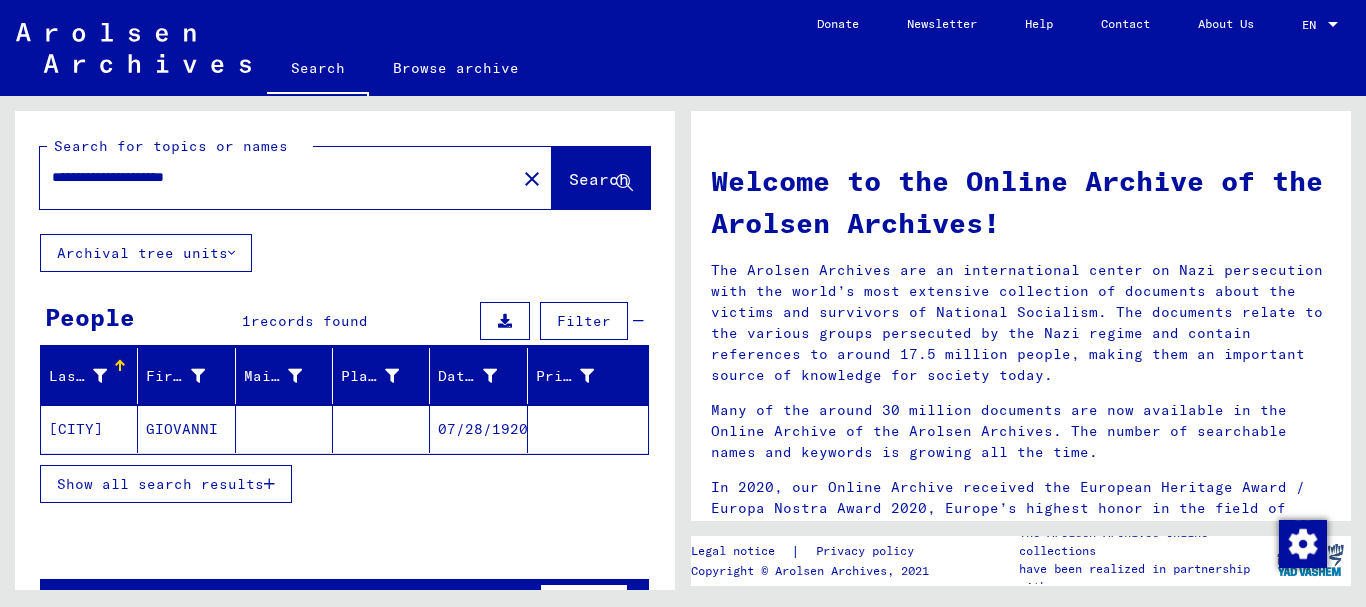 click on "GIOVANNI" 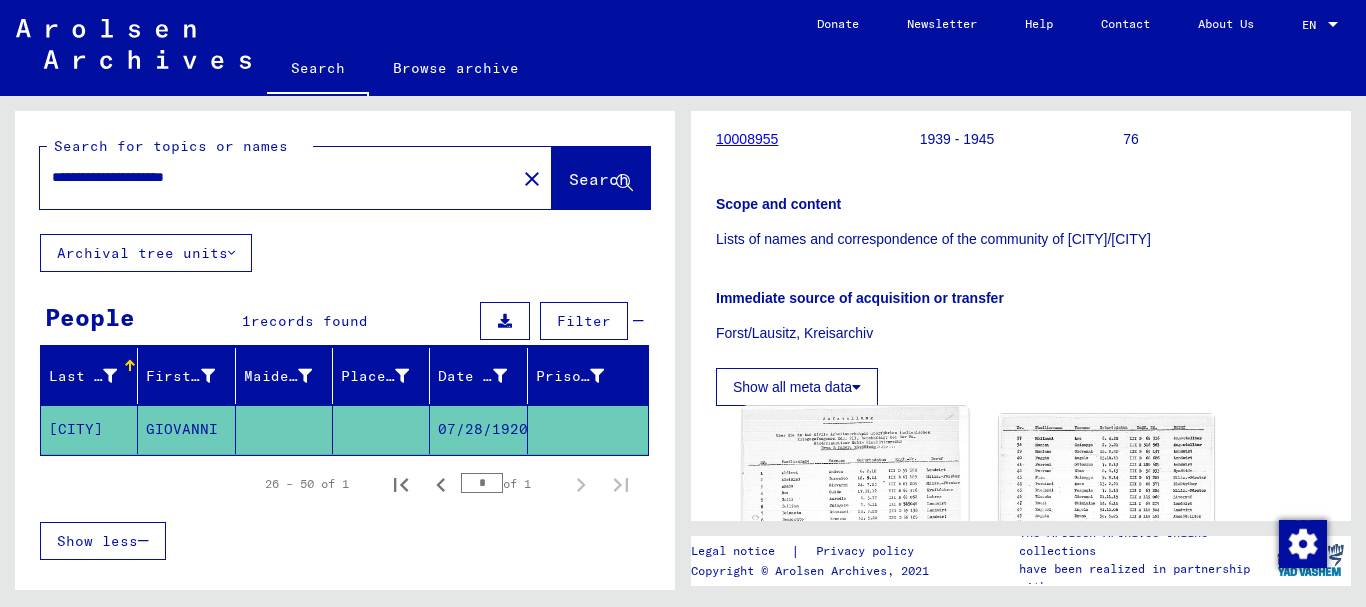 scroll, scrollTop: 540, scrollLeft: 0, axis: vertical 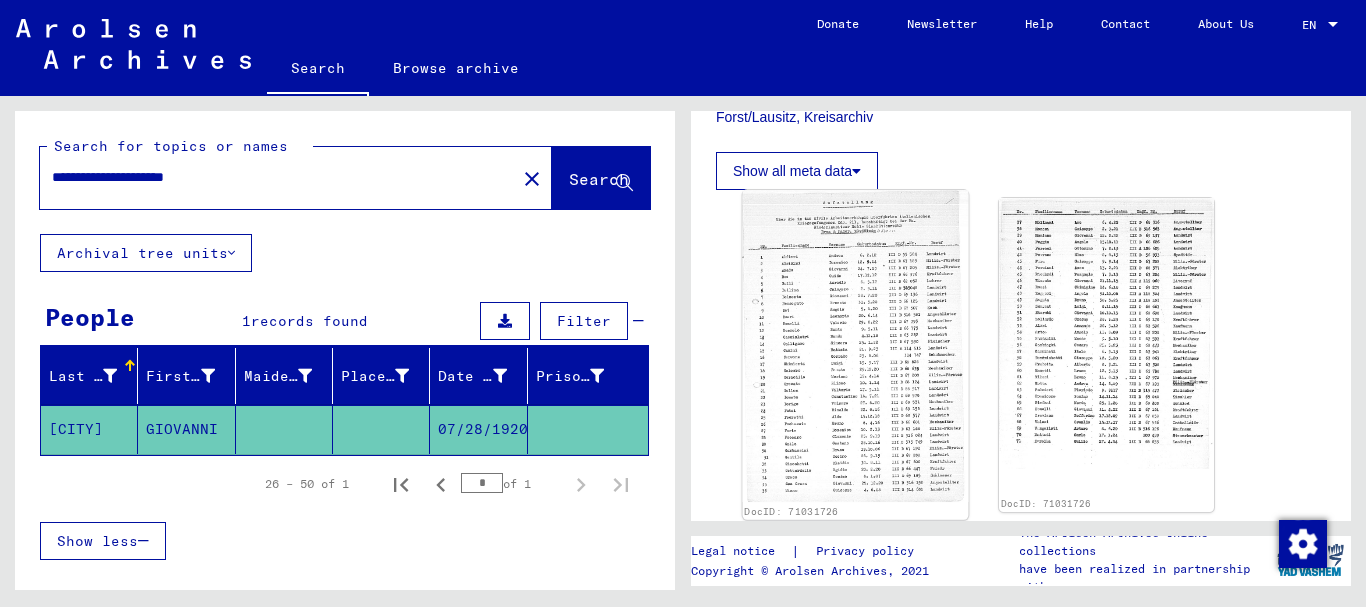 click 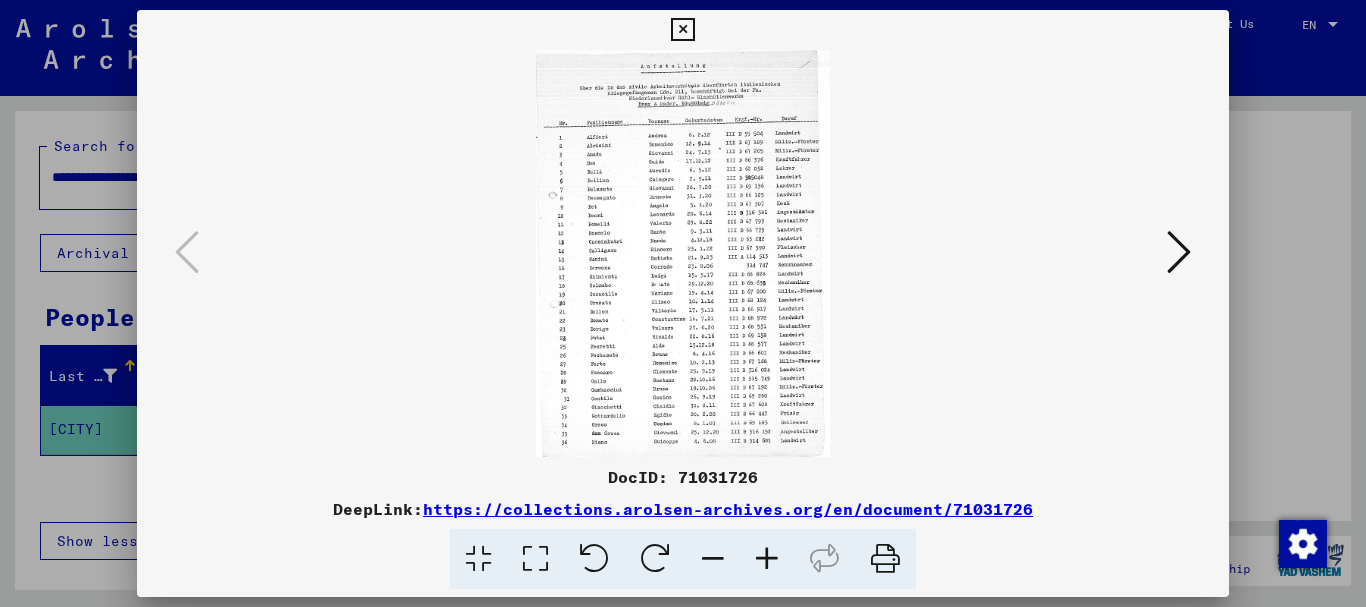 click at bounding box center (767, 559) 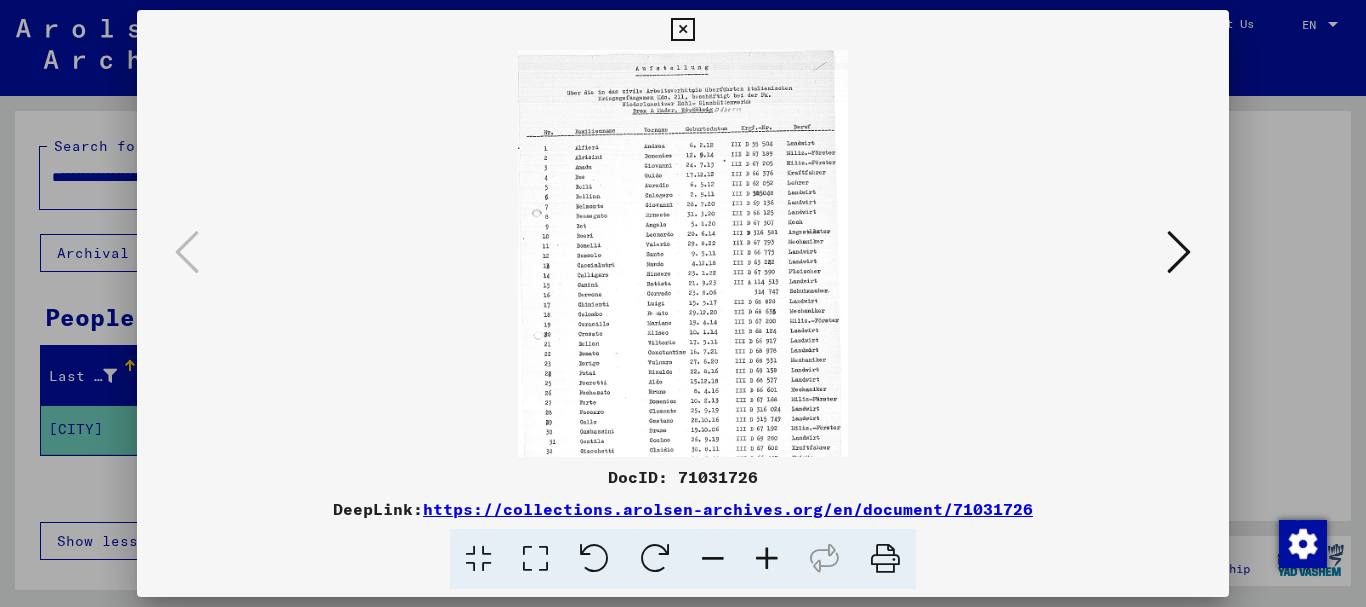 click at bounding box center (767, 559) 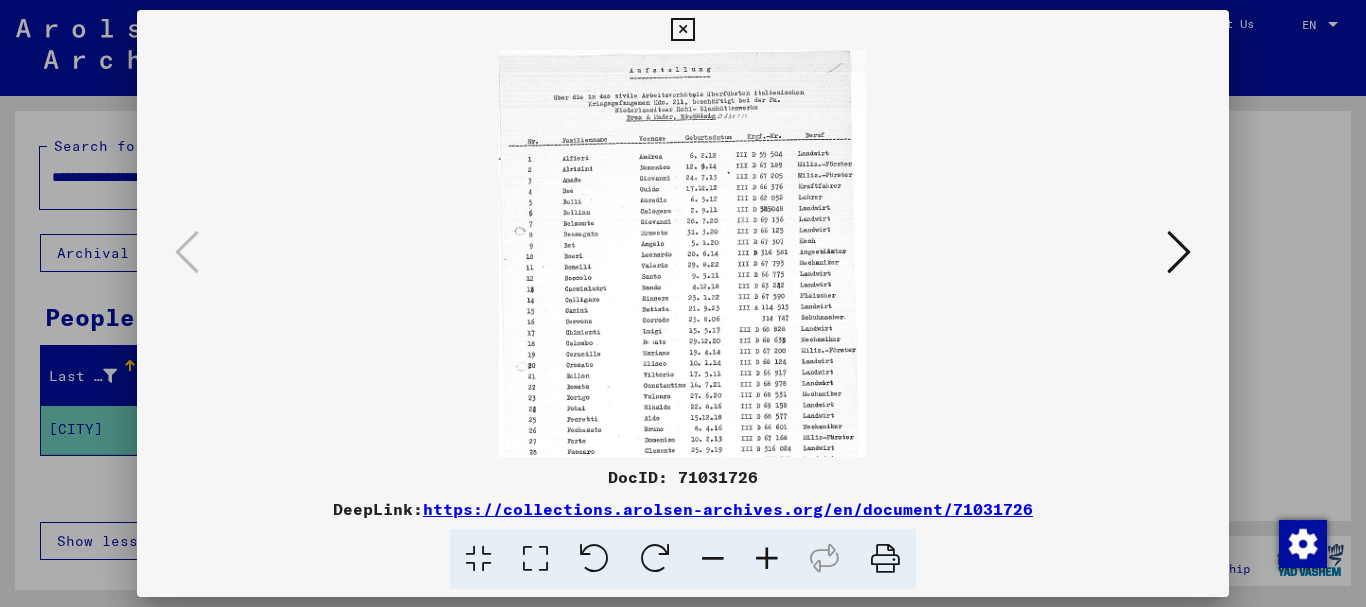 click at bounding box center (767, 559) 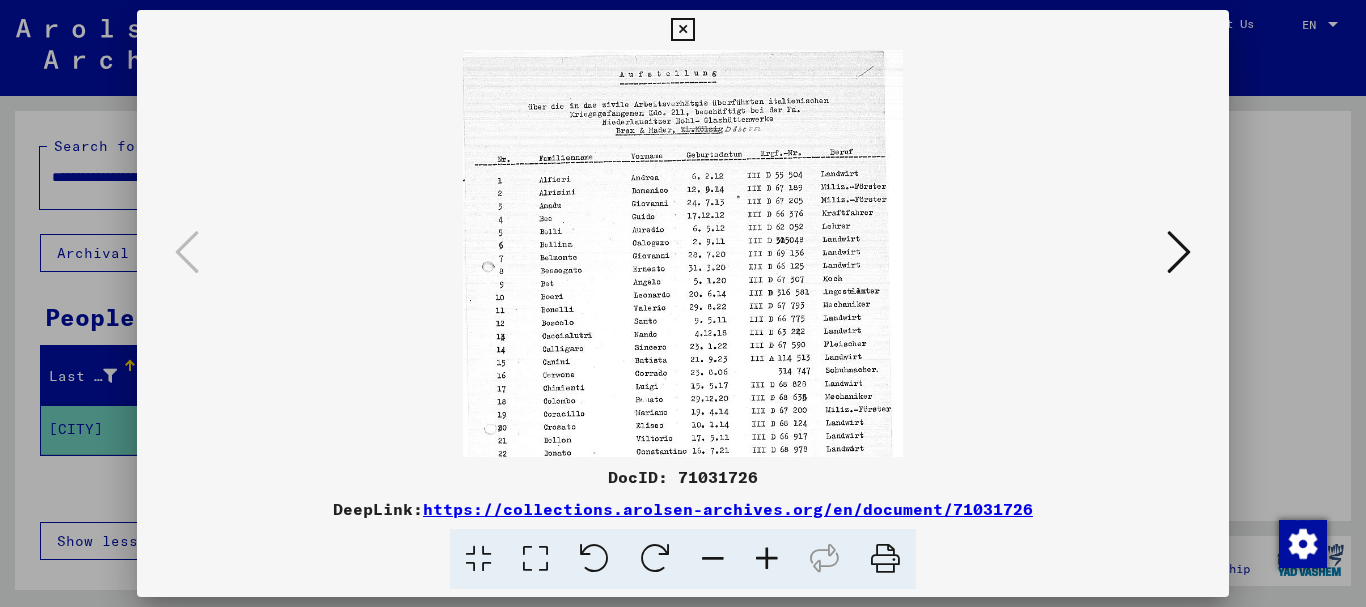 click at bounding box center [767, 559] 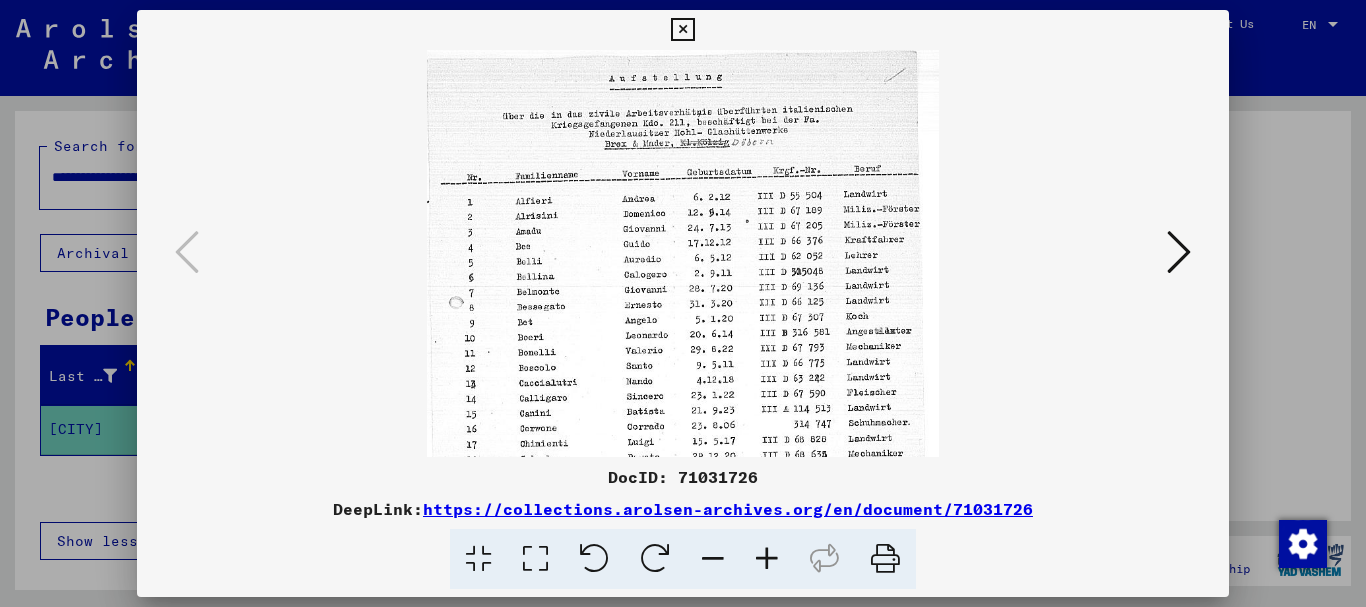 click at bounding box center [767, 559] 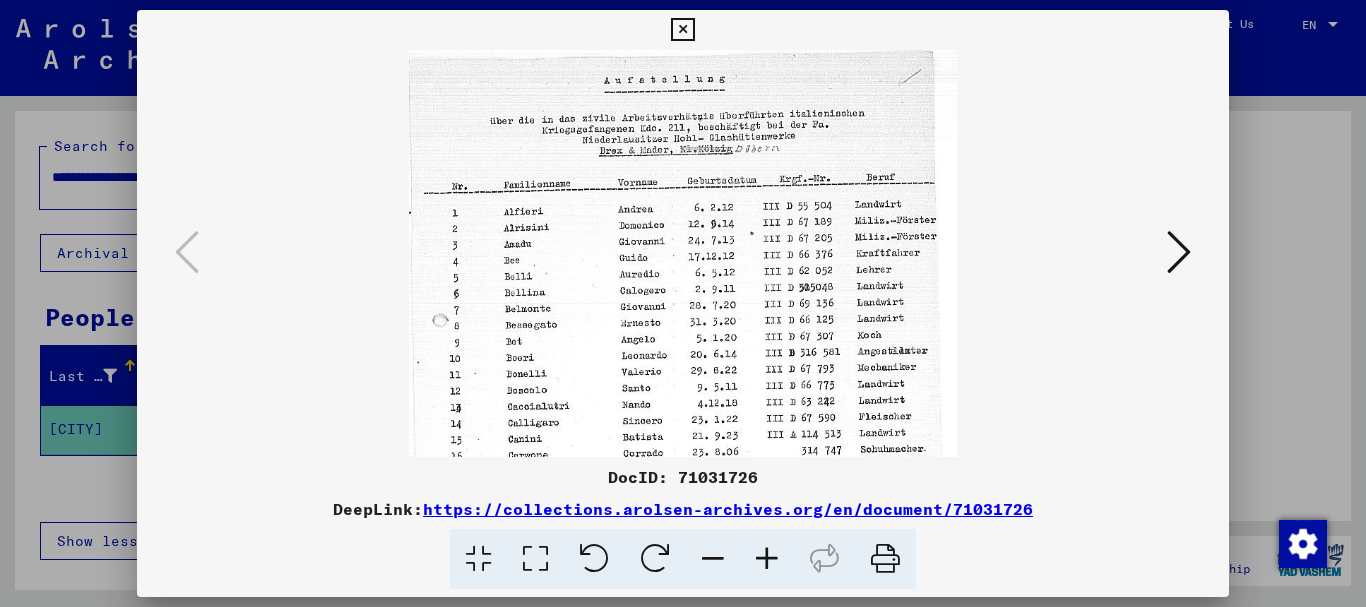 click at bounding box center [767, 559] 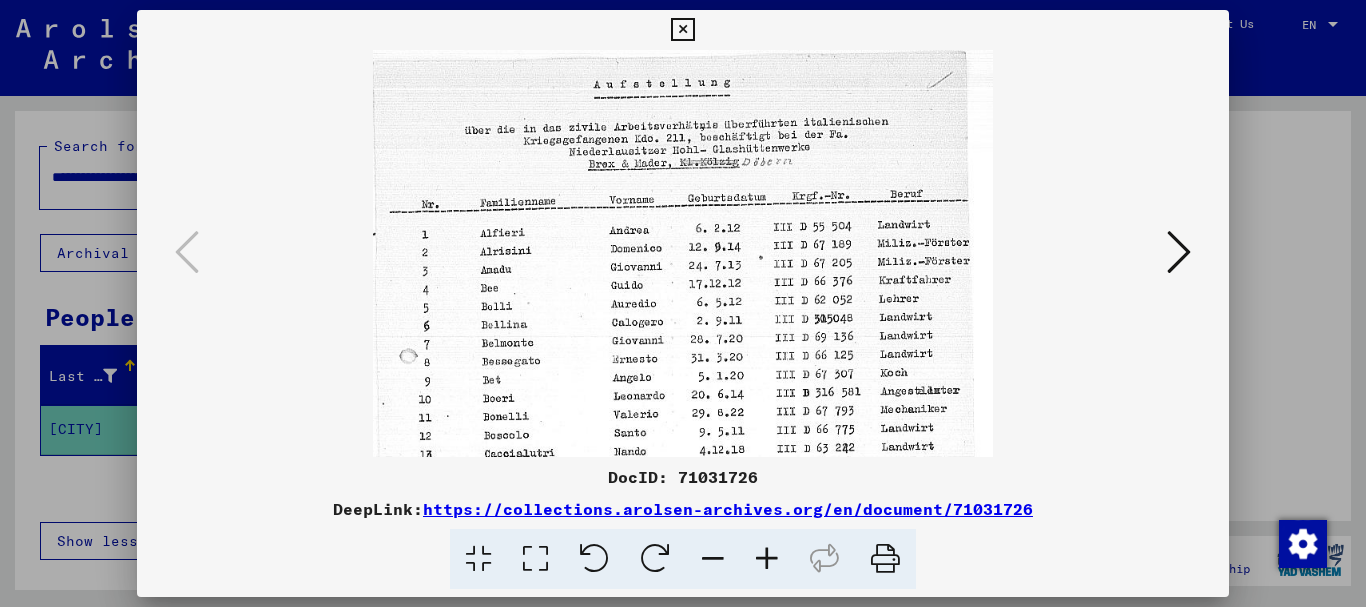 click at bounding box center (767, 559) 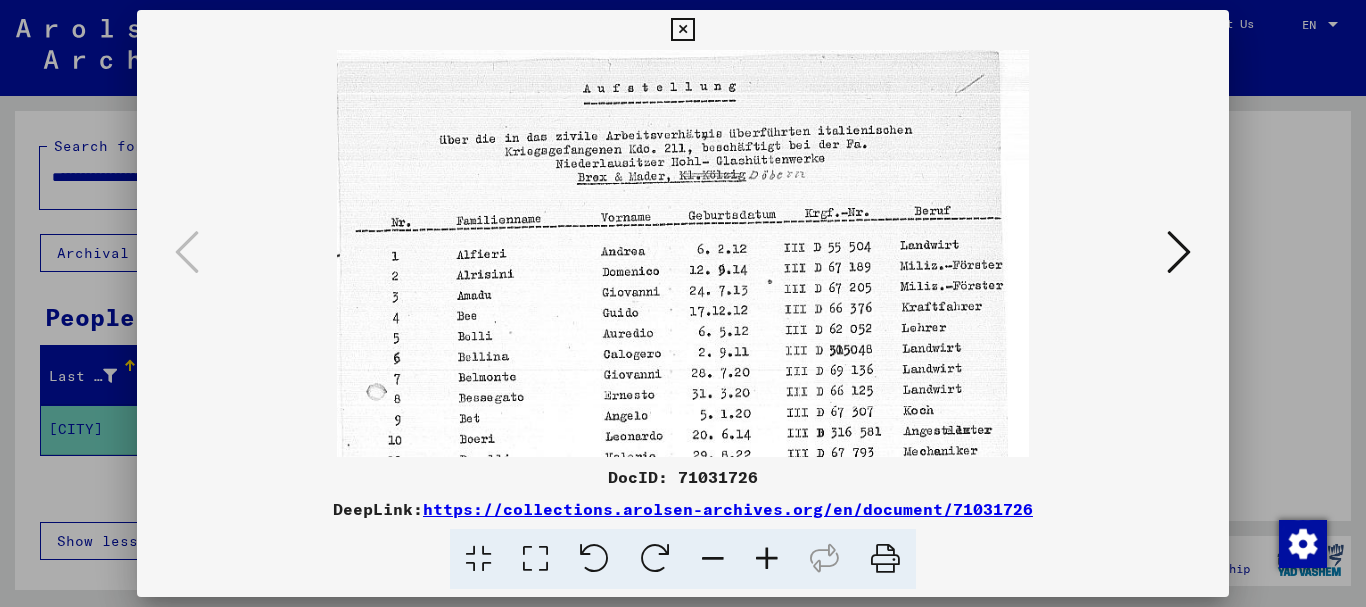 click at bounding box center (767, 559) 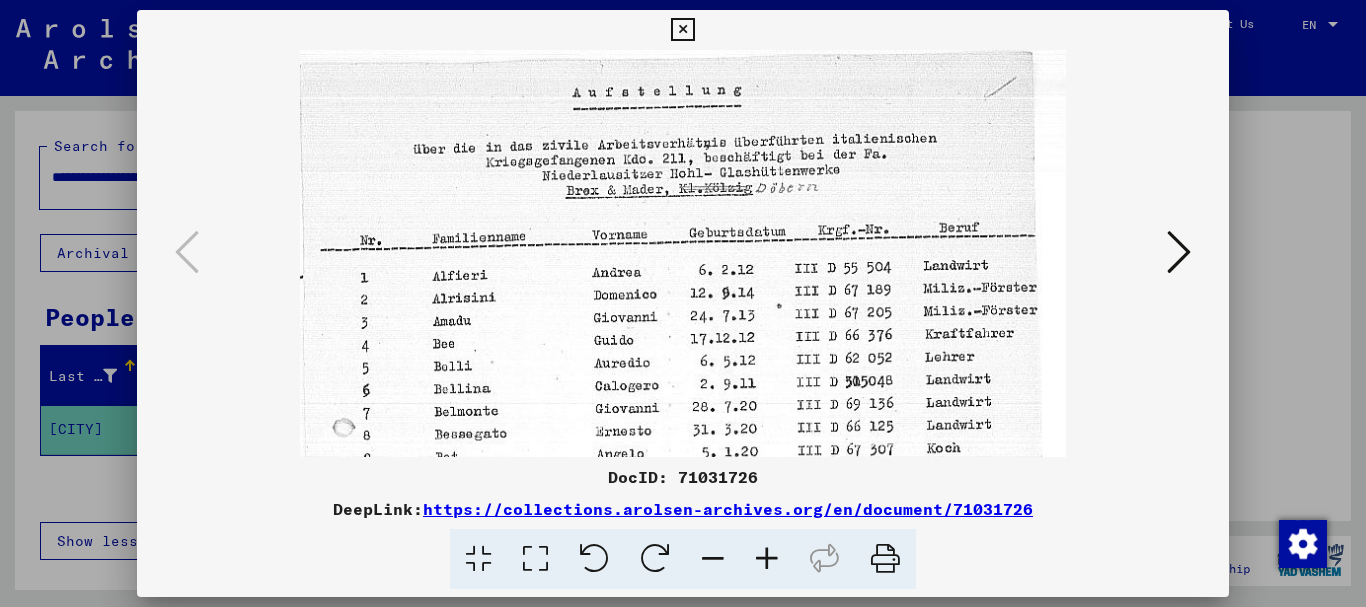 drag, startPoint x: 723, startPoint y: 375, endPoint x: 733, endPoint y: 336, distance: 40.261642 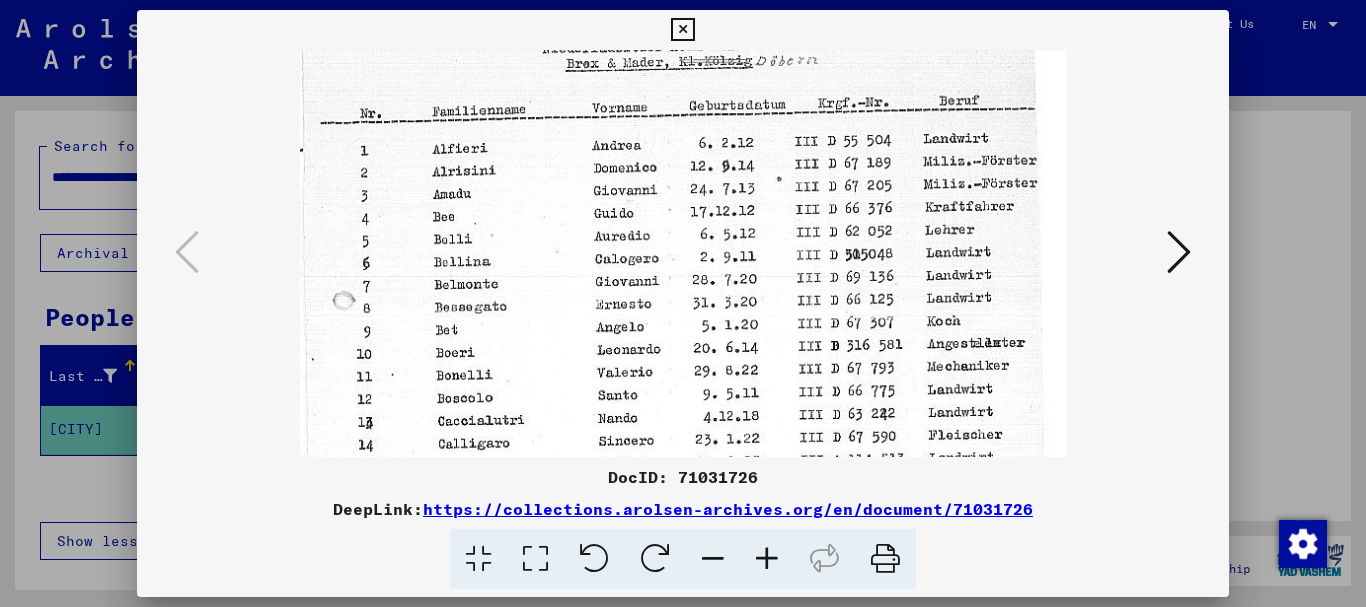 scroll, scrollTop: 138, scrollLeft: 0, axis: vertical 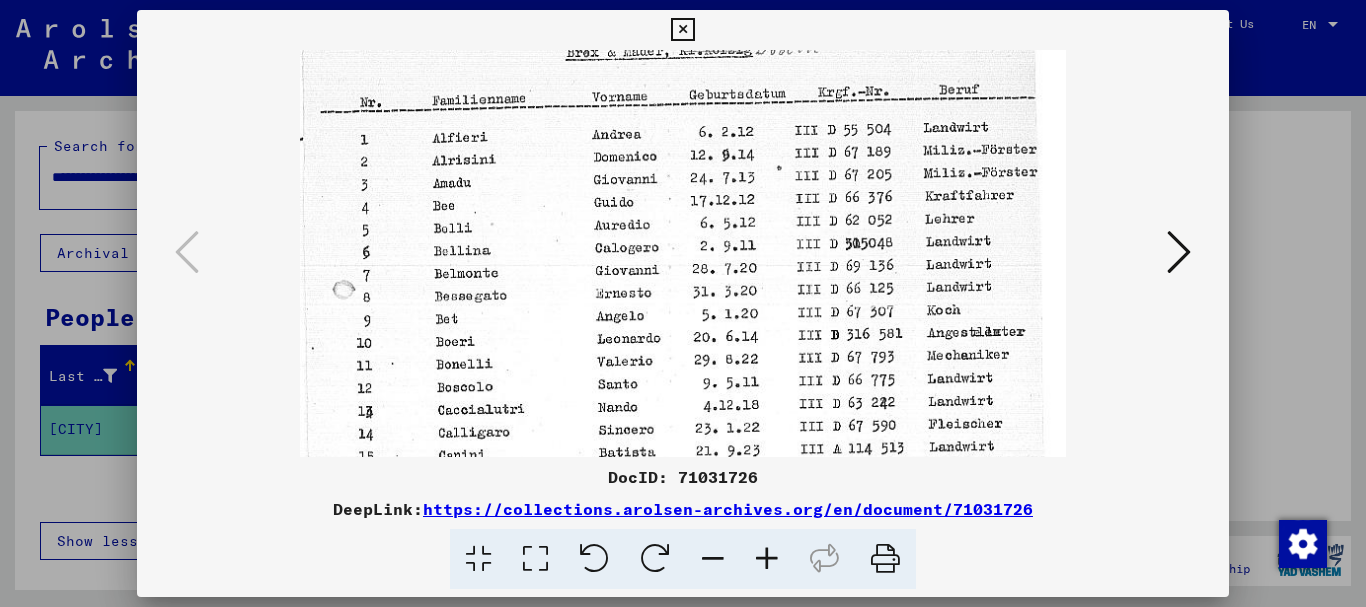 drag, startPoint x: 833, startPoint y: 373, endPoint x: 821, endPoint y: 274, distance: 99.724625 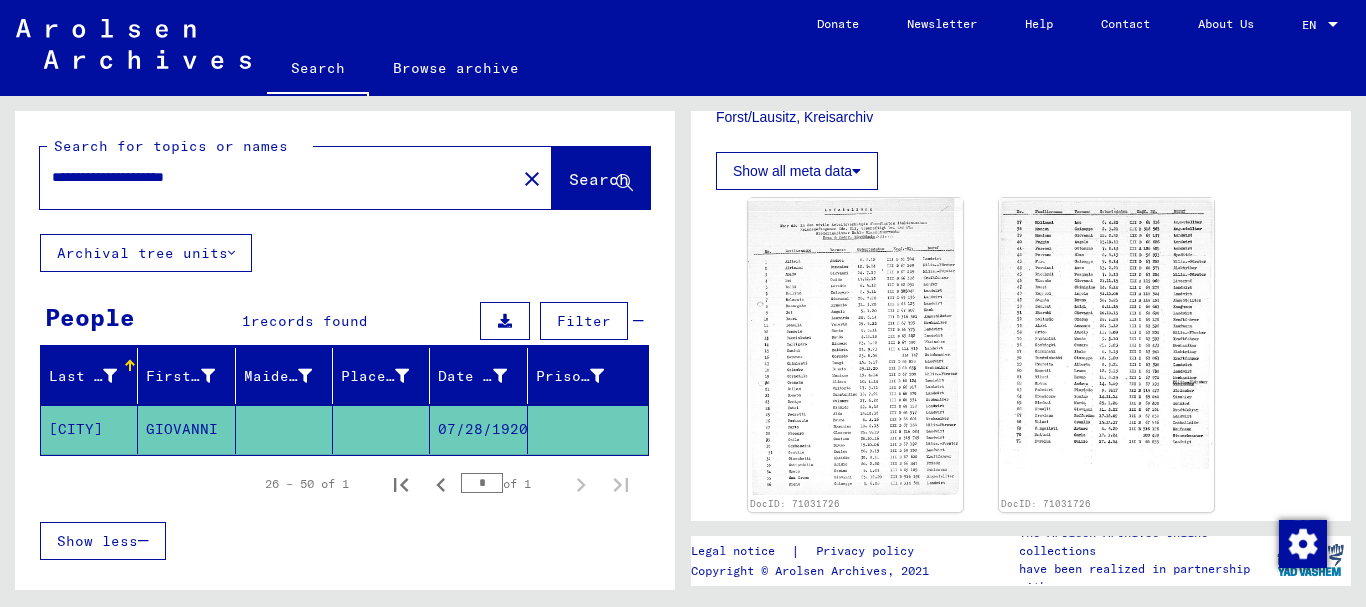 drag, startPoint x: 279, startPoint y: 177, endPoint x: 18, endPoint y: 169, distance: 261.1226 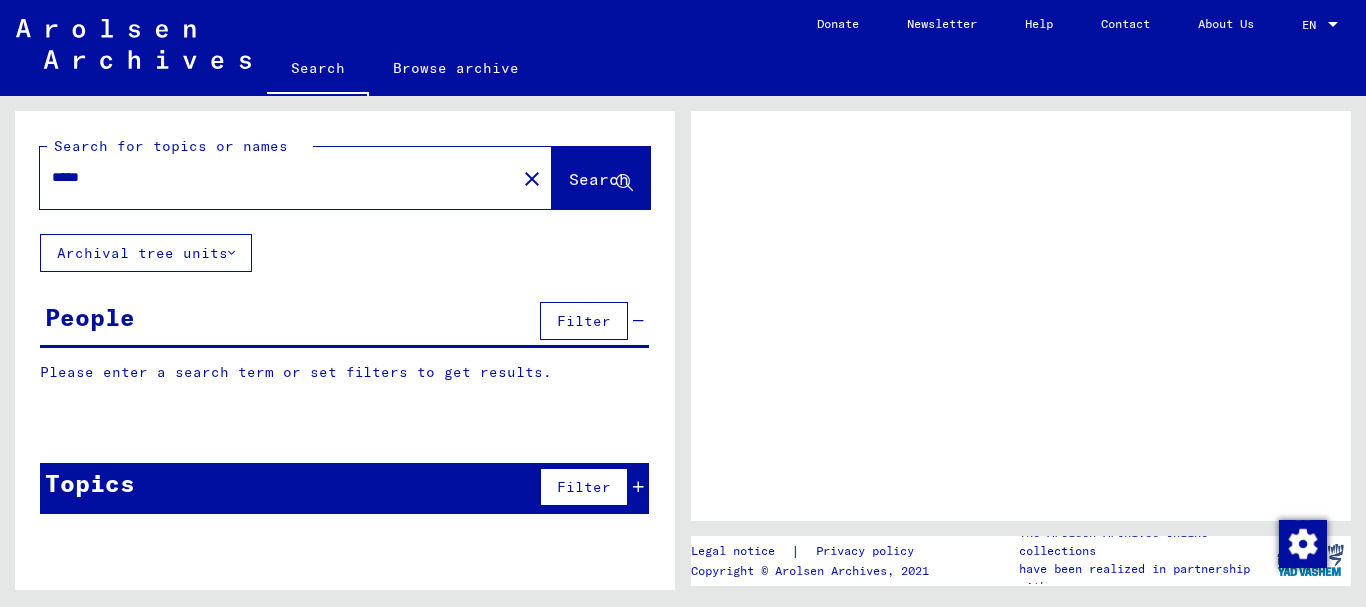 scroll, scrollTop: 0, scrollLeft: 0, axis: both 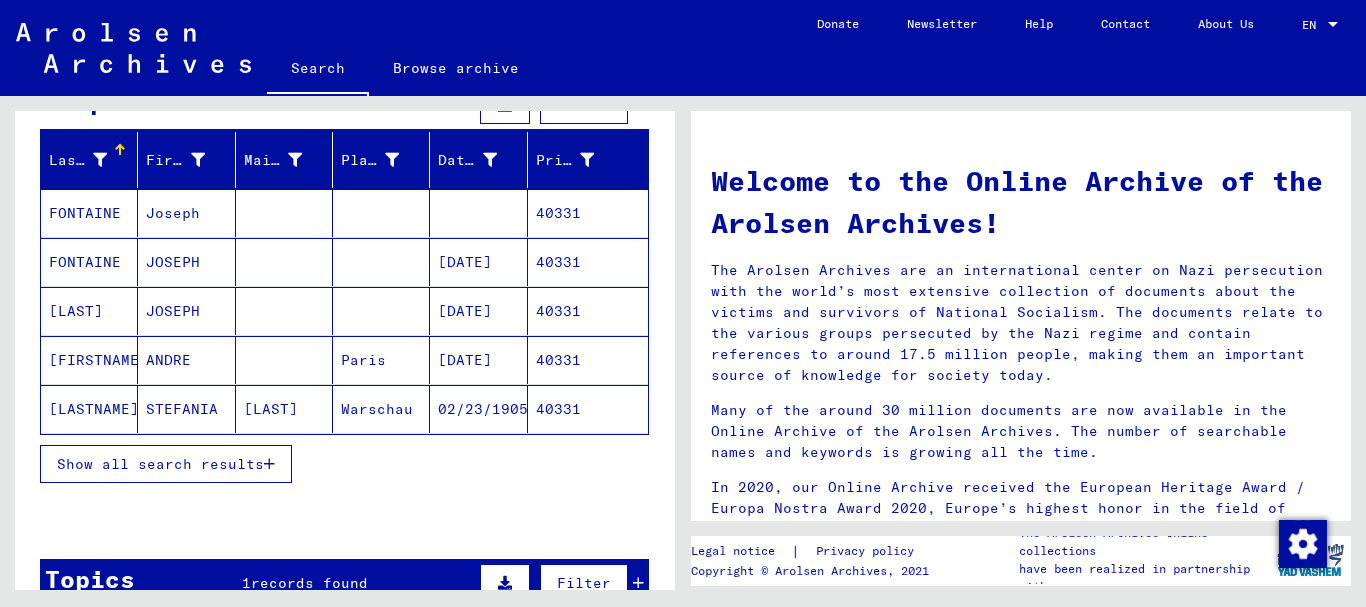 click on "Show all search results" at bounding box center [166, 464] 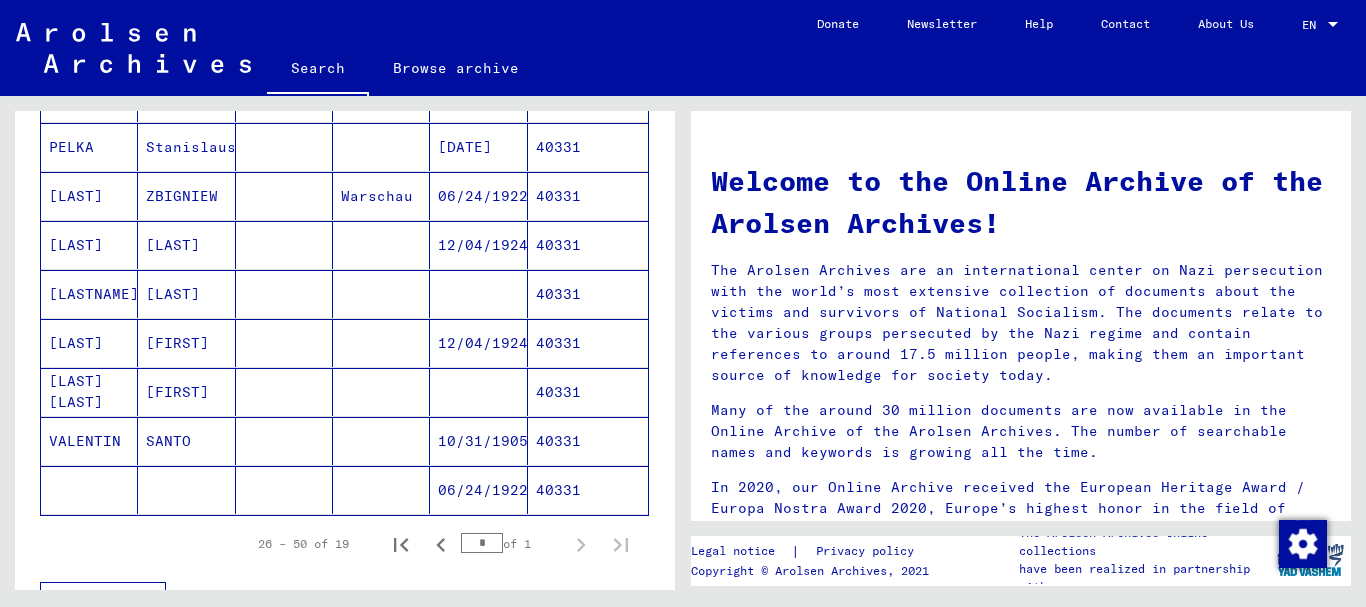 scroll, scrollTop: 864, scrollLeft: 0, axis: vertical 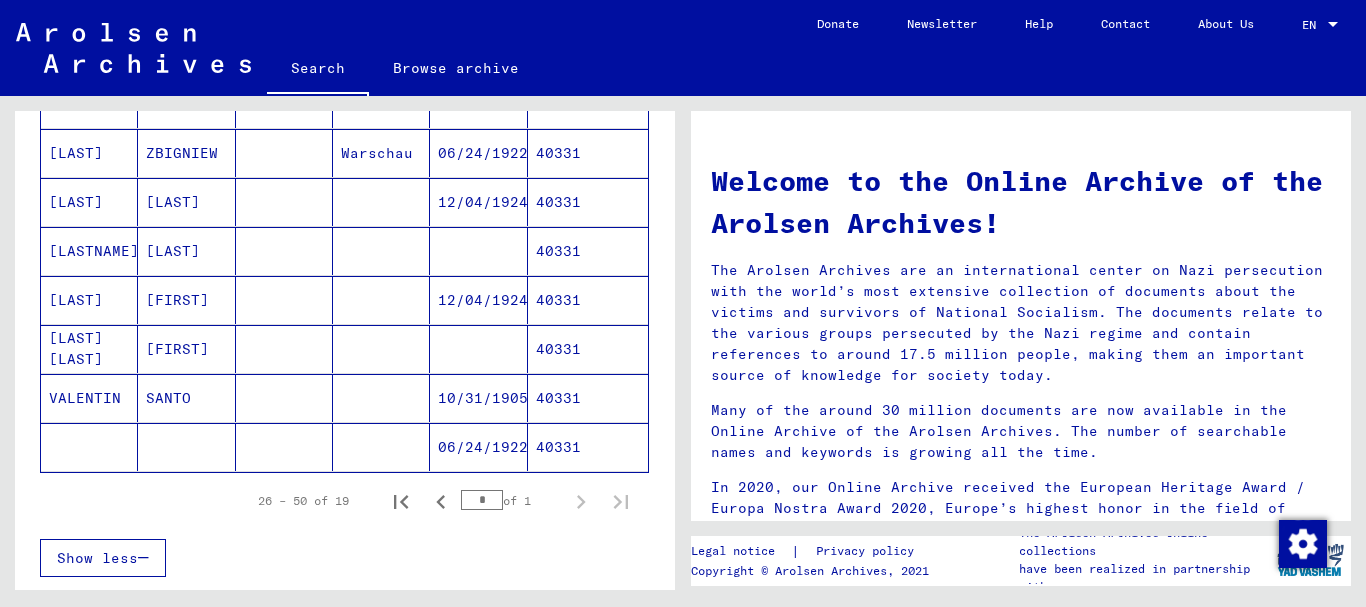 click on "VALENTIN" at bounding box center [89, 447] 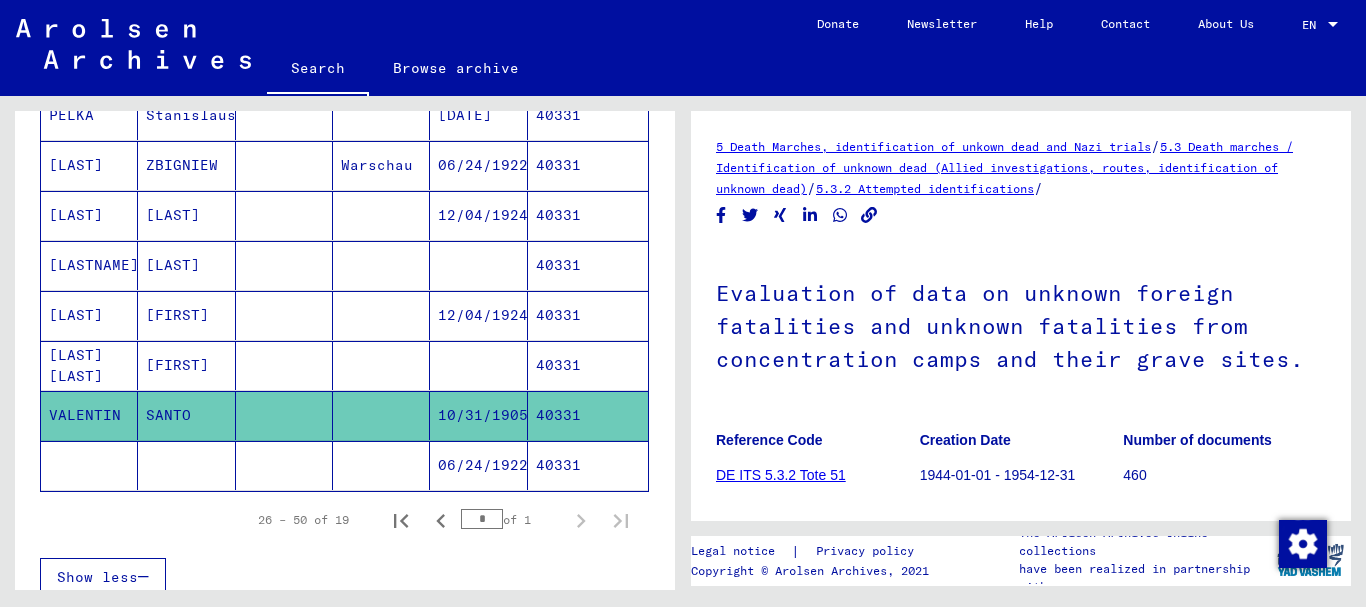 scroll, scrollTop: 875, scrollLeft: 0, axis: vertical 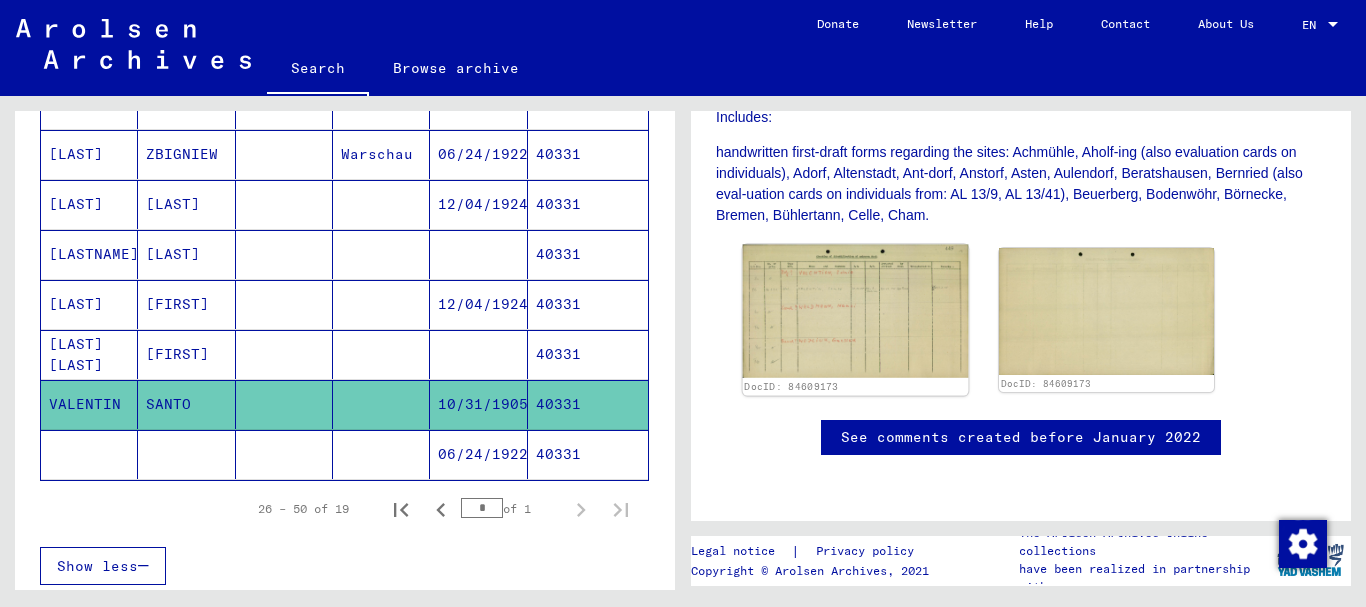 click 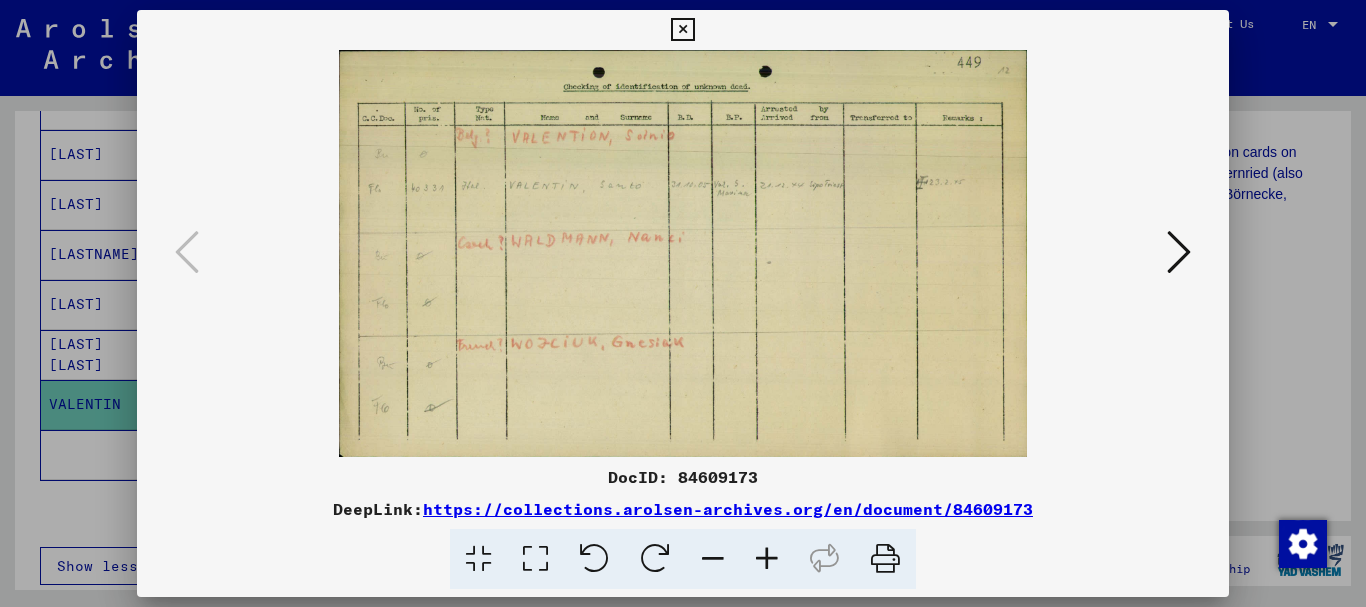 click at bounding box center [767, 559] 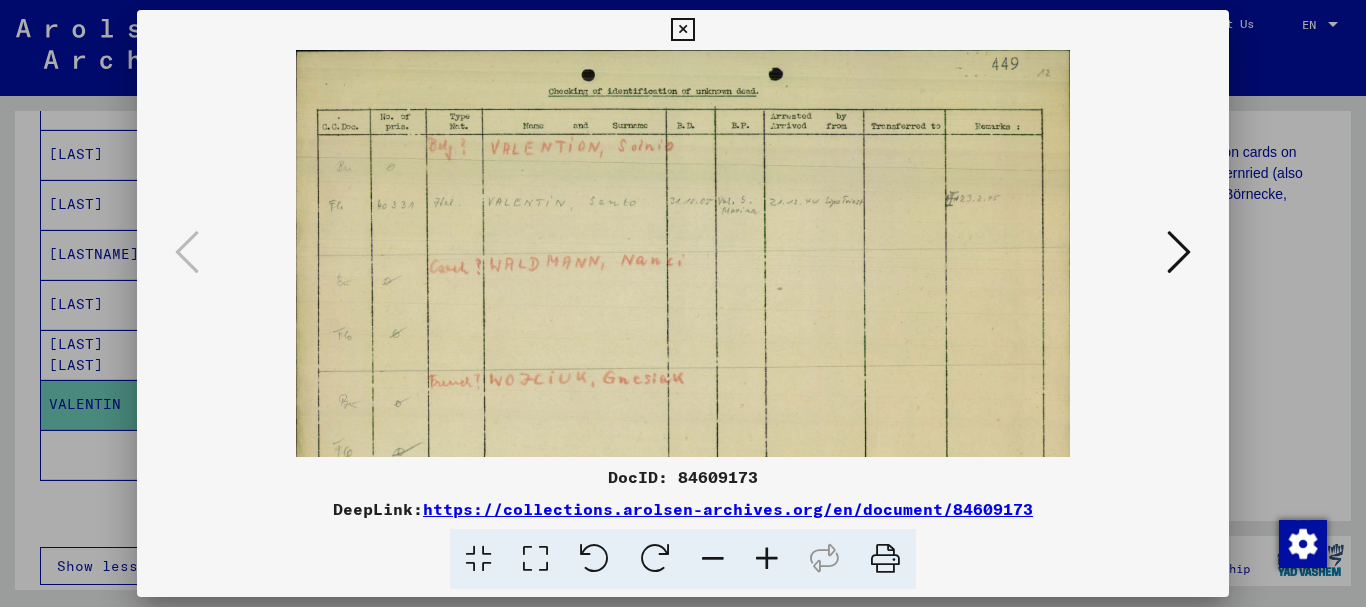 click at bounding box center [767, 559] 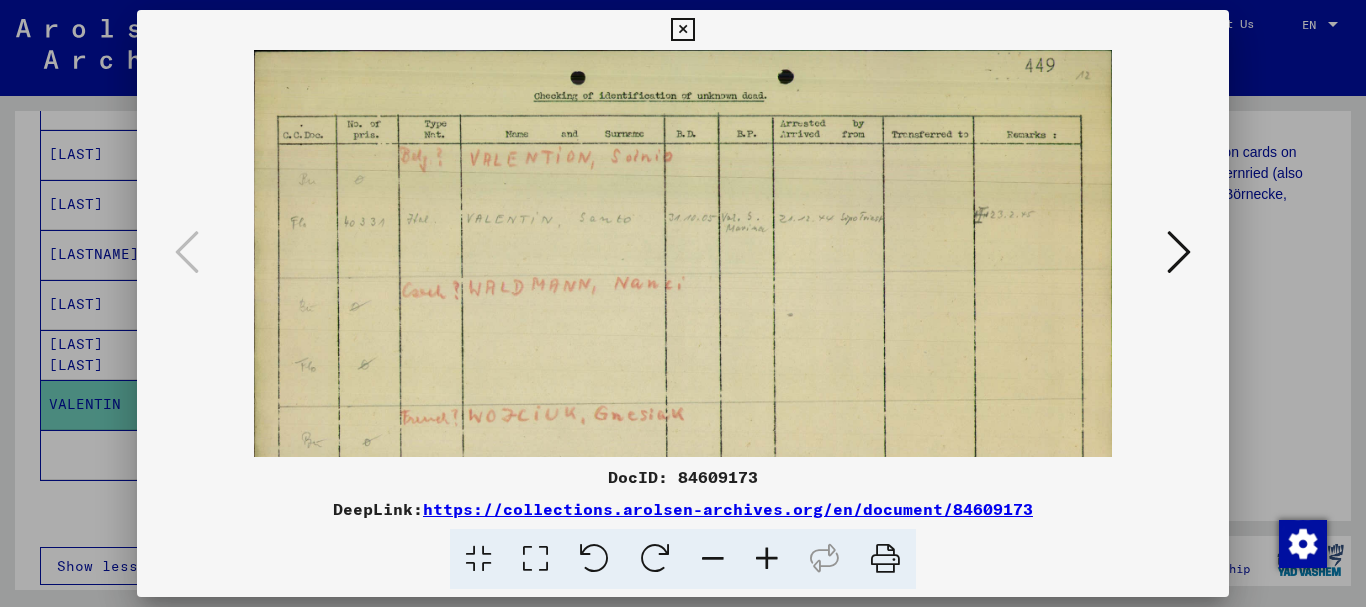 click at bounding box center [767, 559] 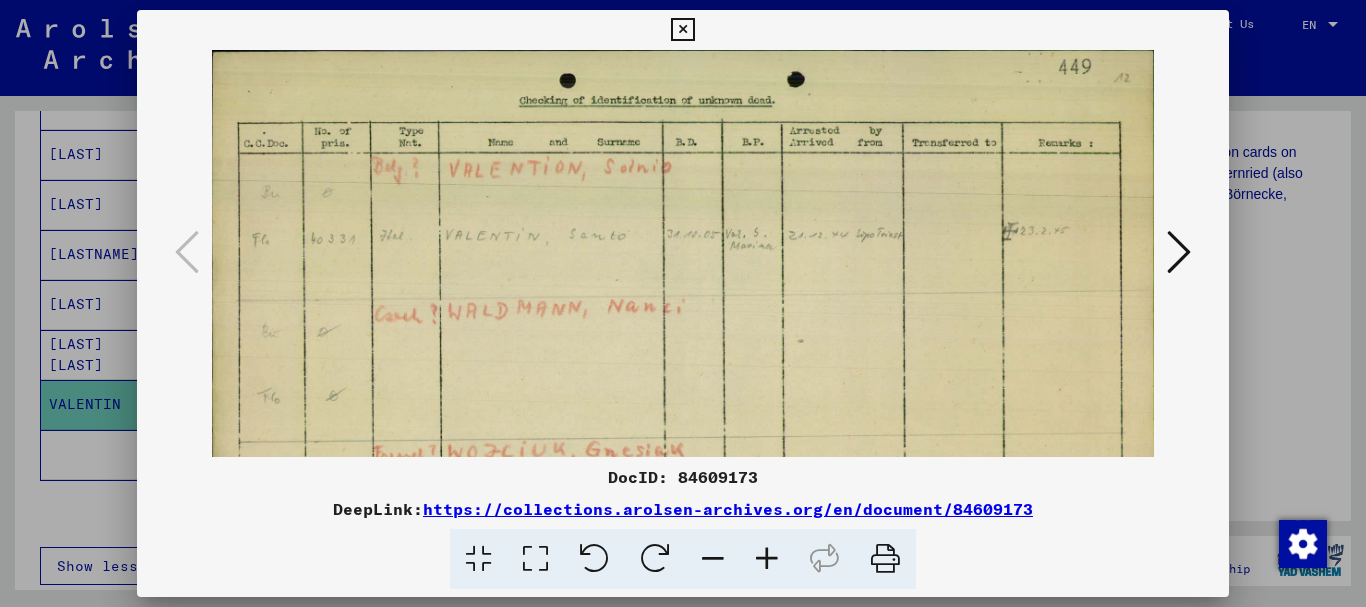 drag, startPoint x: 11, startPoint y: 362, endPoint x: 58, endPoint y: 291, distance: 85.146935 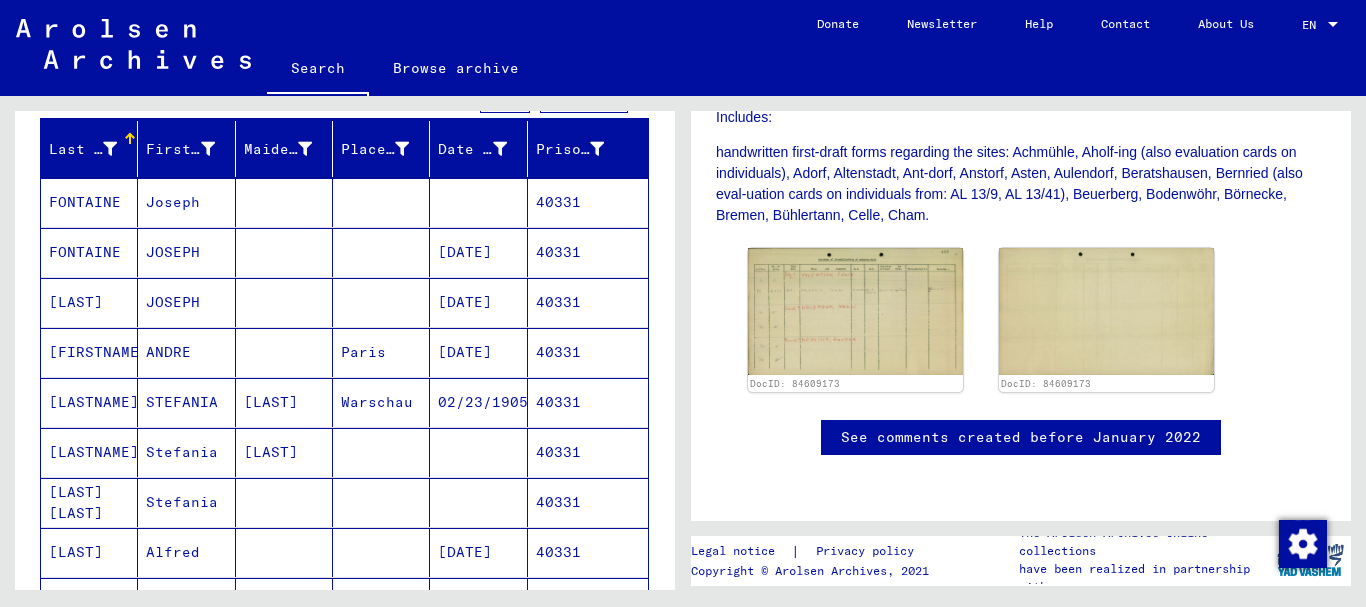 scroll, scrollTop: 0, scrollLeft: 0, axis: both 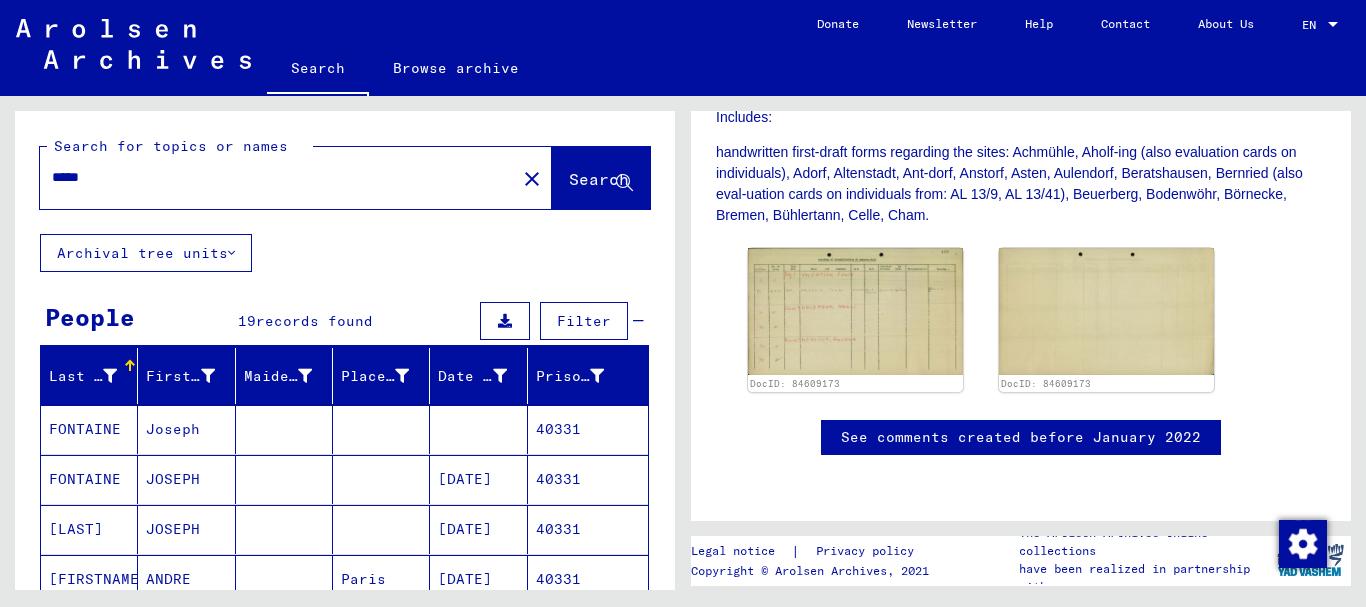 drag, startPoint x: 117, startPoint y: 177, endPoint x: 0, endPoint y: 176, distance: 117.00427 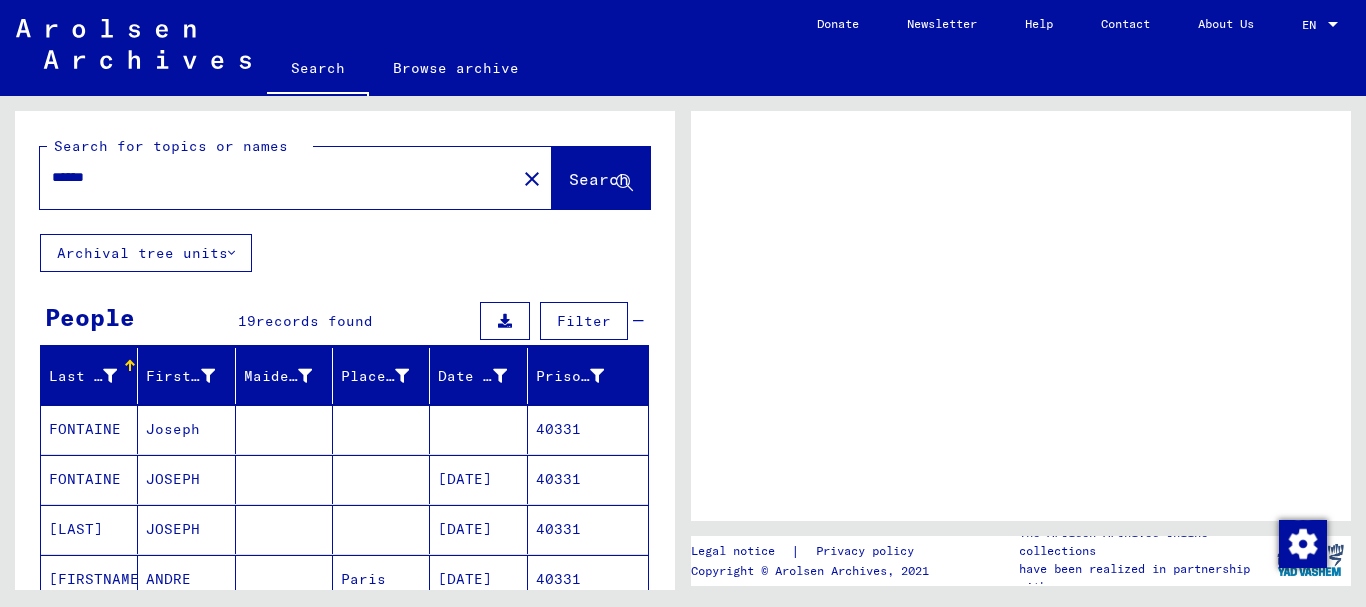 scroll, scrollTop: 0, scrollLeft: 0, axis: both 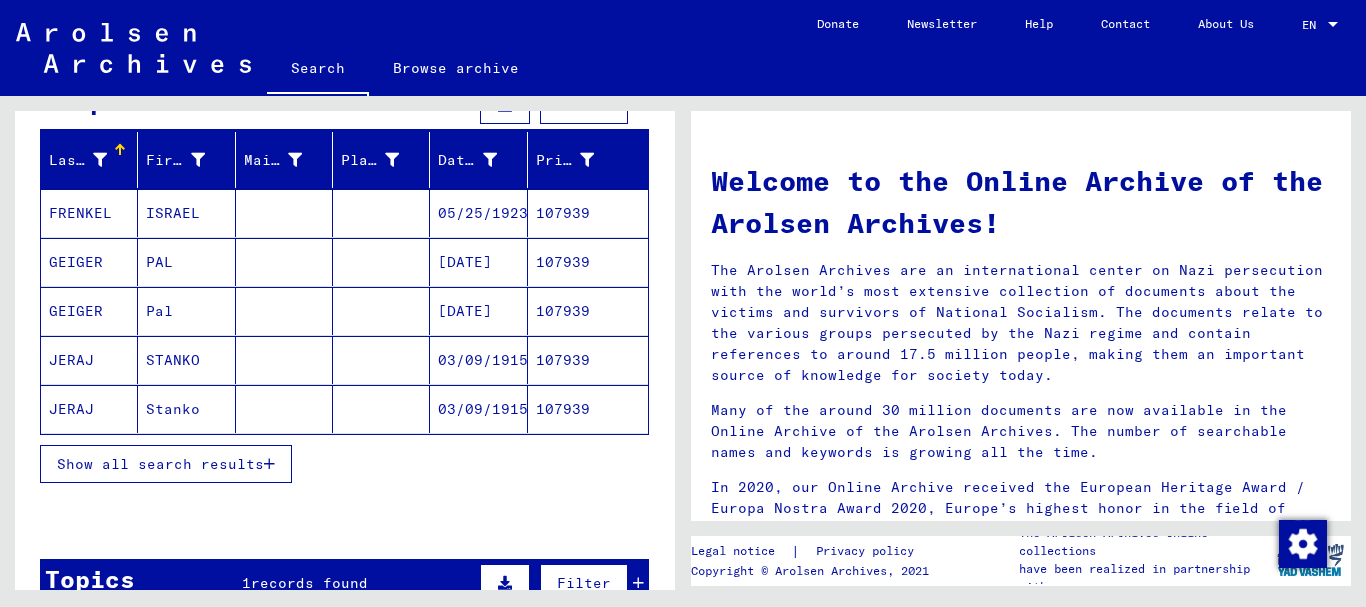 click on "Show all search results" at bounding box center [160, 464] 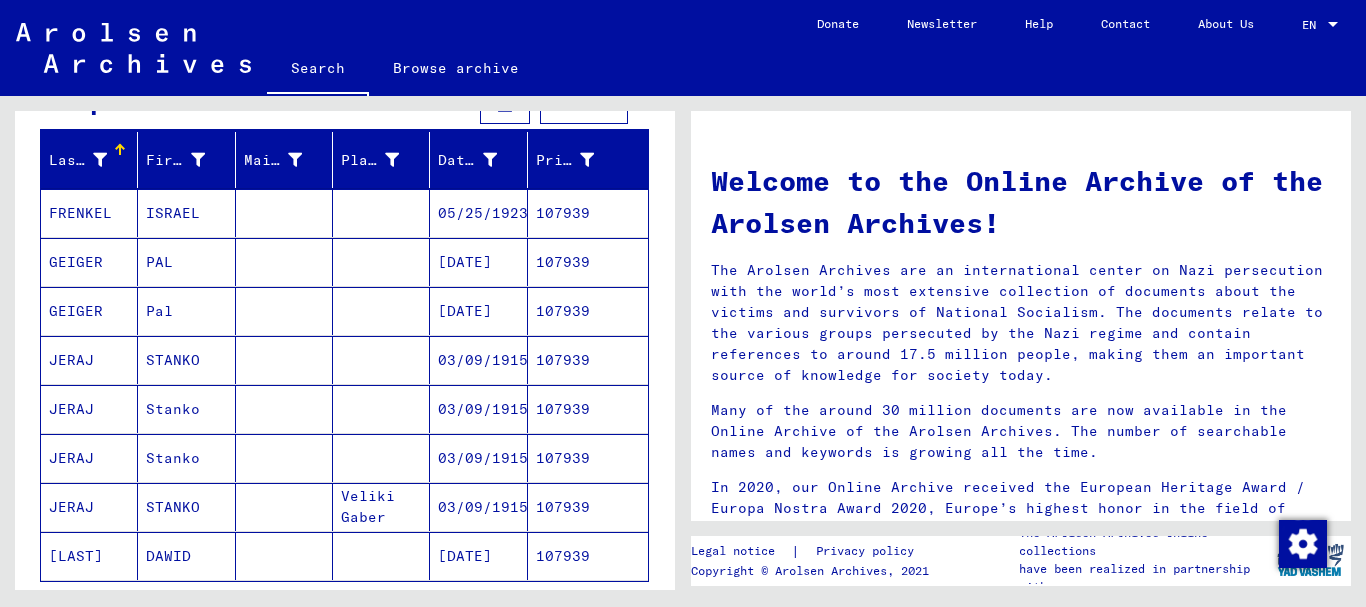 click on "JERAJ" at bounding box center [89, 409] 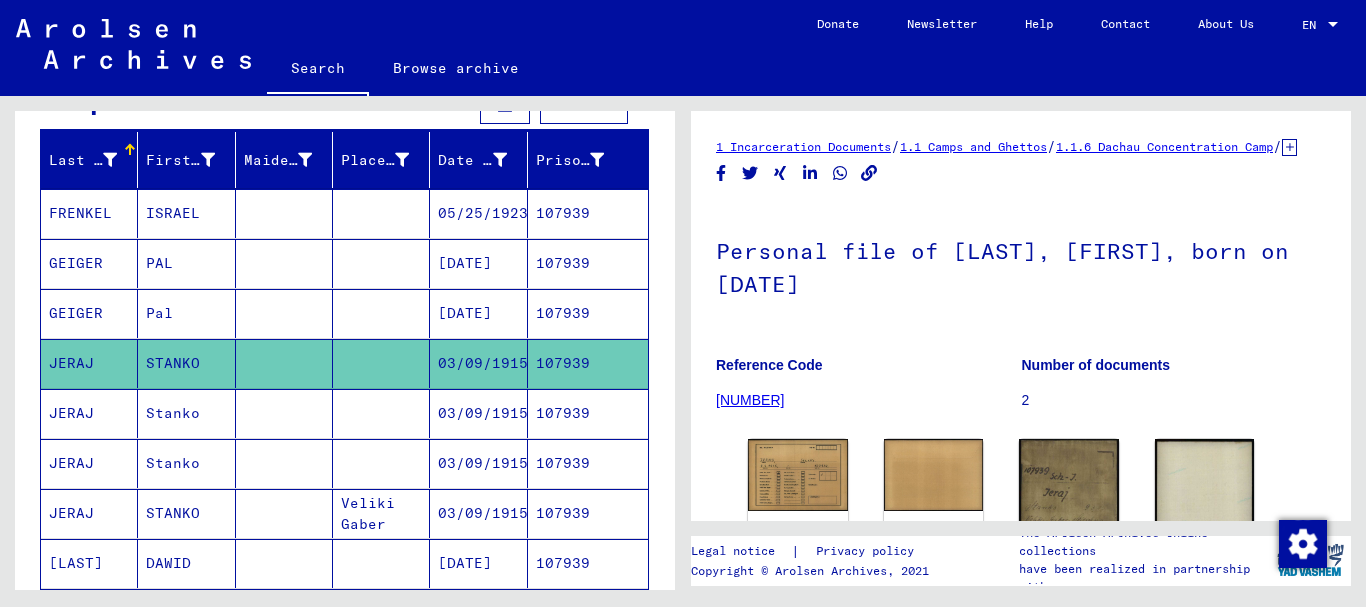 scroll, scrollTop: 131, scrollLeft: 0, axis: vertical 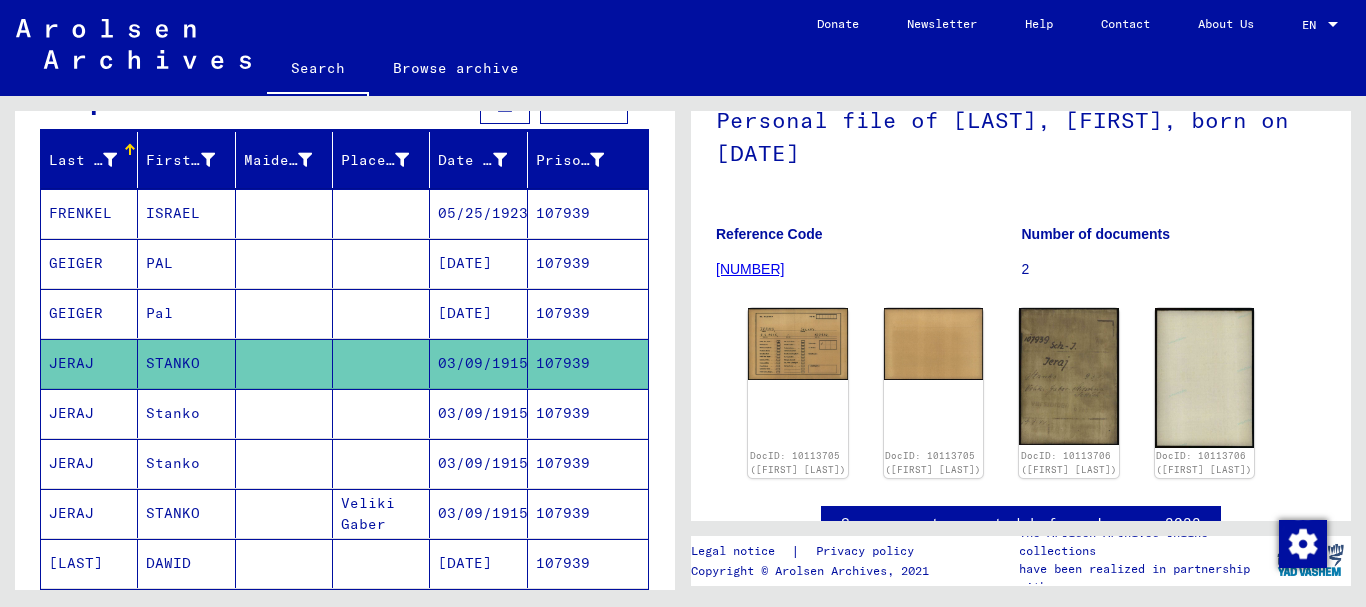 click at bounding box center (381, 463) 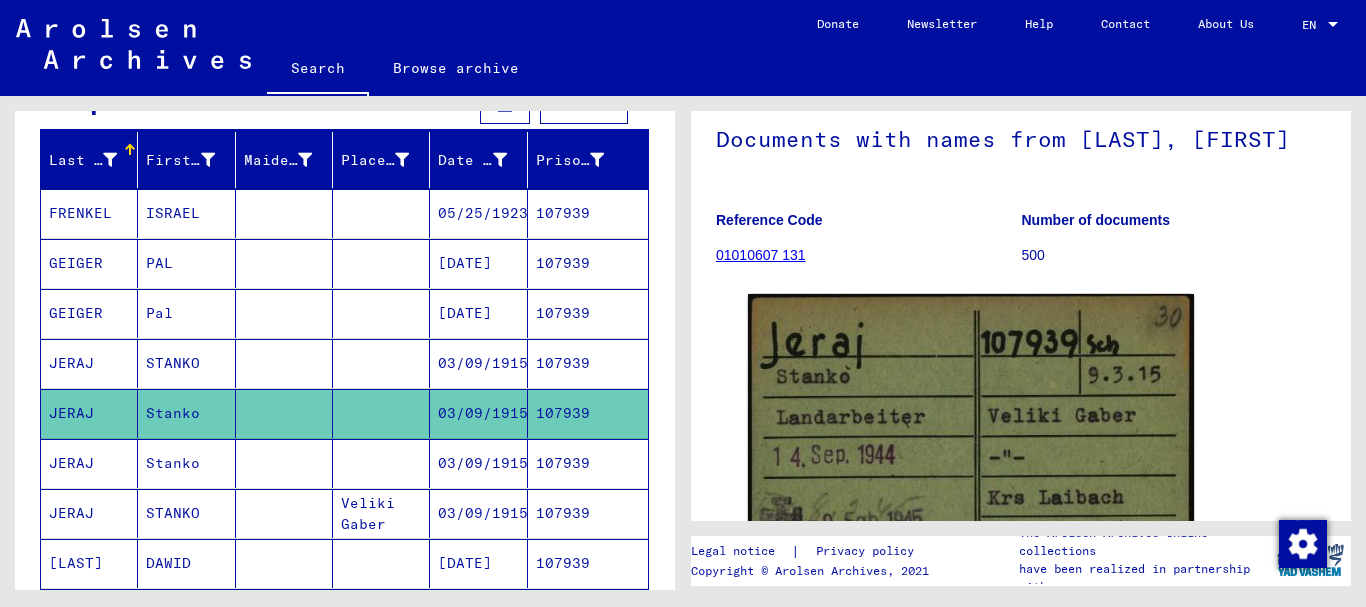 scroll, scrollTop: 301, scrollLeft: 0, axis: vertical 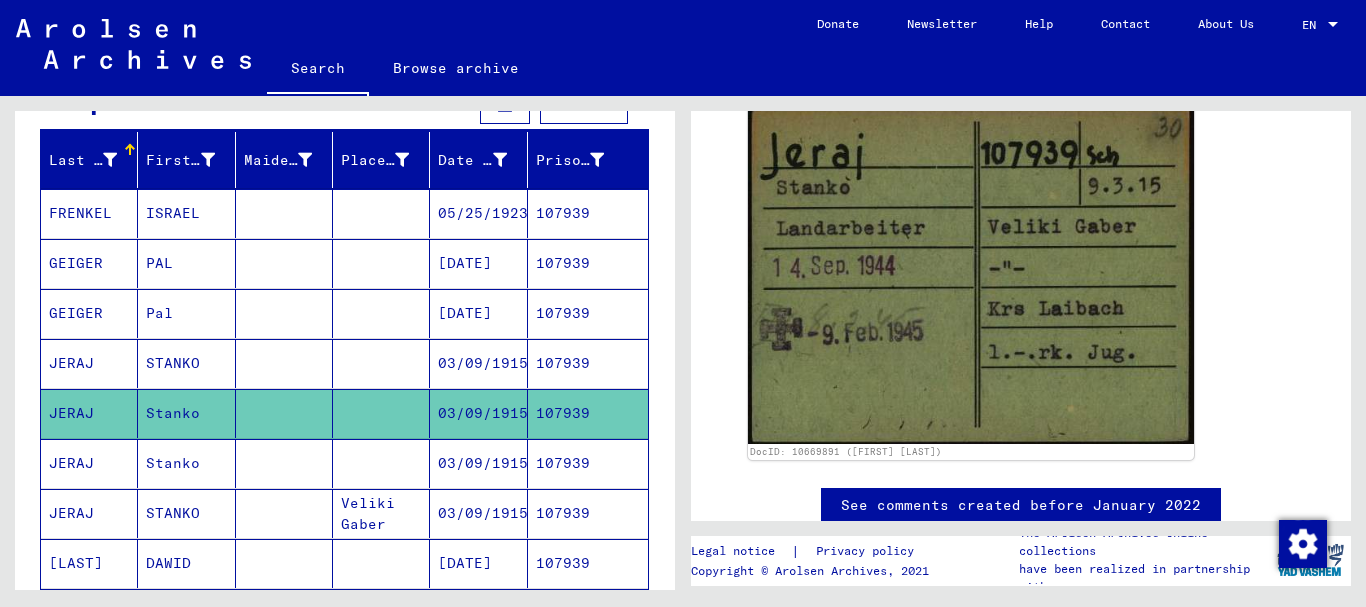 drag, startPoint x: 377, startPoint y: 530, endPoint x: 332, endPoint y: 508, distance: 50.08992 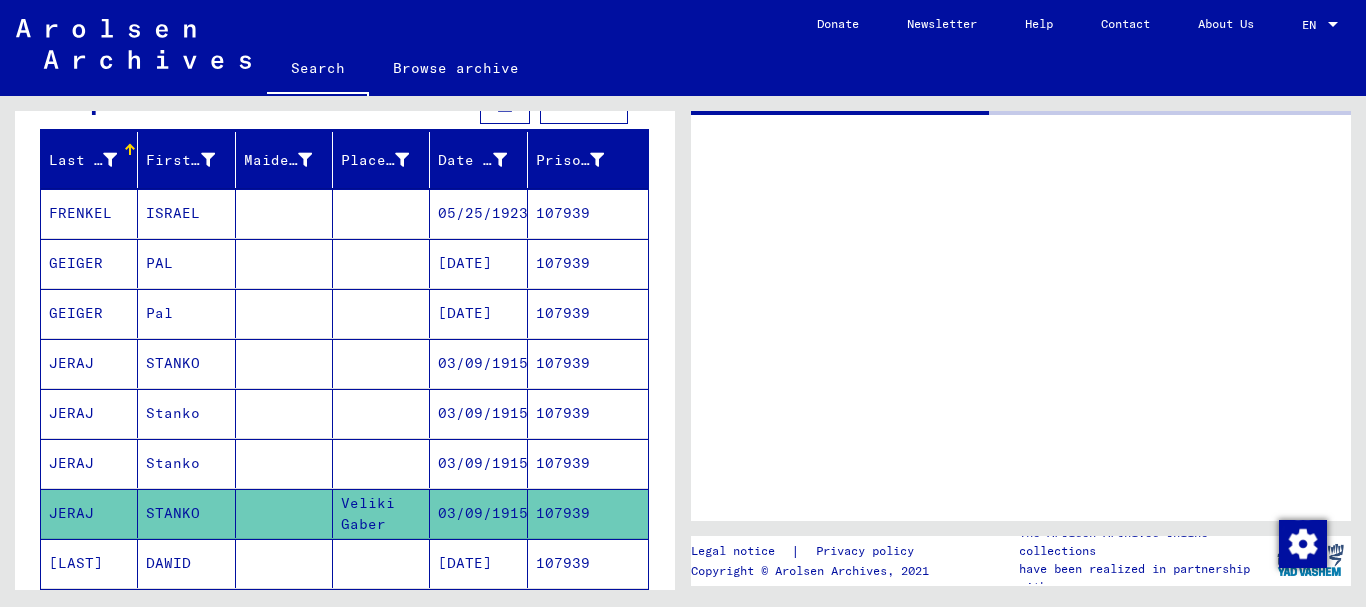 scroll, scrollTop: 0, scrollLeft: 0, axis: both 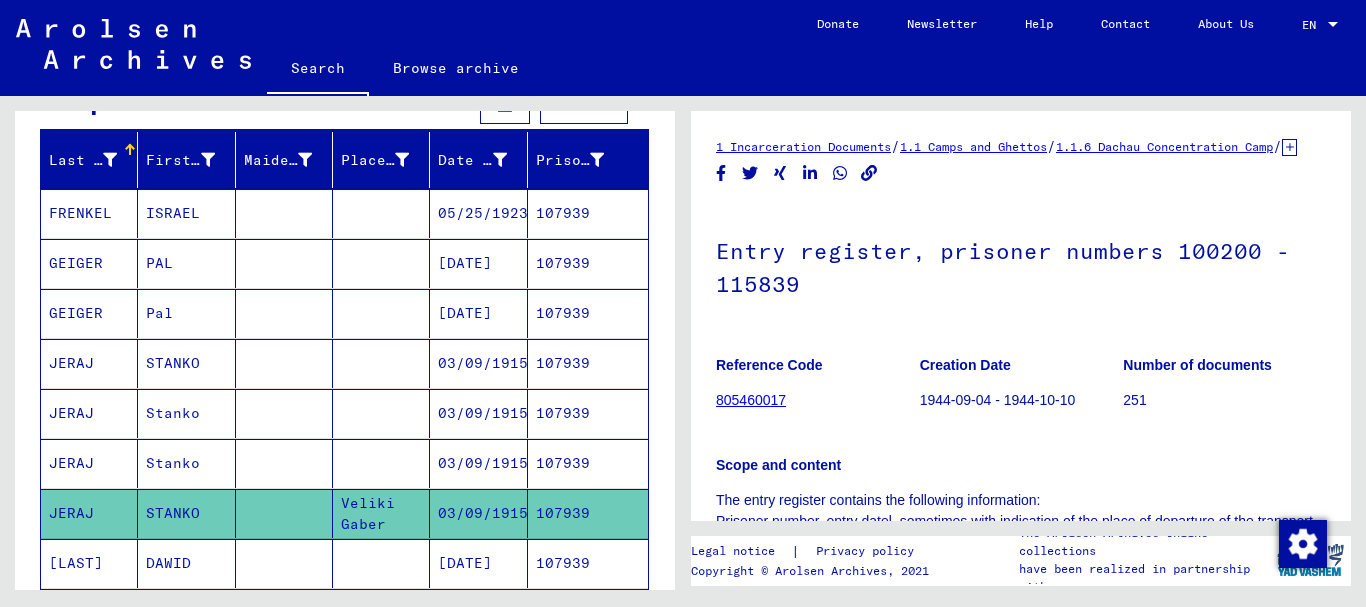 click on "Stanko" at bounding box center (186, 463) 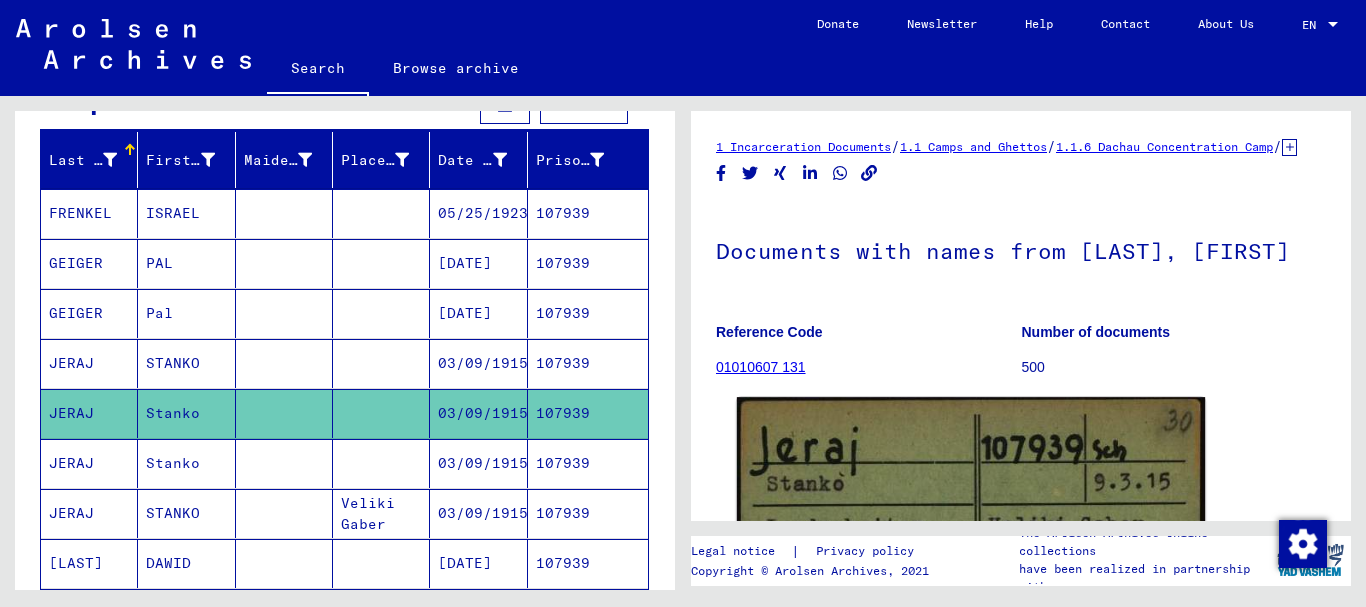 scroll, scrollTop: 216, scrollLeft: 0, axis: vertical 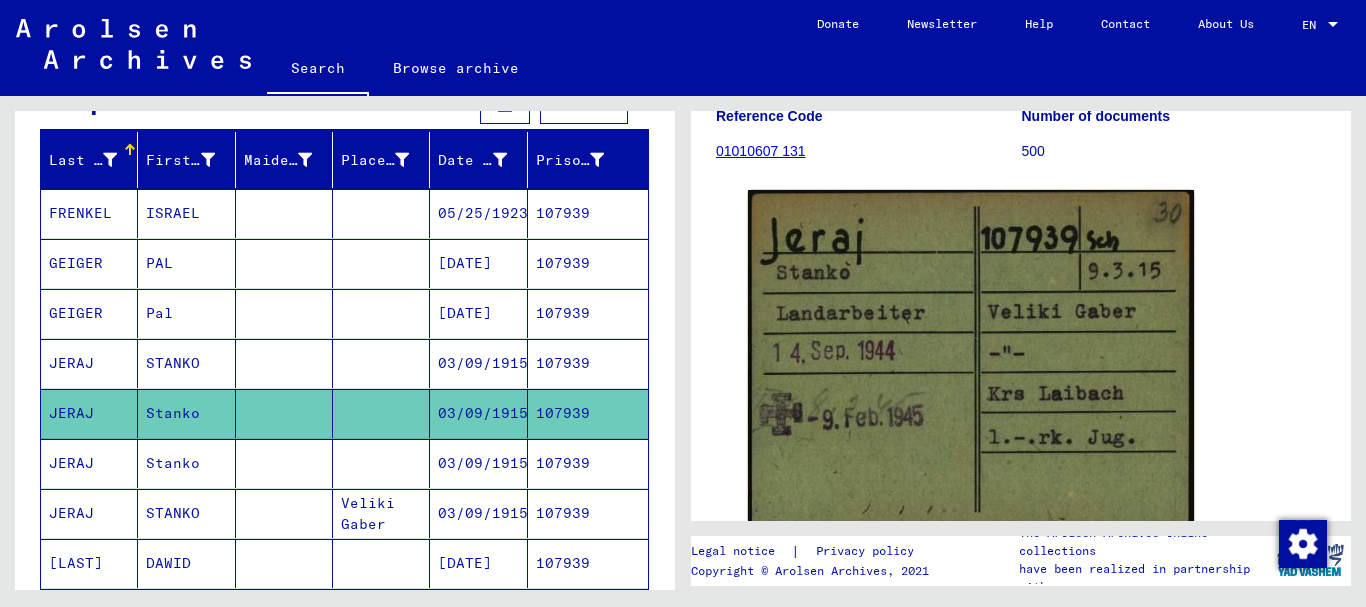 click on "Stanko" at bounding box center (186, 513) 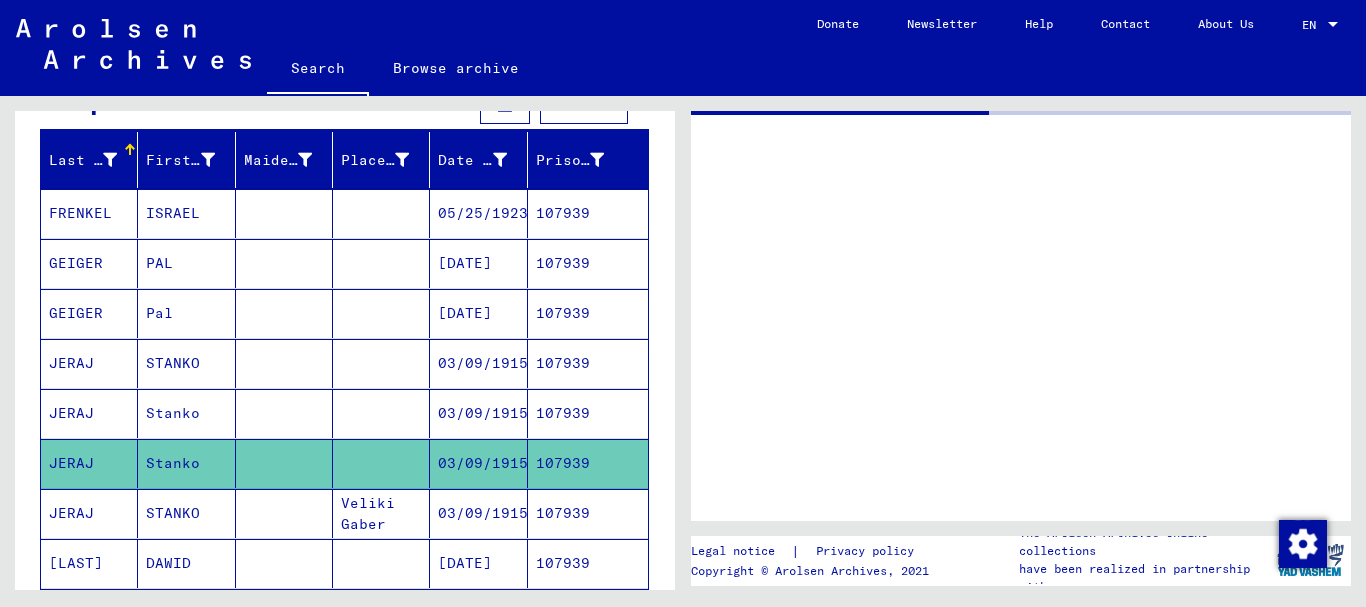 scroll, scrollTop: 0, scrollLeft: 0, axis: both 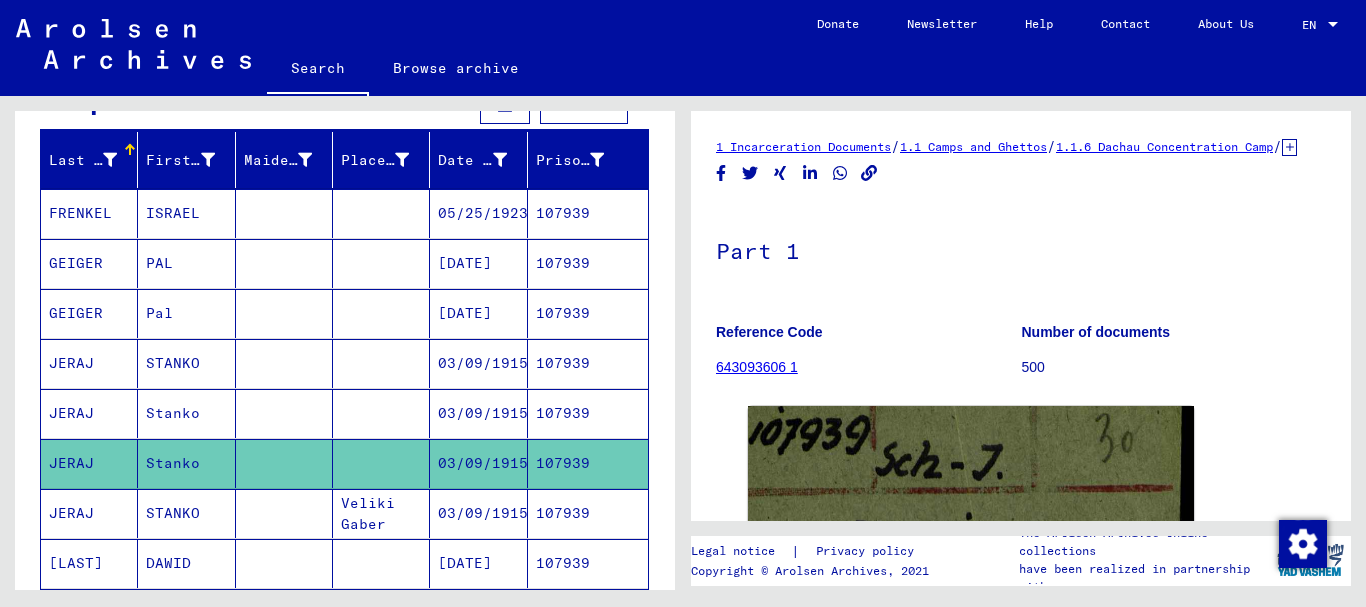 click on "Veliki Gaber" at bounding box center [381, 563] 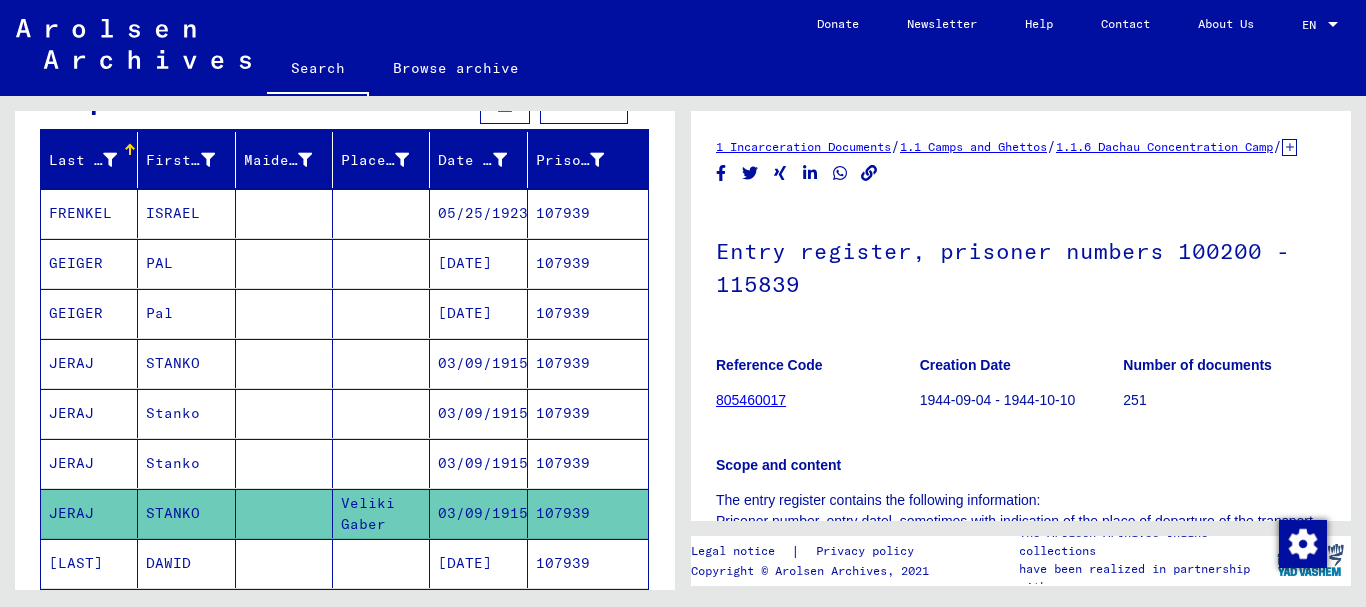 scroll, scrollTop: 216, scrollLeft: 0, axis: vertical 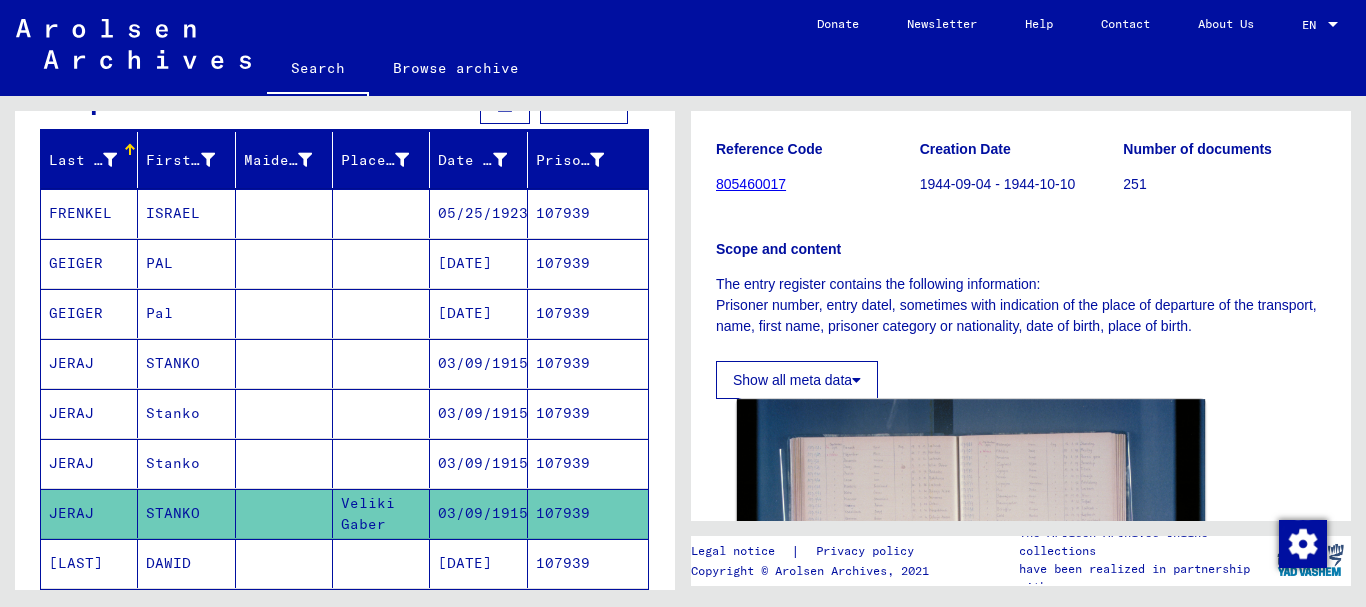 click 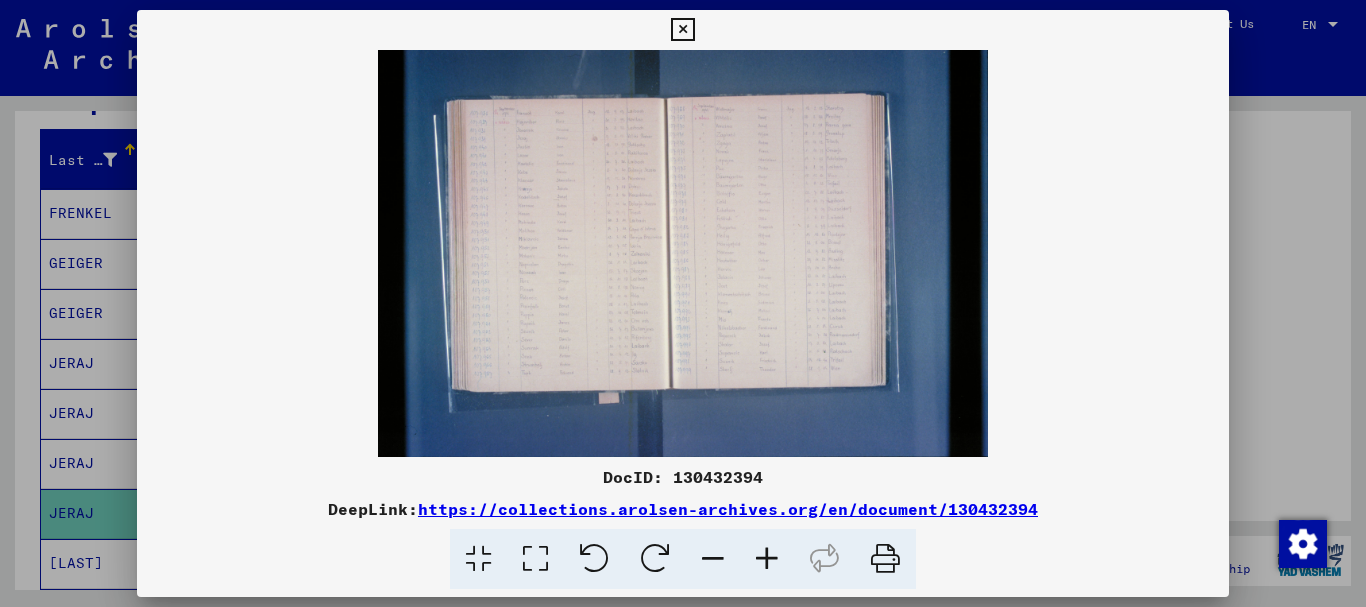 click at bounding box center [767, 559] 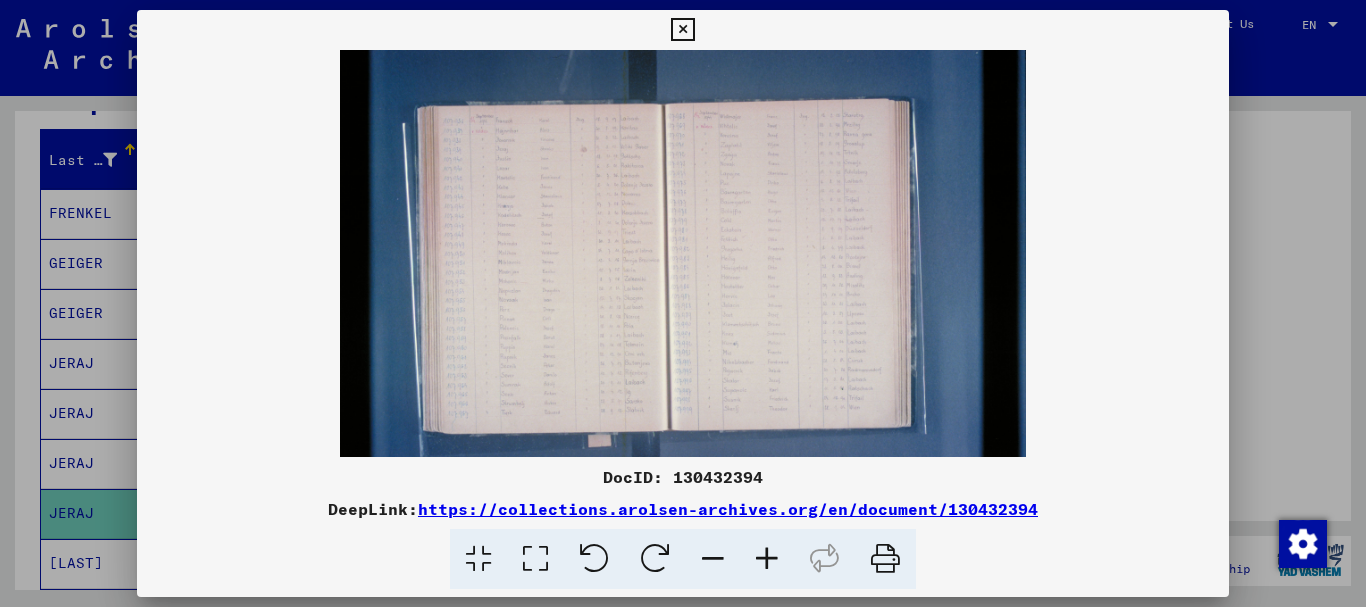 click at bounding box center (767, 559) 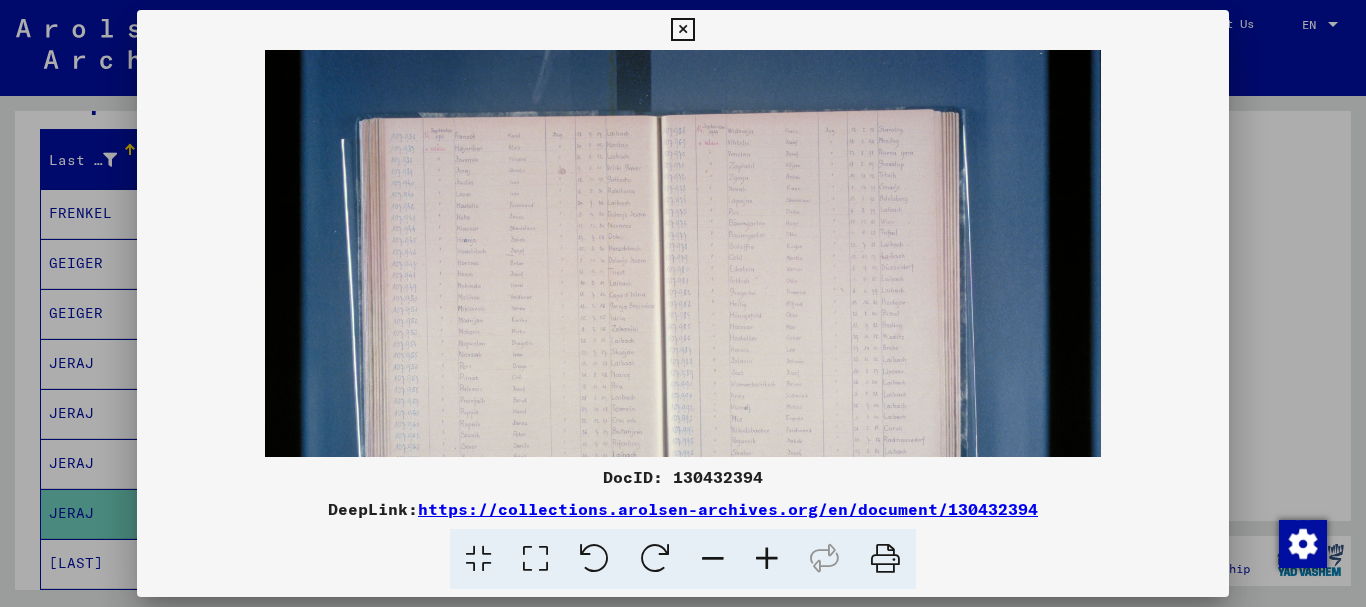 click at bounding box center (767, 559) 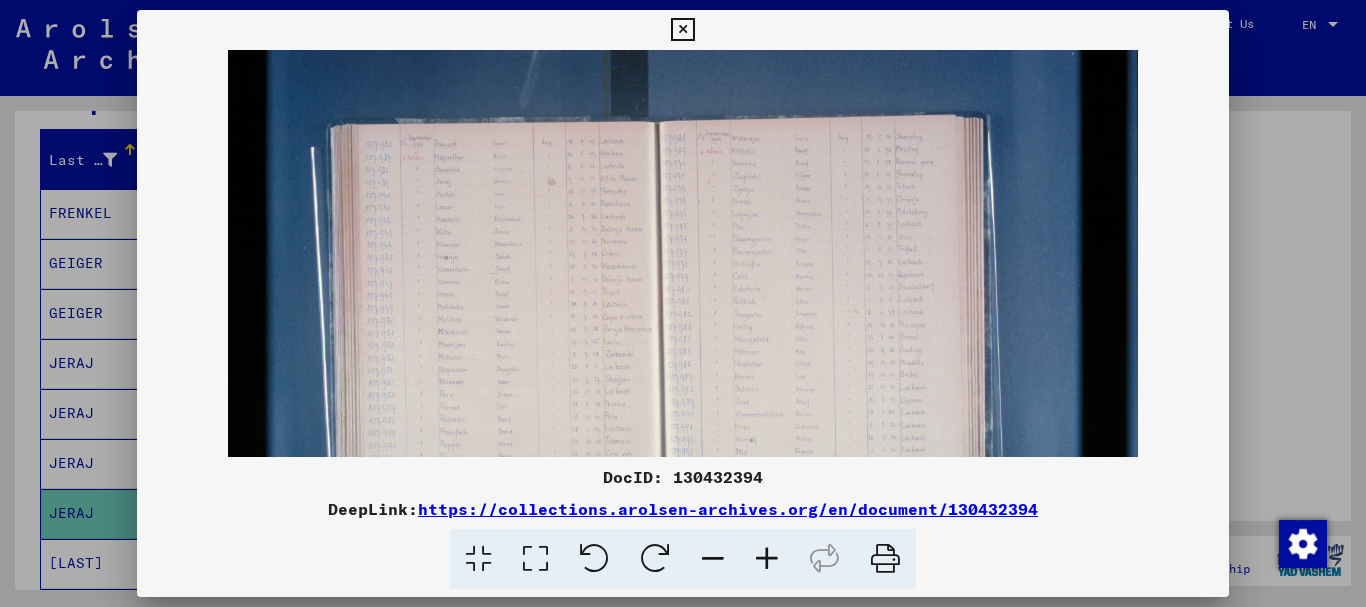 click at bounding box center (767, 559) 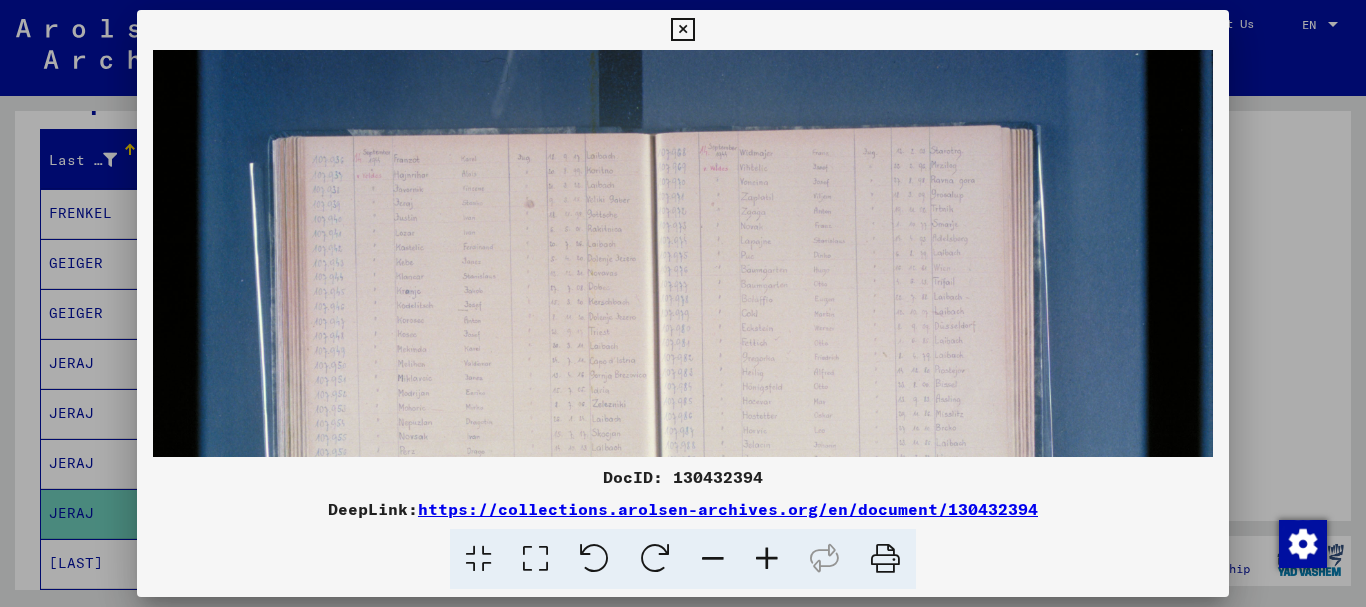 click at bounding box center (767, 559) 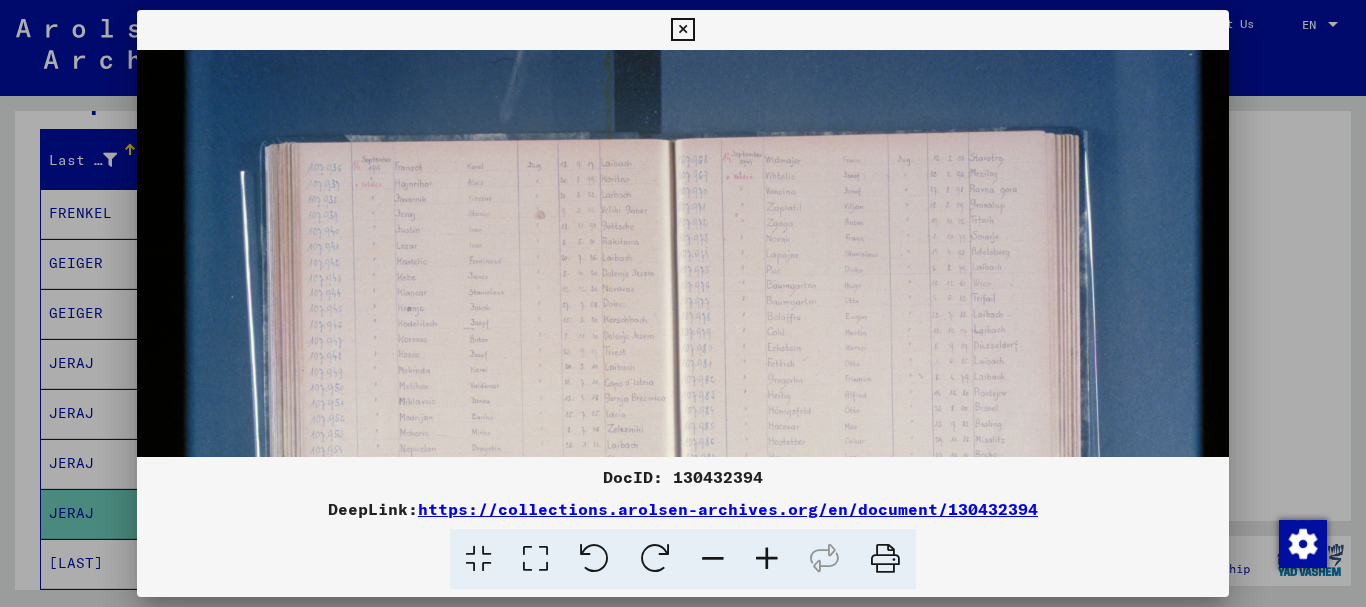click at bounding box center [767, 559] 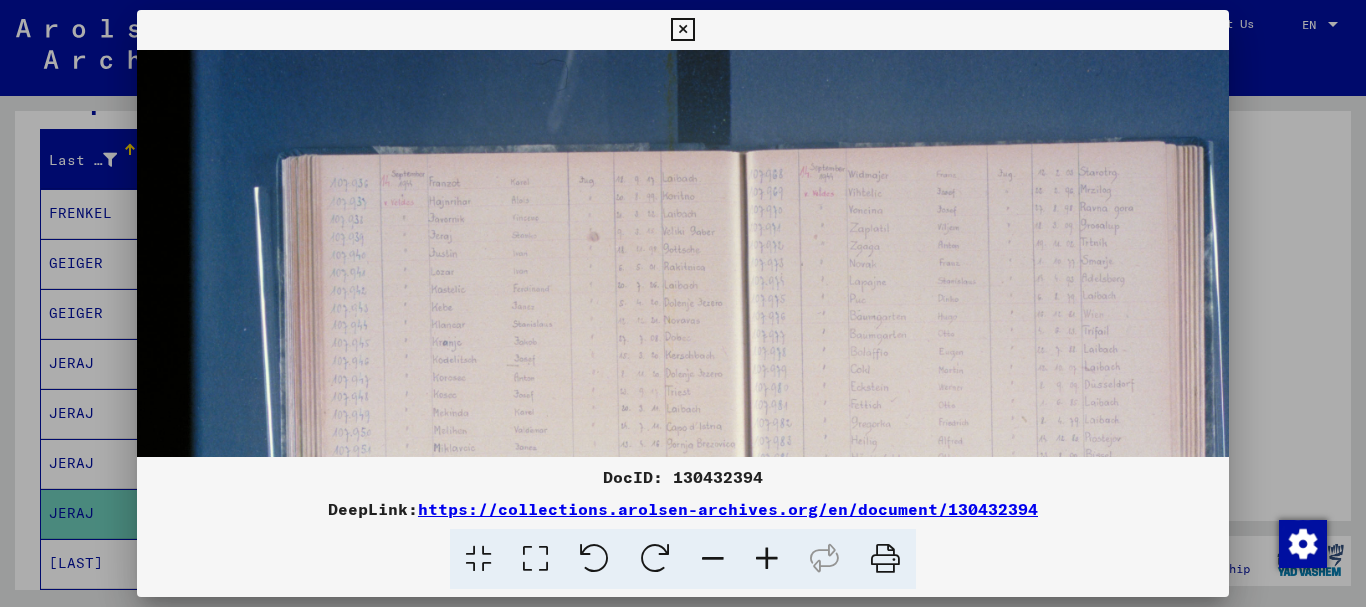 click at bounding box center [767, 559] 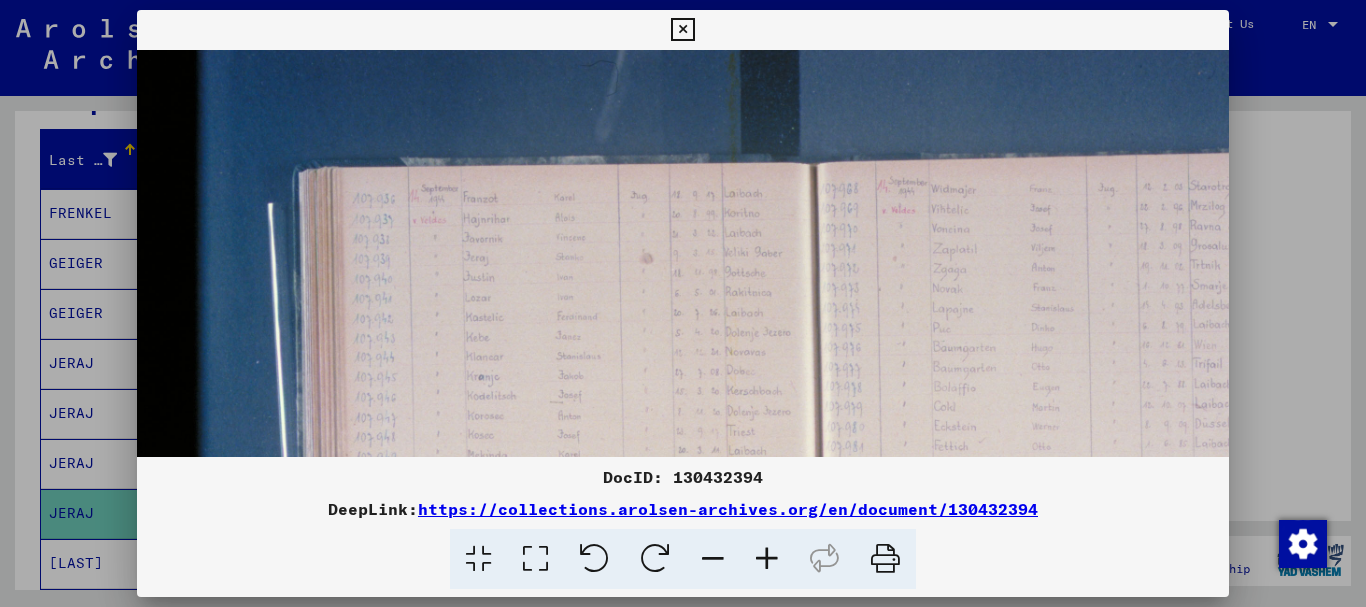 click at bounding box center [767, 559] 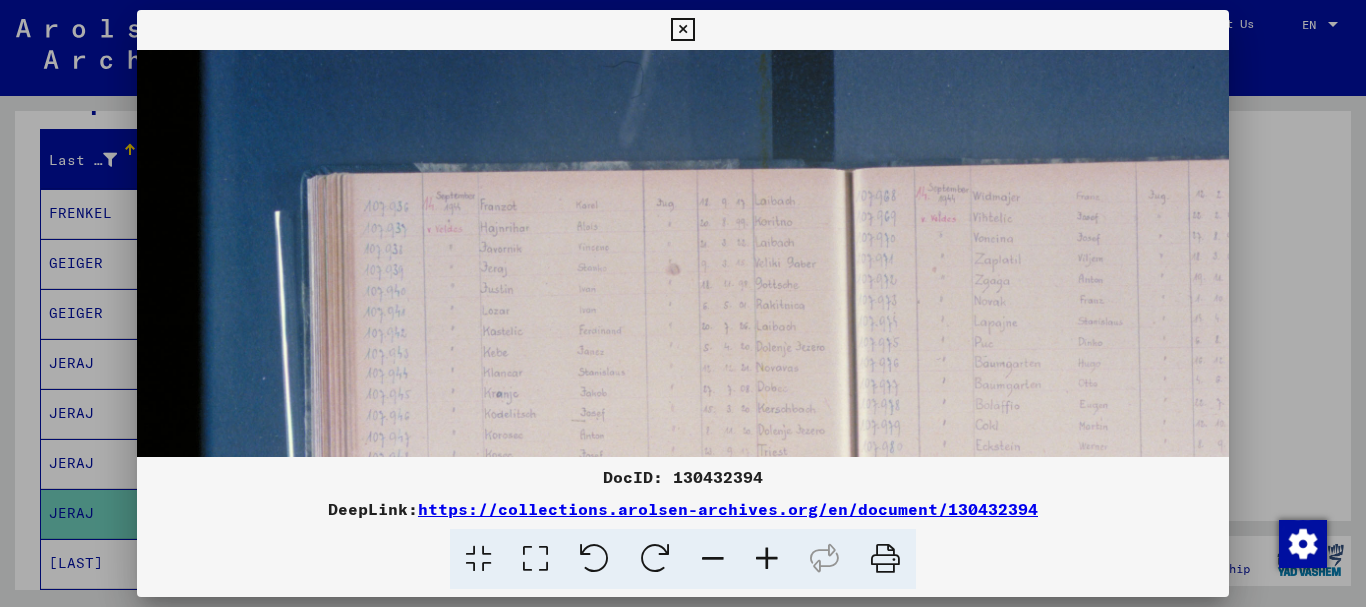 click at bounding box center (767, 559) 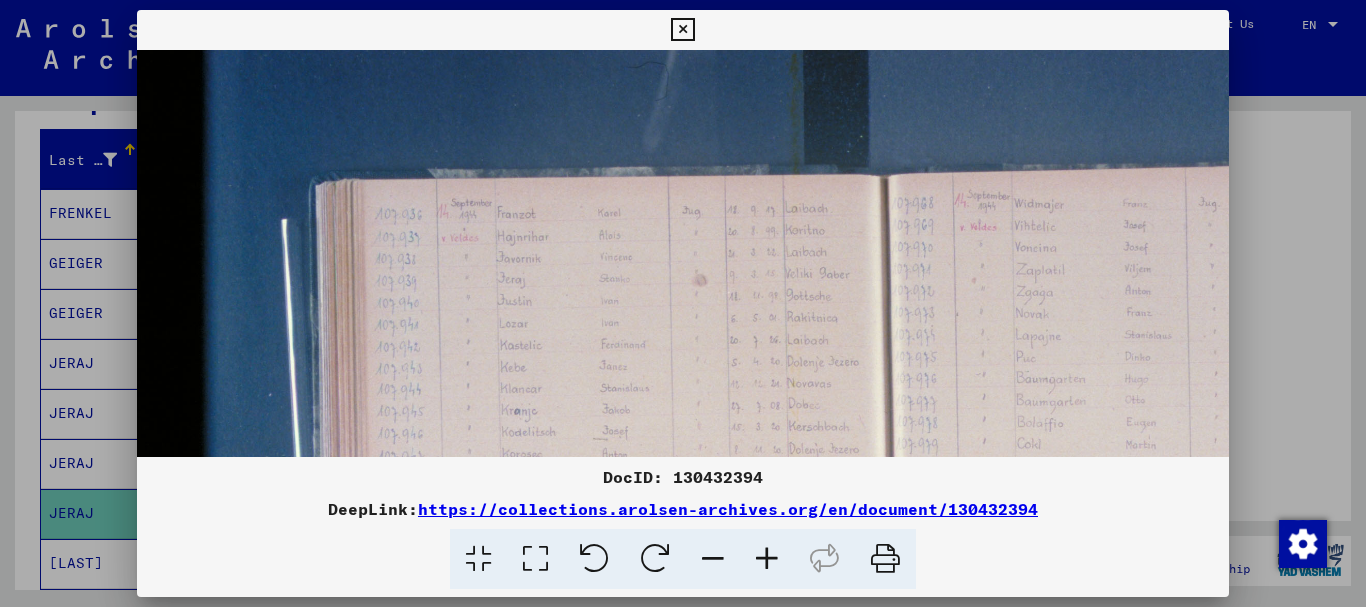 scroll, scrollTop: 41, scrollLeft: 6, axis: both 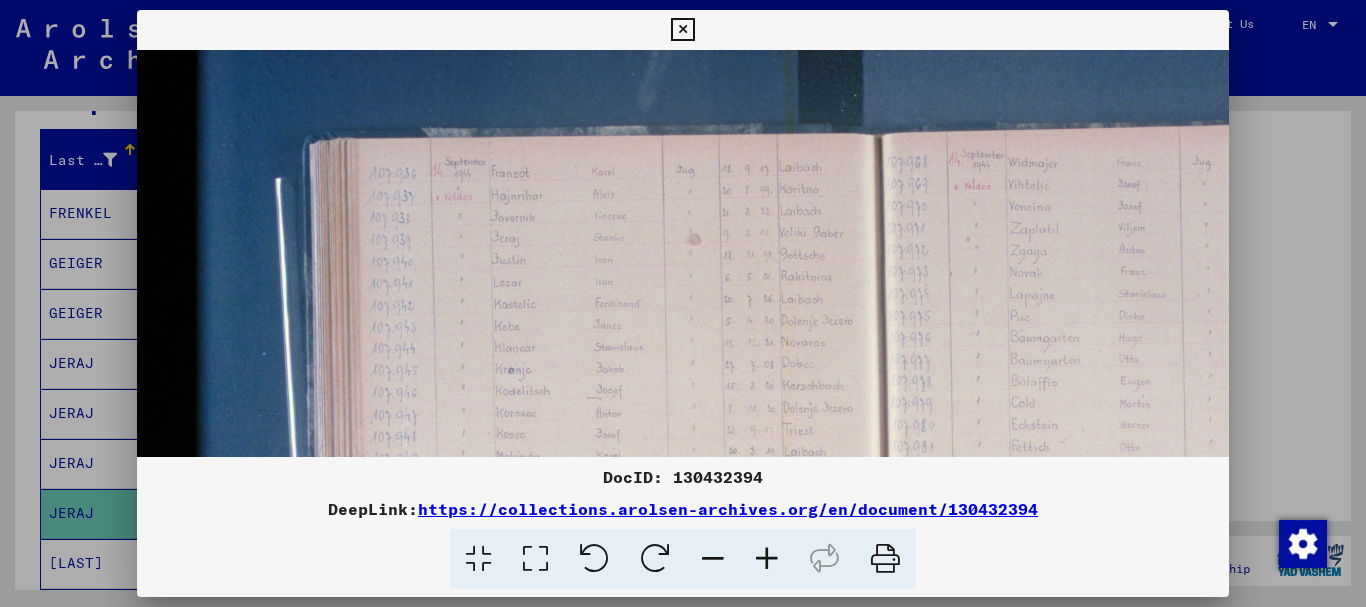 drag, startPoint x: 631, startPoint y: 367, endPoint x: 625, endPoint y: 326, distance: 41.4367 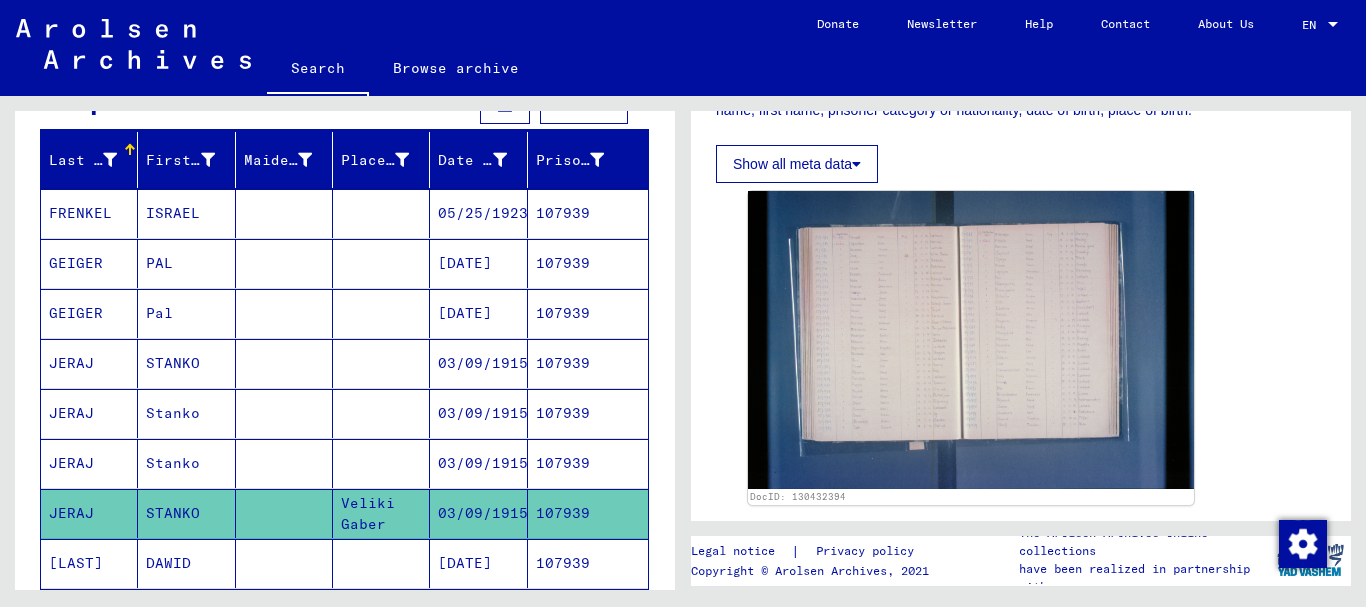 click on "Stanko" at bounding box center (186, 463) 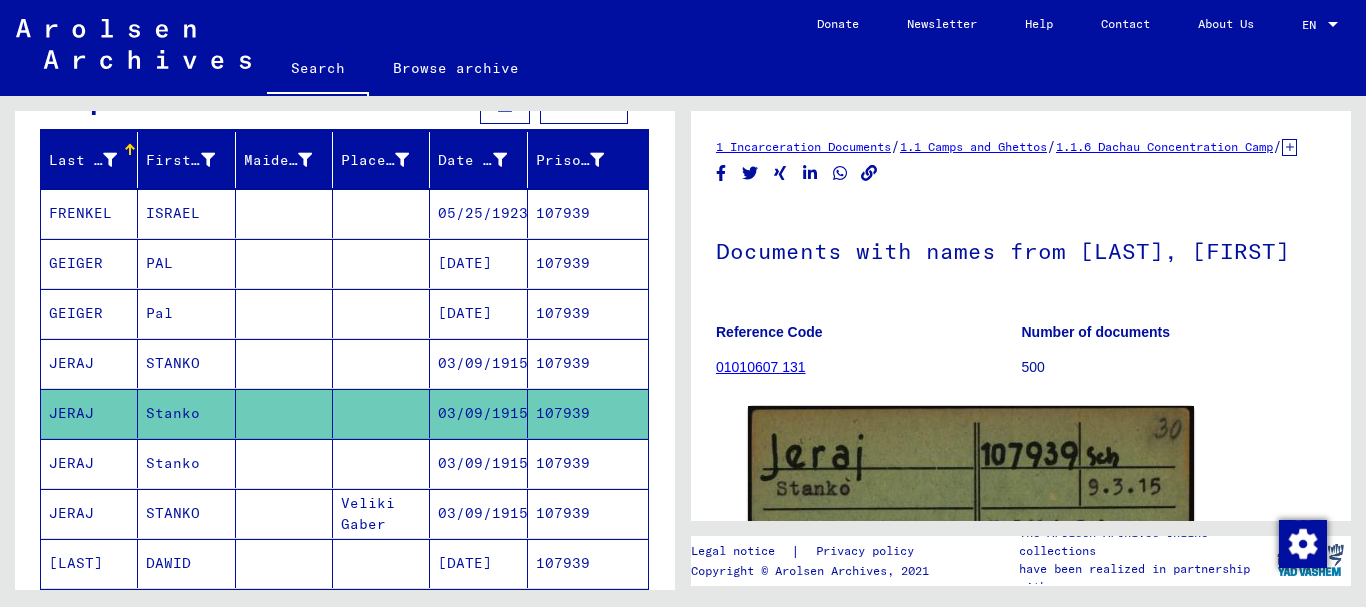 scroll, scrollTop: 324, scrollLeft: 0, axis: vertical 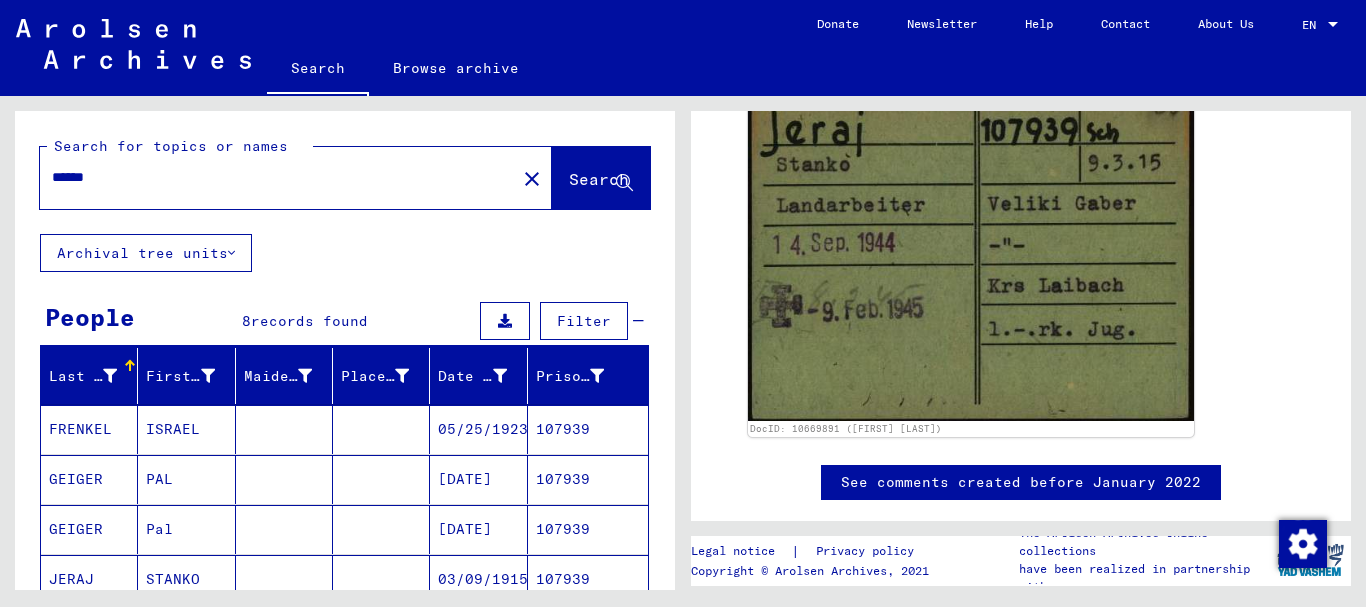click on "******" at bounding box center (278, 177) 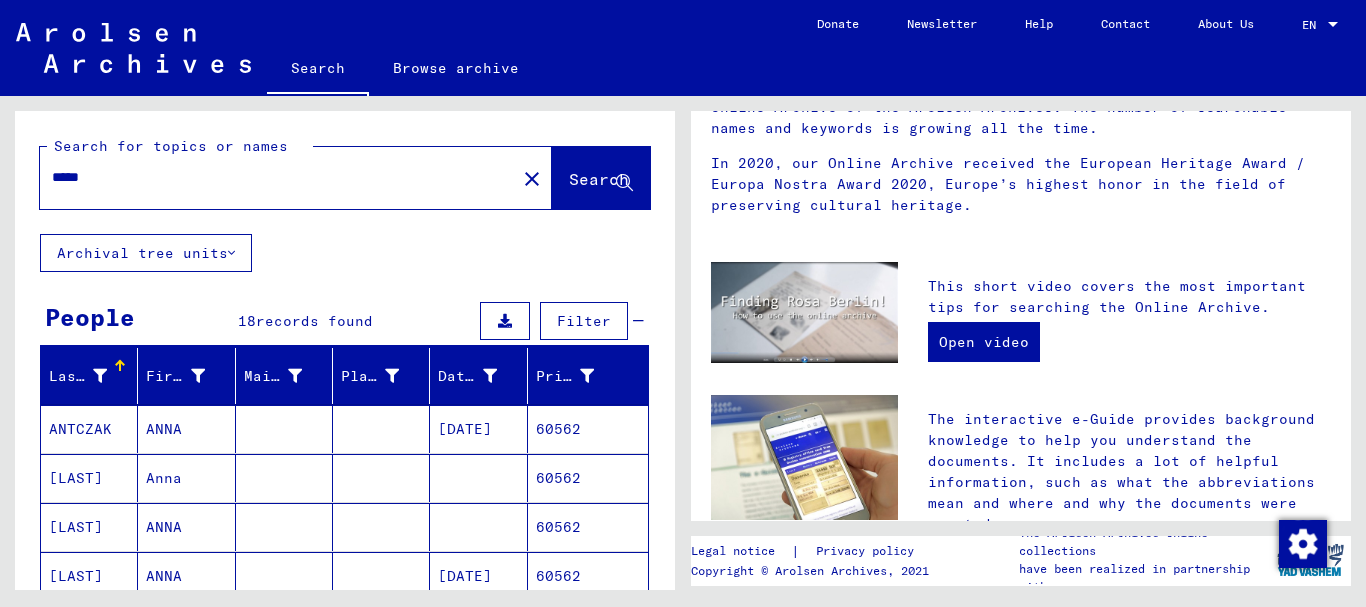 scroll, scrollTop: 0, scrollLeft: 0, axis: both 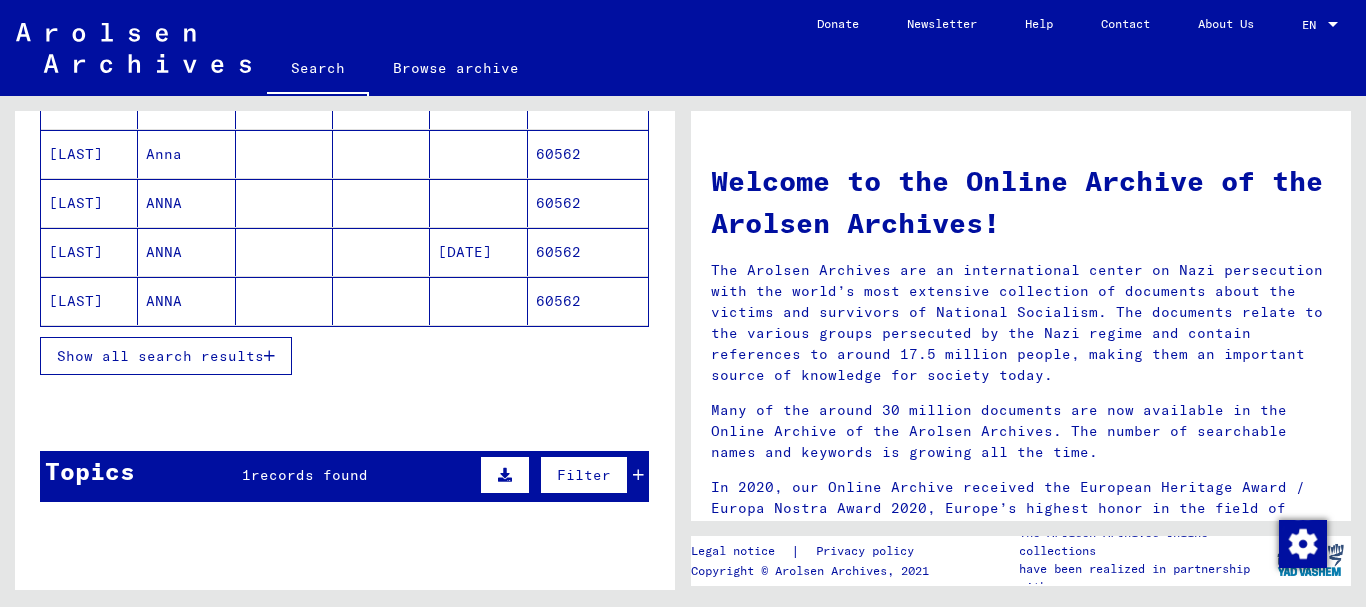 click on "Show all search results" at bounding box center [160, 356] 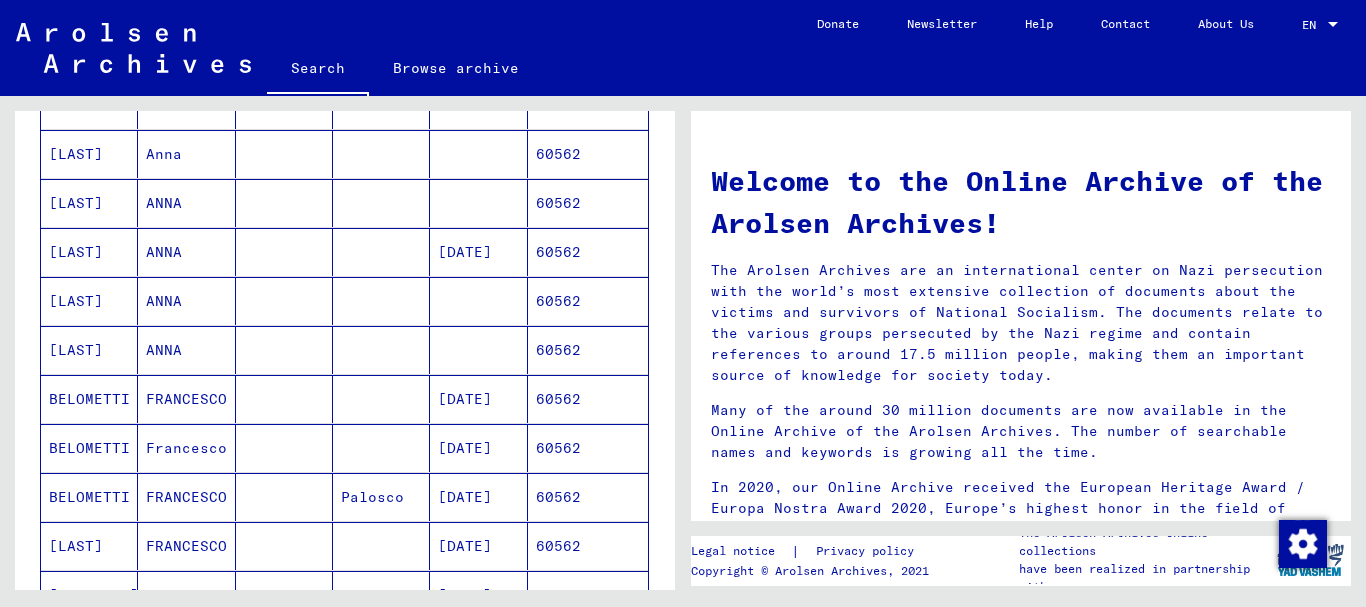 click on "BELOMETTI" at bounding box center (89, 448) 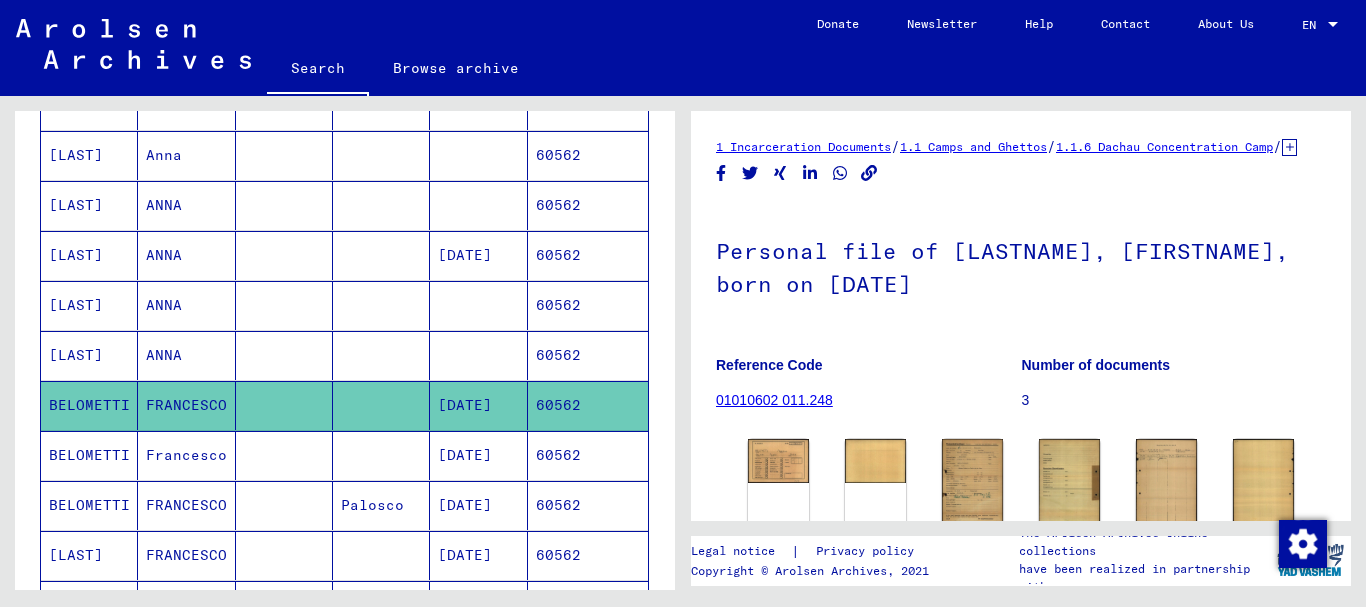 scroll, scrollTop: 324, scrollLeft: 0, axis: vertical 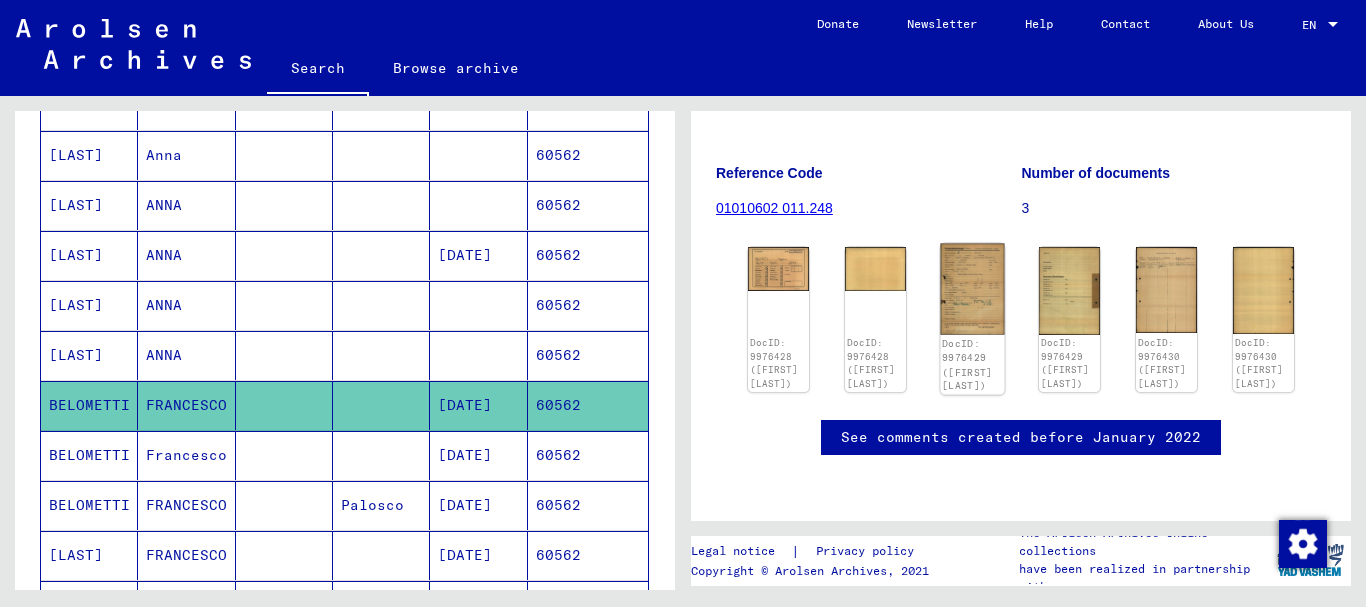 click 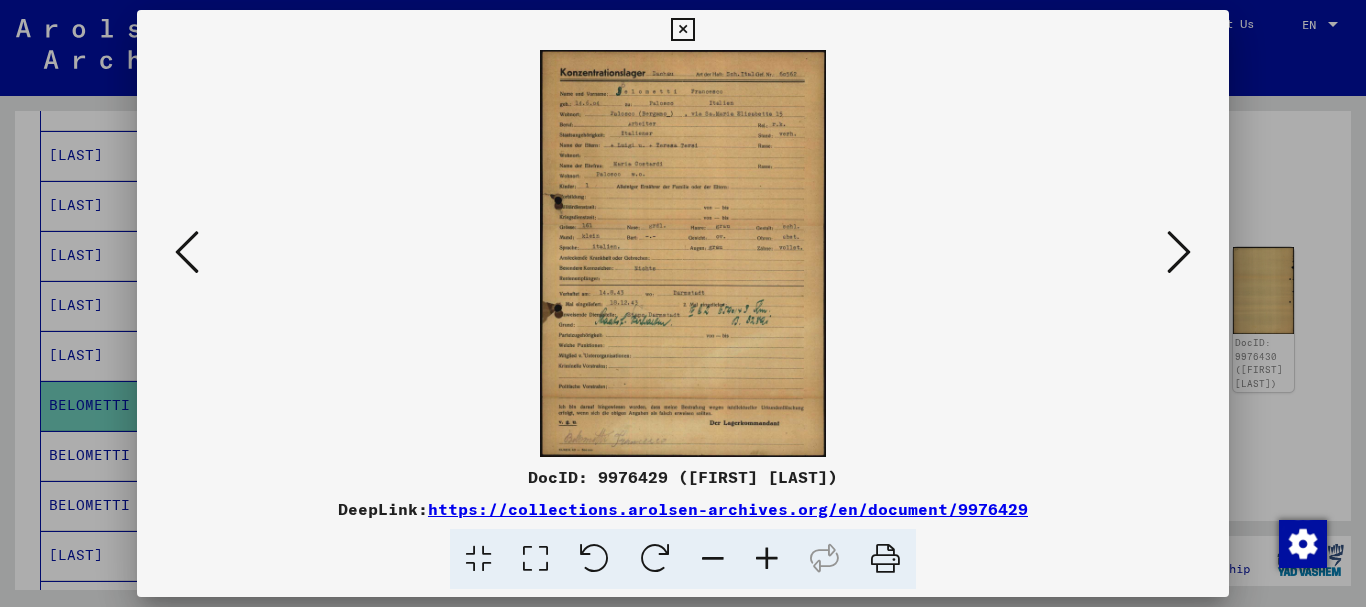 click at bounding box center [767, 559] 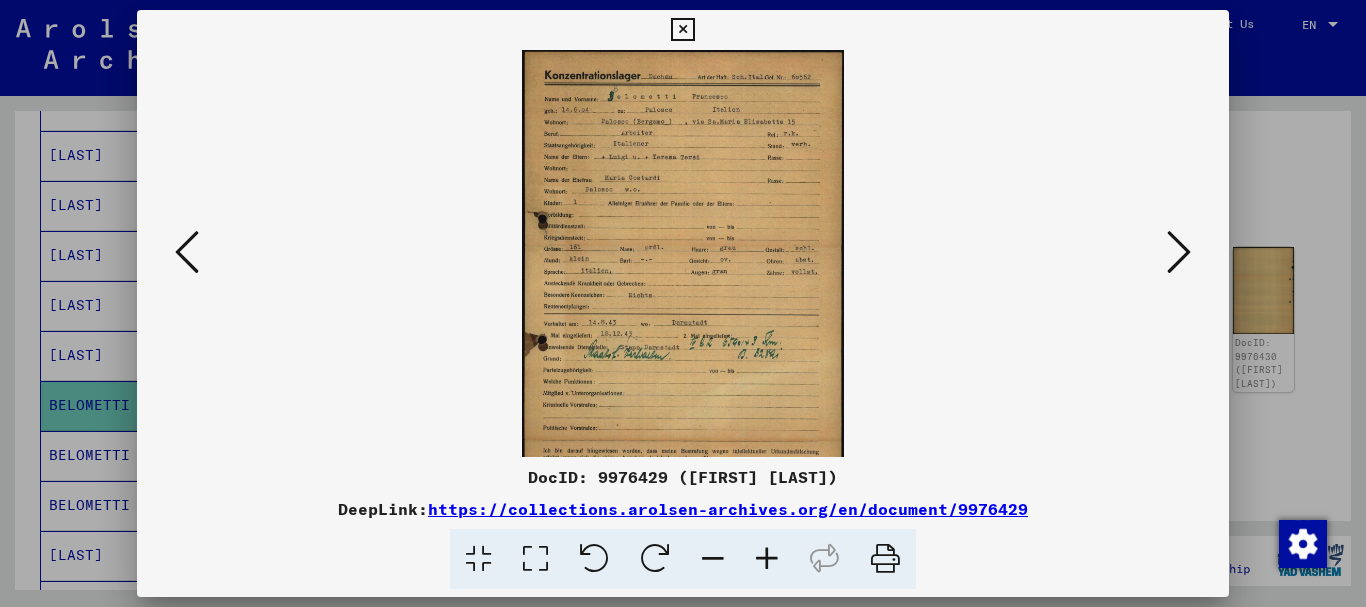click at bounding box center [767, 559] 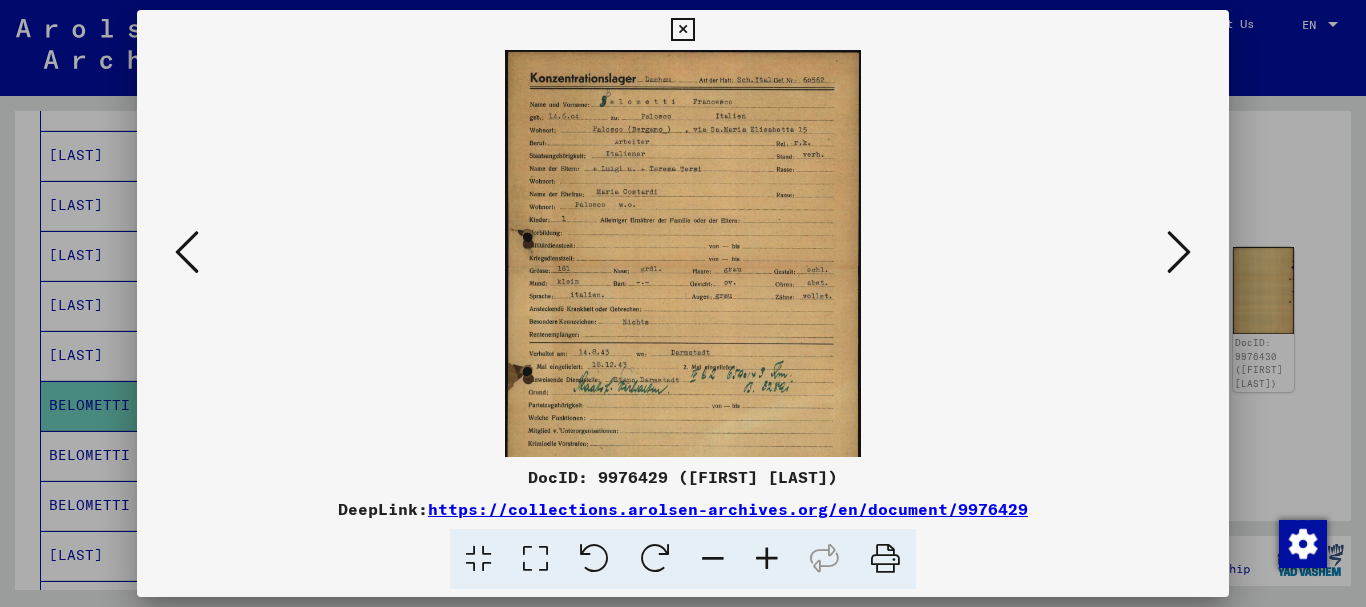 click at bounding box center [767, 559] 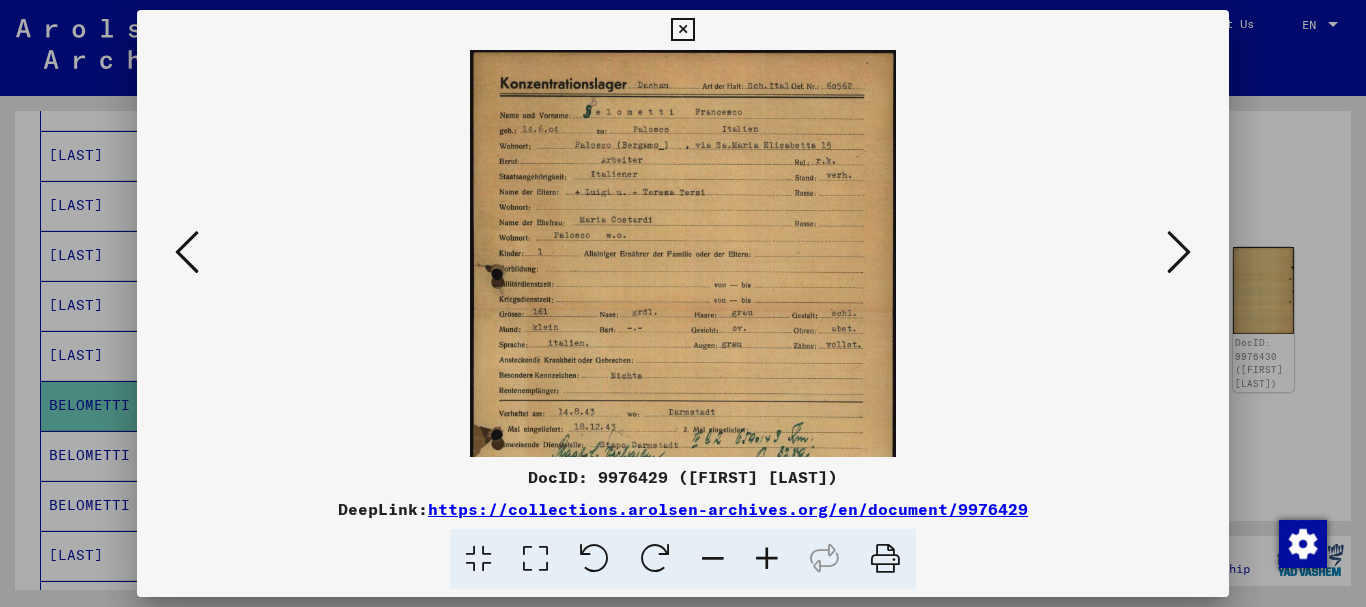 click at bounding box center [767, 559] 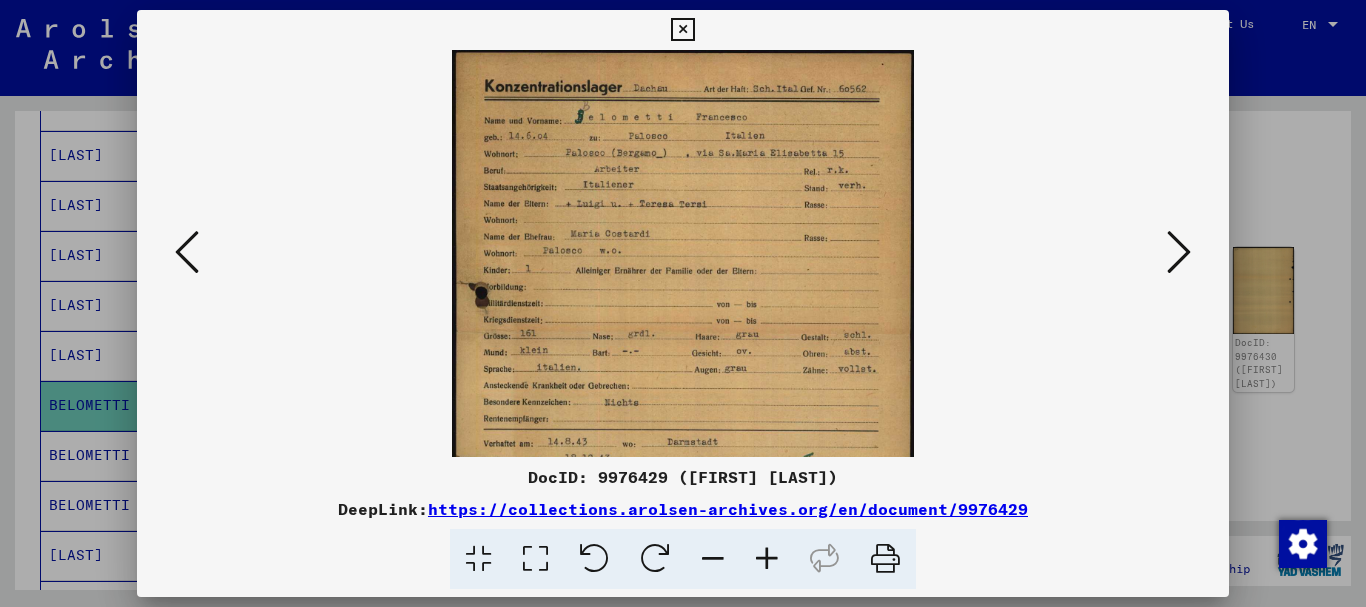 click at bounding box center (767, 559) 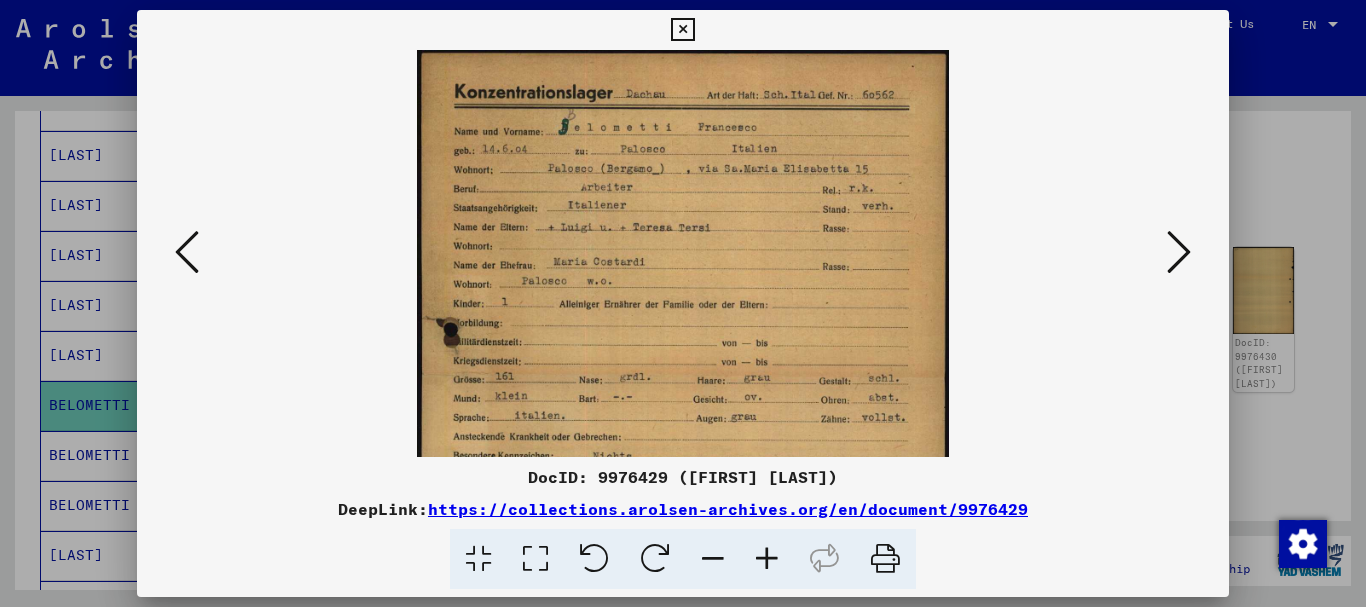 click at bounding box center [767, 559] 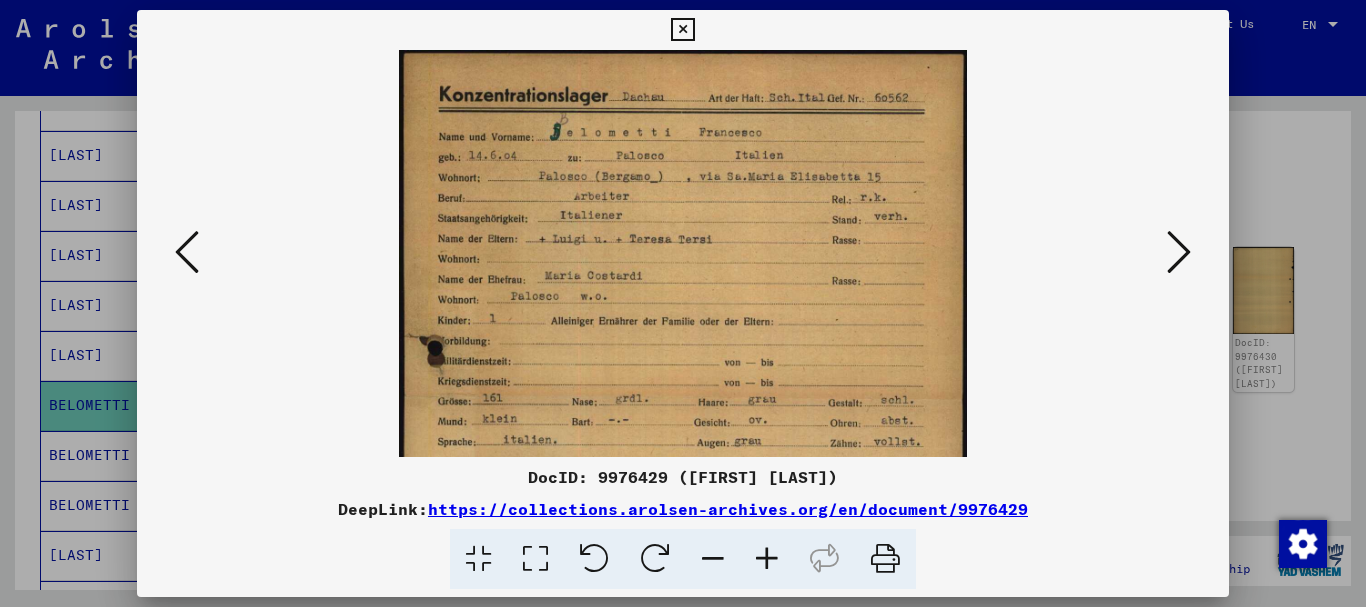 click at bounding box center (767, 559) 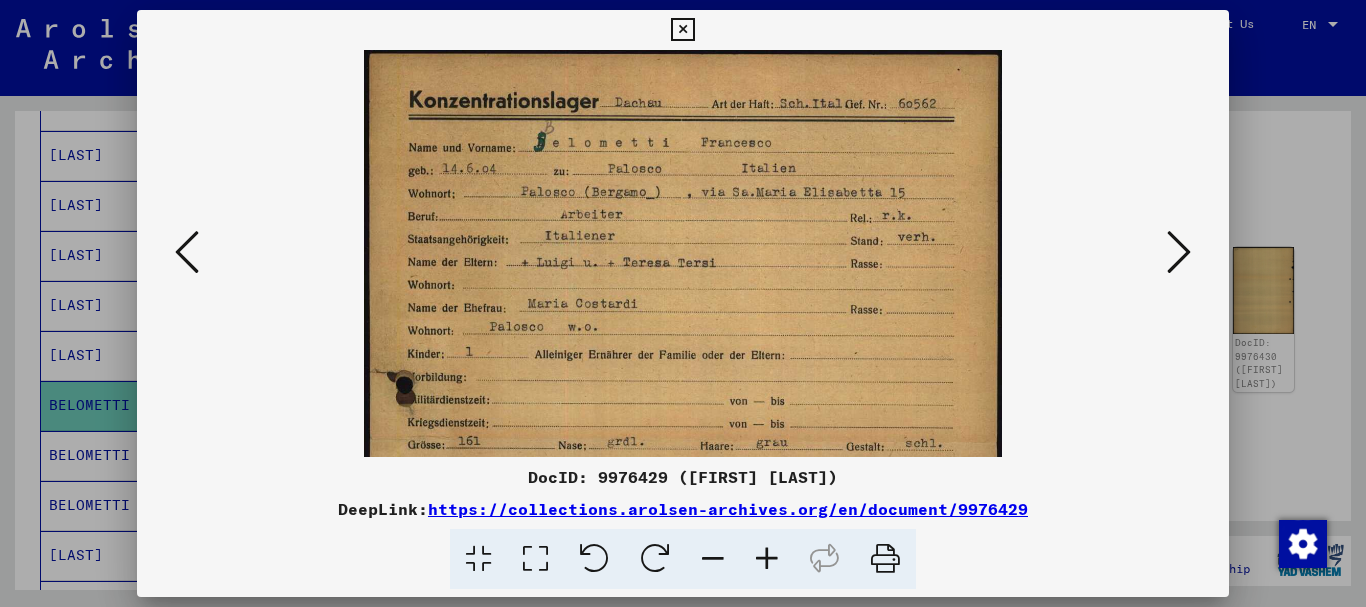 click at bounding box center (767, 559) 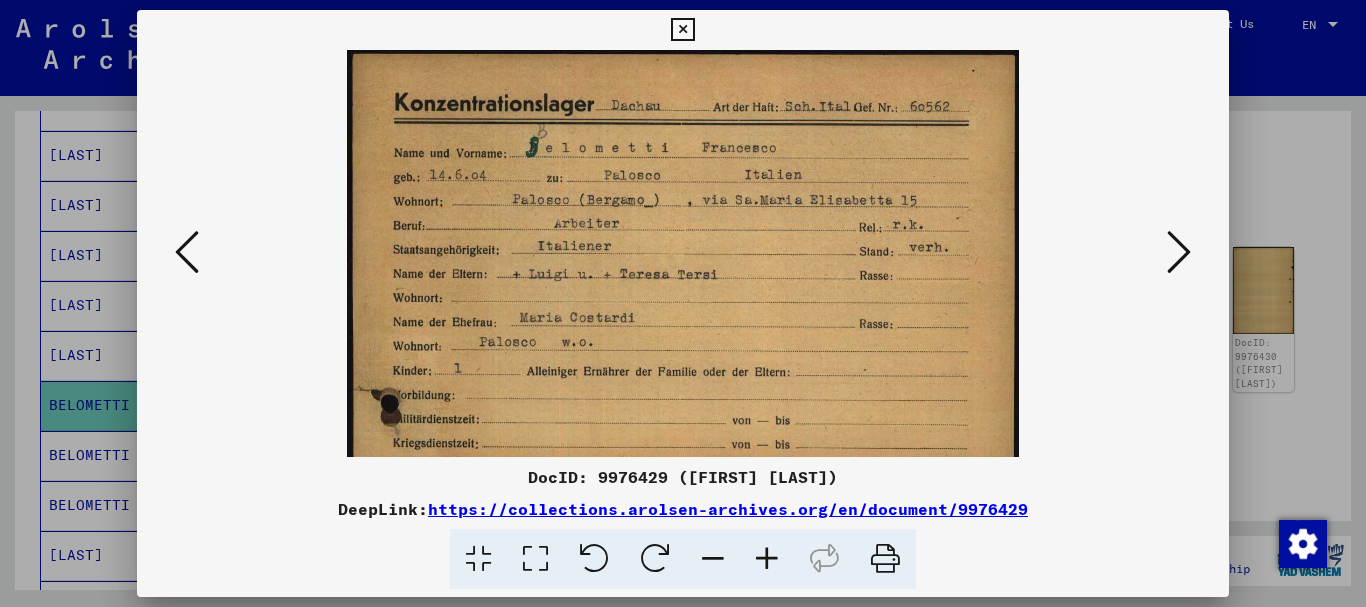 click at bounding box center [767, 559] 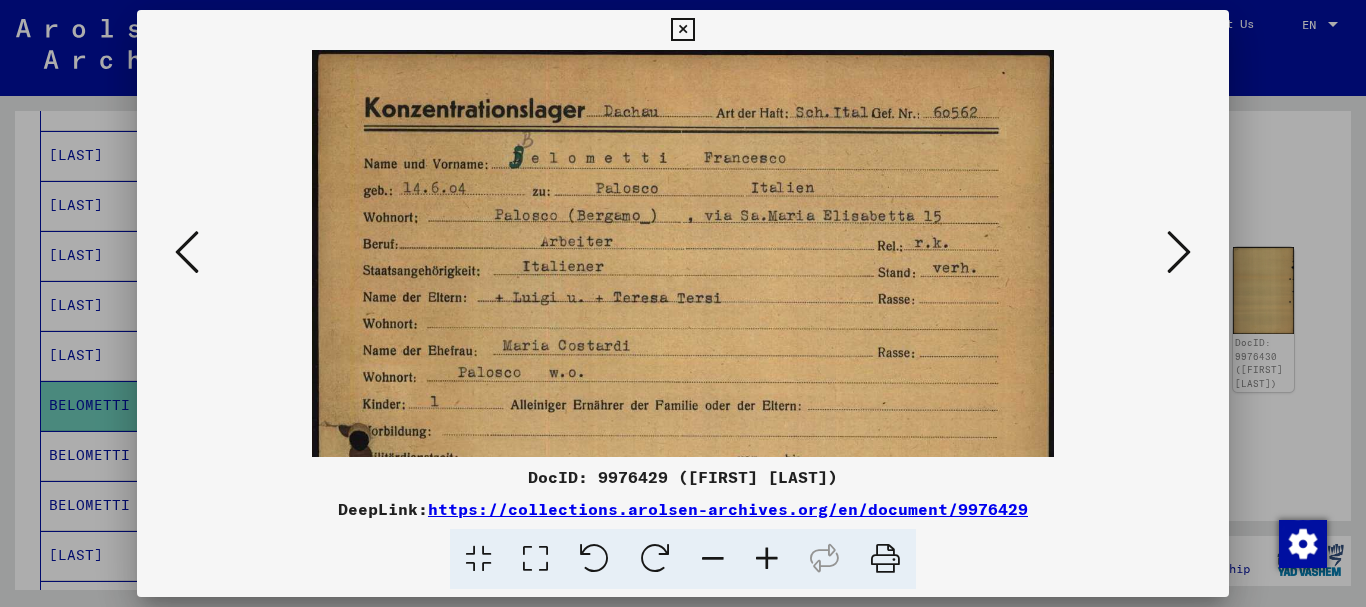 click at bounding box center [767, 559] 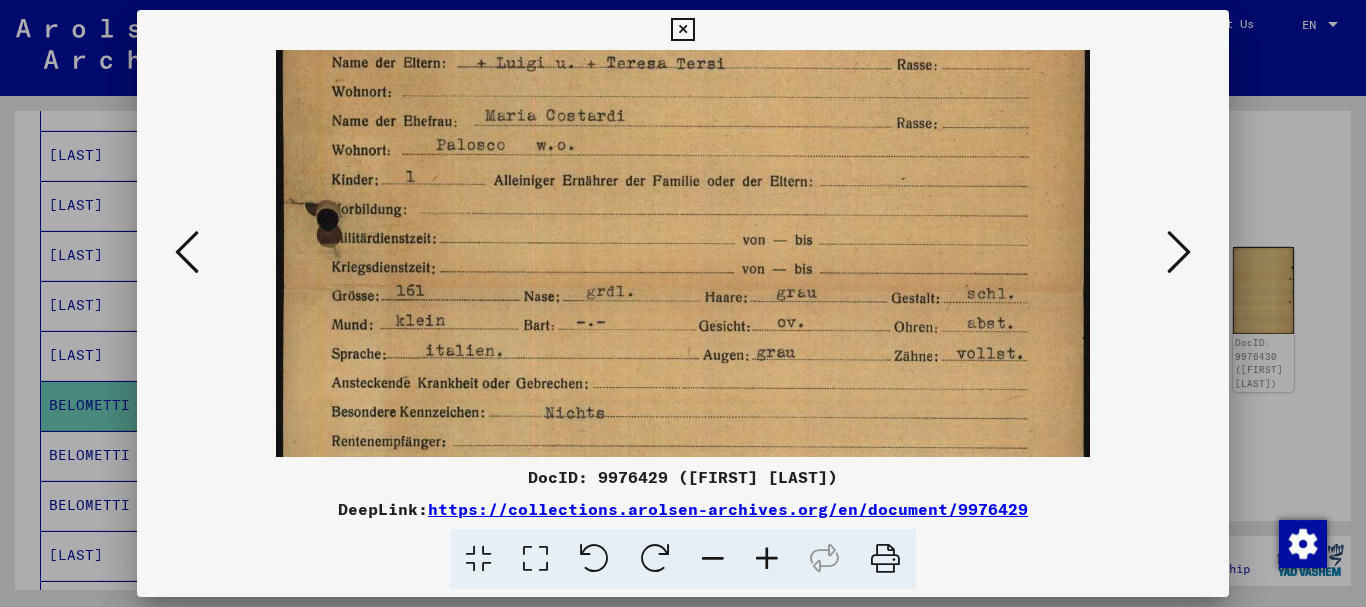 drag, startPoint x: 749, startPoint y: 383, endPoint x: 691, endPoint y: 159, distance: 231.38712 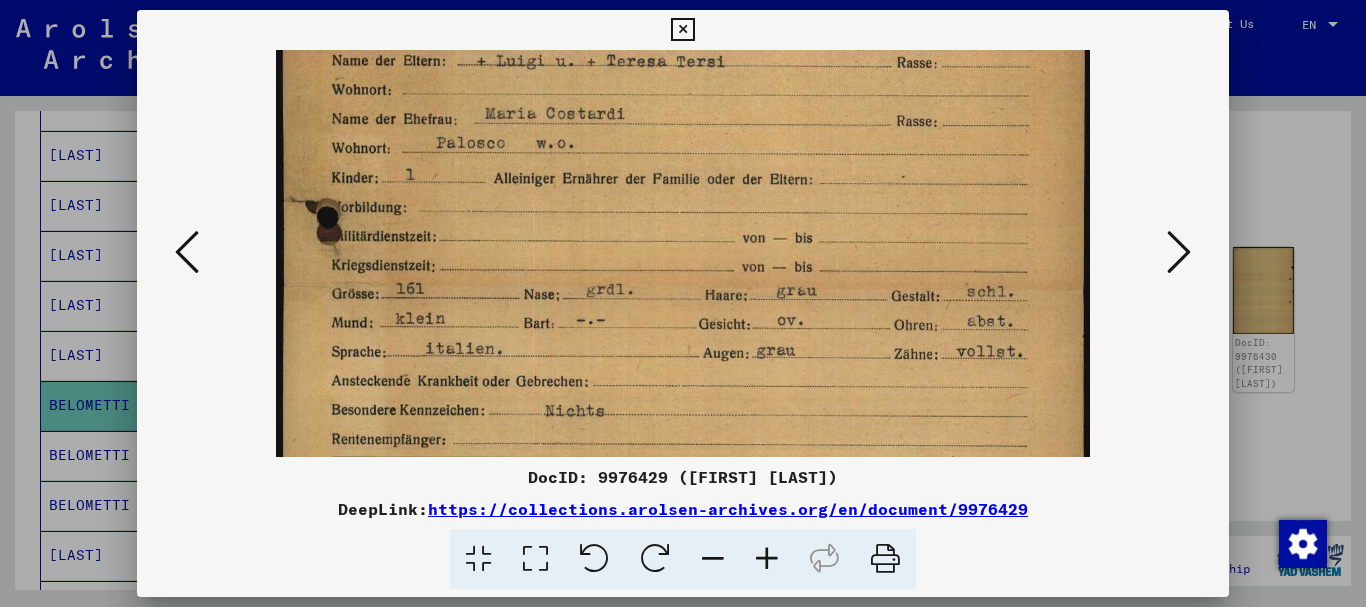 click at bounding box center [682, 368] 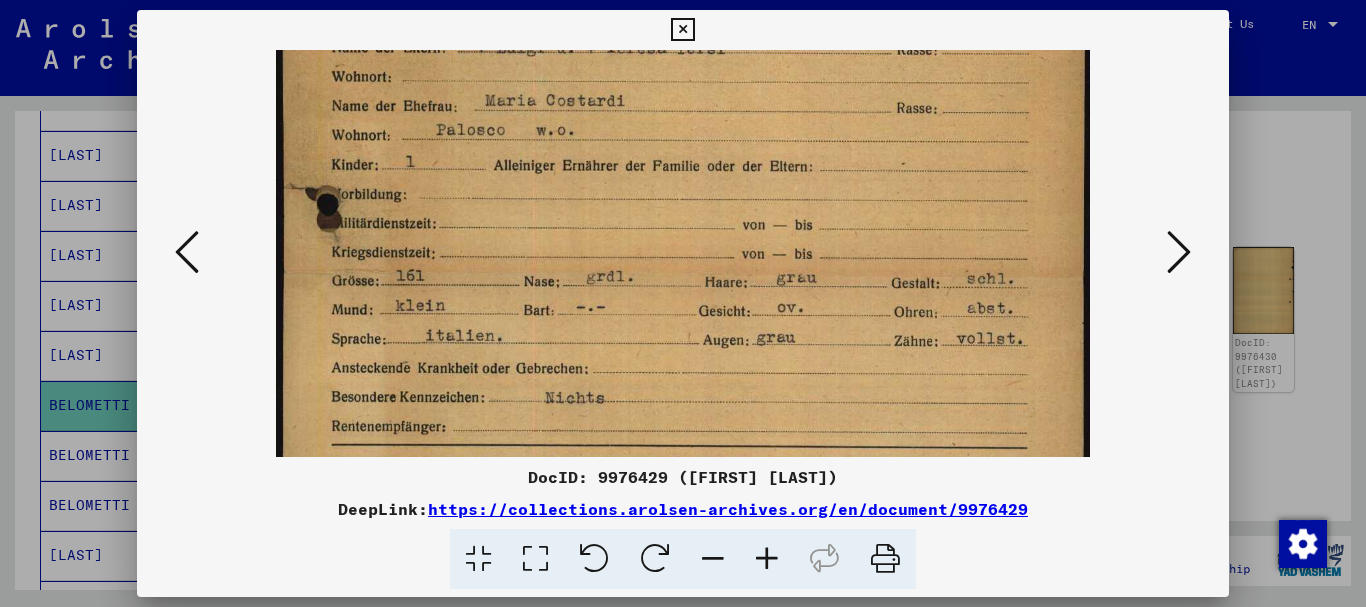 drag, startPoint x: 719, startPoint y: 250, endPoint x: 691, endPoint y: 112, distance: 140.81194 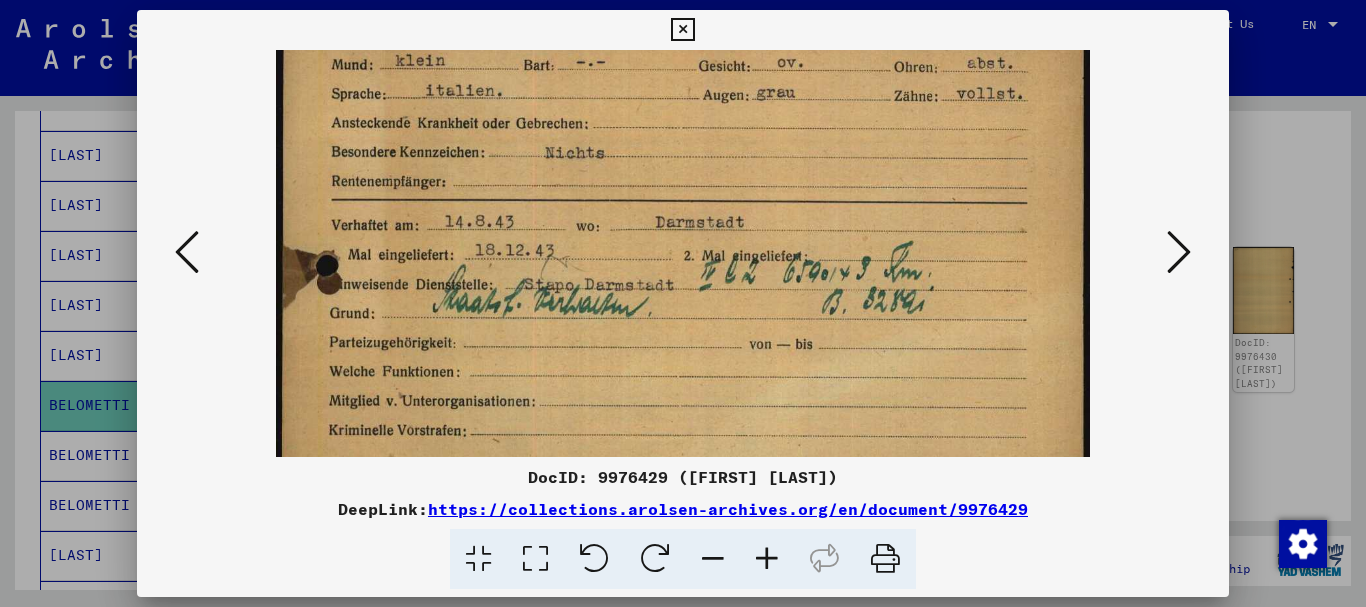drag, startPoint x: 651, startPoint y: 182, endPoint x: 643, endPoint y: 305, distance: 123.25989 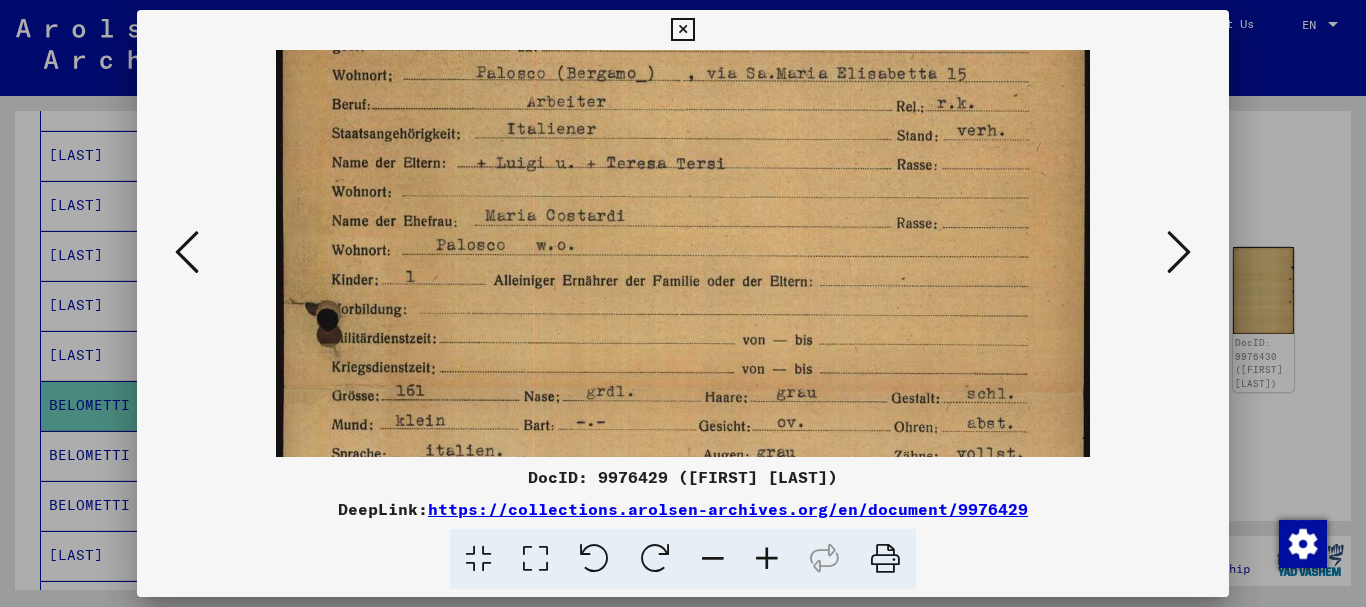 click at bounding box center (682, 470) 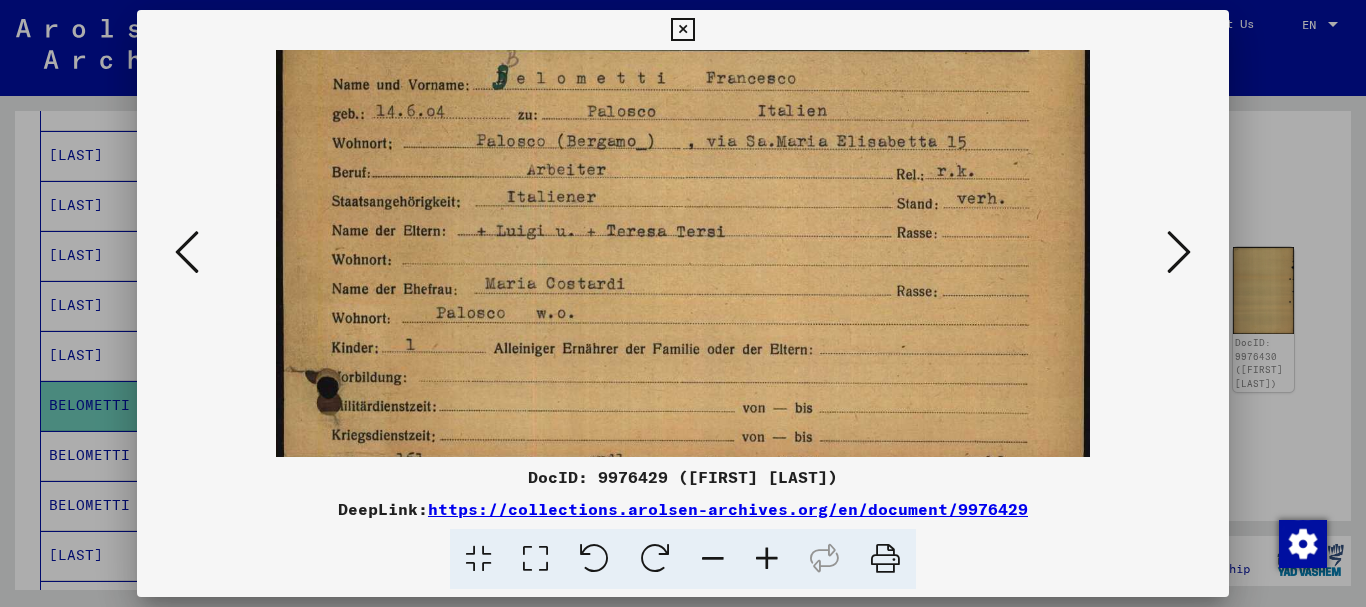 drag, startPoint x: 597, startPoint y: 243, endPoint x: 351, endPoint y: 85, distance: 292.36963 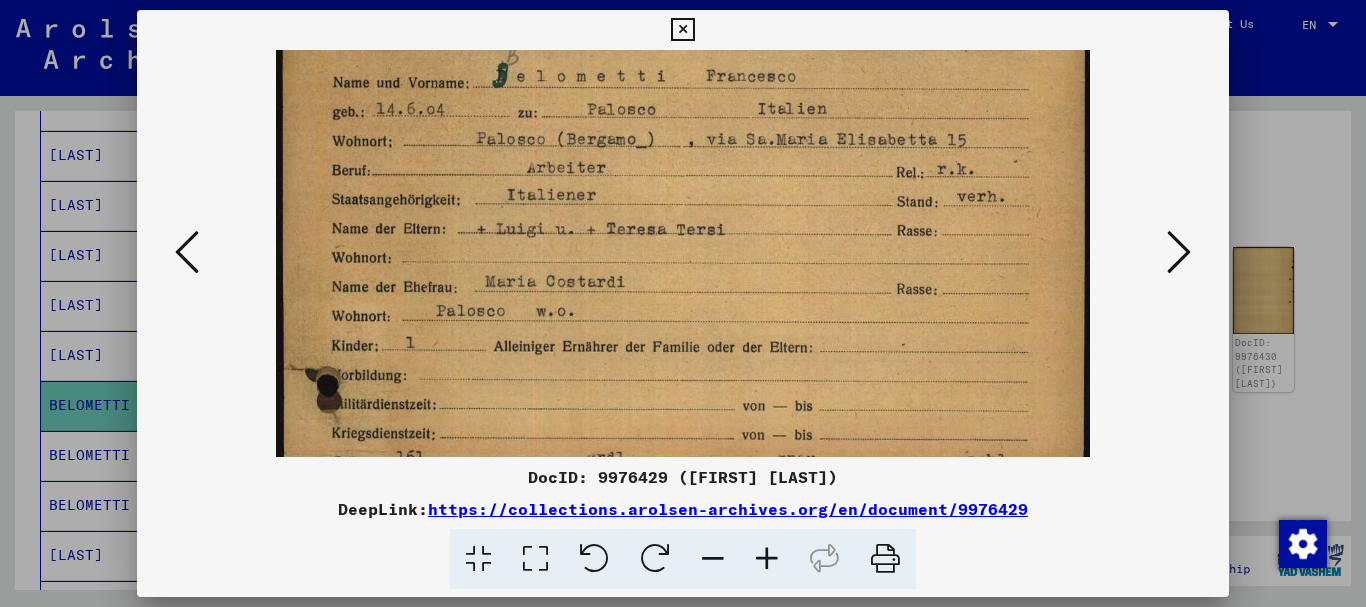 drag, startPoint x: 677, startPoint y: 318, endPoint x: 648, endPoint y: 151, distance: 169.49927 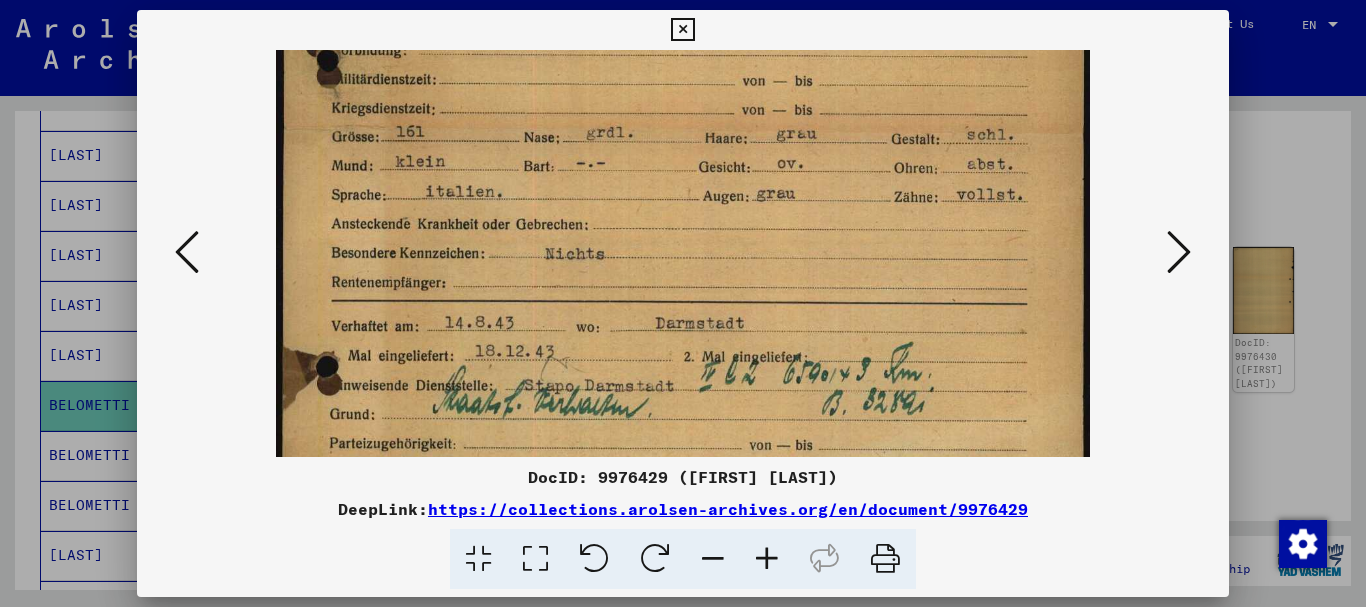 drag, startPoint x: 696, startPoint y: 355, endPoint x: 655, endPoint y: 282, distance: 83.725746 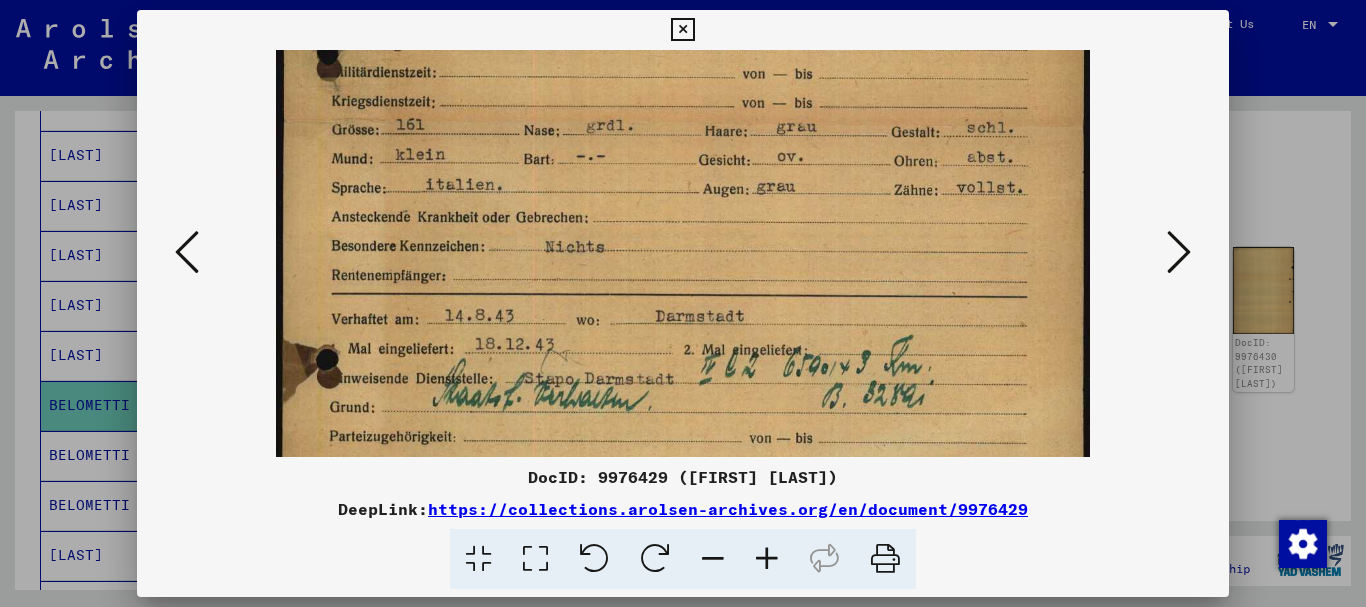click at bounding box center (683, 303) 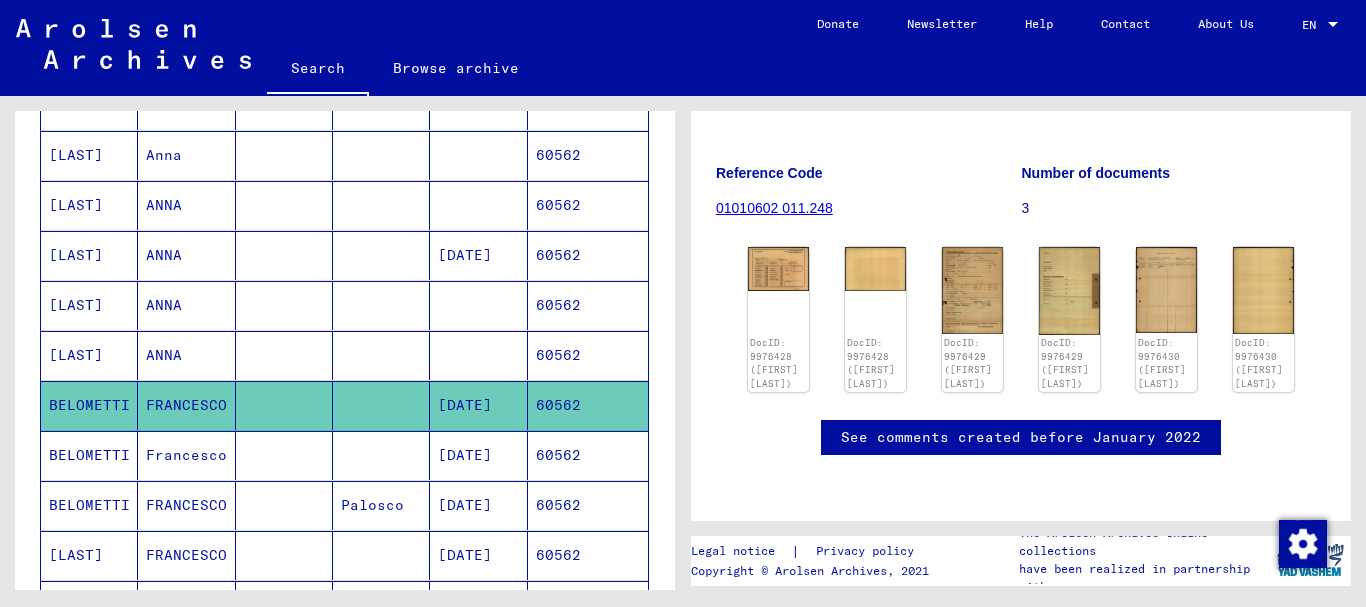scroll, scrollTop: 0, scrollLeft: 0, axis: both 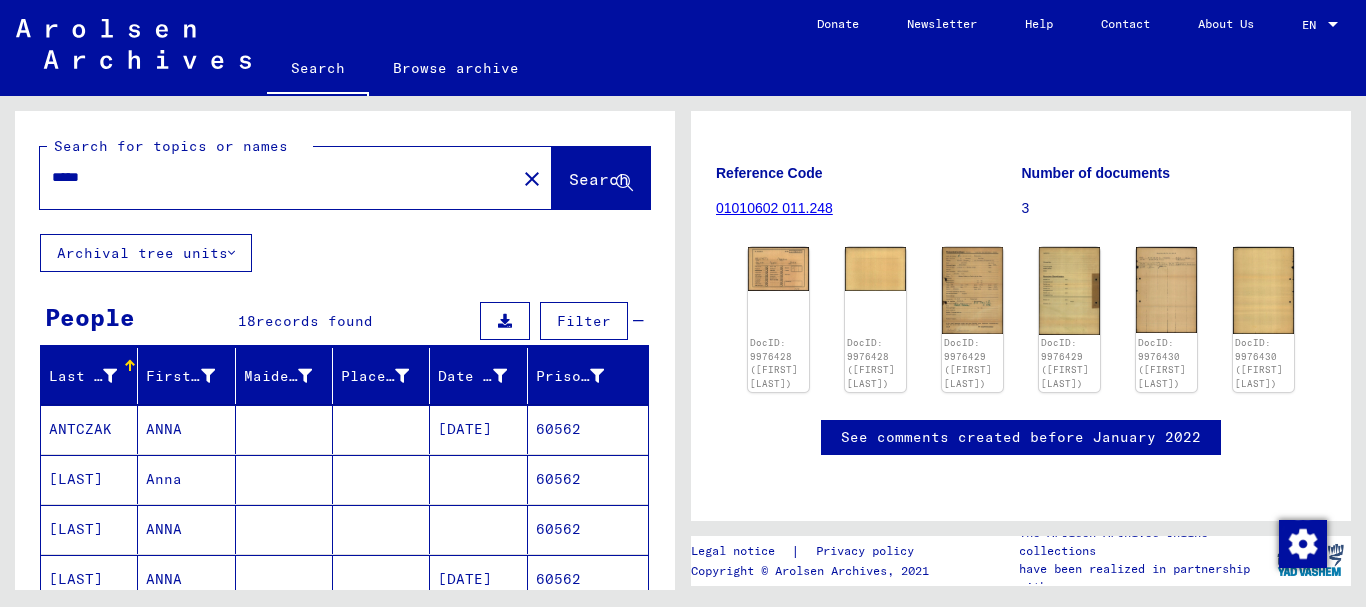 drag, startPoint x: 25, startPoint y: 180, endPoint x: 0, endPoint y: 178, distance: 25.079872 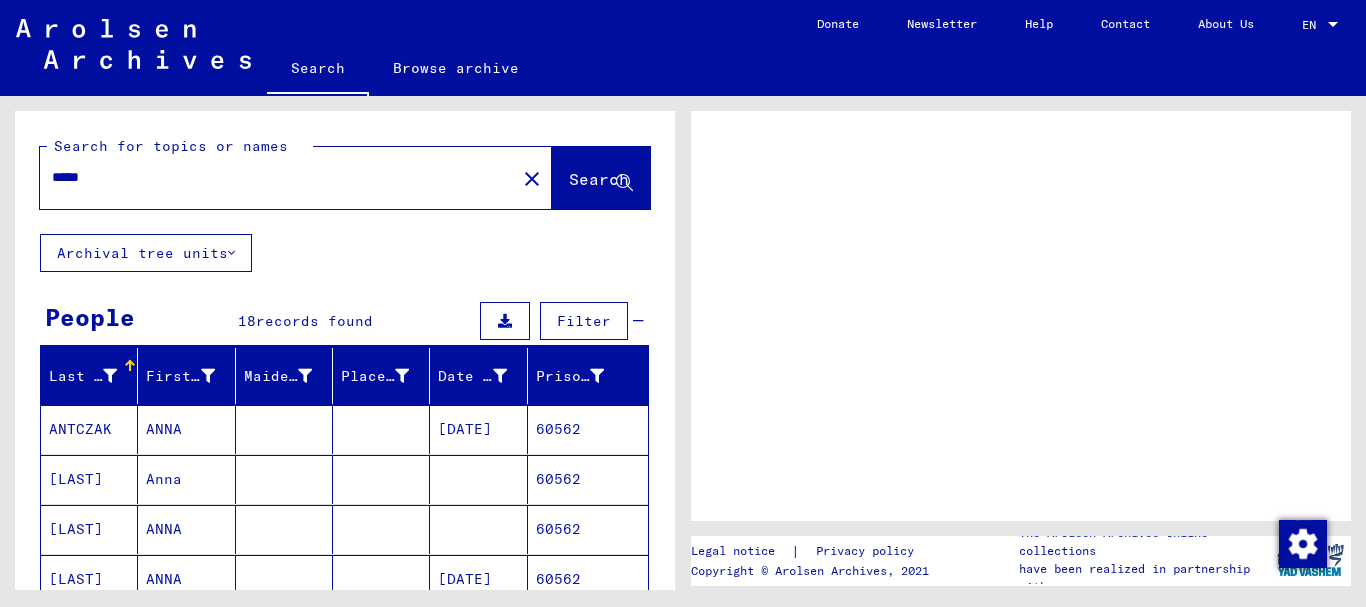 scroll, scrollTop: 0, scrollLeft: 0, axis: both 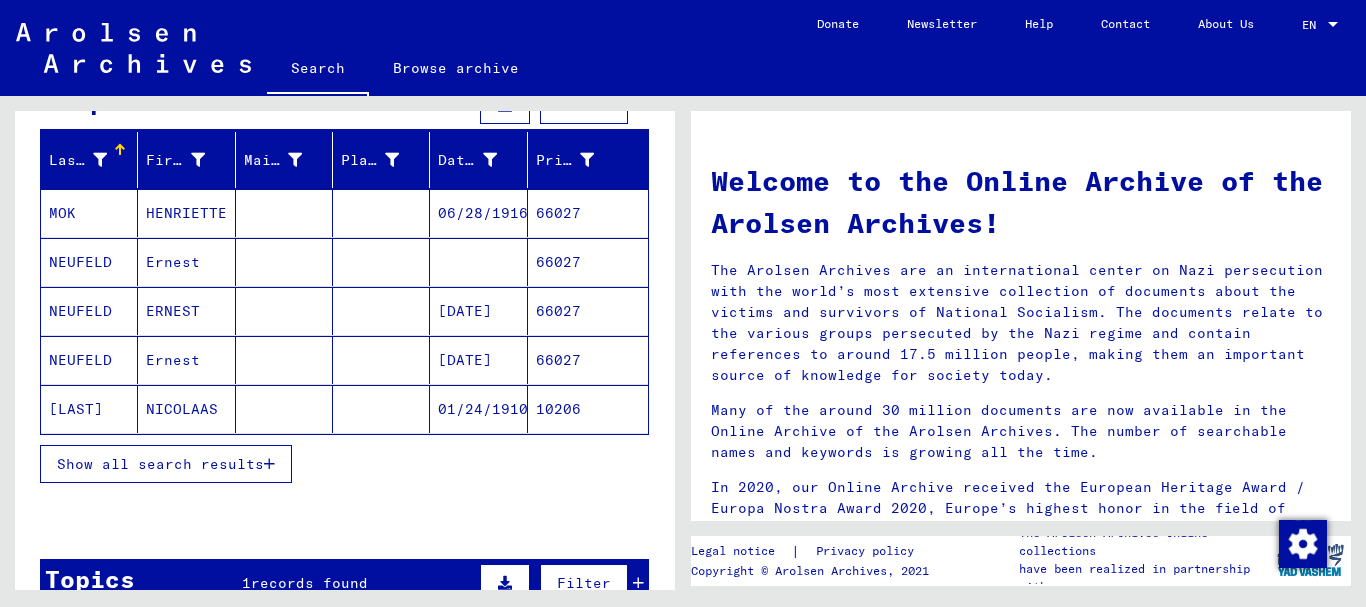 click on "Show all search results" at bounding box center [166, 464] 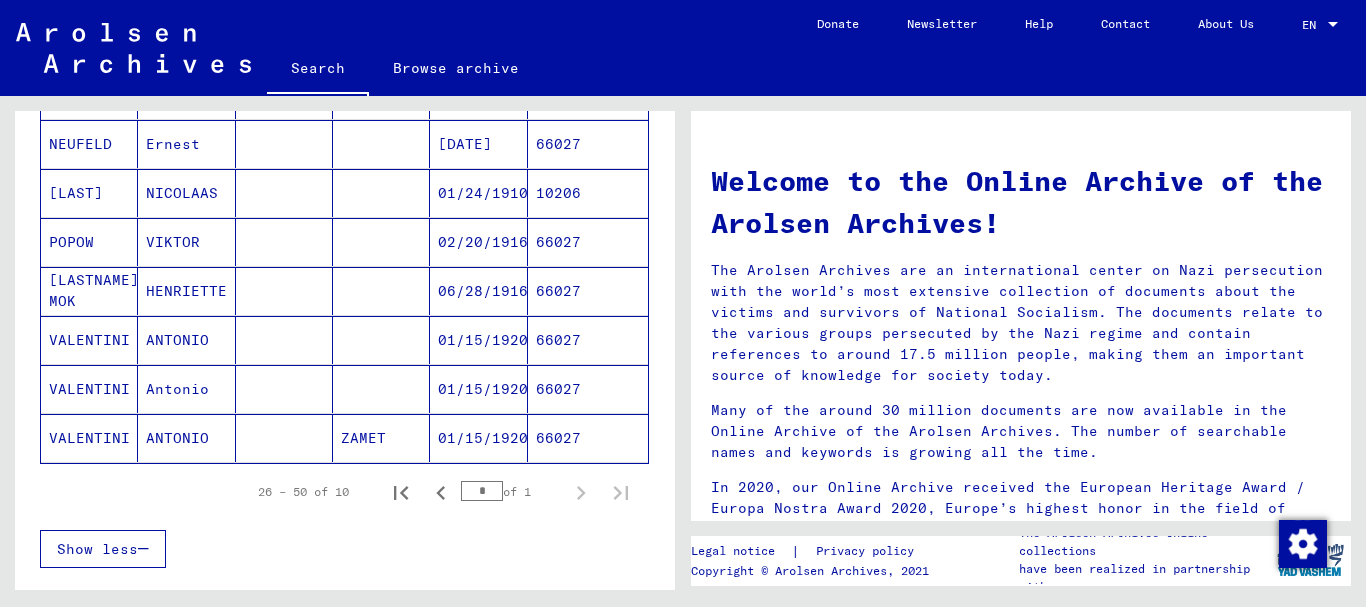 click on "[LASTNAME] MOK" at bounding box center (89, 340) 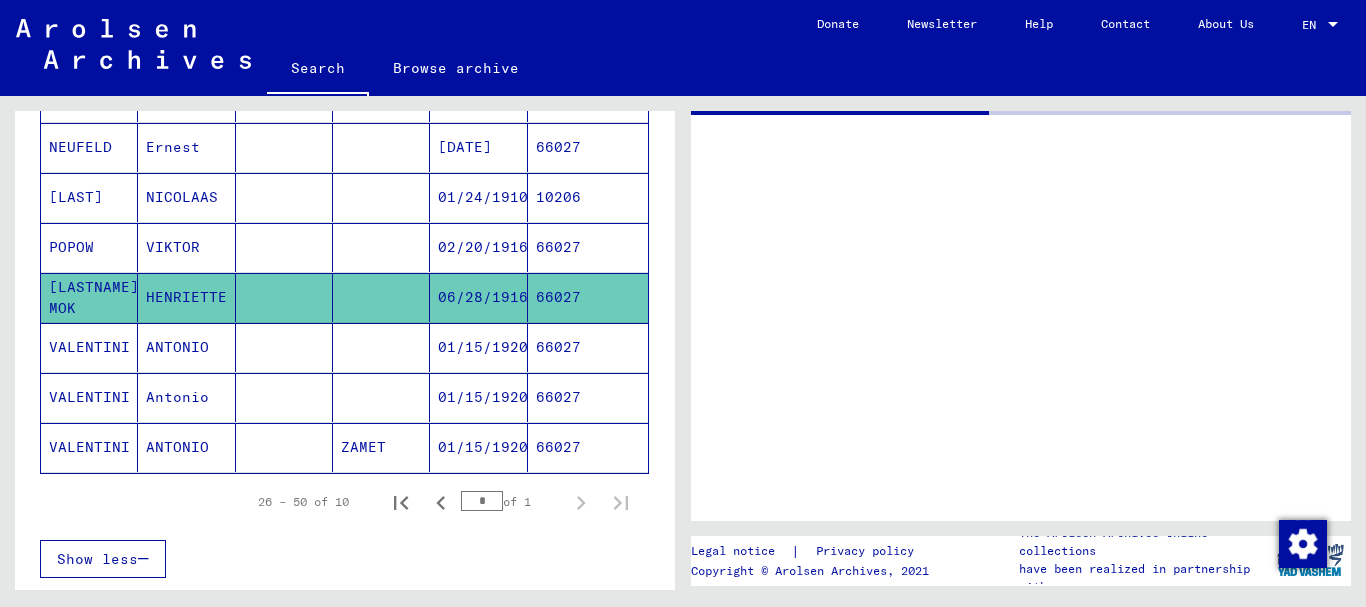 scroll, scrollTop: 434, scrollLeft: 0, axis: vertical 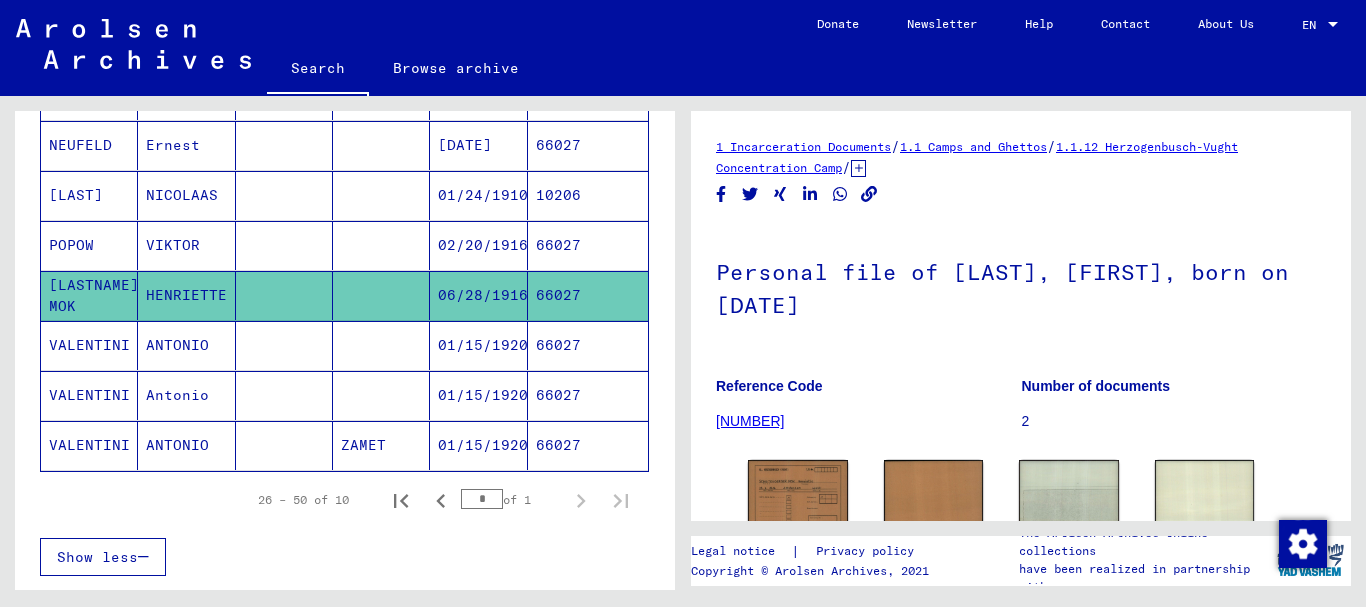 click on "VALENTINI" at bounding box center (89, 395) 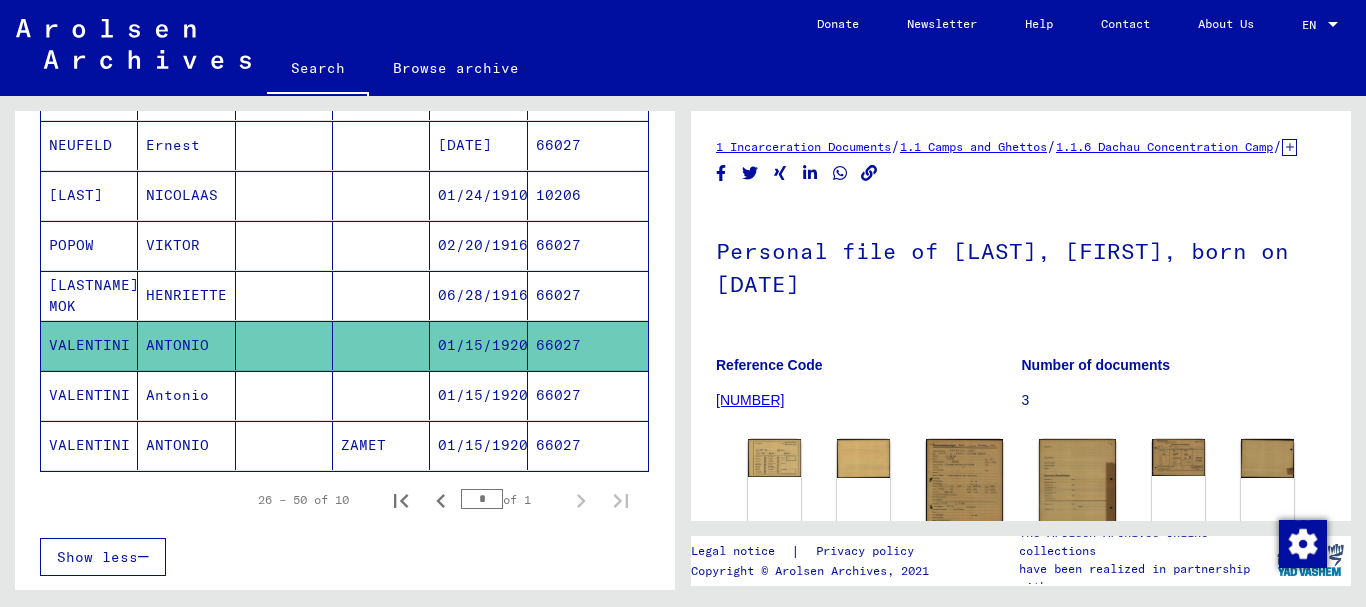 scroll, scrollTop: 84, scrollLeft: 0, axis: vertical 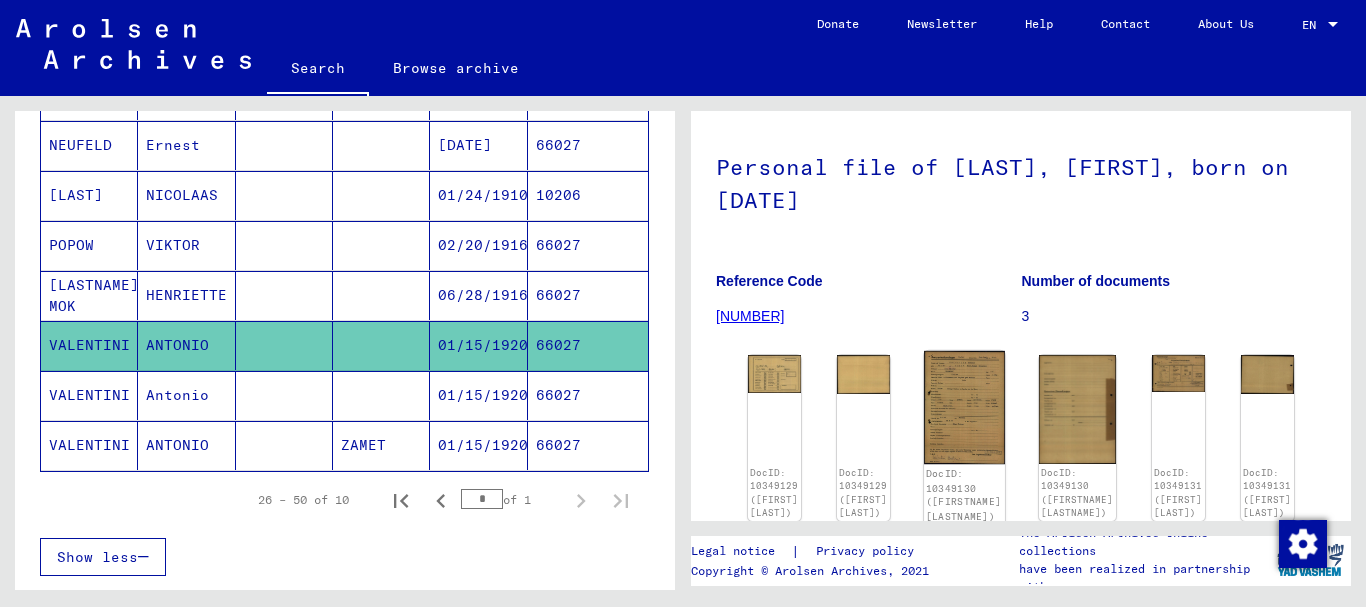 click 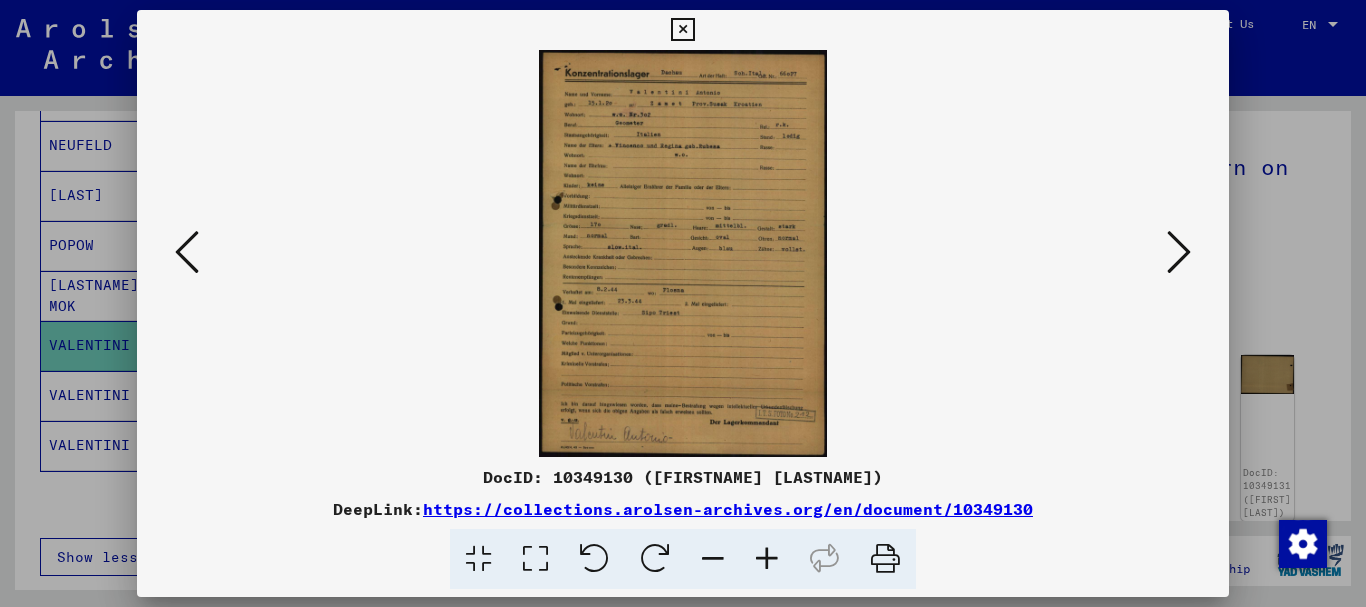 click at bounding box center (767, 559) 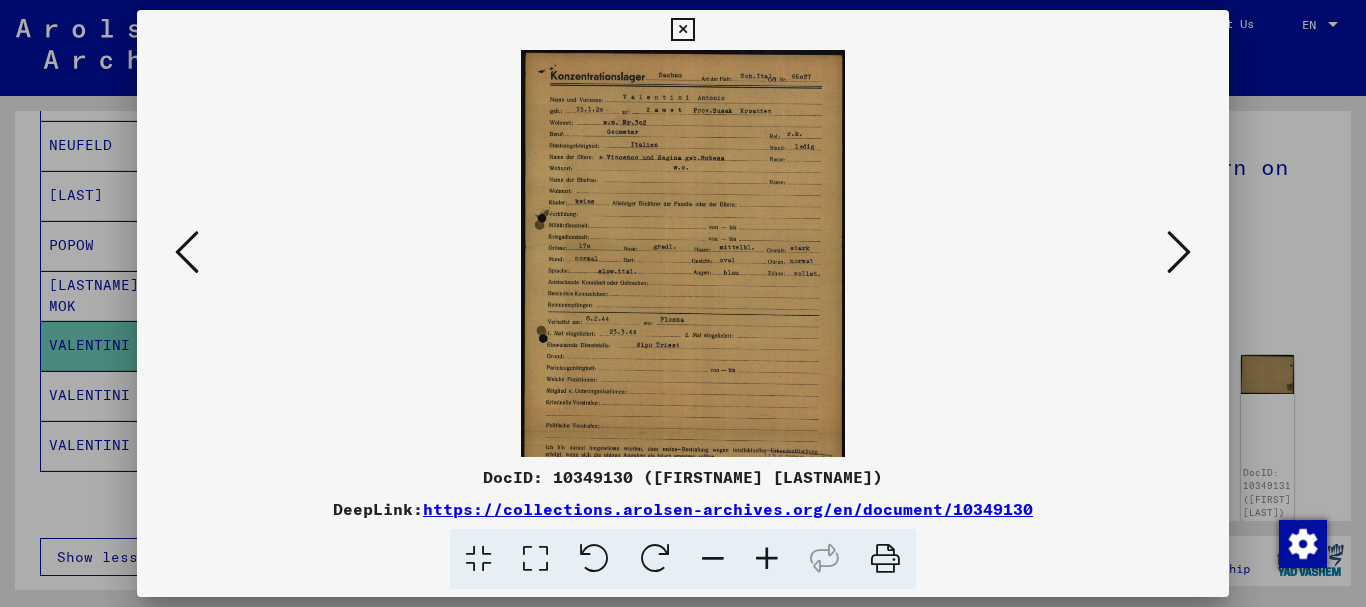 click at bounding box center [767, 559] 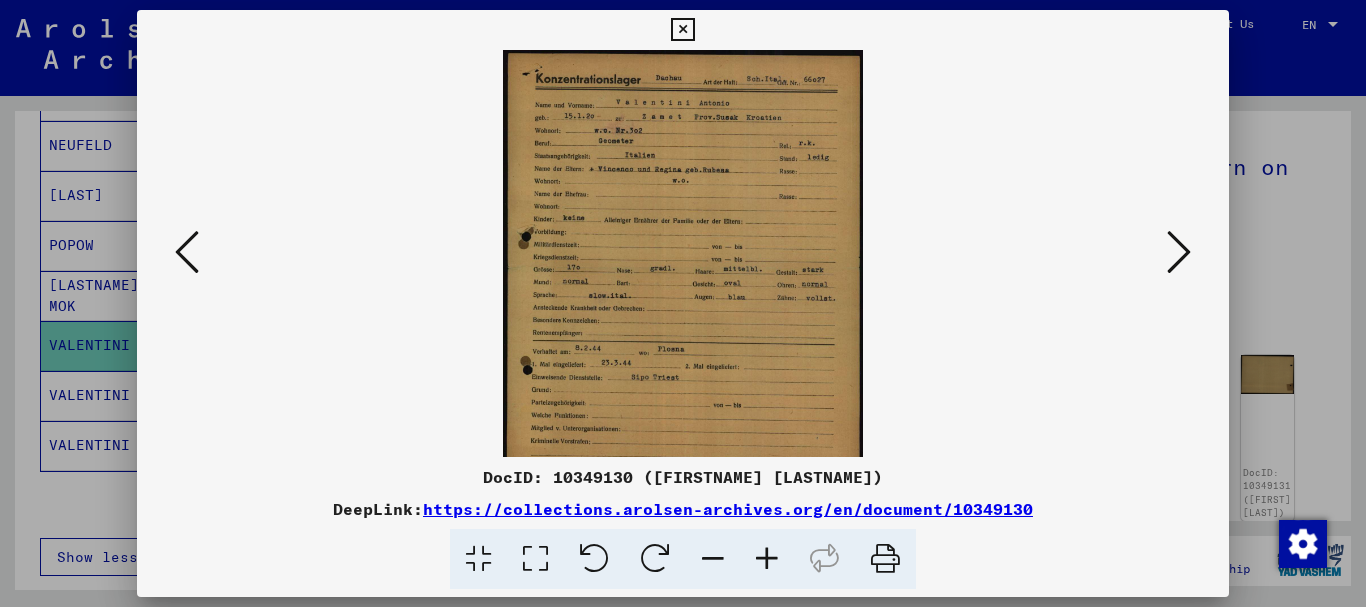 click at bounding box center (767, 559) 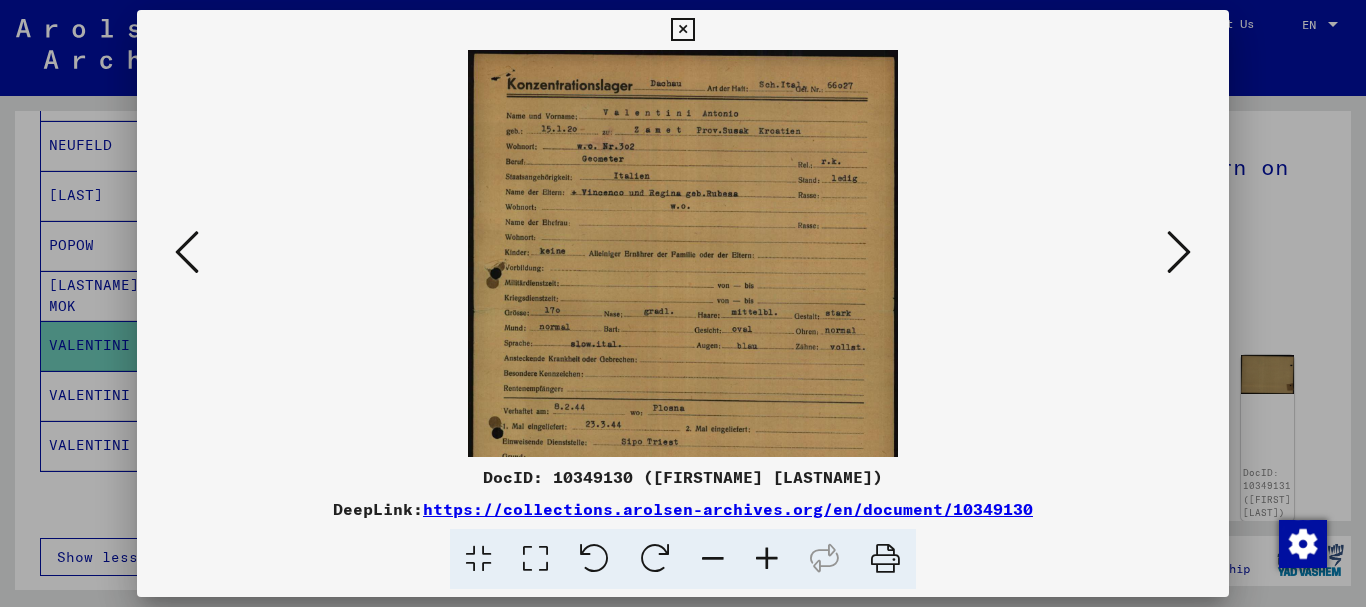 click at bounding box center [767, 559] 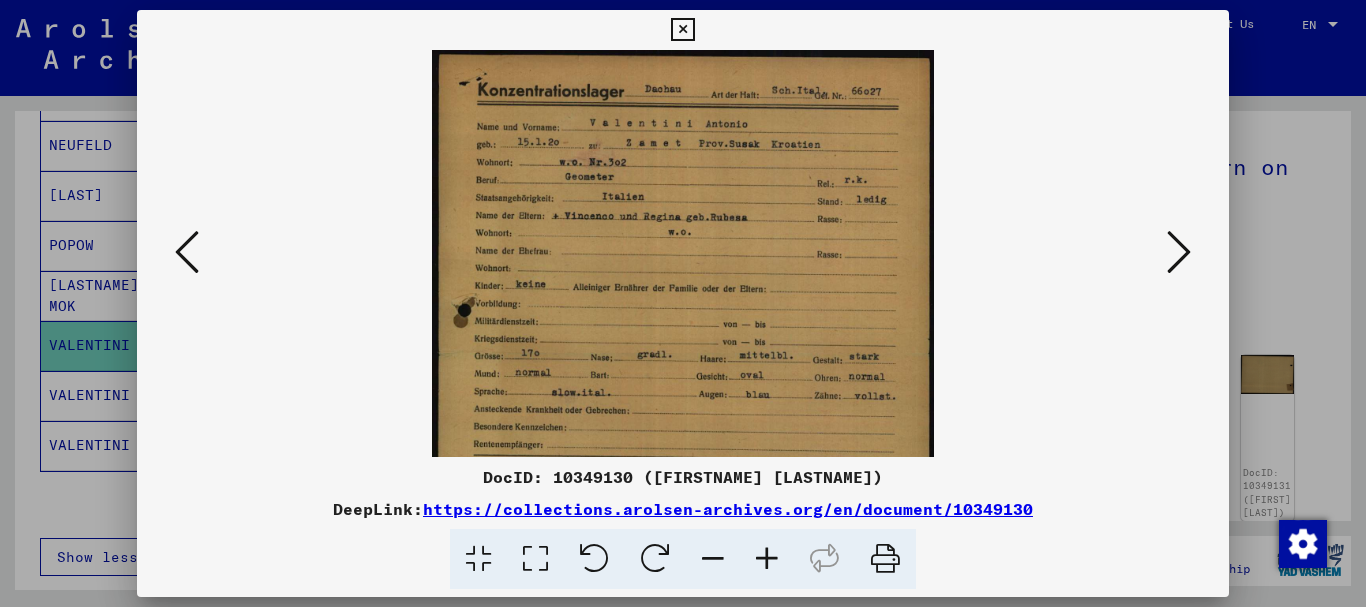click at bounding box center (767, 559) 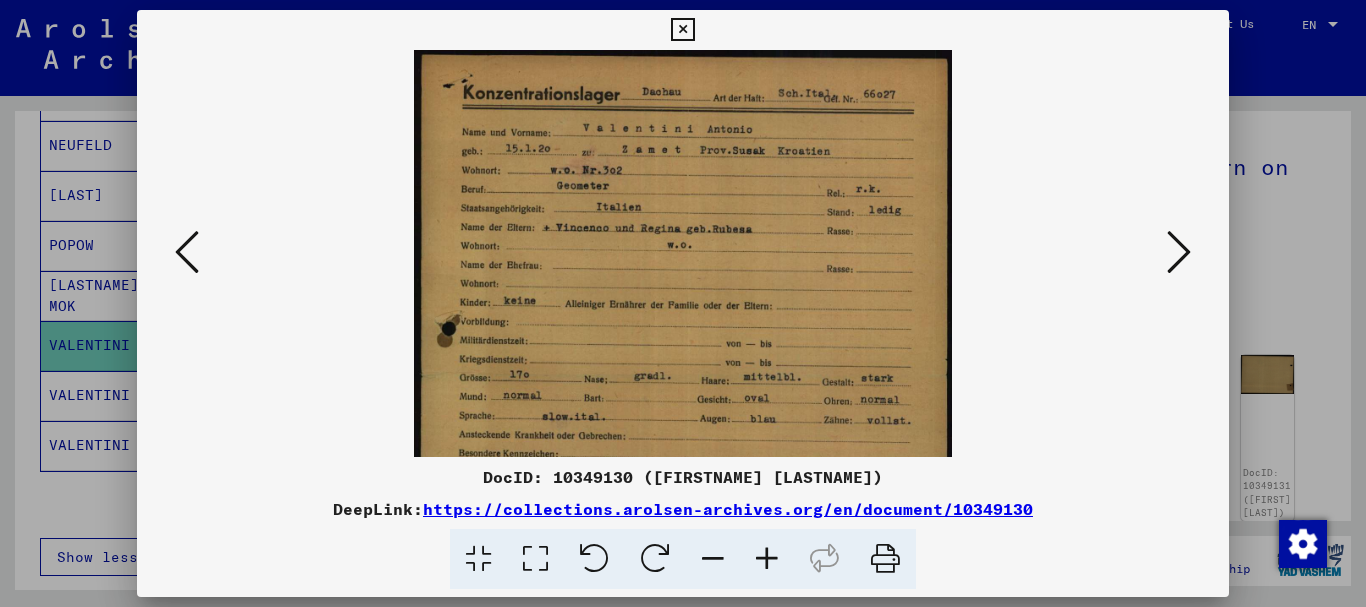 click at bounding box center [767, 559] 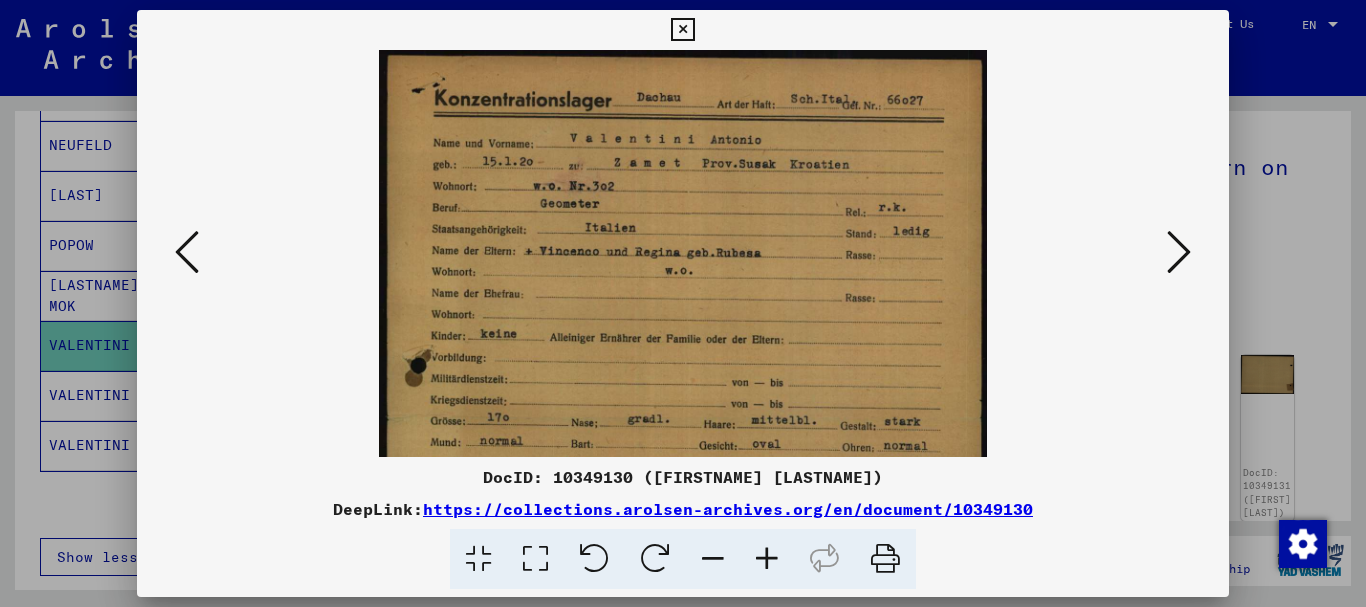 click at bounding box center [767, 559] 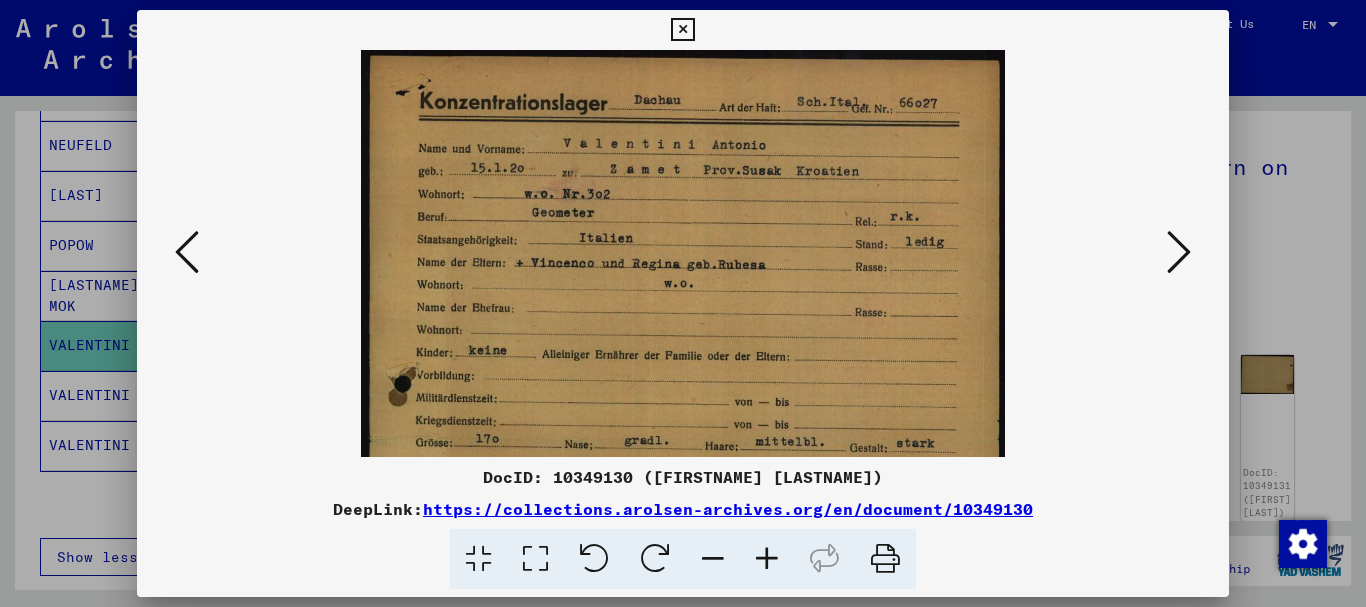 click at bounding box center [767, 559] 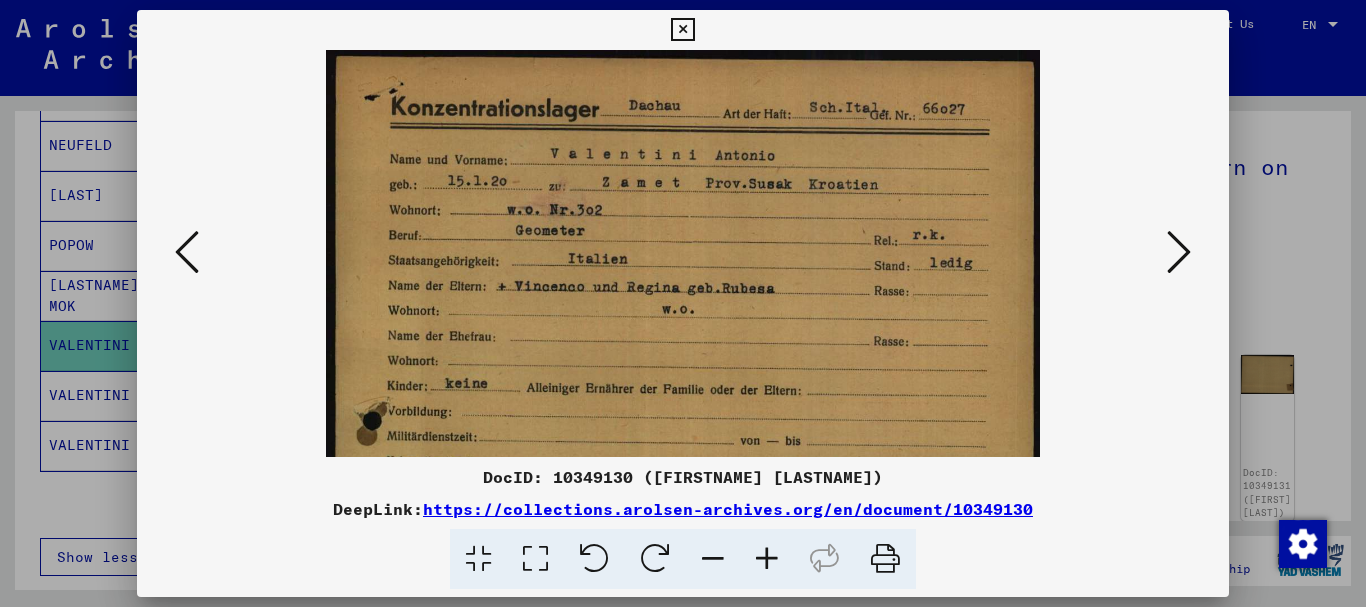 click at bounding box center [767, 559] 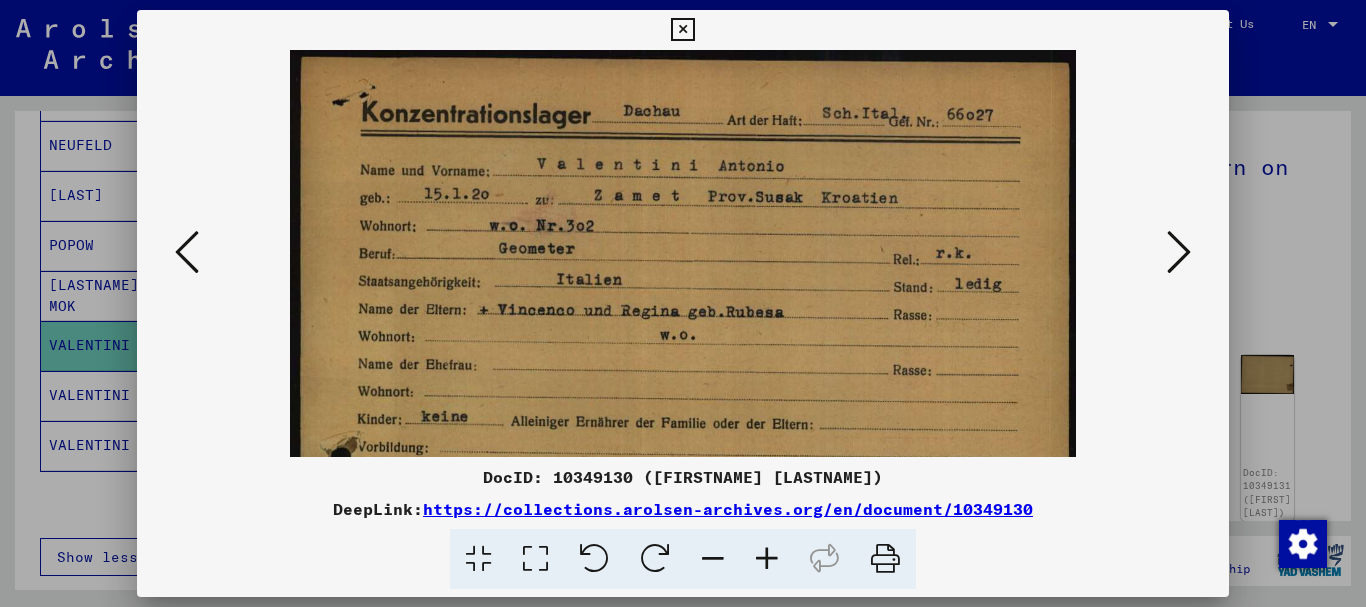 click at bounding box center [767, 559] 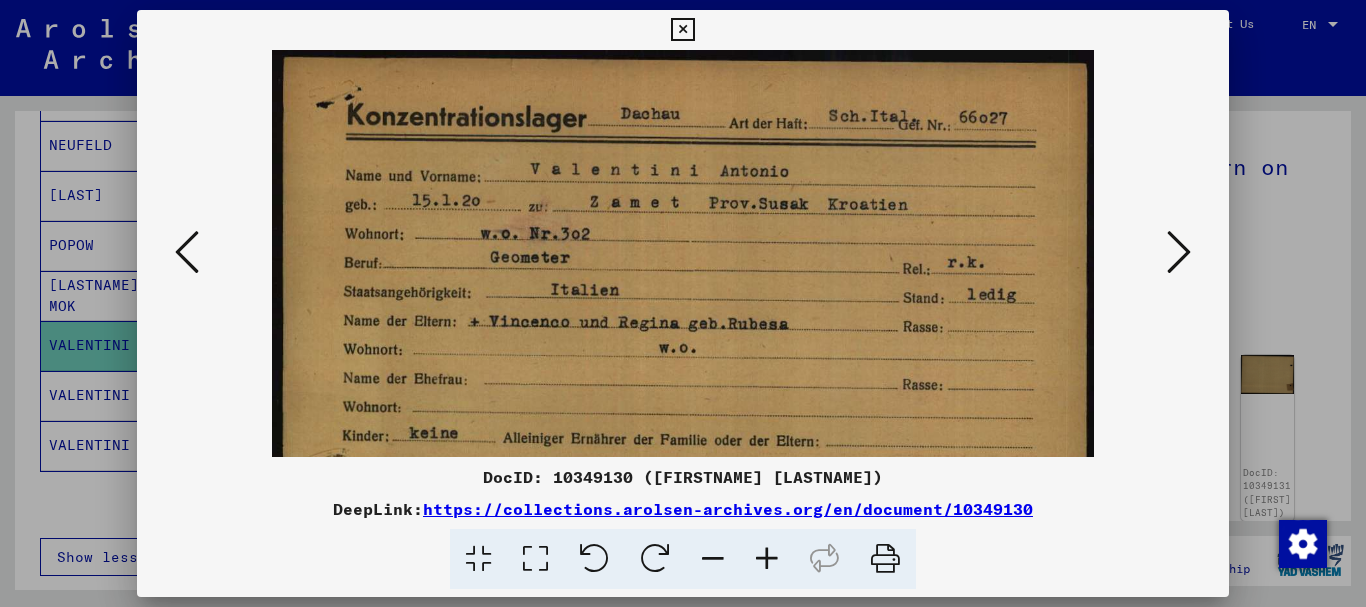 click at bounding box center [683, 303] 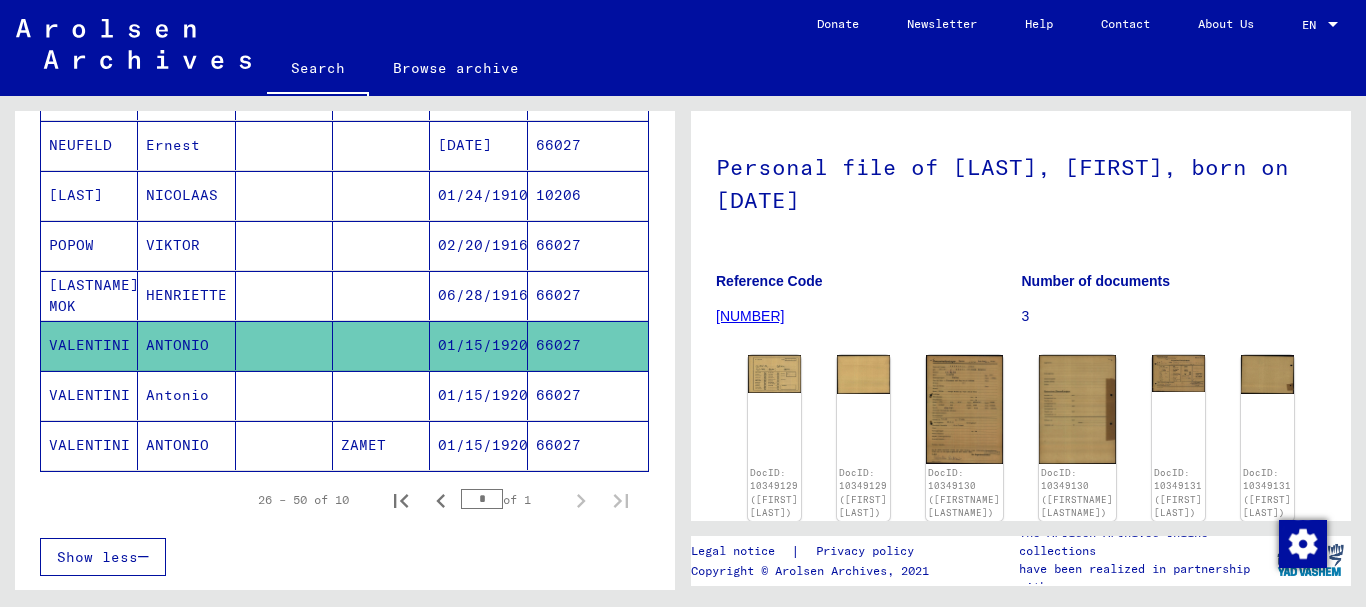 click on "VALENTINI" at bounding box center [89, 445] 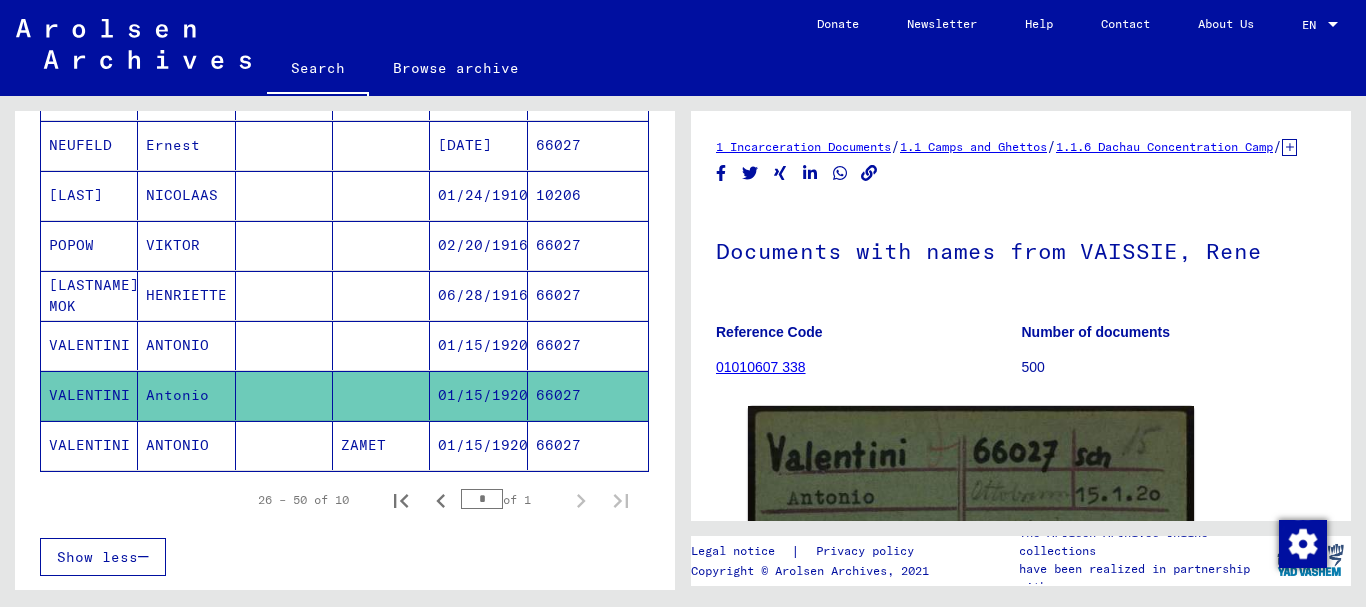 scroll, scrollTop: 268, scrollLeft: 0, axis: vertical 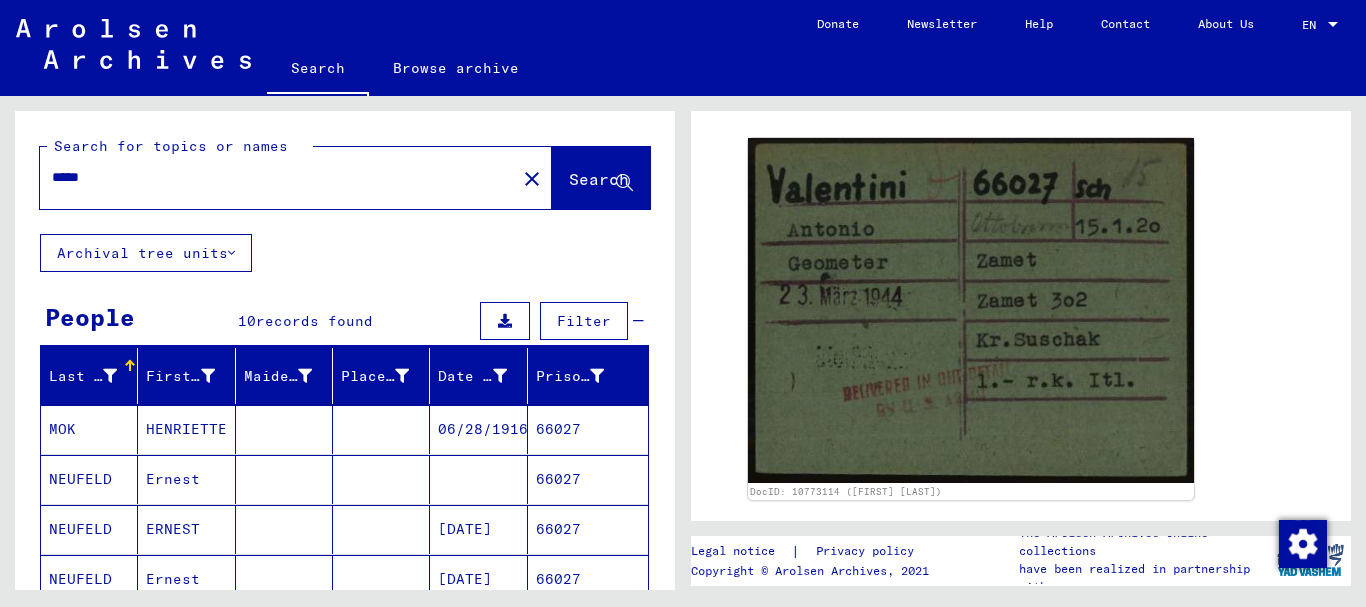 drag, startPoint x: 127, startPoint y: 179, endPoint x: 0, endPoint y: 185, distance: 127.141655 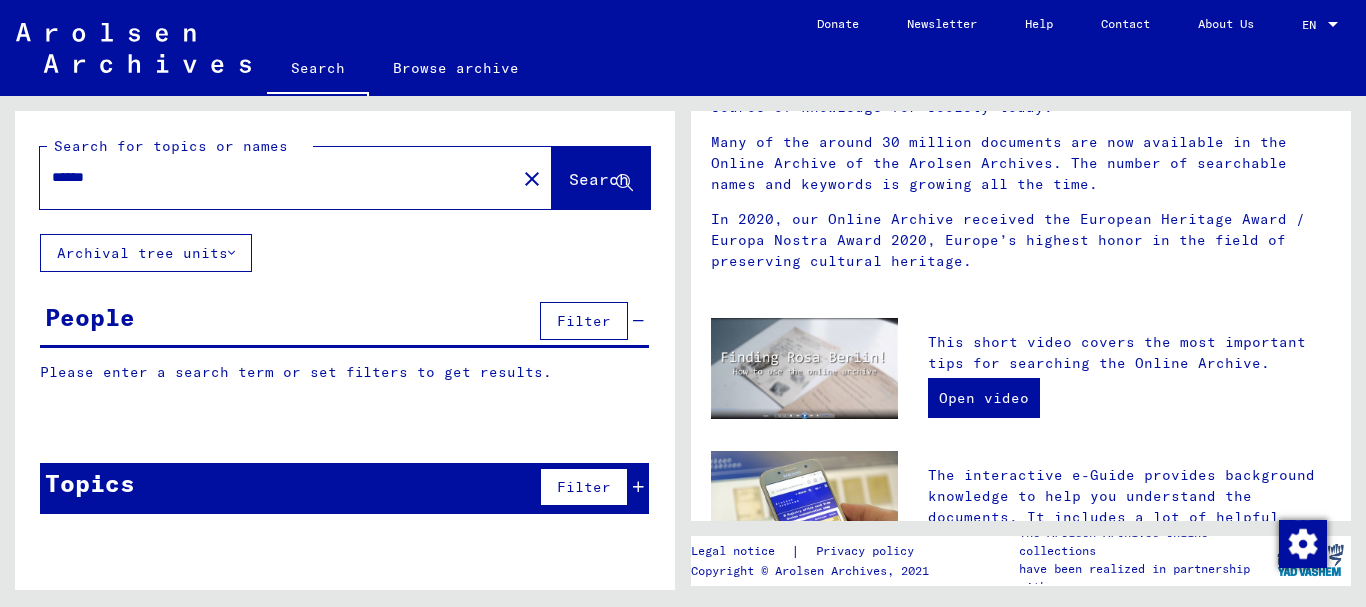 scroll, scrollTop: 0, scrollLeft: 0, axis: both 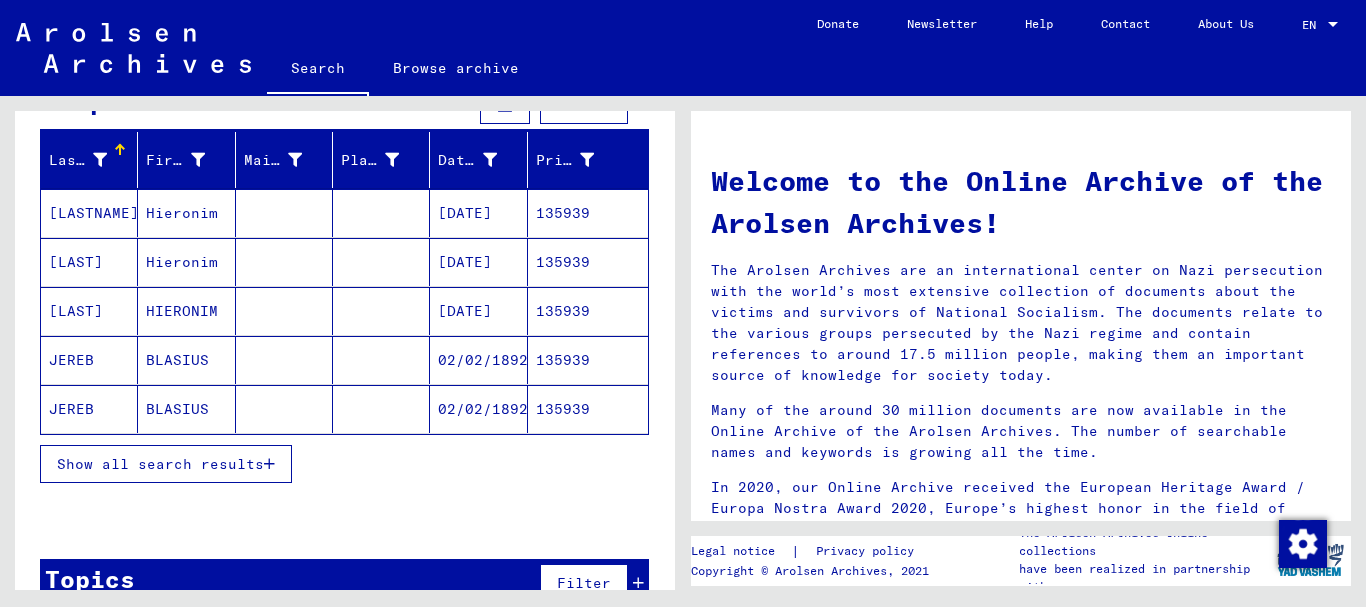 click on "Show all search results" at bounding box center (160, 464) 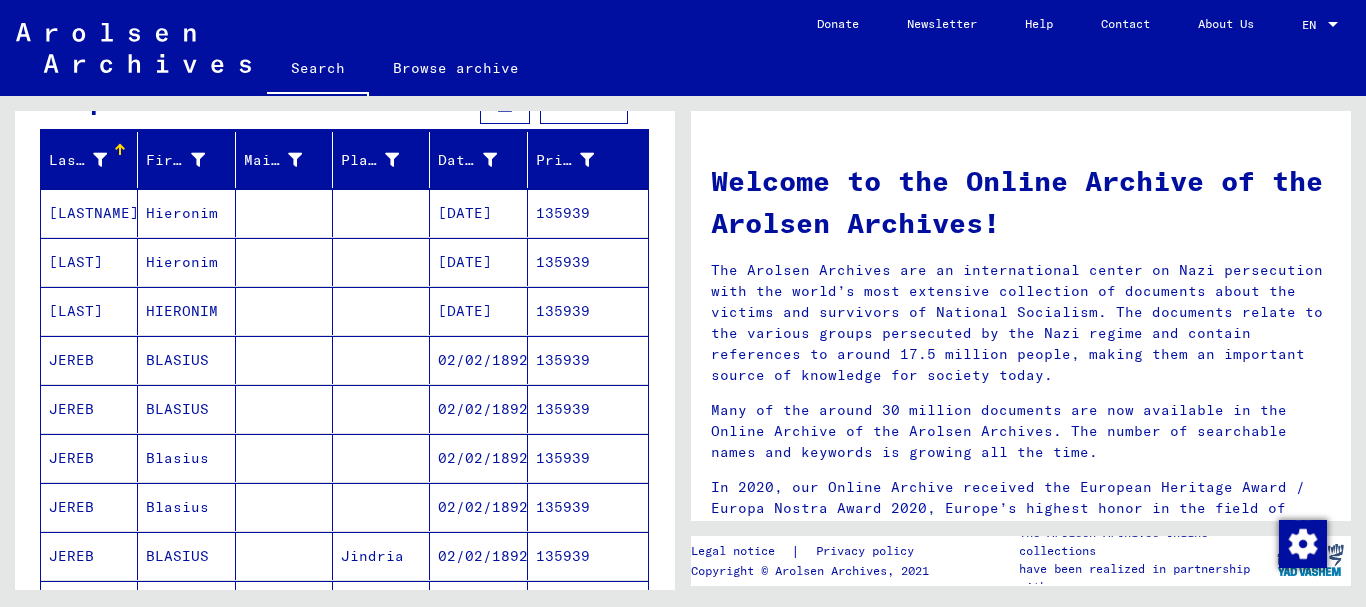 click on "JEREB" at bounding box center (89, 409) 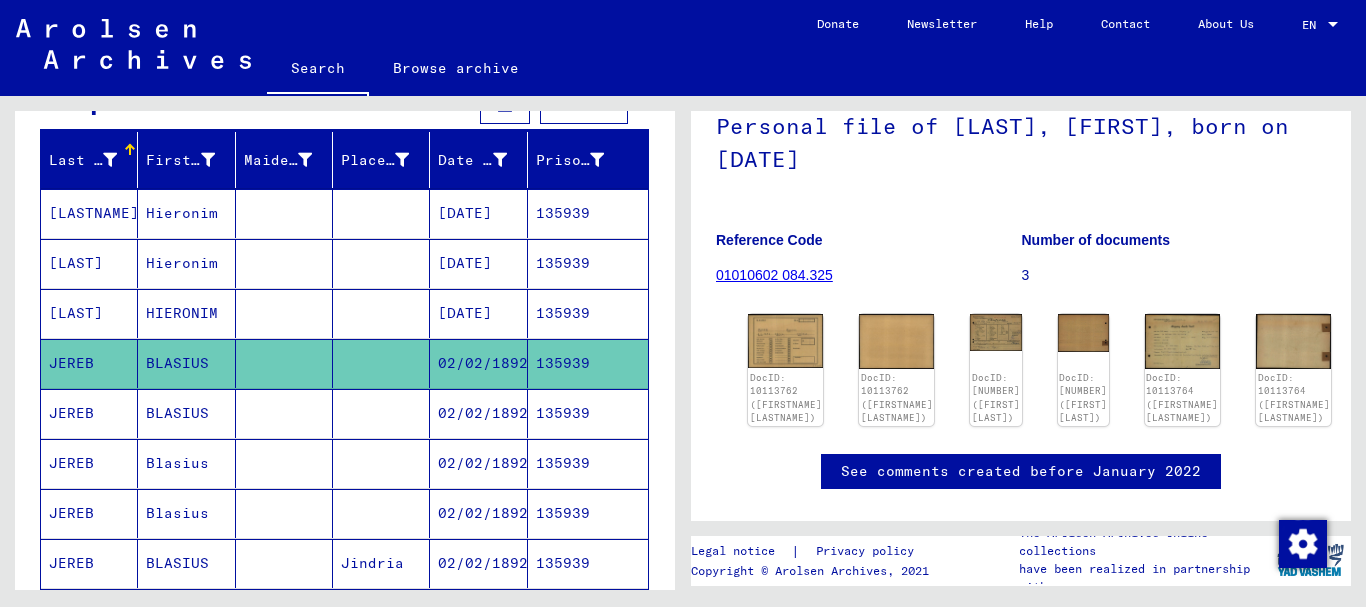 scroll, scrollTop: 203, scrollLeft: 0, axis: vertical 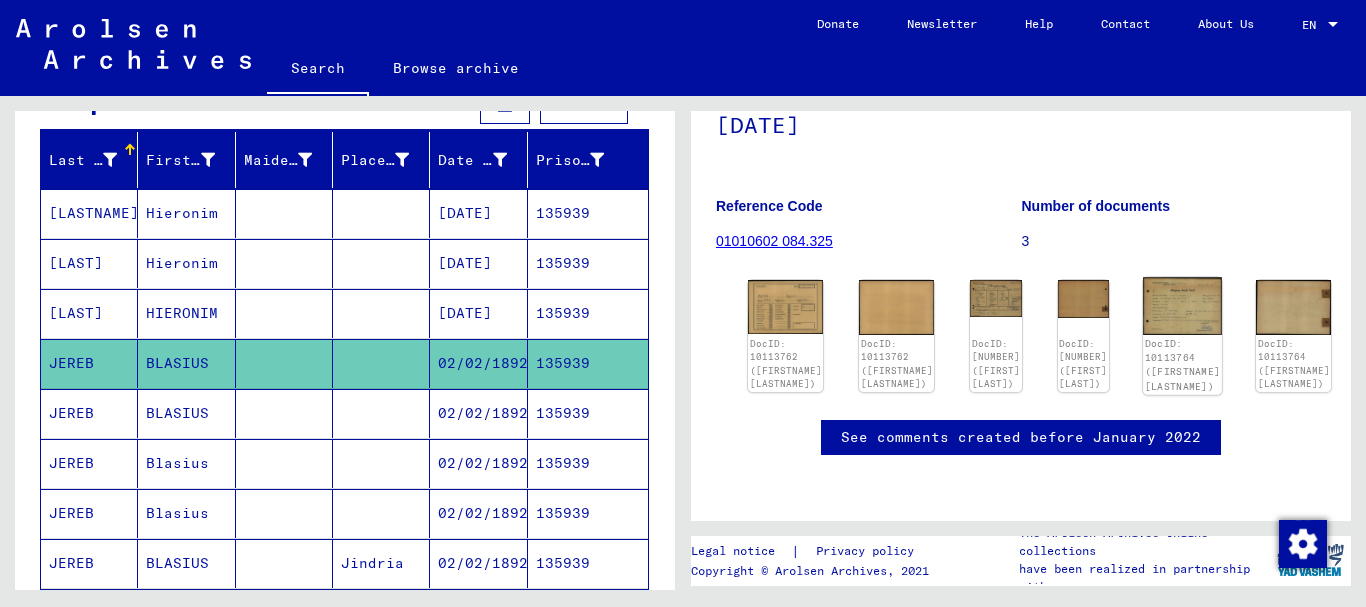click 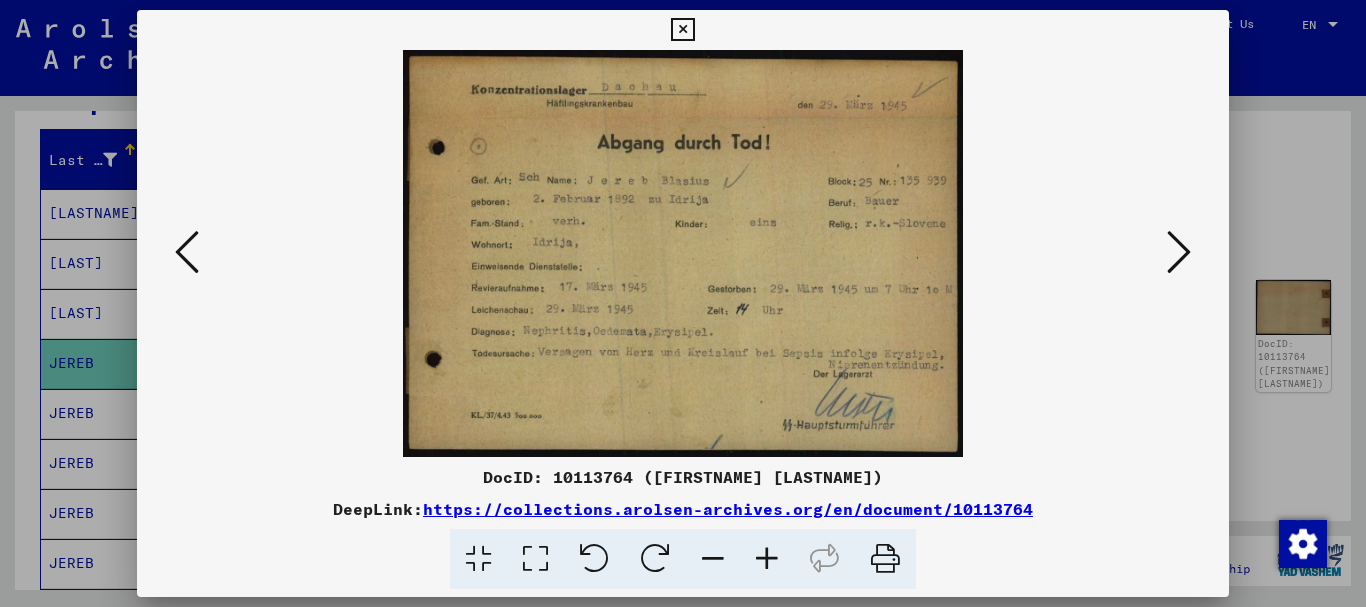 click at bounding box center (683, 303) 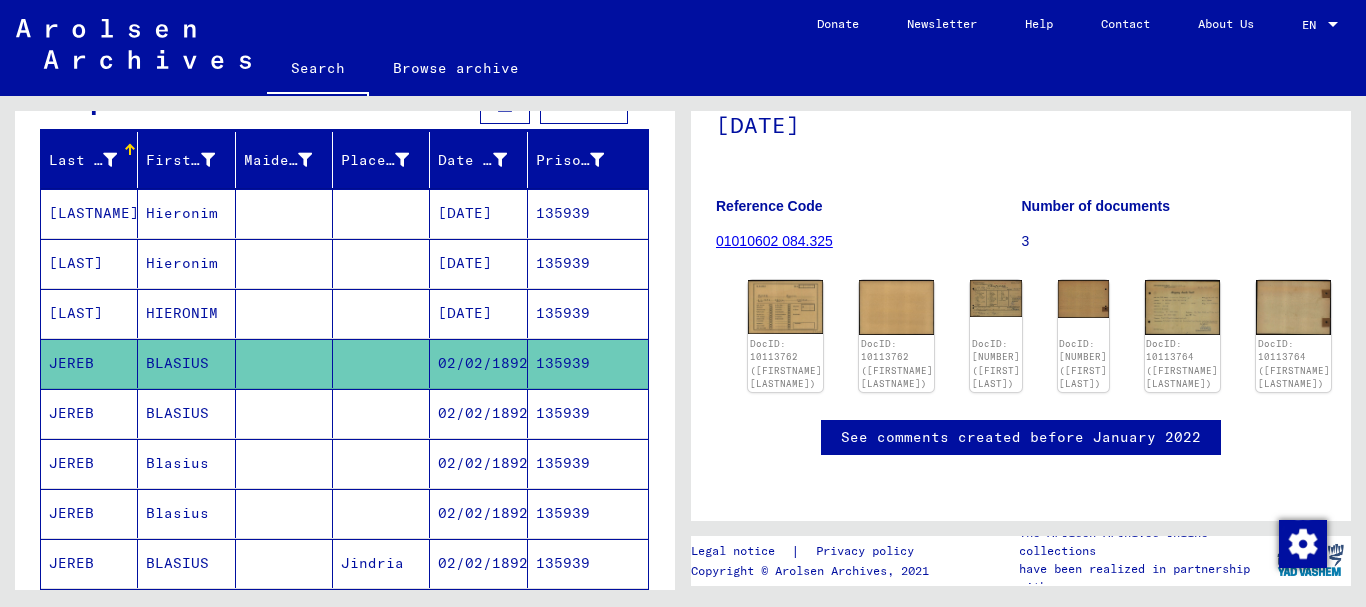 click at bounding box center (284, 463) 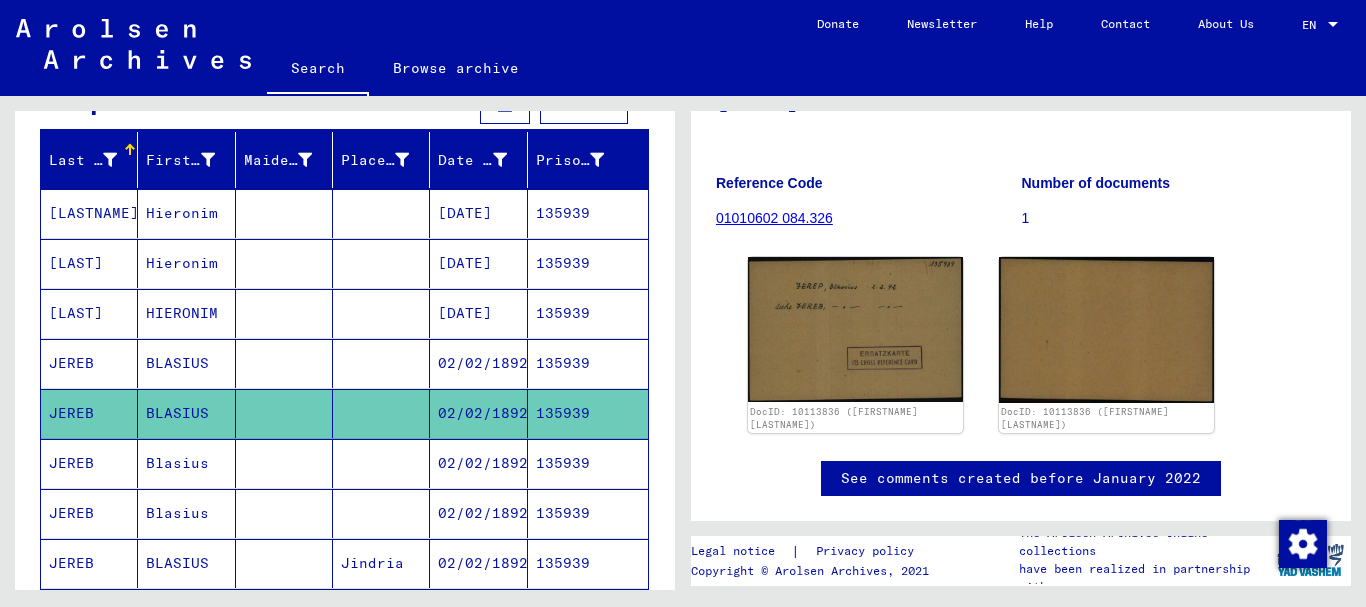 scroll, scrollTop: 0, scrollLeft: 0, axis: both 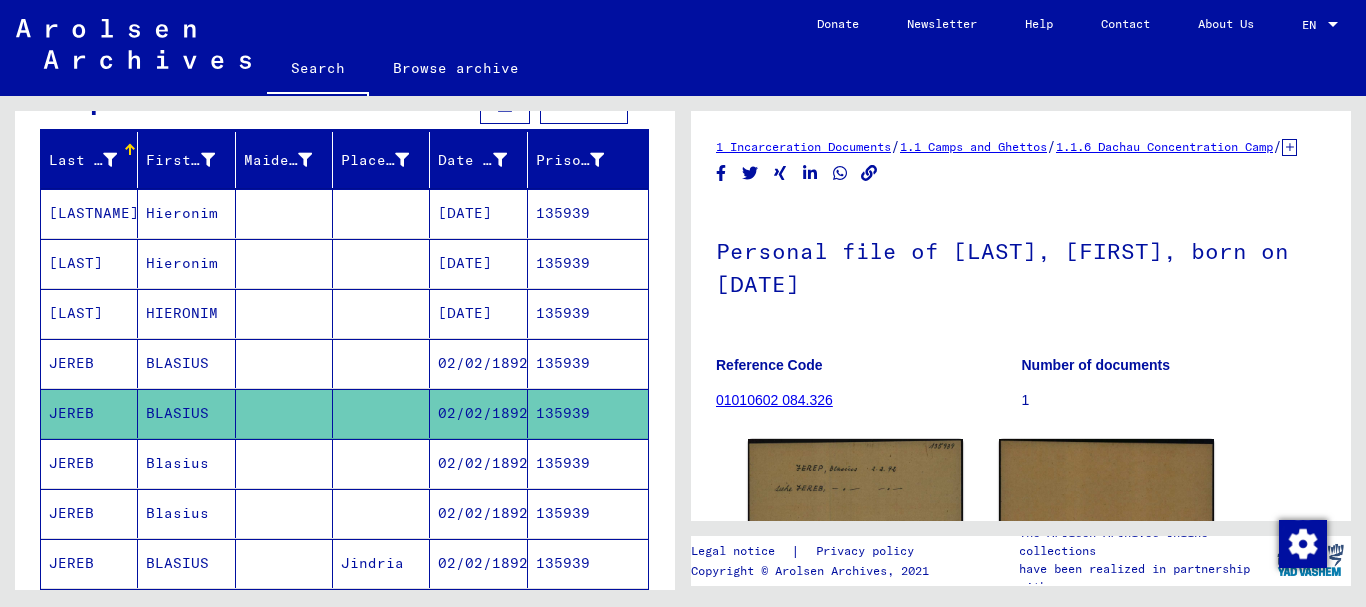click at bounding box center (284, 513) 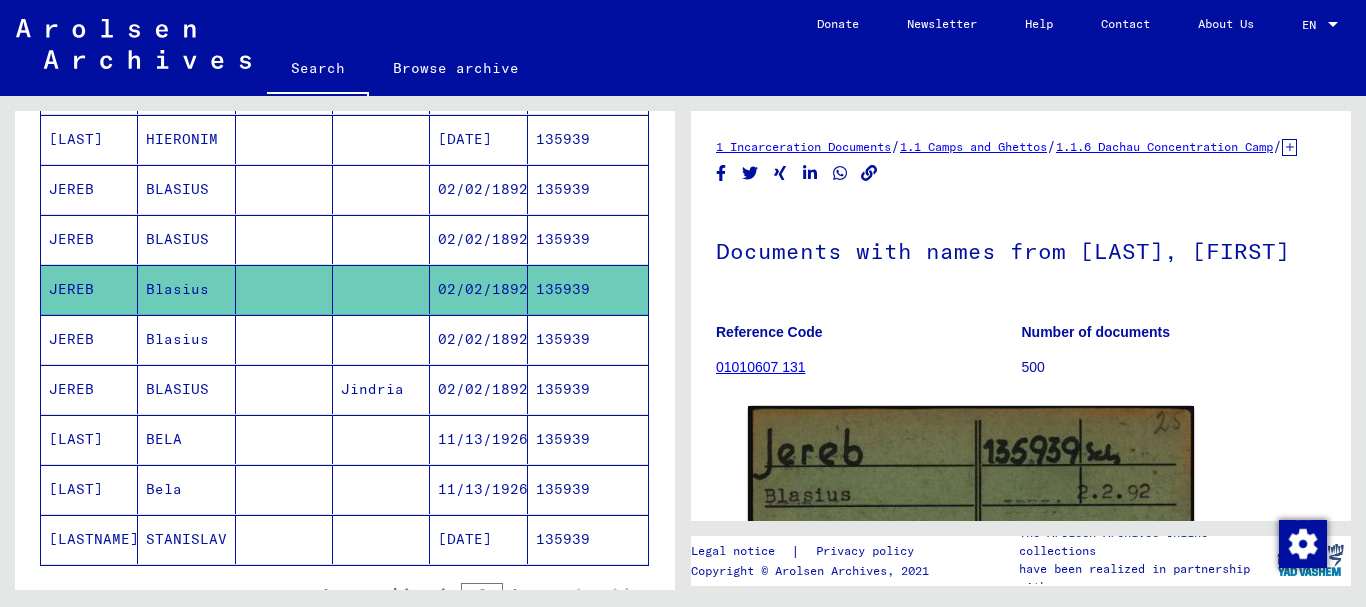 scroll, scrollTop: 432, scrollLeft: 0, axis: vertical 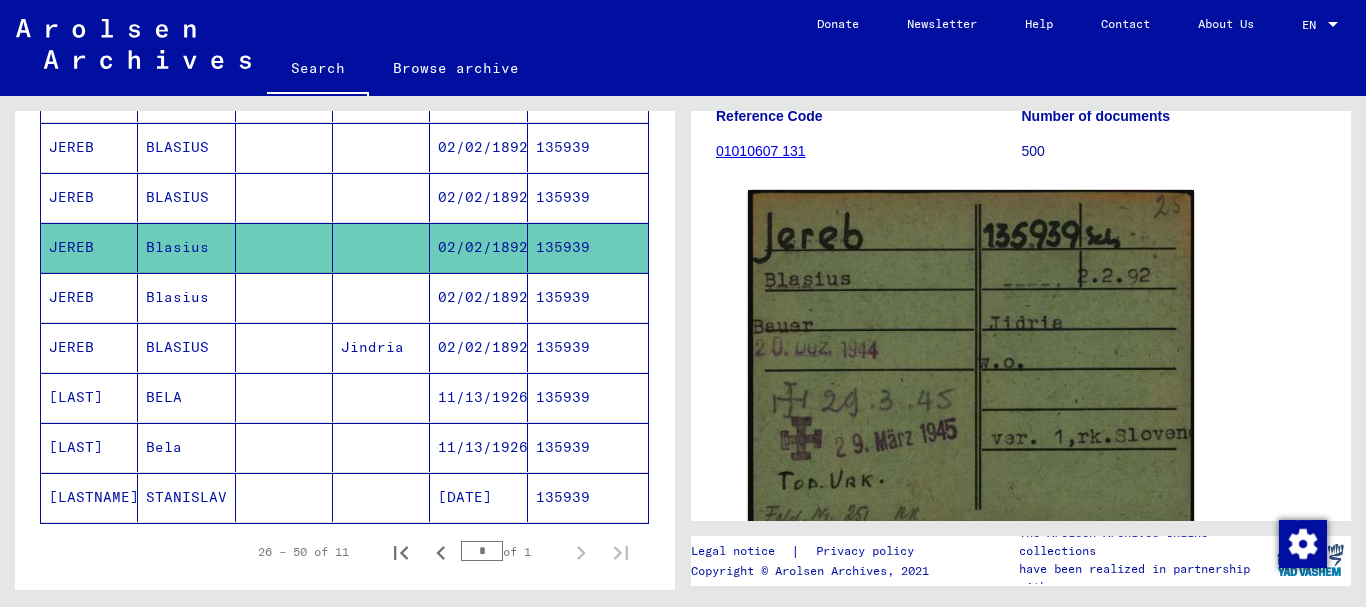 click on "Blasius" at bounding box center (186, 347) 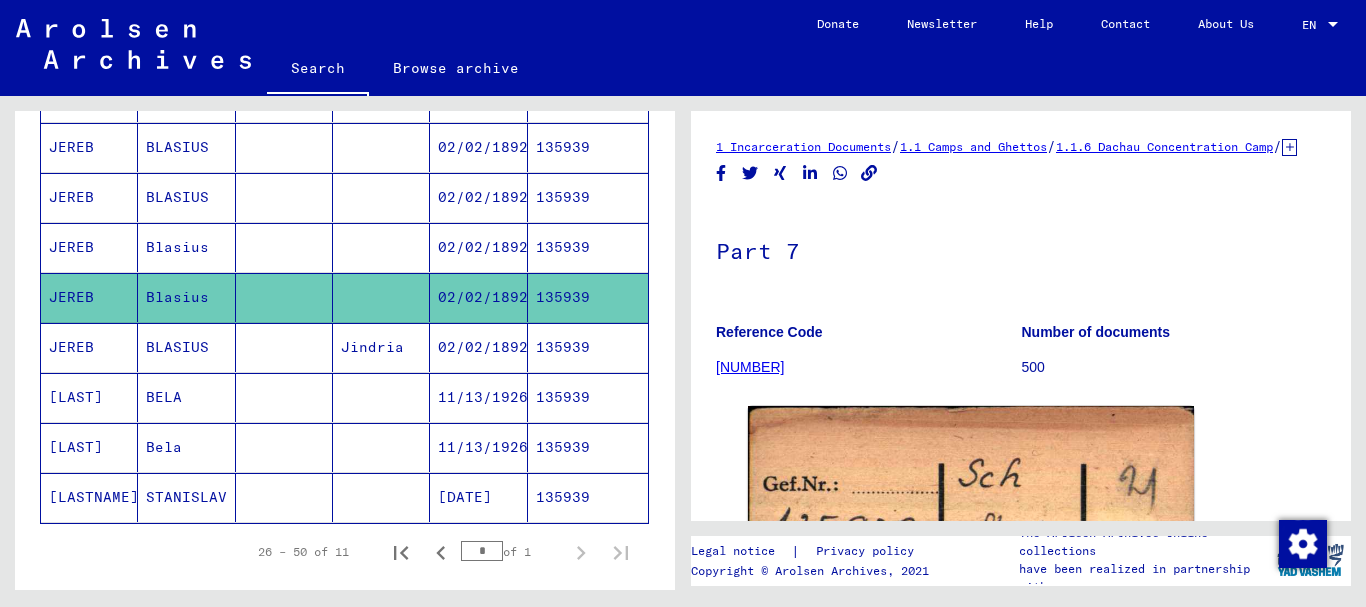 scroll, scrollTop: 324, scrollLeft: 0, axis: vertical 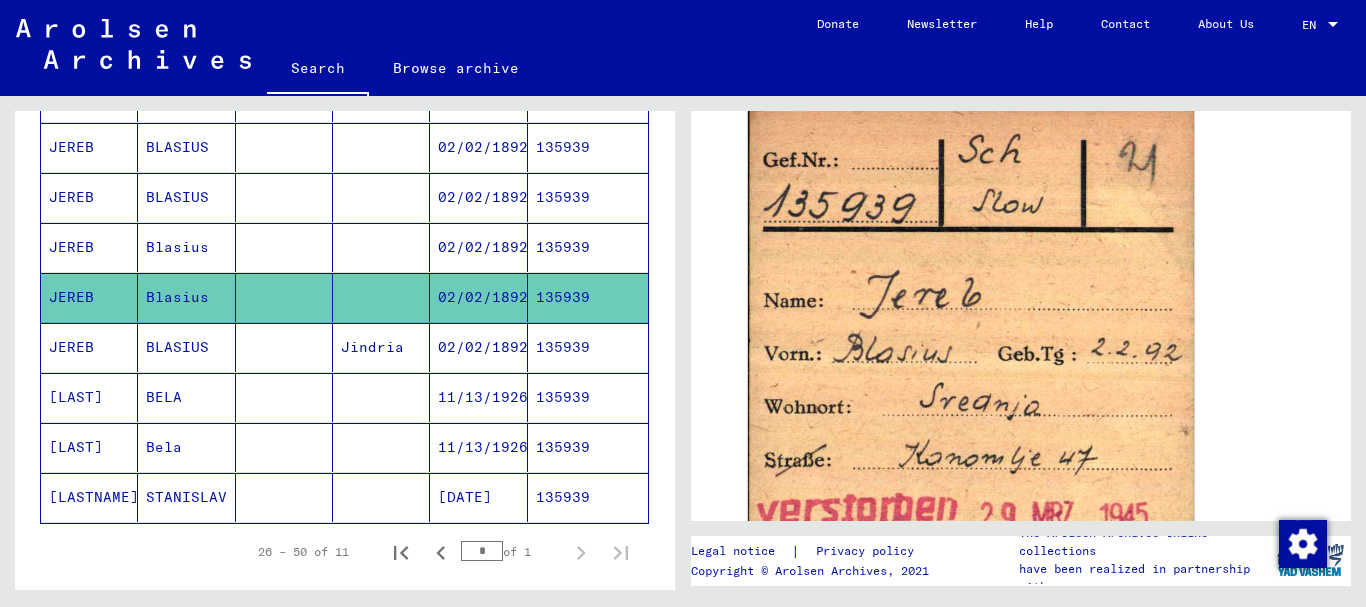 click on "Jindria" at bounding box center (381, 397) 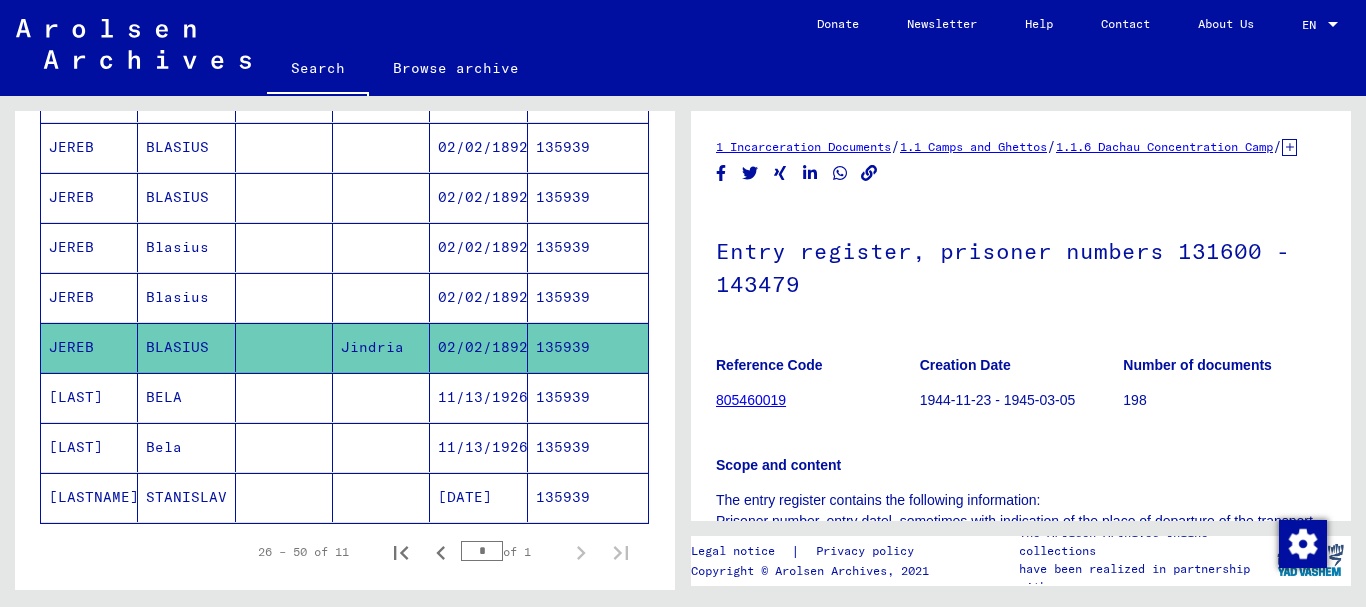 scroll, scrollTop: 552, scrollLeft: 0, axis: vertical 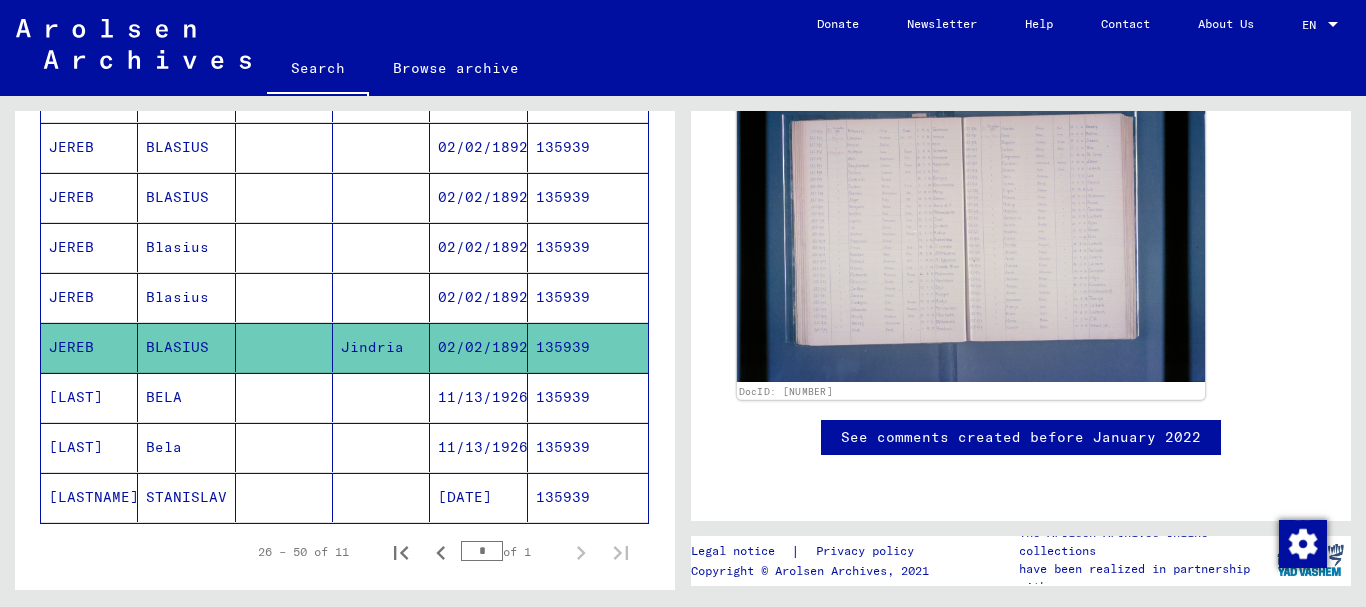 click 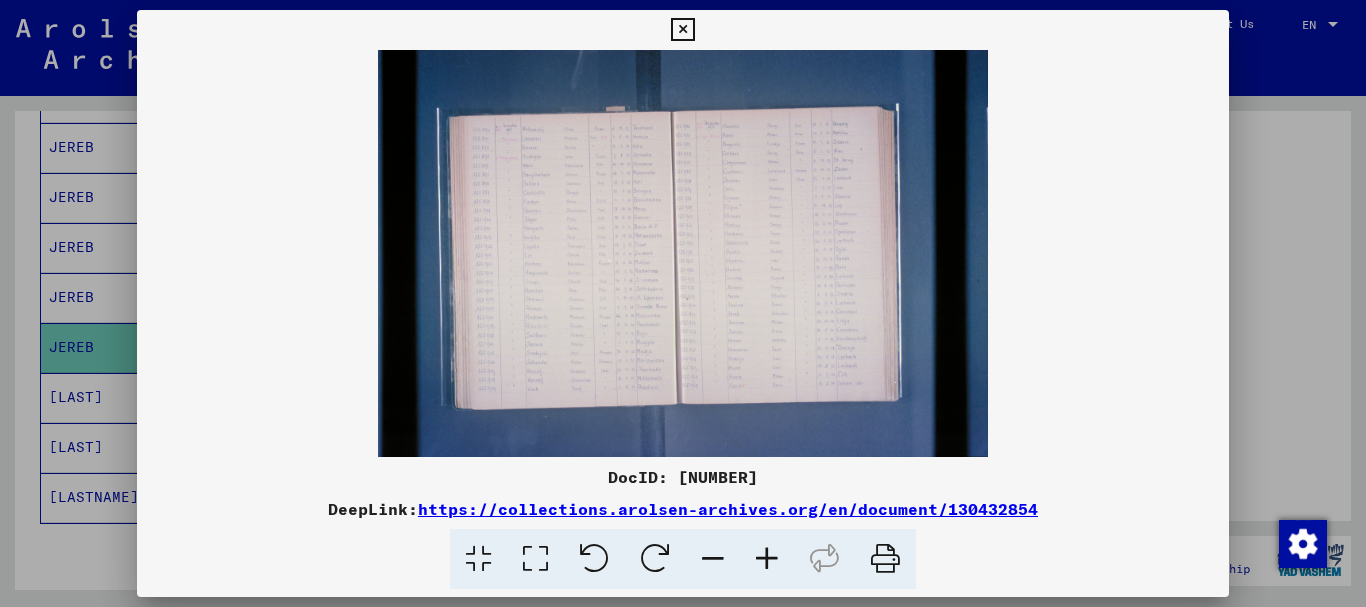 click at bounding box center [767, 559] 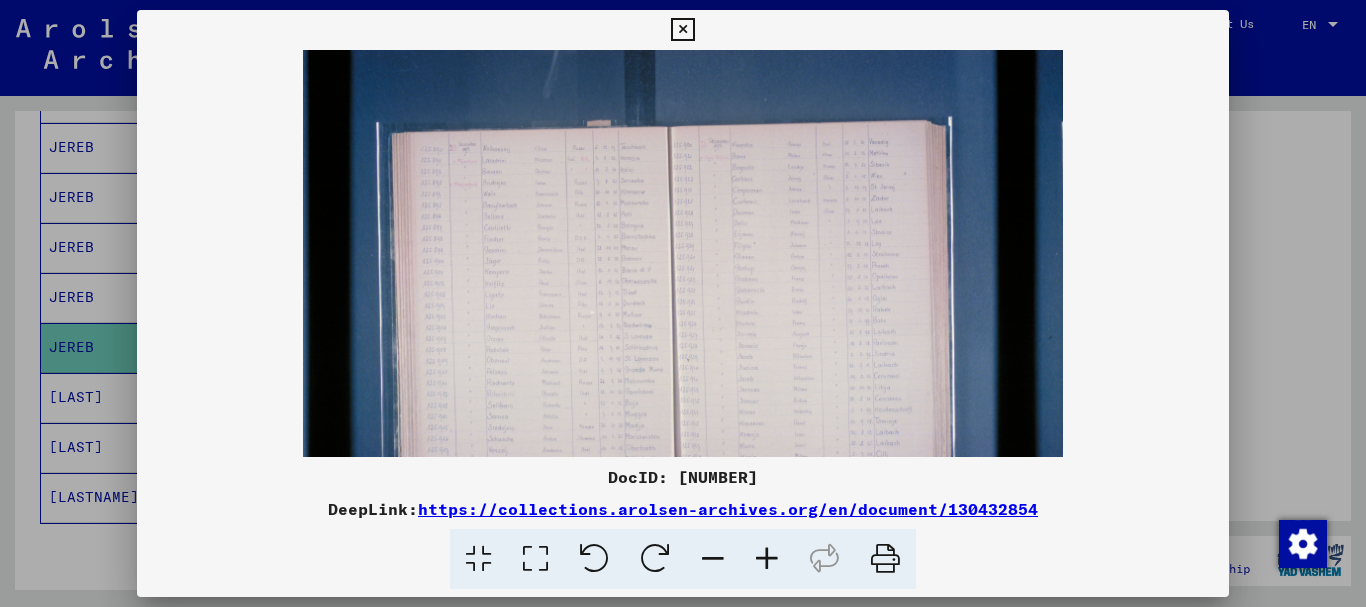 click at bounding box center [767, 559] 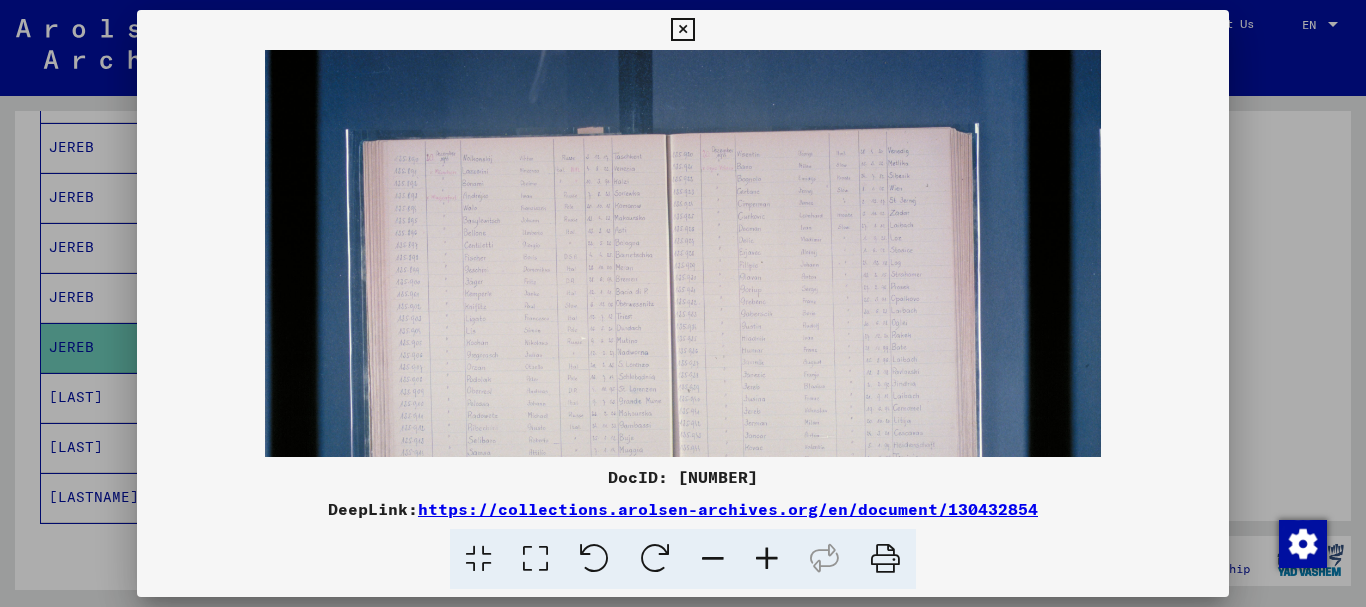 click at bounding box center (767, 559) 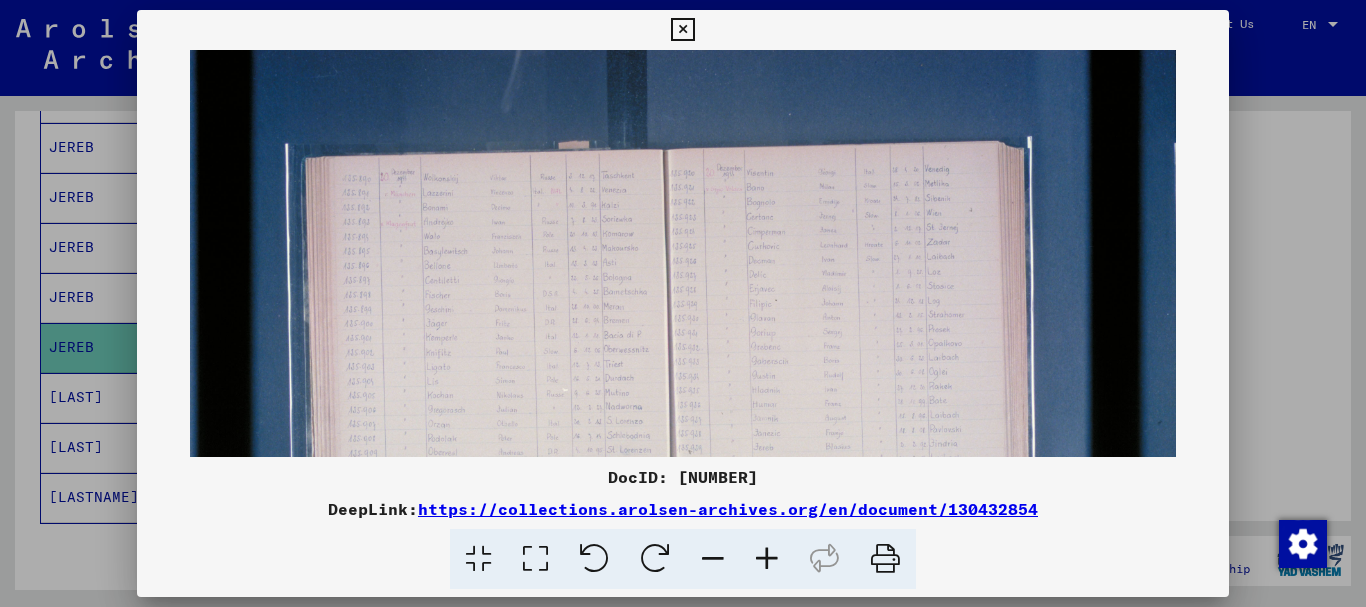 click at bounding box center (767, 559) 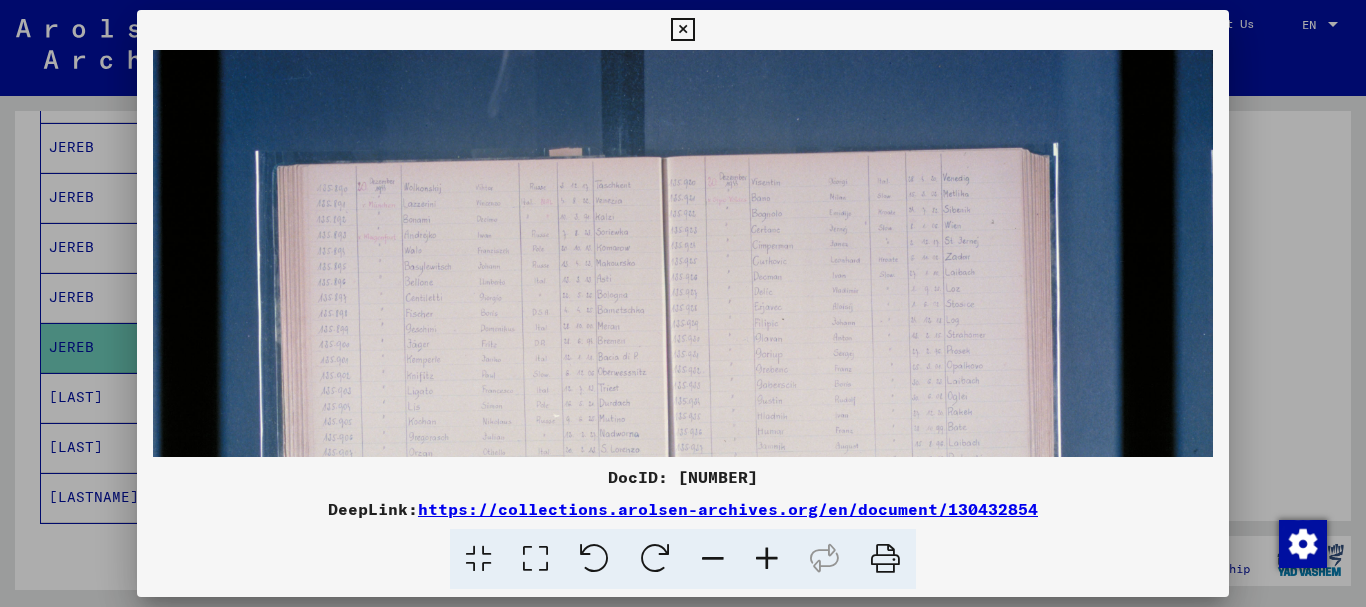 click at bounding box center (767, 559) 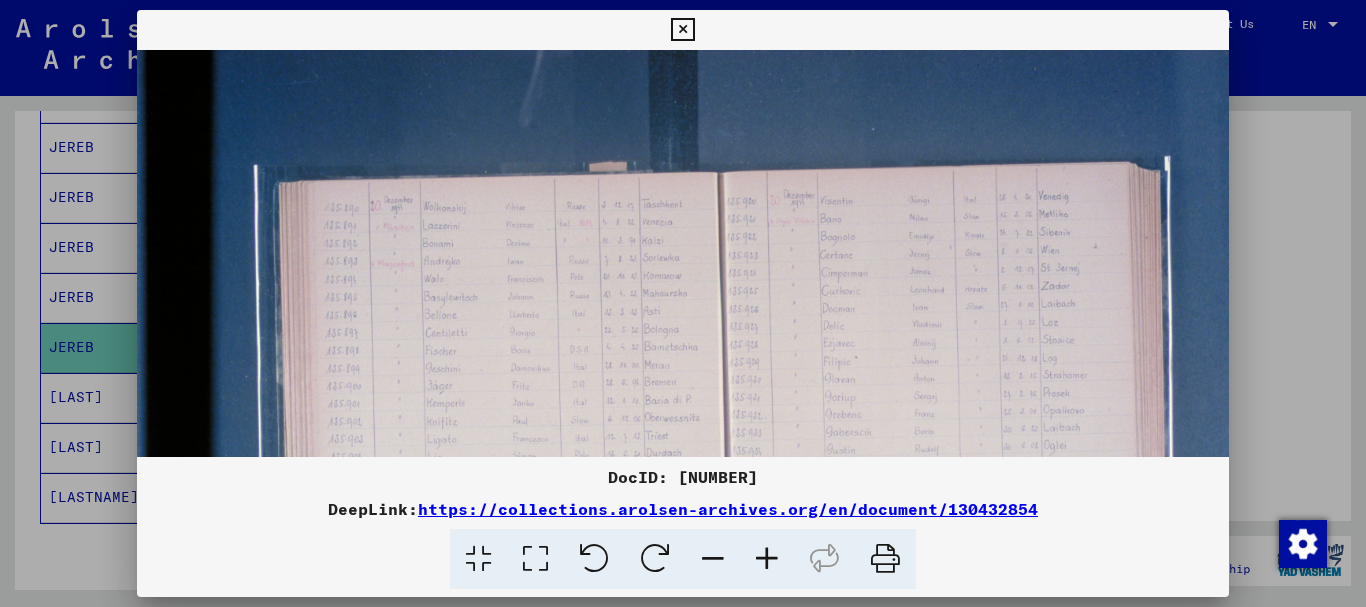 click at bounding box center [767, 559] 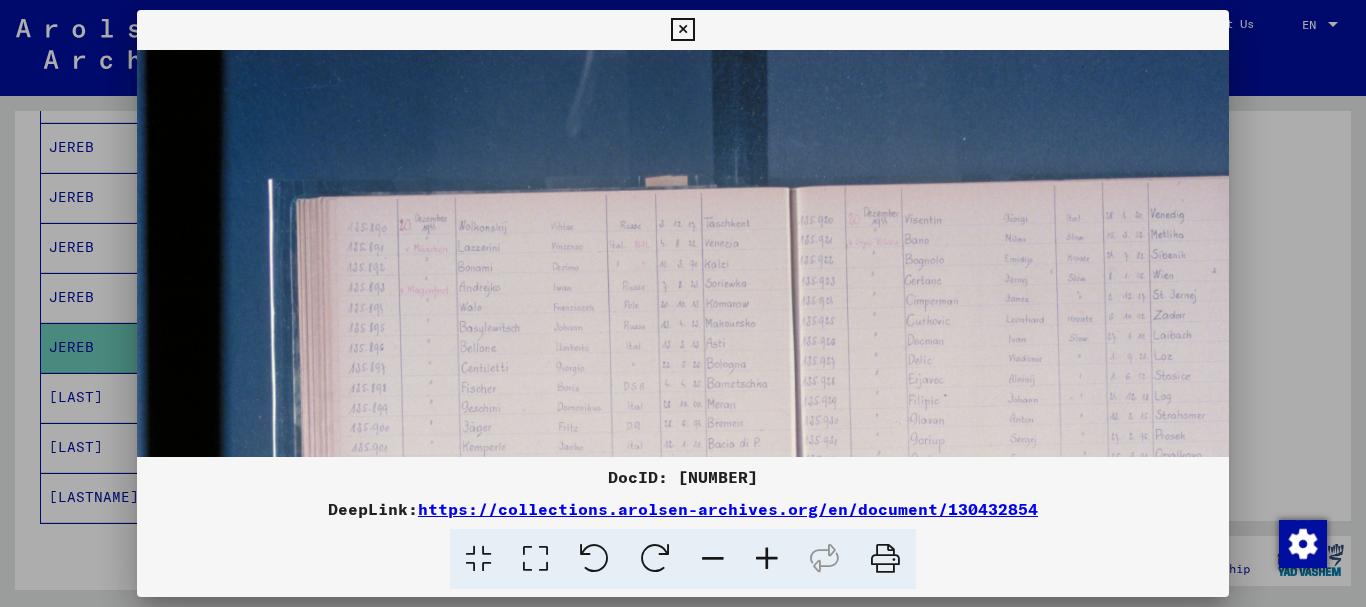 click at bounding box center (767, 559) 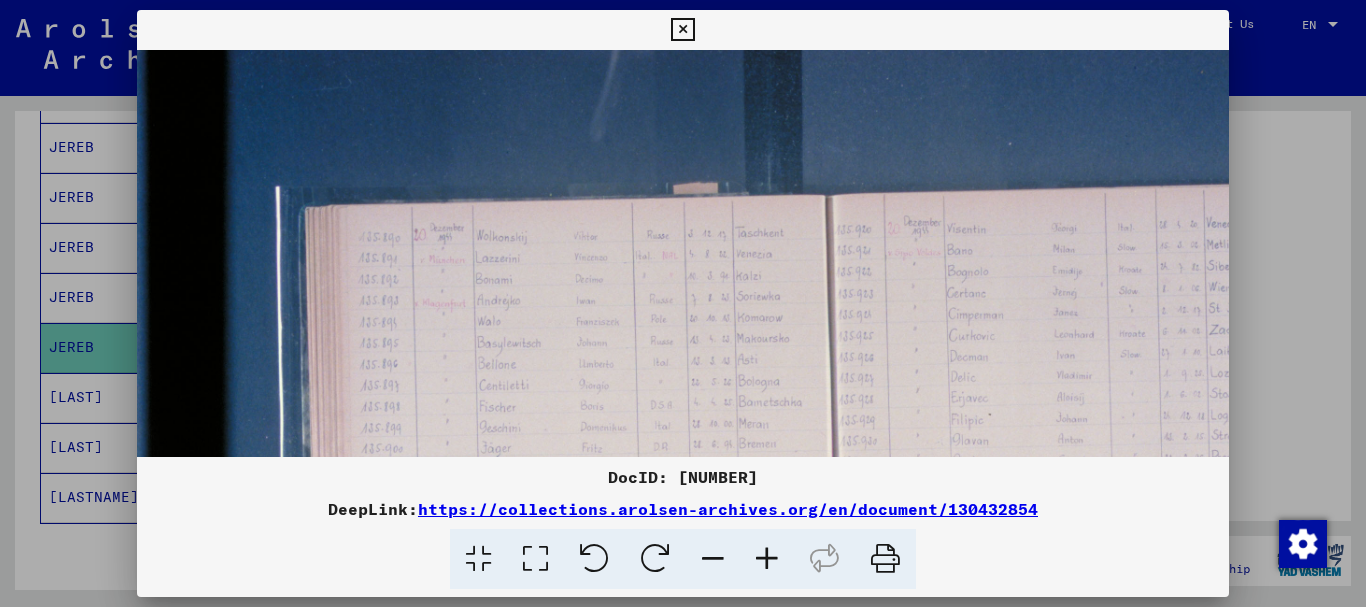 click at bounding box center (767, 559) 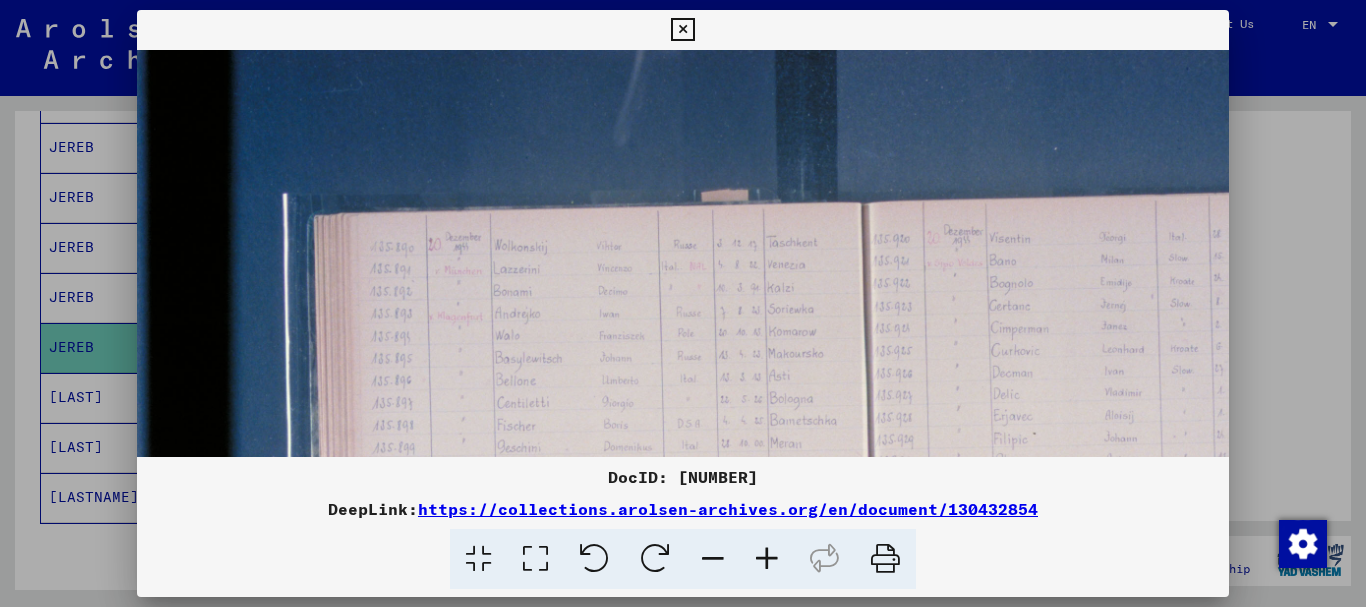 click at bounding box center (767, 559) 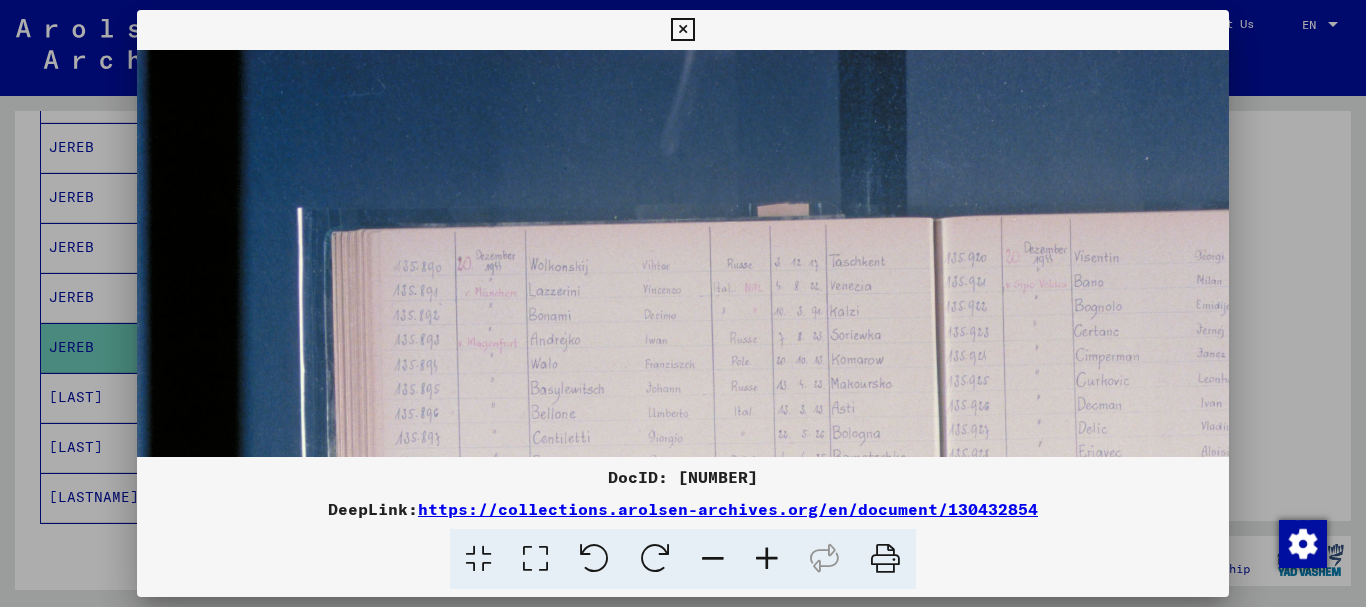 click at bounding box center (767, 559) 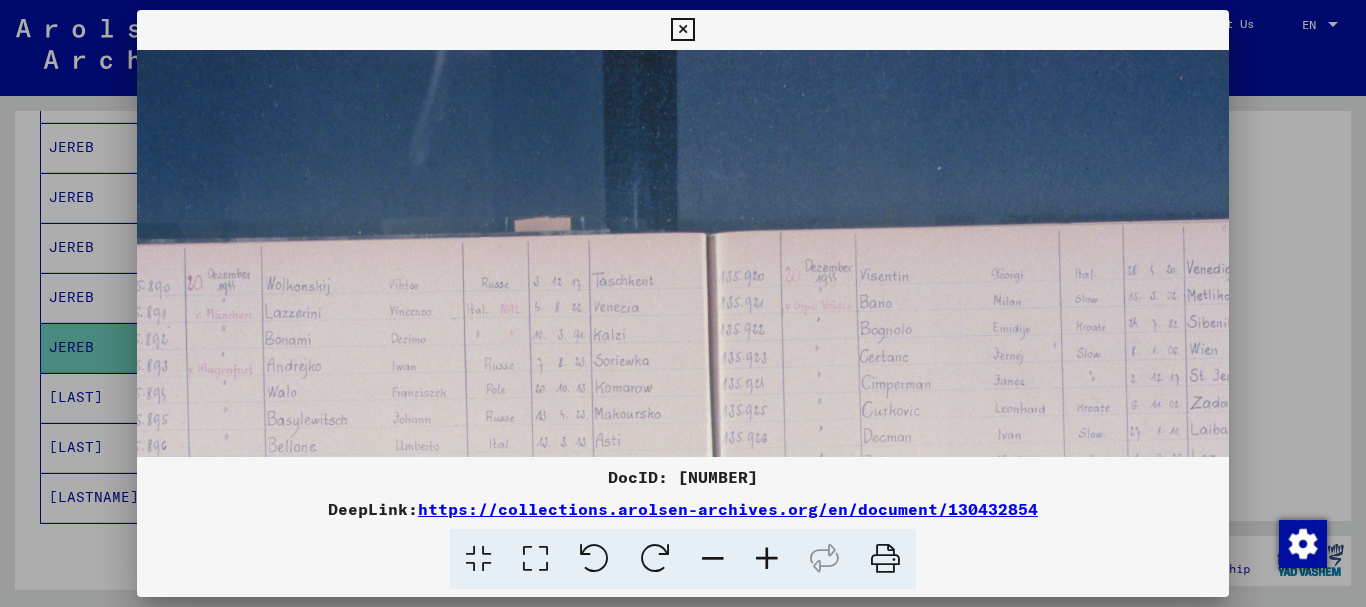 scroll, scrollTop: 0, scrollLeft: 304, axis: horizontal 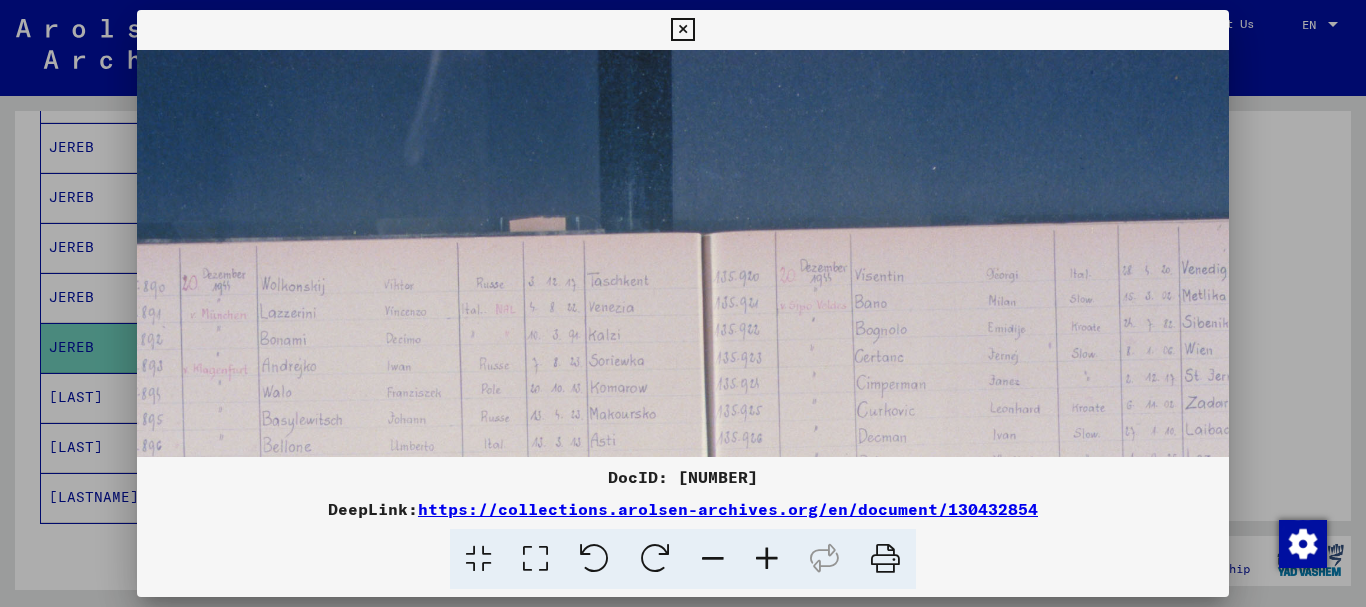 drag, startPoint x: 757, startPoint y: 369, endPoint x: 453, endPoint y: 386, distance: 304.47495 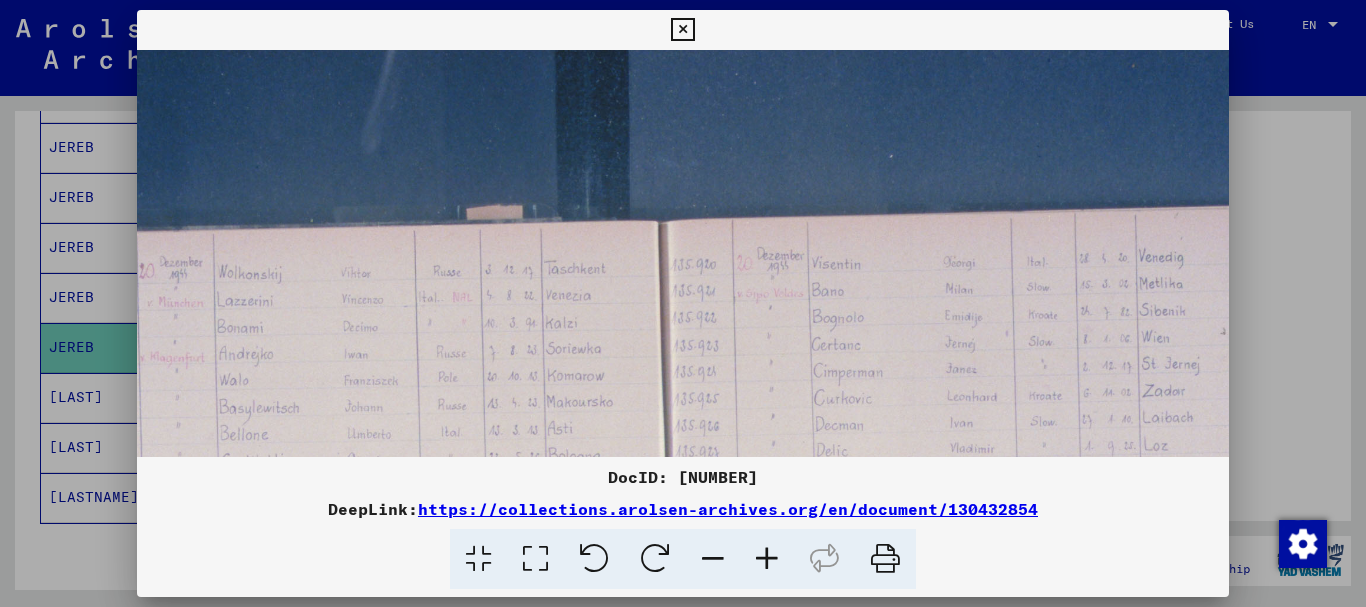 drag, startPoint x: 843, startPoint y: 395, endPoint x: 727, endPoint y: 295, distance: 153.15352 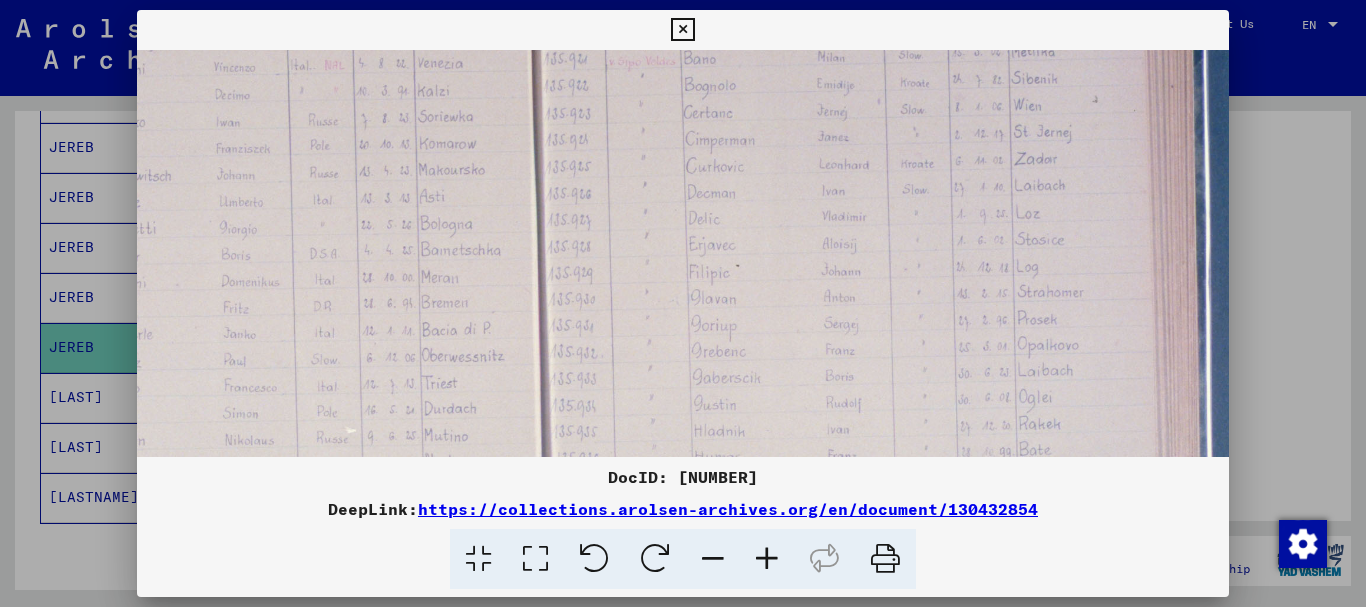 drag, startPoint x: 868, startPoint y: 433, endPoint x: 731, endPoint y: 181, distance: 286.8327 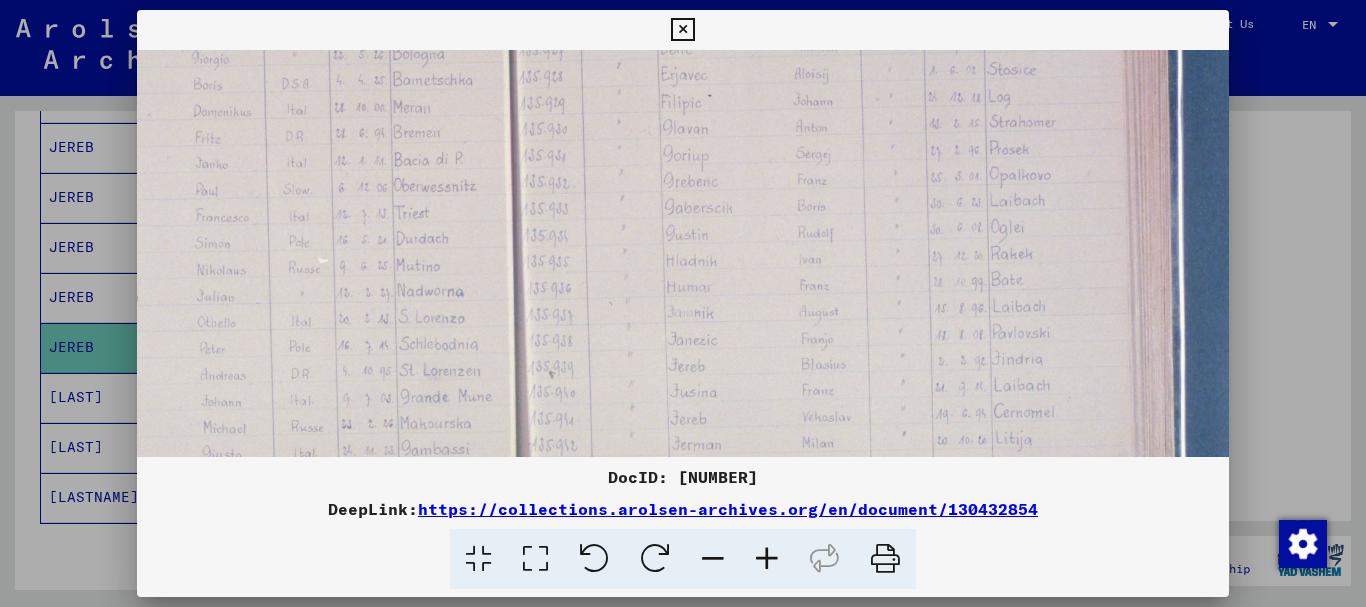 drag, startPoint x: 791, startPoint y: 291, endPoint x: 777, endPoint y: 195, distance: 97.015465 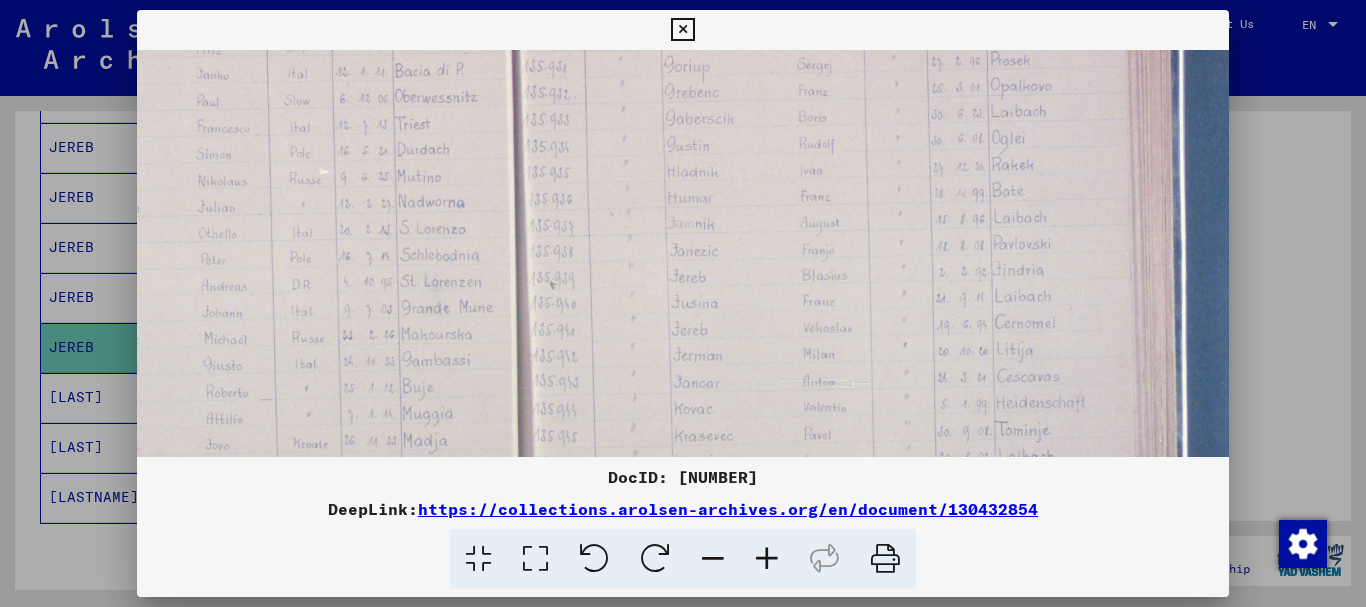 drag, startPoint x: 698, startPoint y: 359, endPoint x: 699, endPoint y: 270, distance: 89.005615 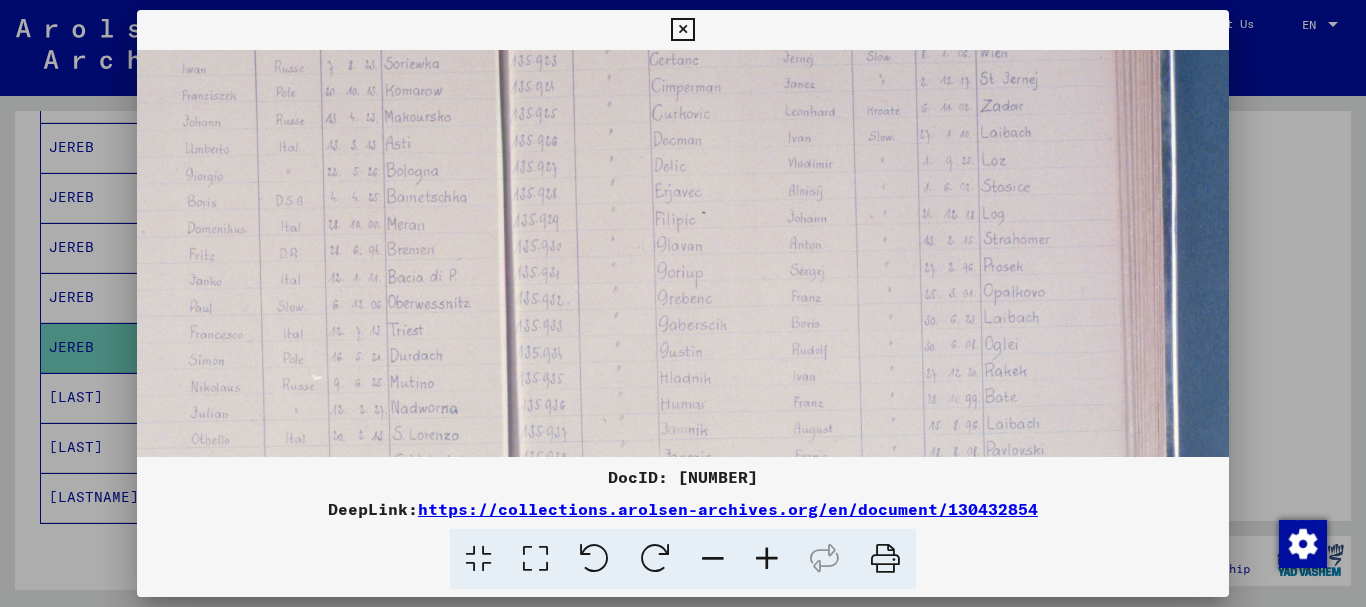 drag, startPoint x: 594, startPoint y: 409, endPoint x: 592, endPoint y: 334, distance: 75.026665 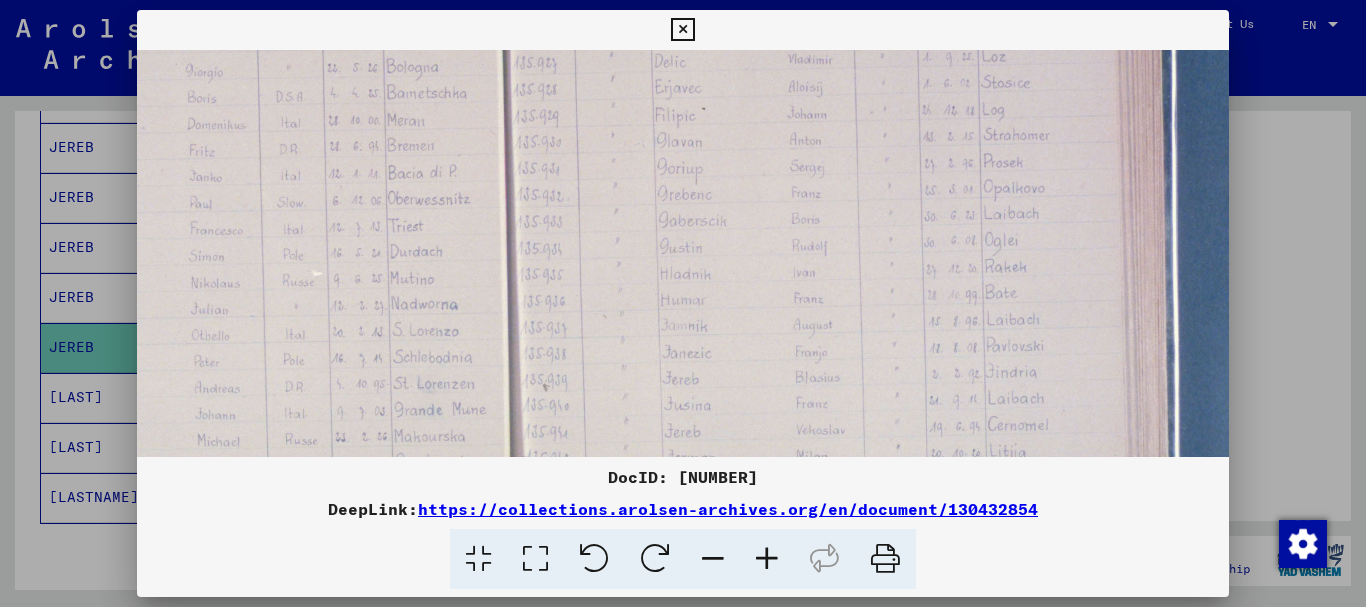 drag, startPoint x: 0, startPoint y: 458, endPoint x: 141, endPoint y: 26, distance: 454.42822 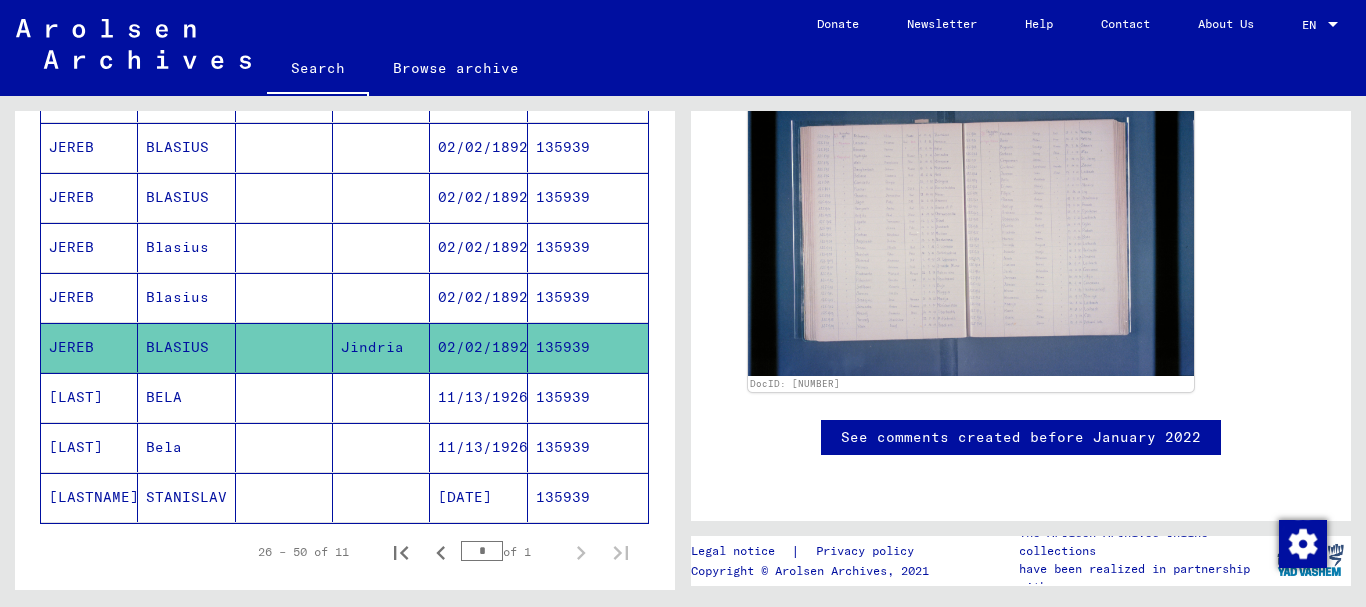 click on "BLASIUS" at bounding box center (186, 247) 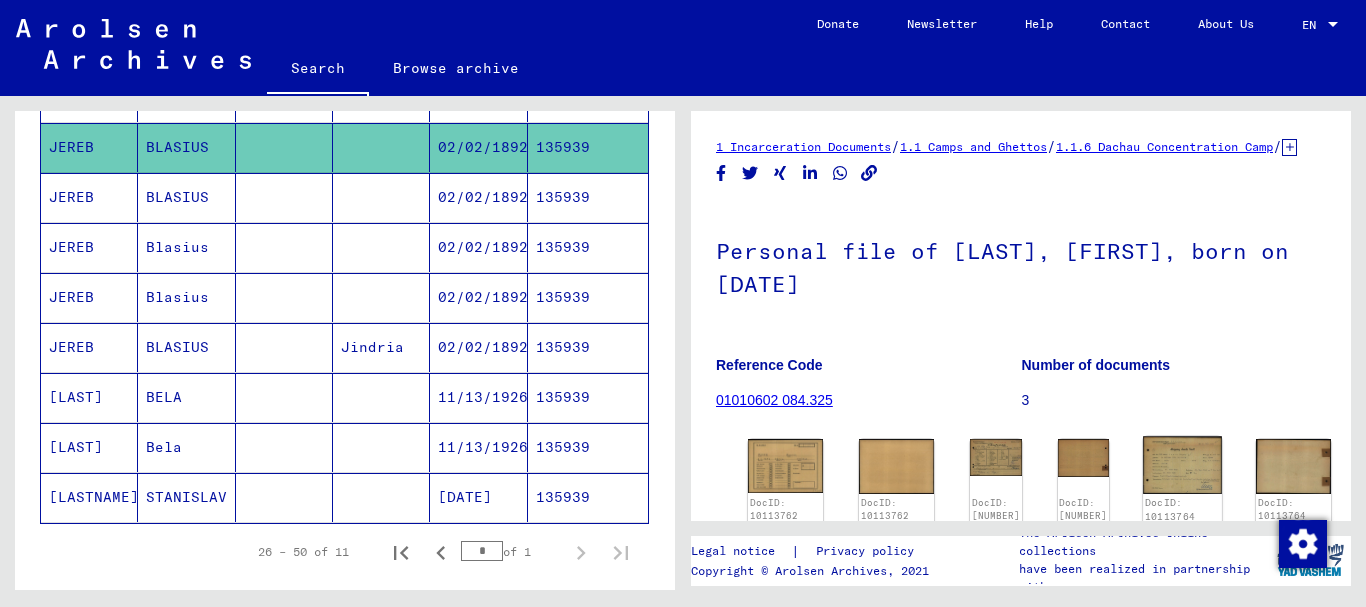 scroll, scrollTop: 203, scrollLeft: 0, axis: vertical 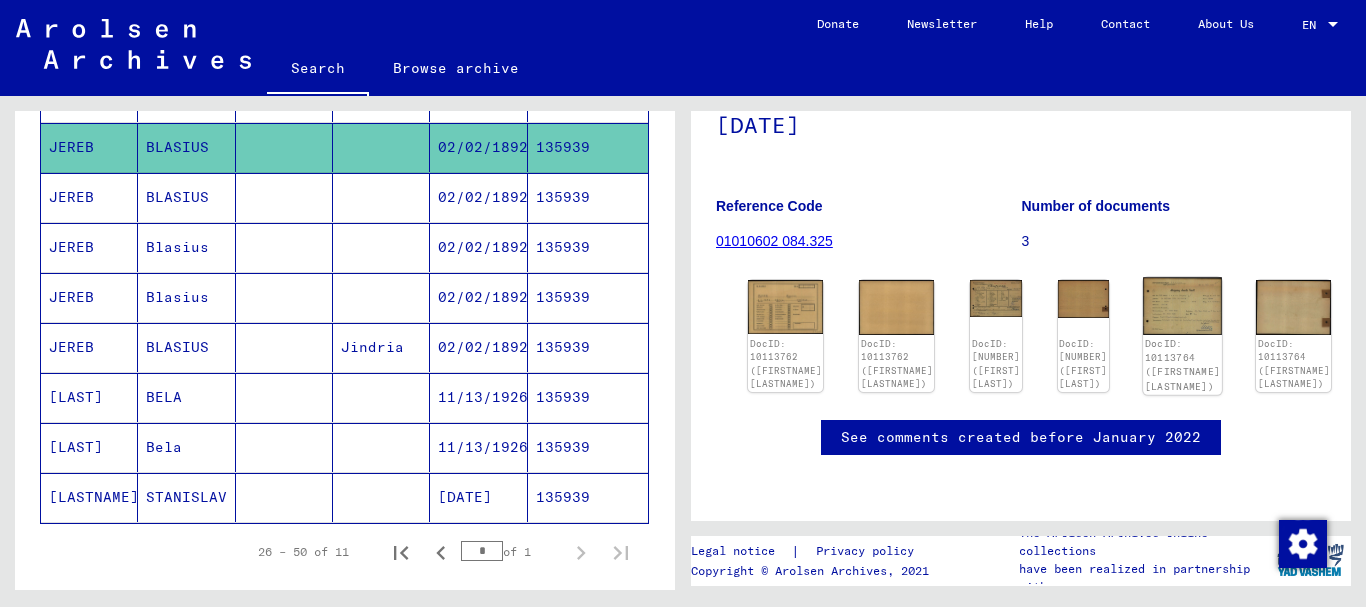 click 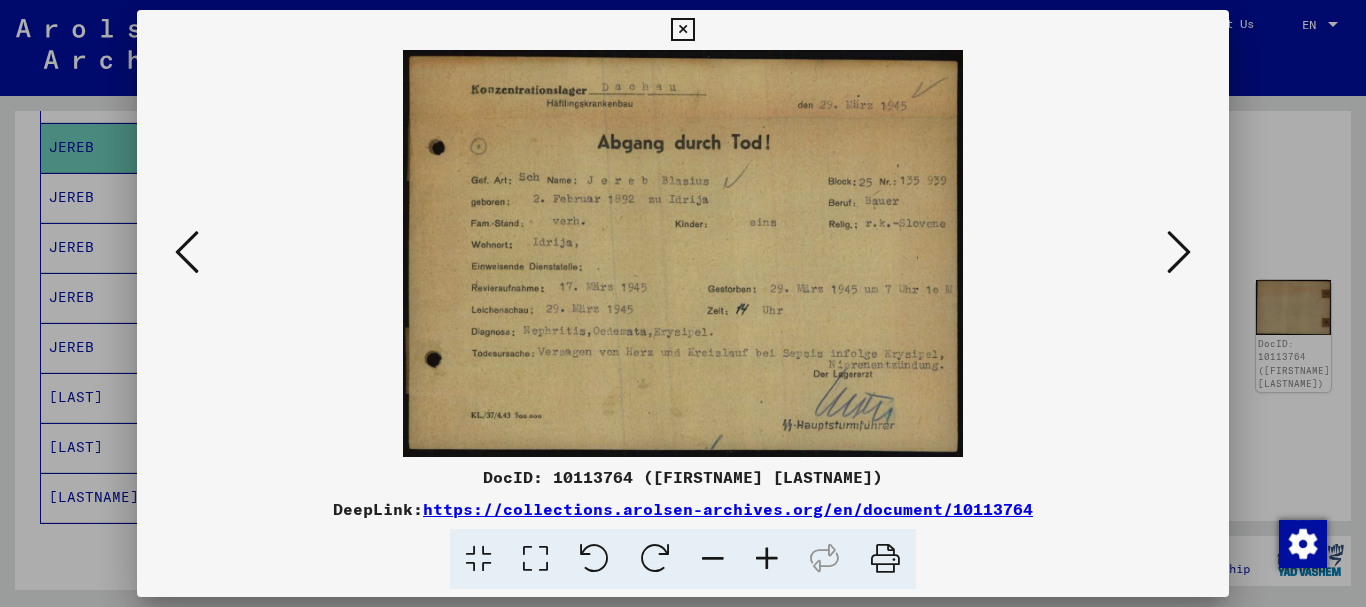 click at bounding box center (683, 303) 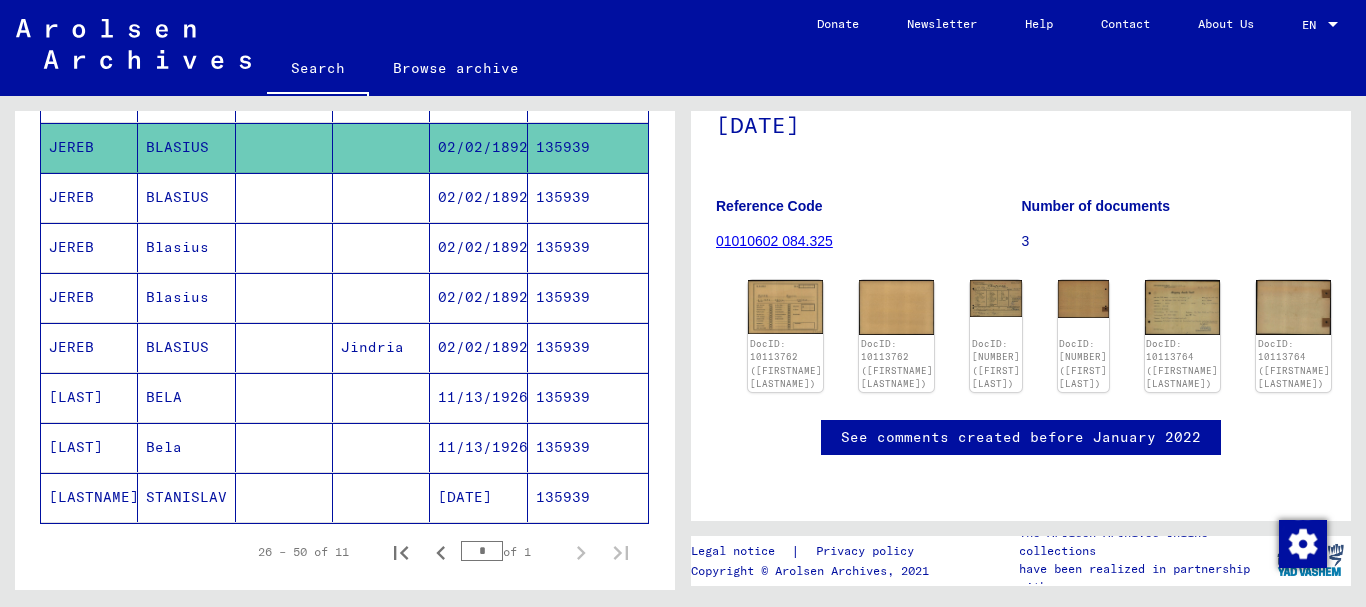 scroll, scrollTop: 0, scrollLeft: 0, axis: both 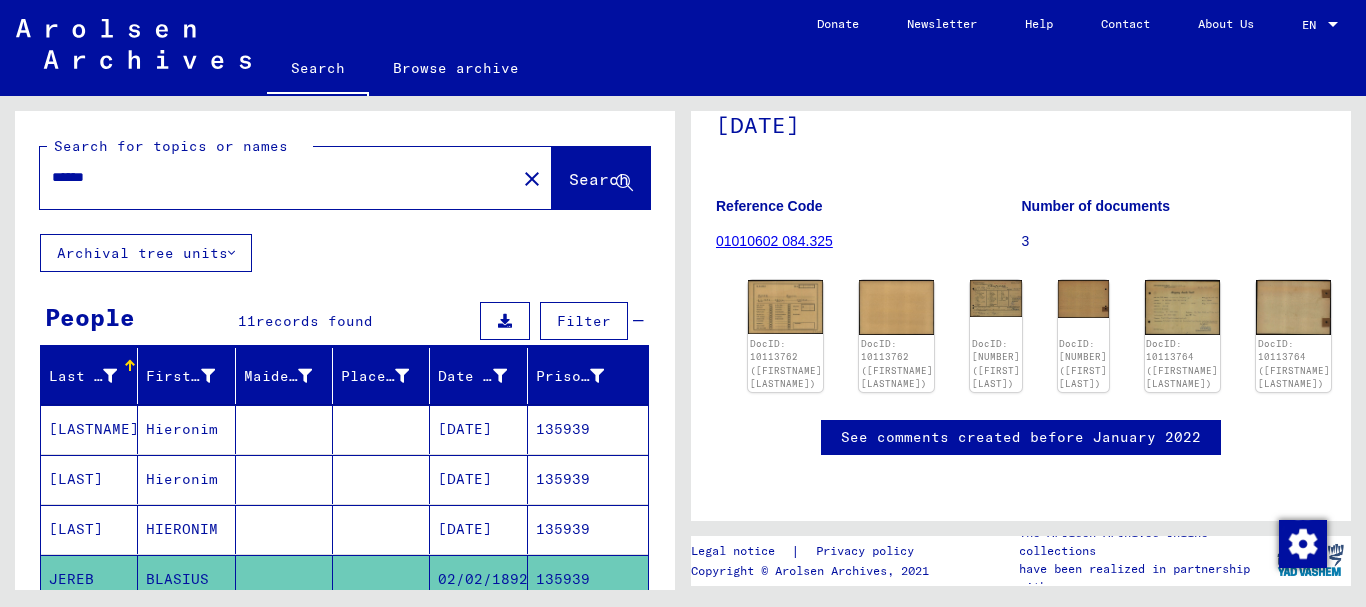 drag, startPoint x: 125, startPoint y: 181, endPoint x: 0, endPoint y: 162, distance: 126.43575 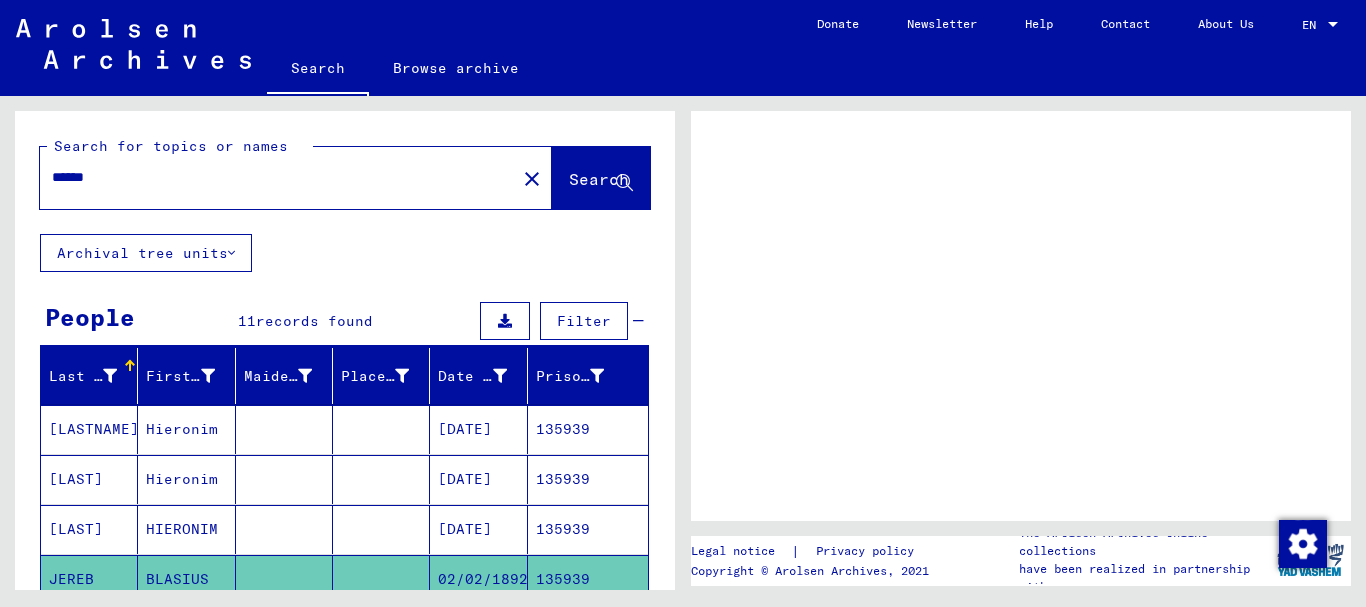 scroll, scrollTop: 0, scrollLeft: 0, axis: both 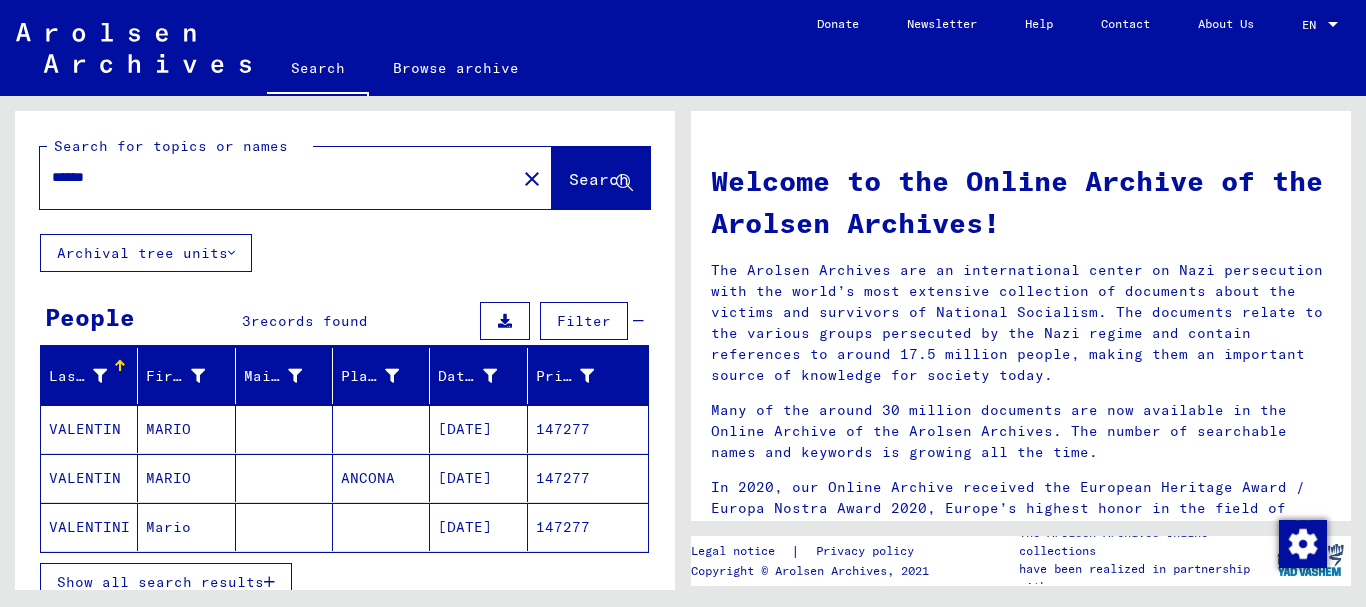 click on "VALENTIN" at bounding box center (89, 478) 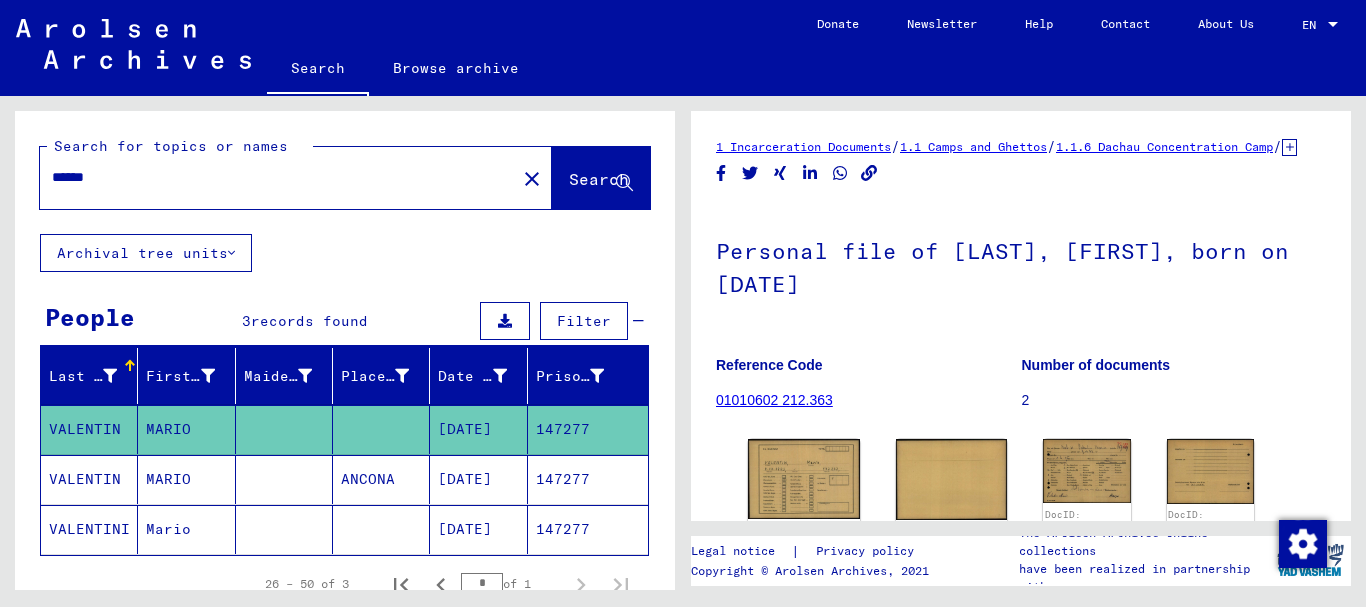 scroll, scrollTop: 205, scrollLeft: 0, axis: vertical 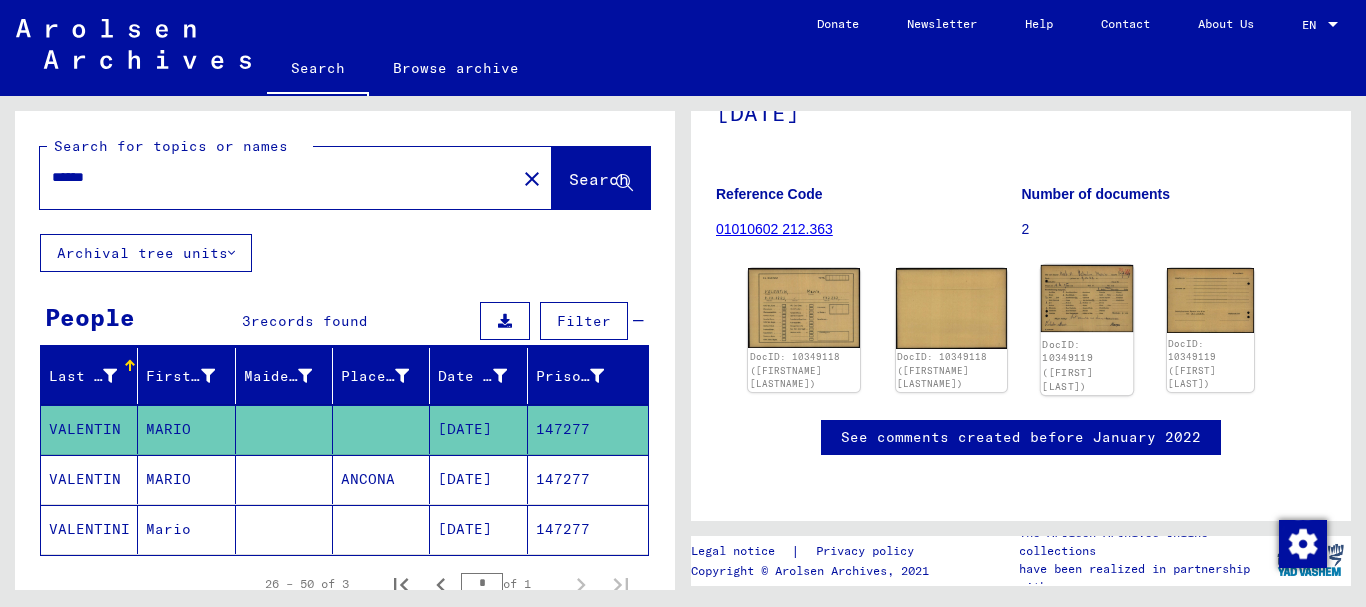 click 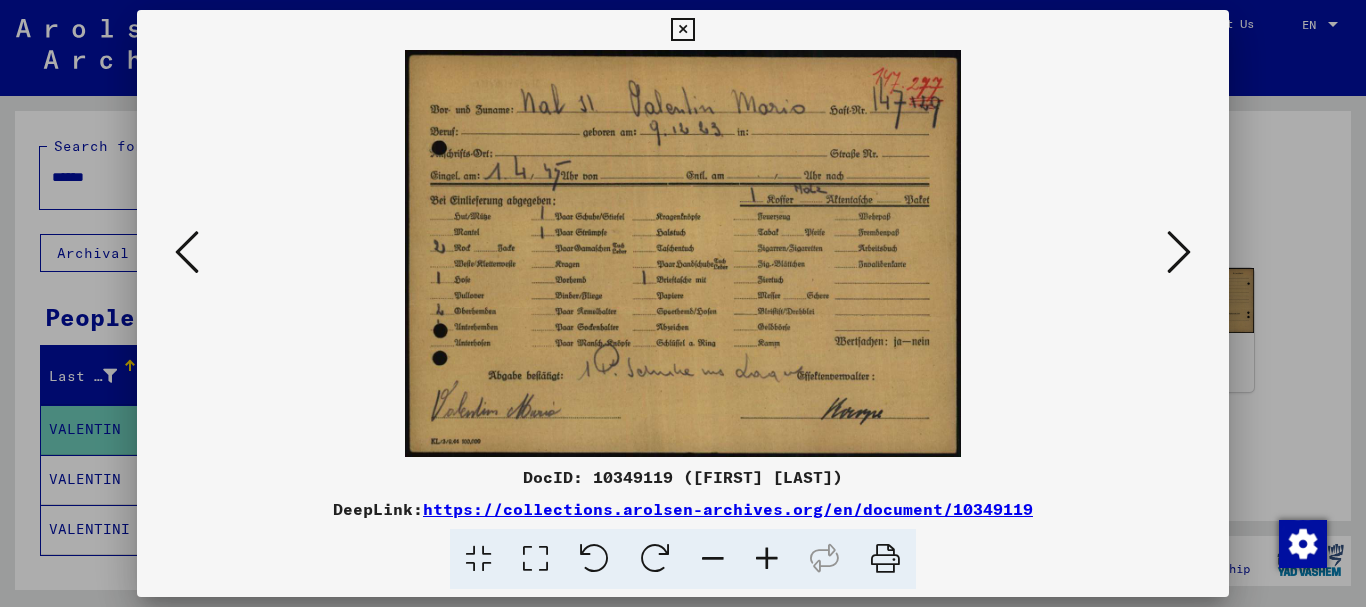 click at bounding box center (683, 303) 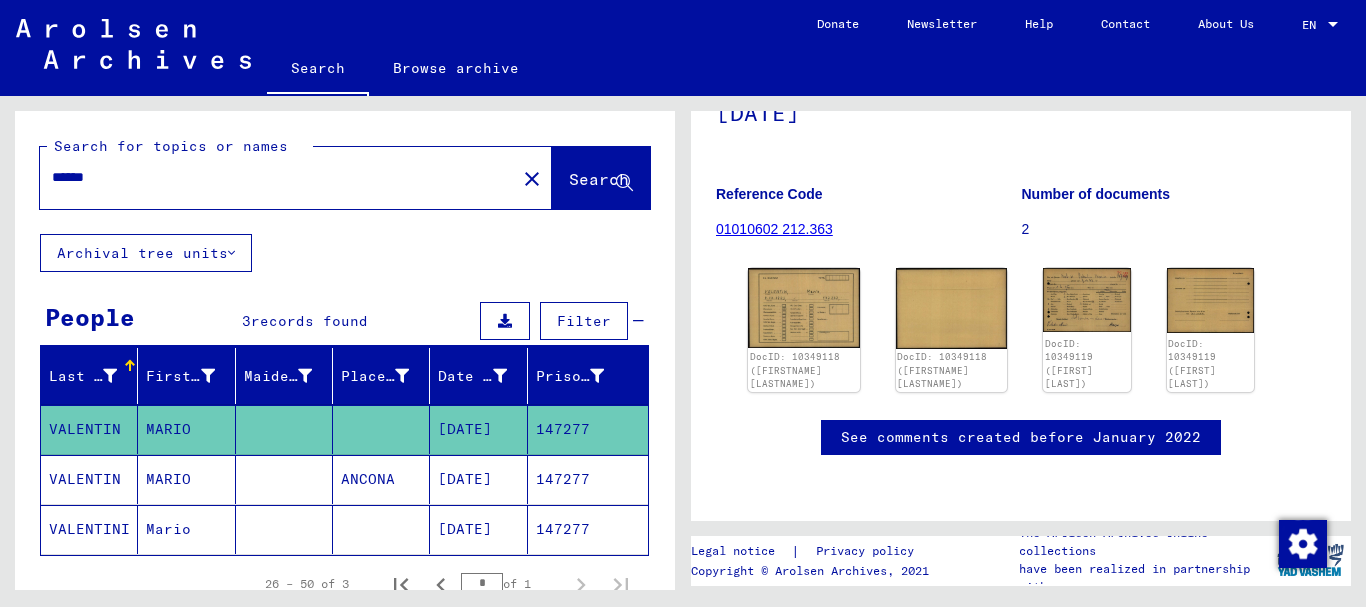 click on "MARIO" at bounding box center [186, 529] 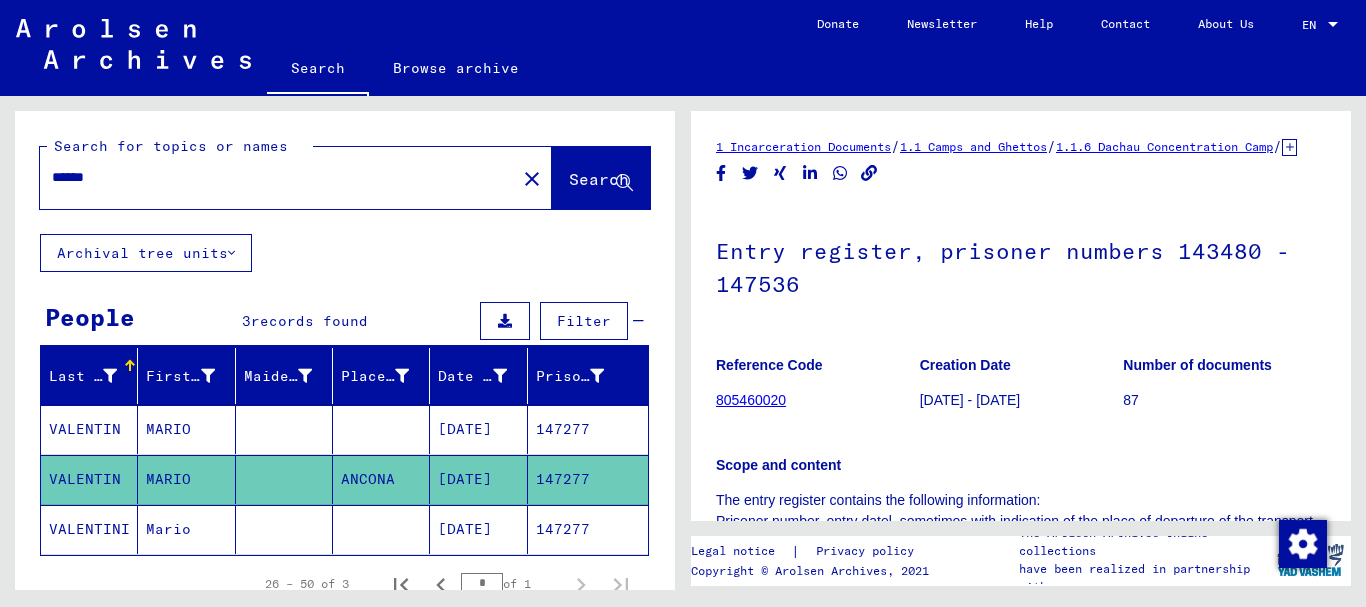 scroll, scrollTop: 216, scrollLeft: 0, axis: vertical 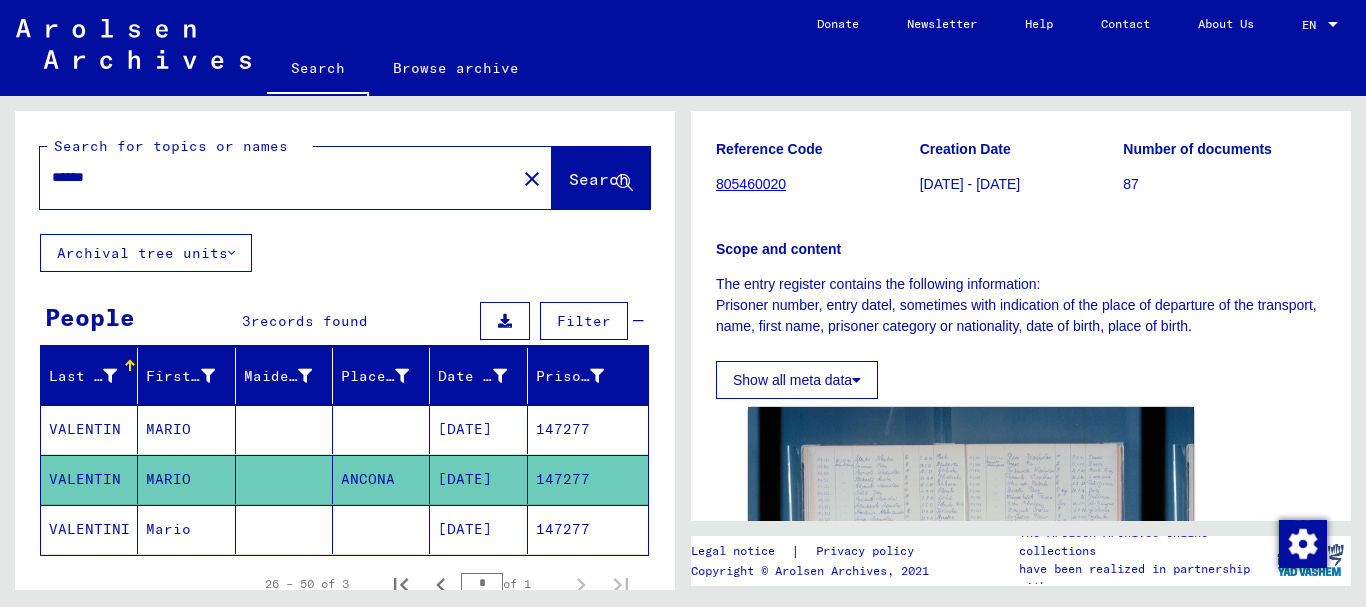 click on "Mario" 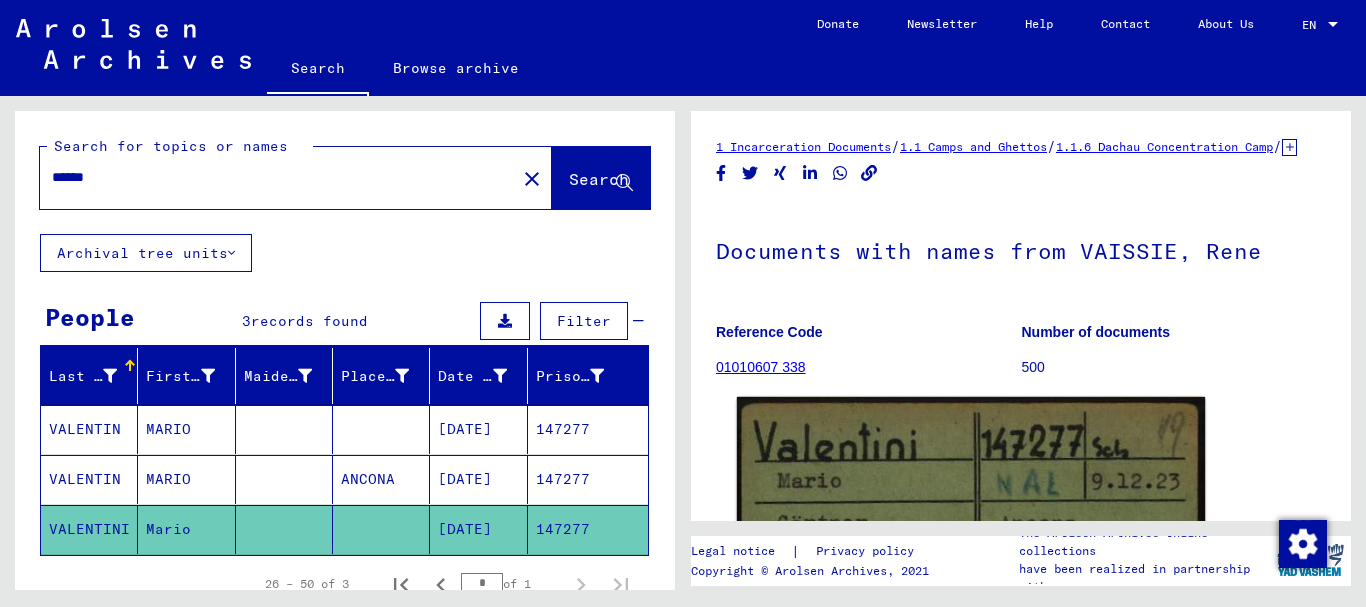 scroll, scrollTop: 324, scrollLeft: 0, axis: vertical 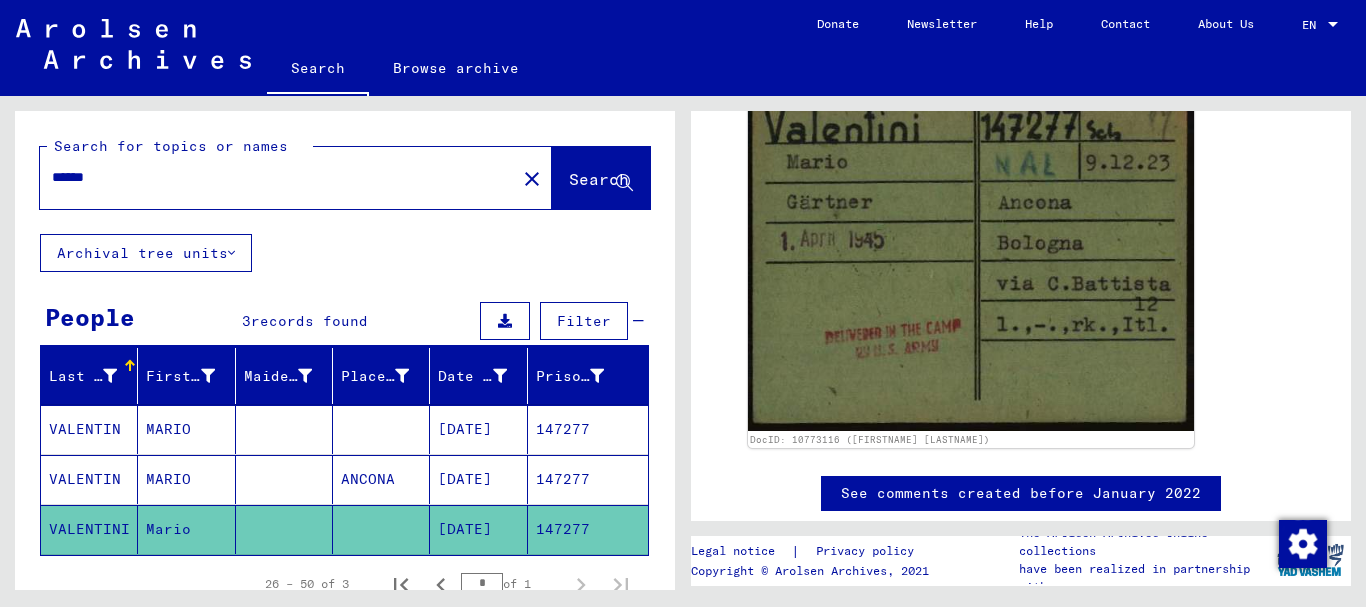 click on "MARIO" at bounding box center [186, 479] 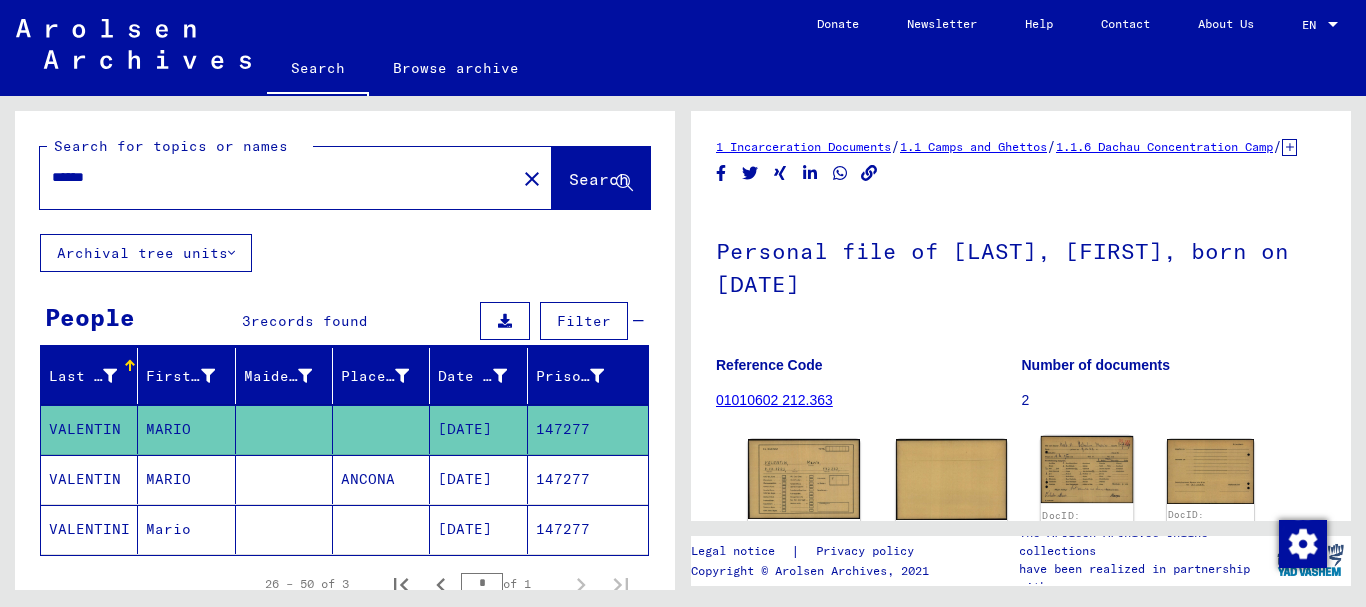 scroll, scrollTop: 172, scrollLeft: 0, axis: vertical 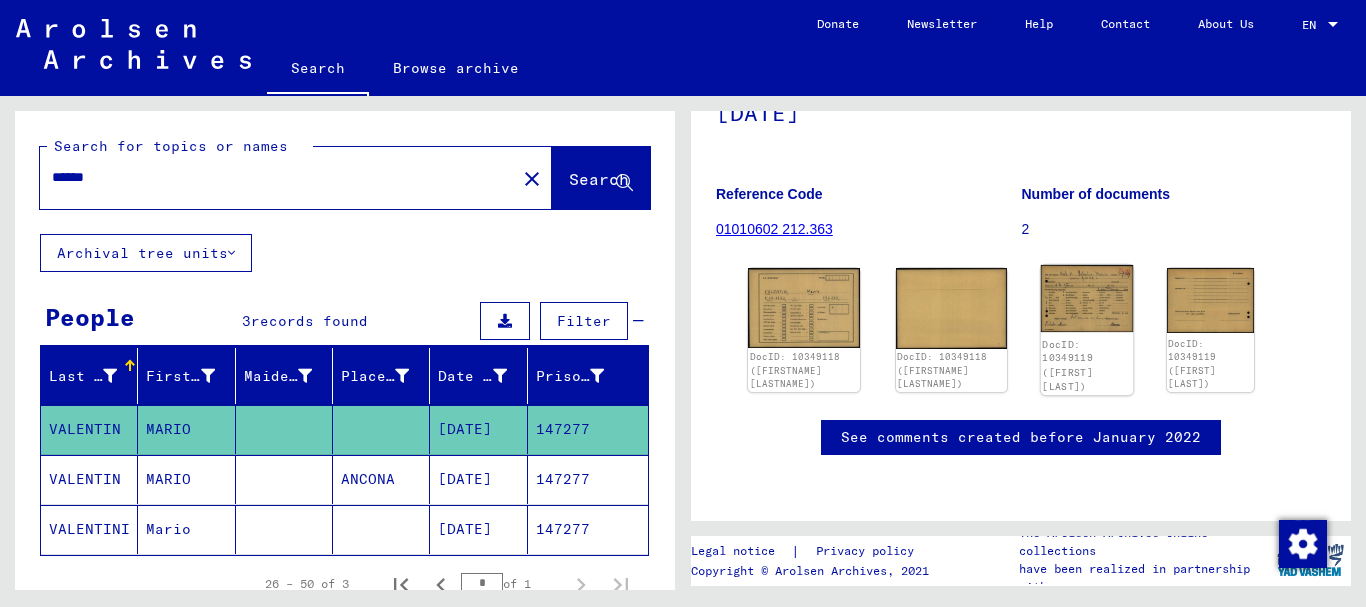 click 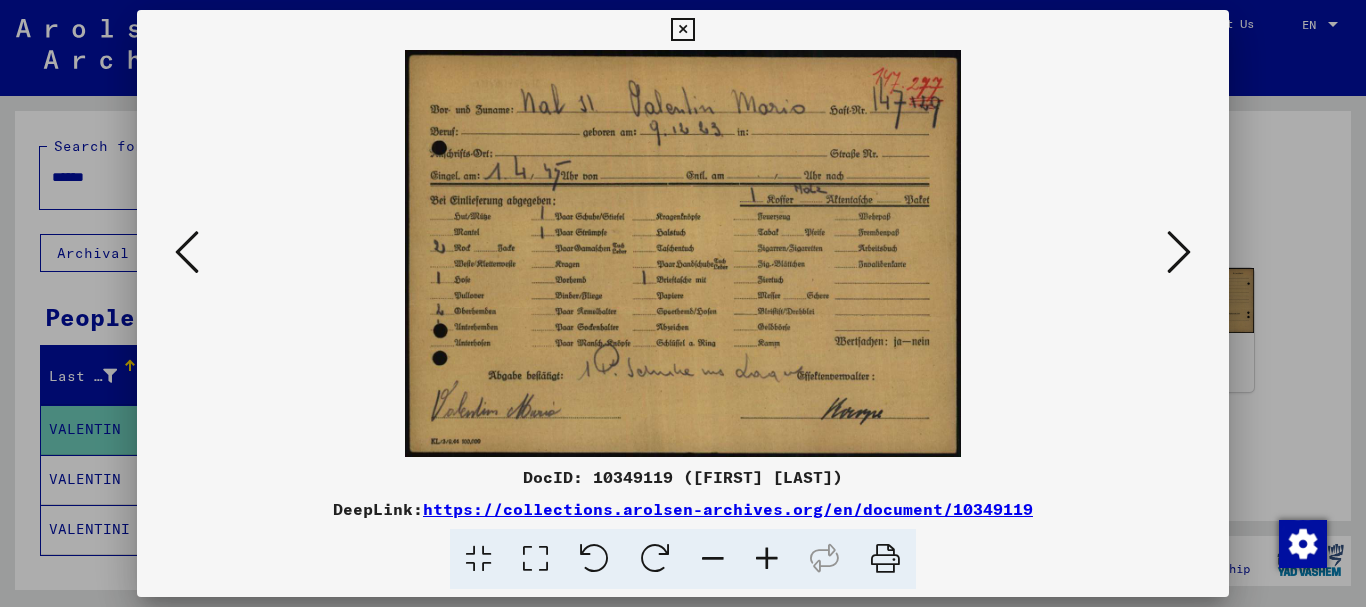 click at bounding box center (683, 303) 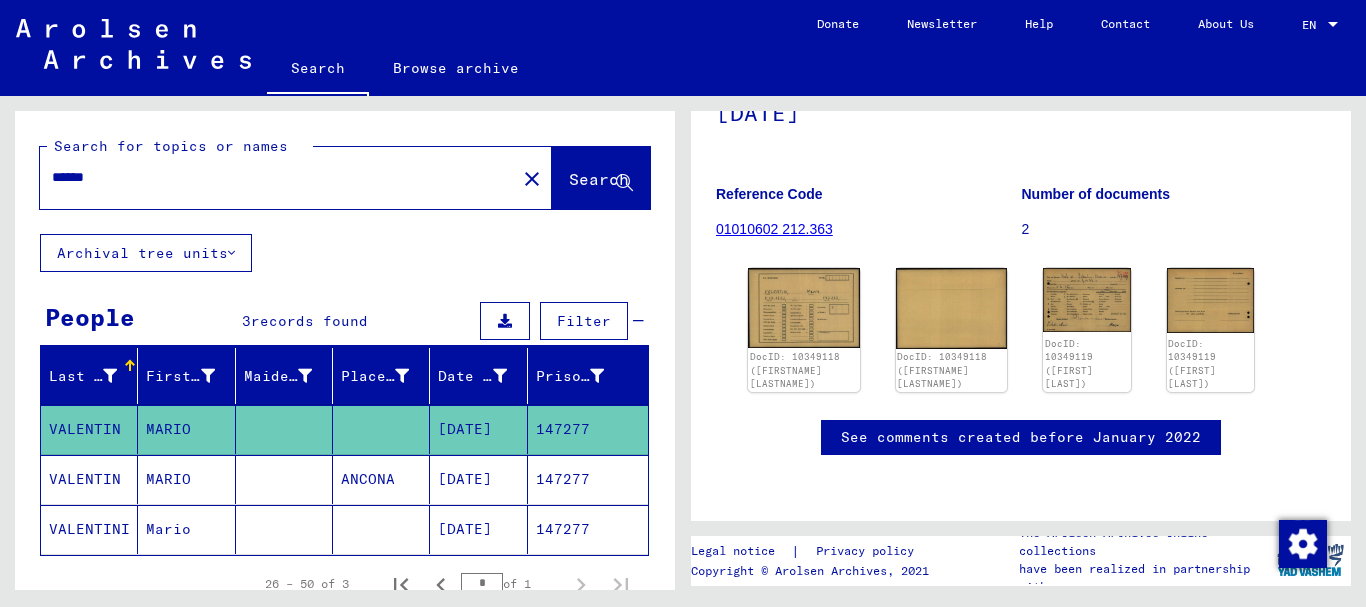 click on "Mario" 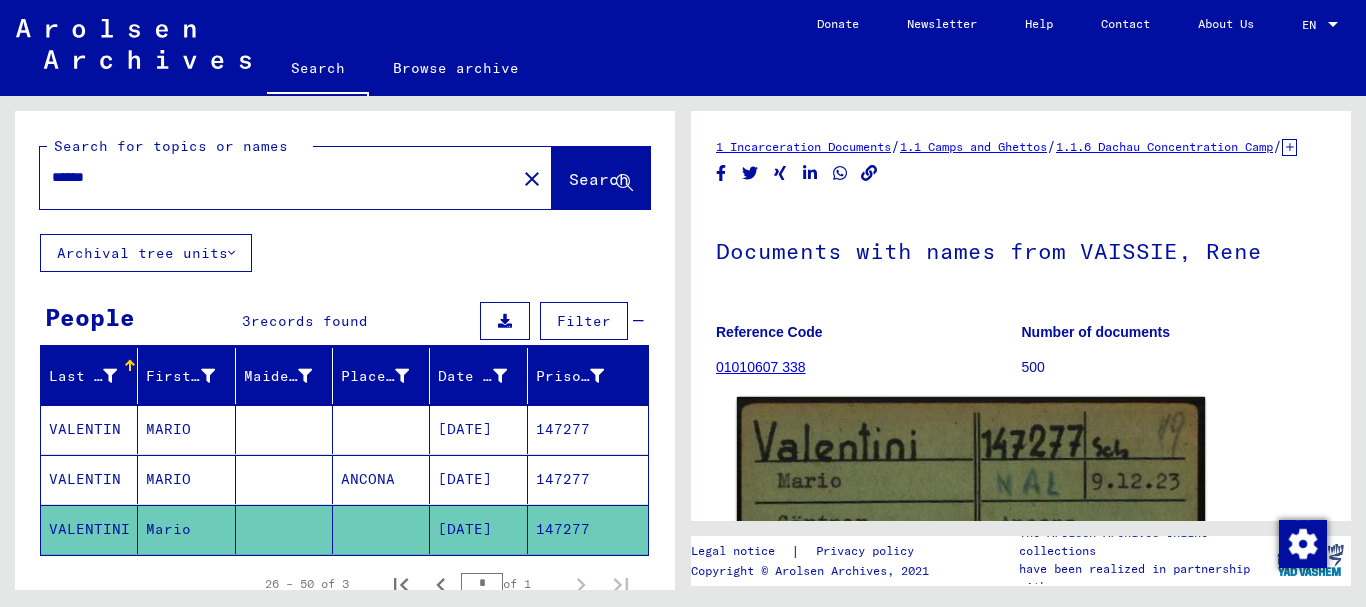 scroll, scrollTop: 216, scrollLeft: 0, axis: vertical 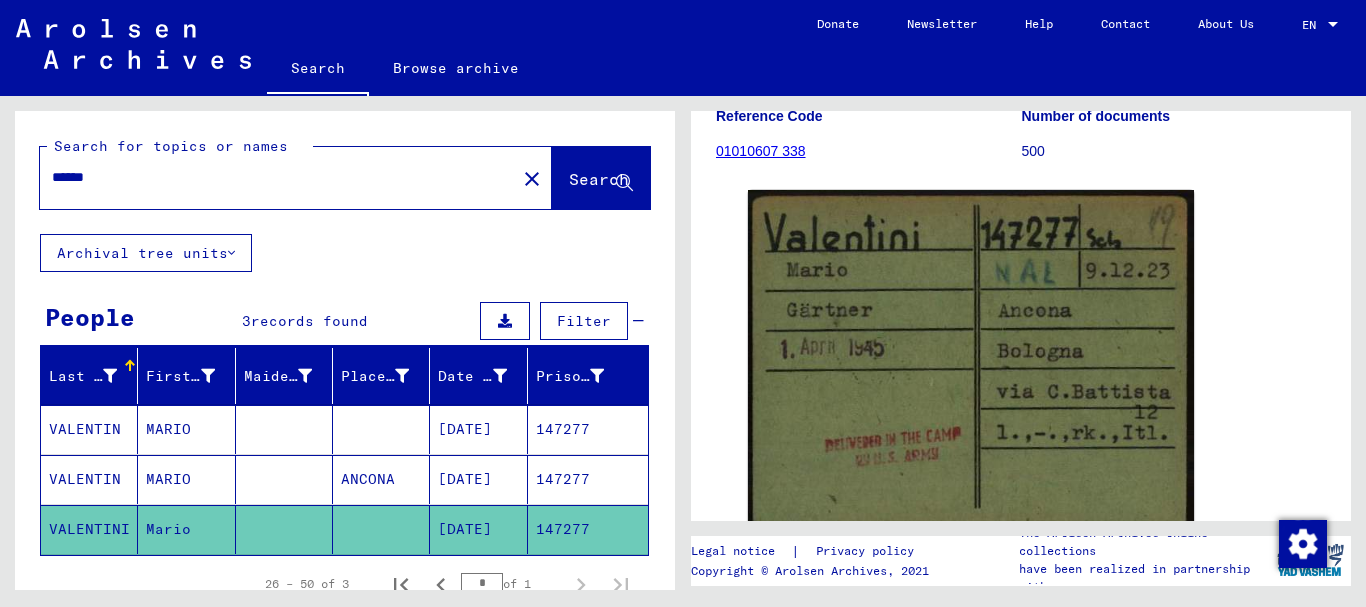 click on "******" at bounding box center (278, 177) 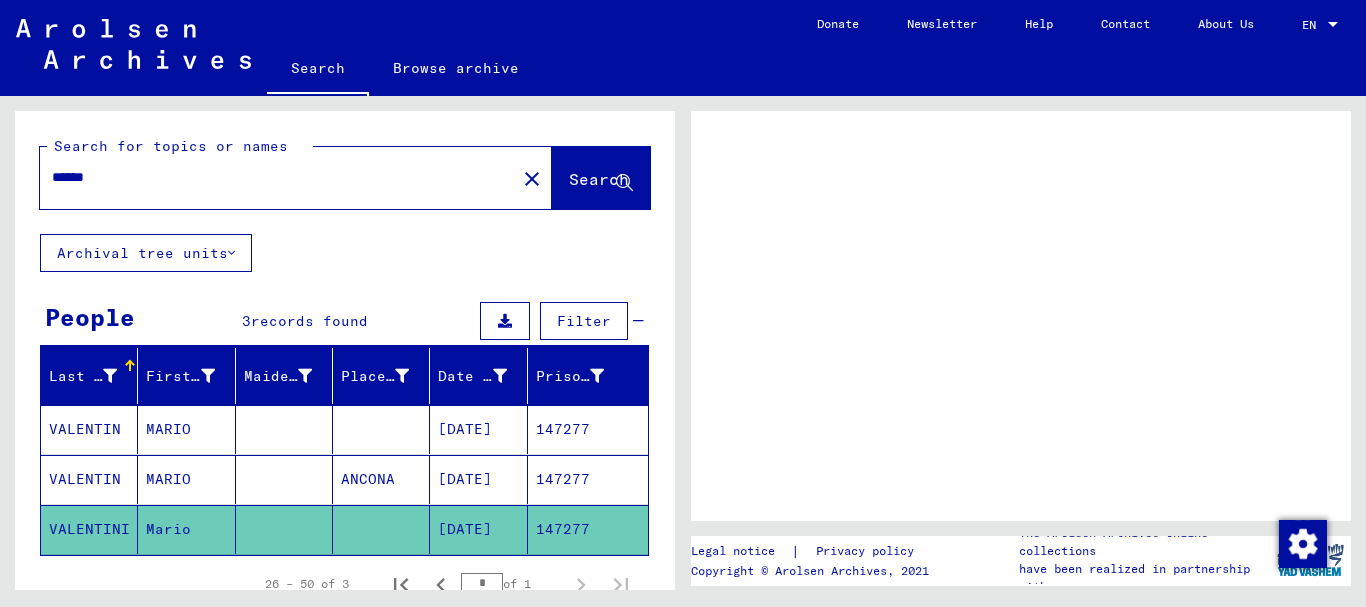 scroll, scrollTop: 0, scrollLeft: 0, axis: both 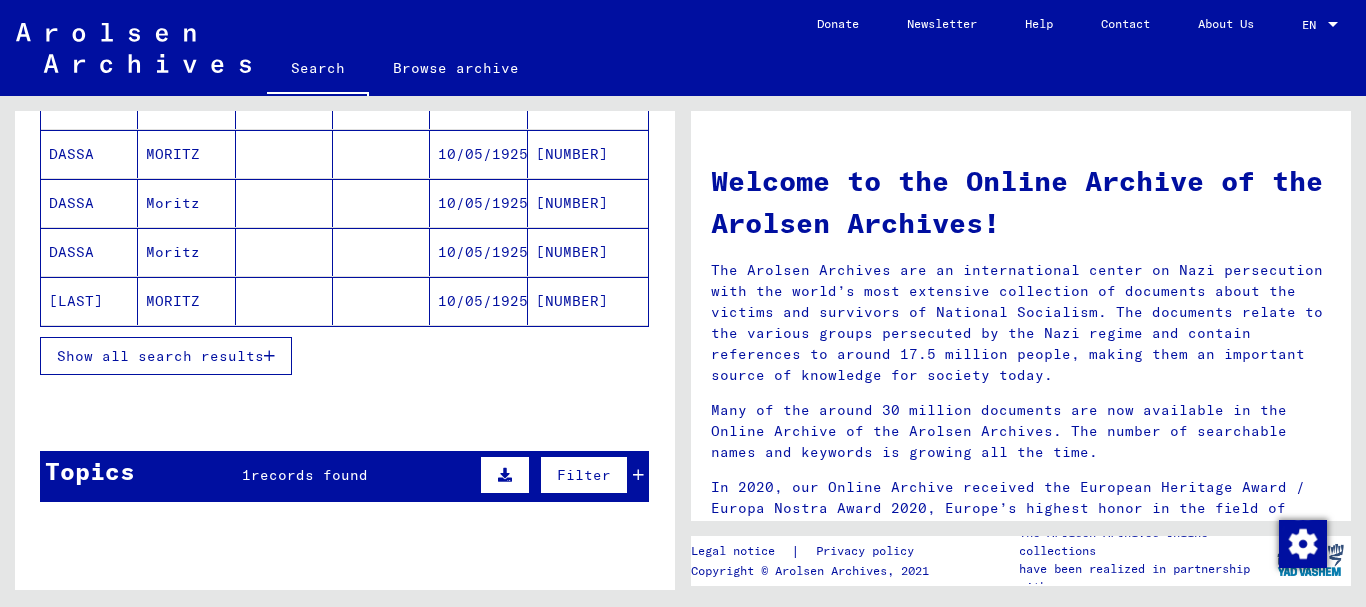 click on "Show all search results" at bounding box center (160, 356) 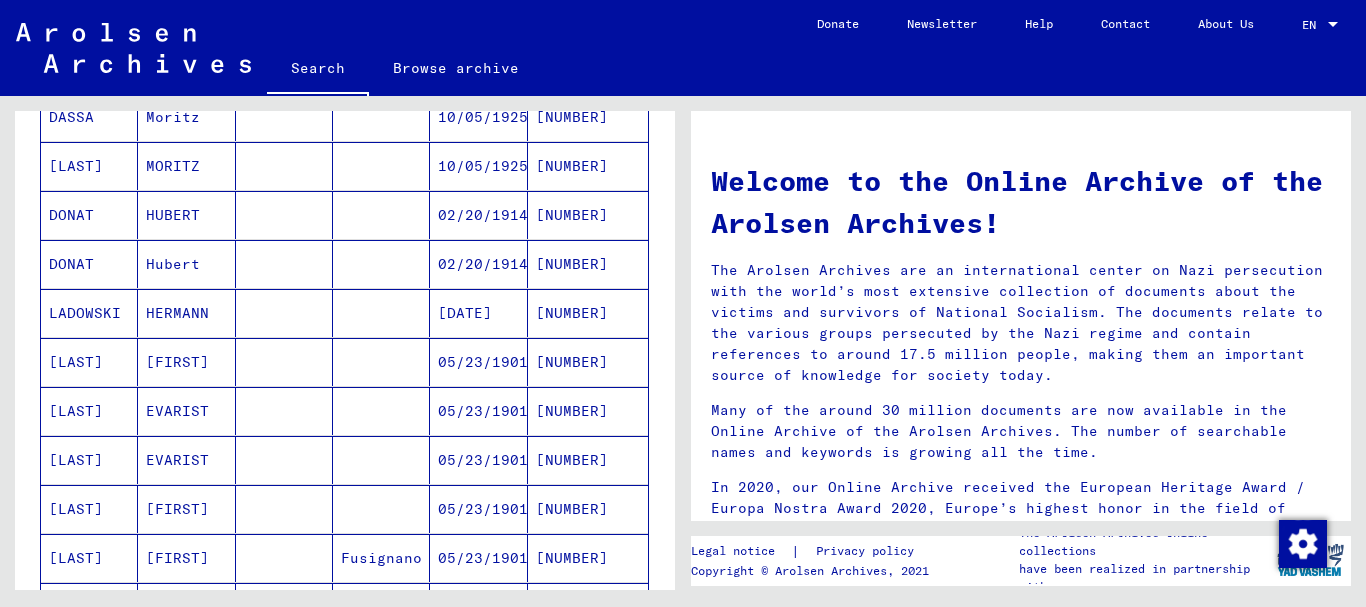 scroll, scrollTop: 540, scrollLeft: 0, axis: vertical 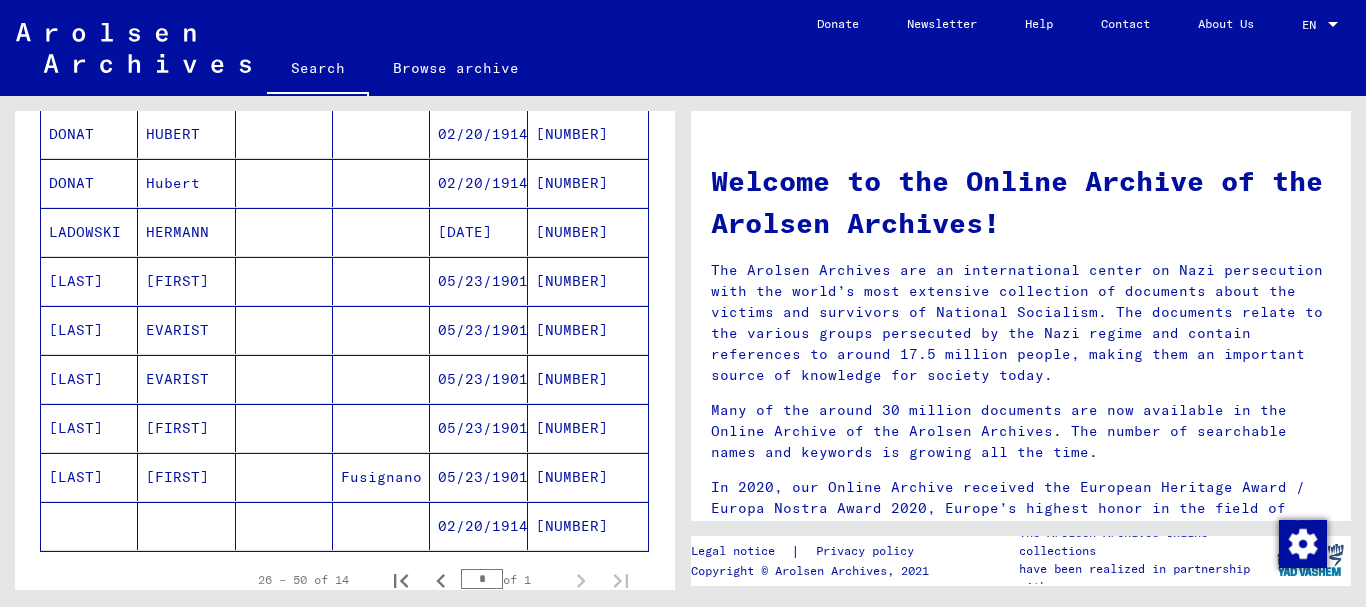 click on "[LAST]" at bounding box center (89, 330) 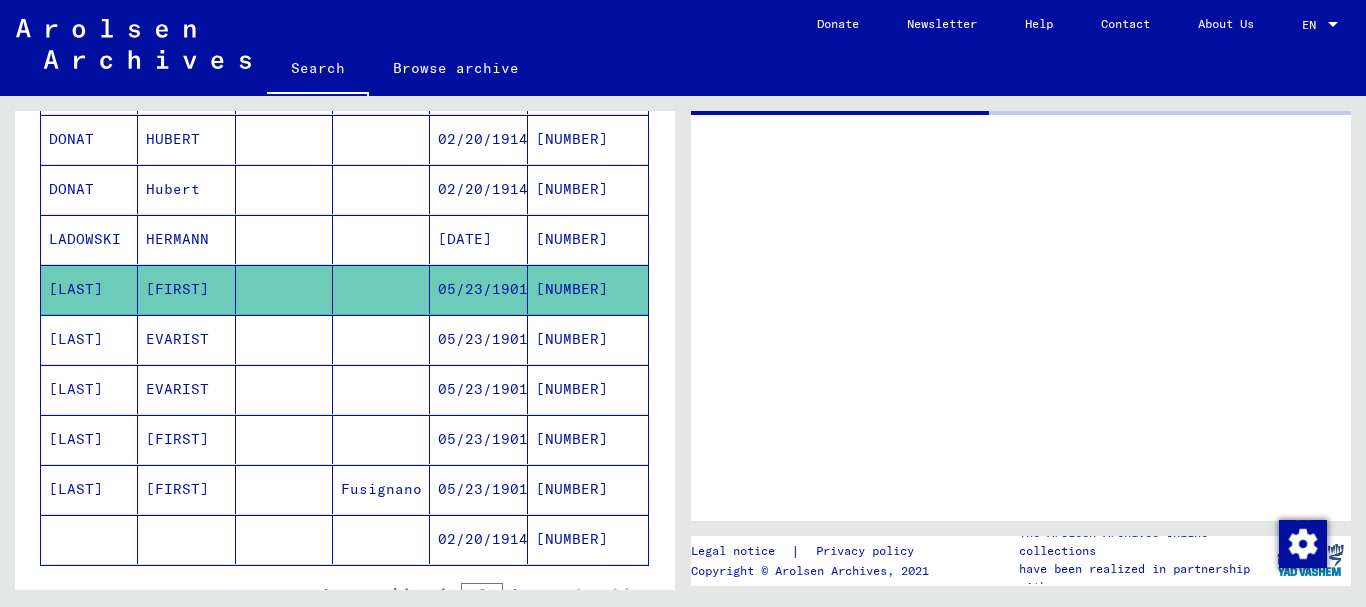 scroll, scrollTop: 545, scrollLeft: 0, axis: vertical 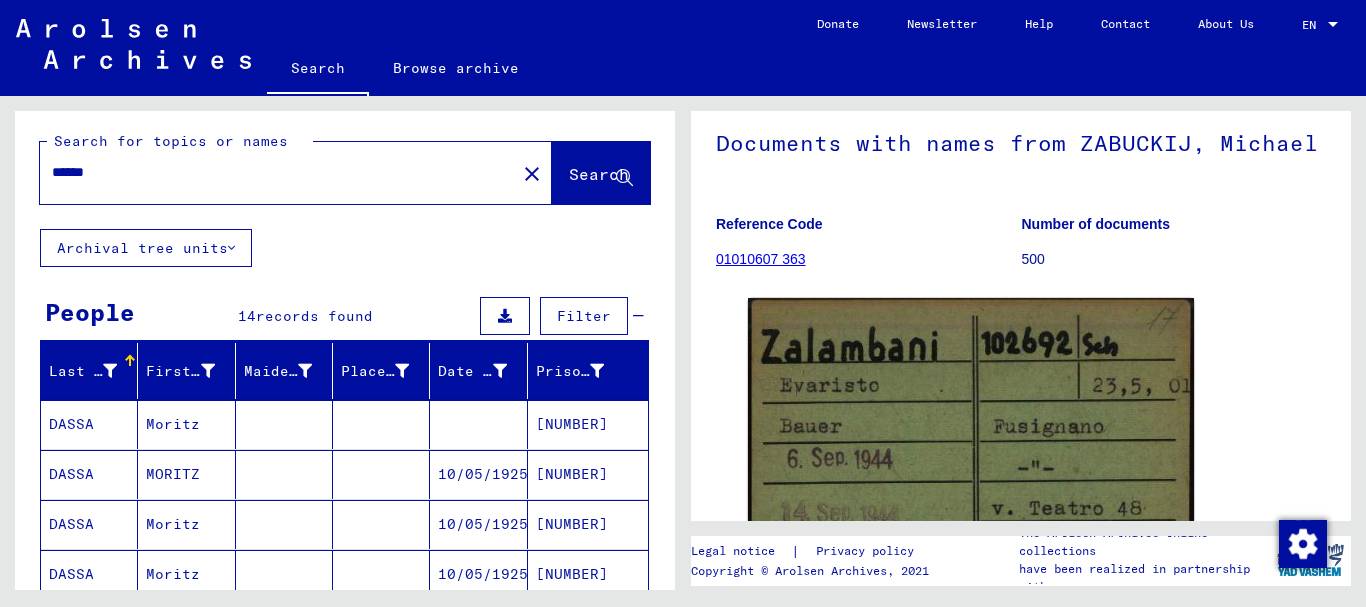drag, startPoint x: 57, startPoint y: 183, endPoint x: 0, endPoint y: 183, distance: 57 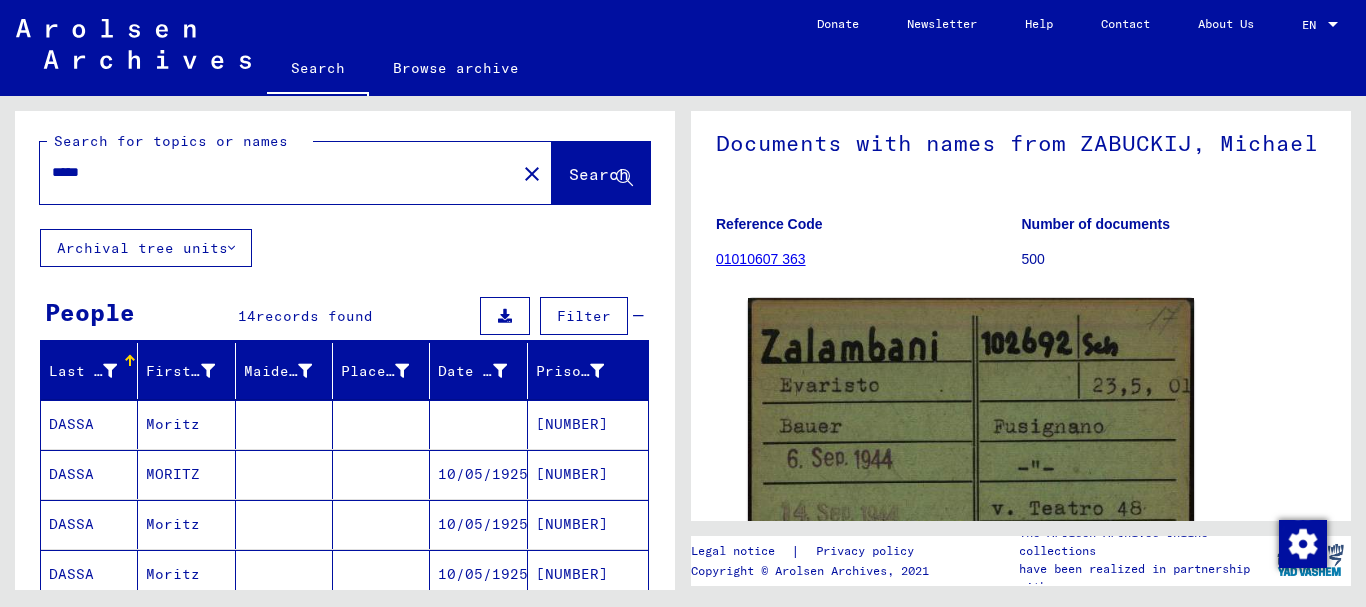 scroll, scrollTop: 0, scrollLeft: 0, axis: both 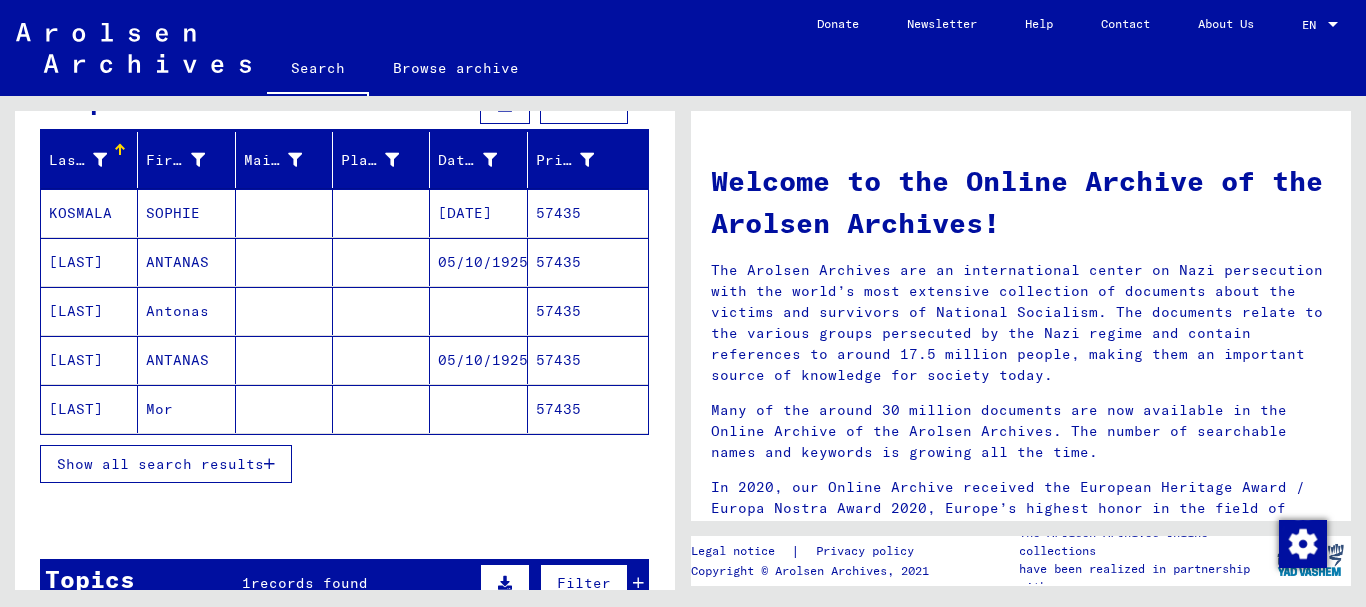 click on "Show all search results" at bounding box center [160, 464] 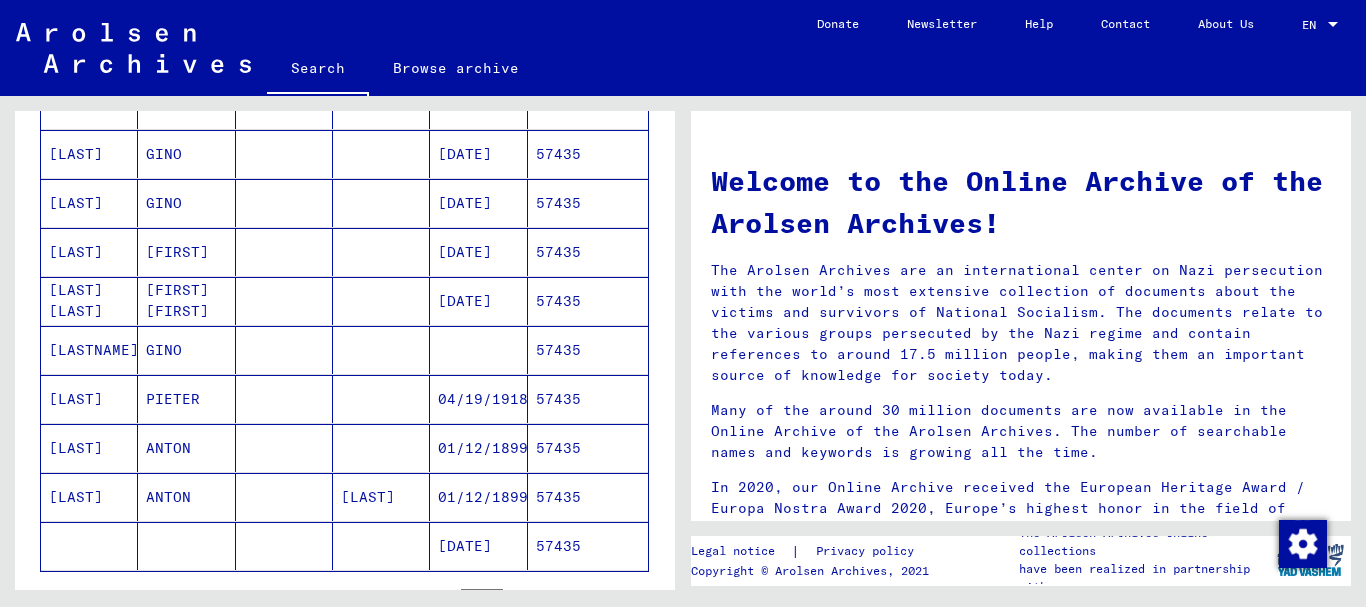scroll, scrollTop: 756, scrollLeft: 0, axis: vertical 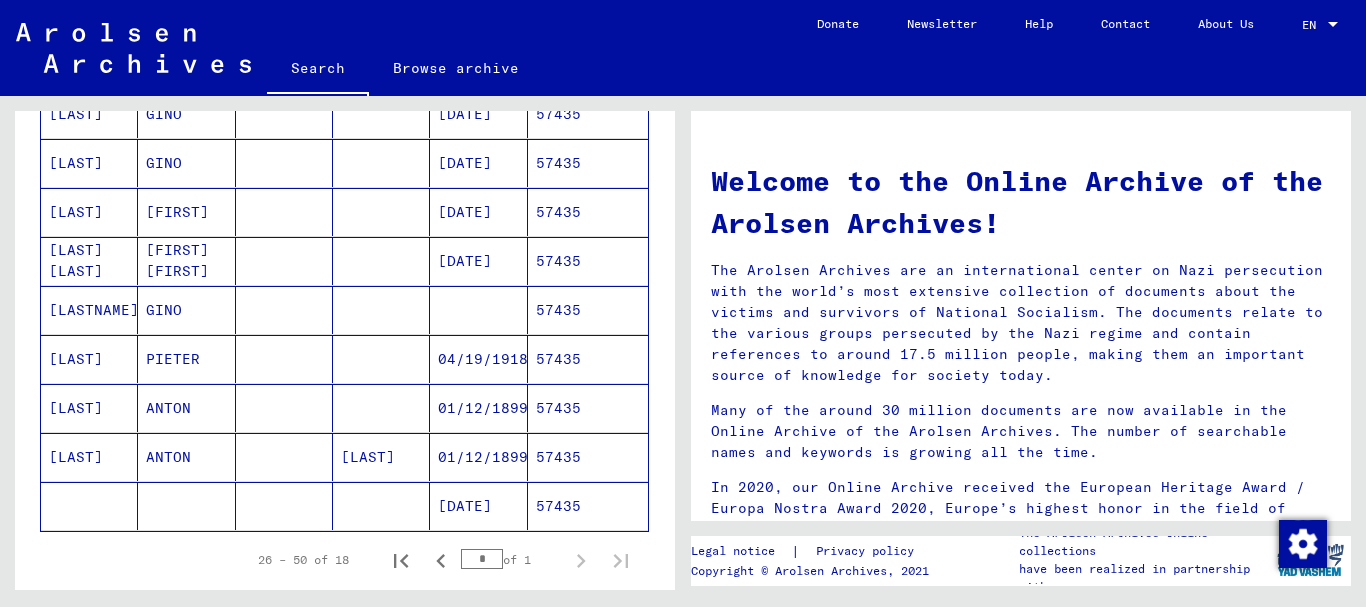 click on "[LAST]" at bounding box center [89, 457] 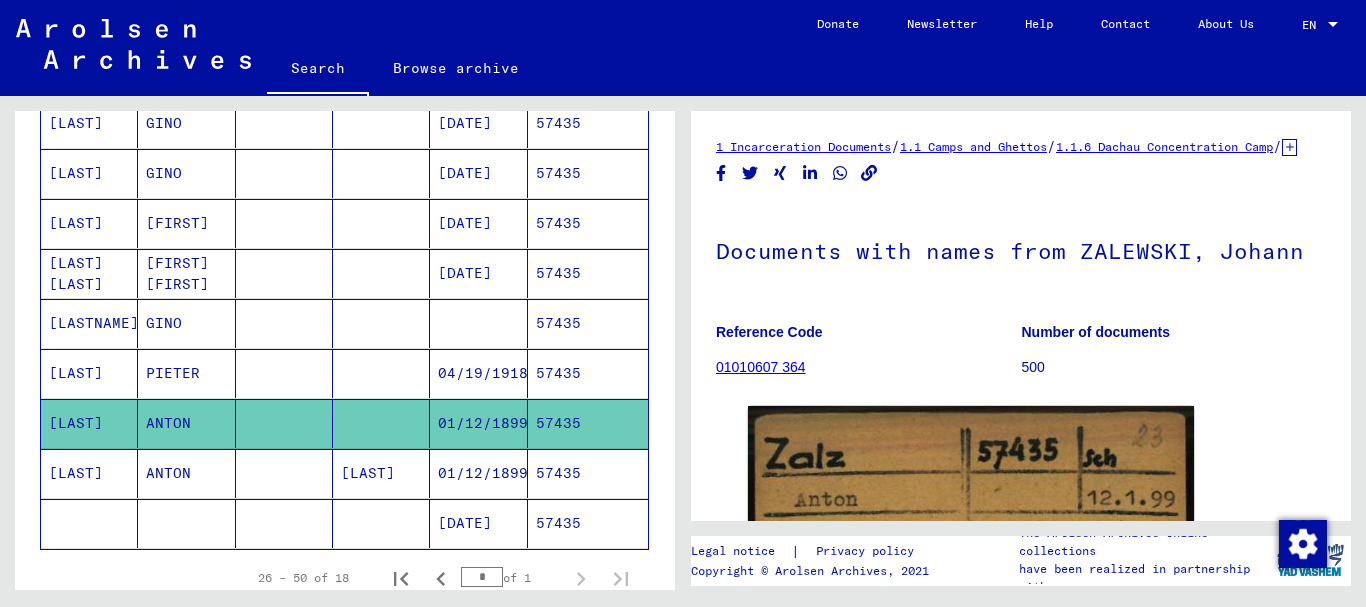 scroll, scrollTop: 765, scrollLeft: 0, axis: vertical 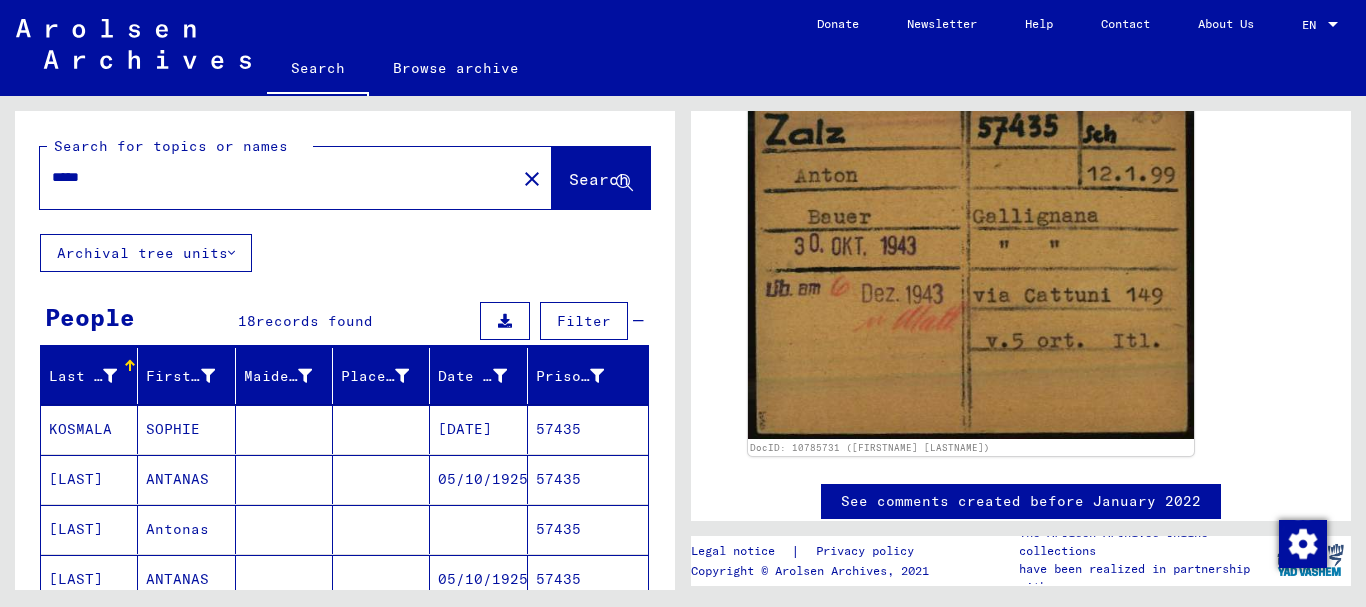 click on "*****" at bounding box center (278, 177) 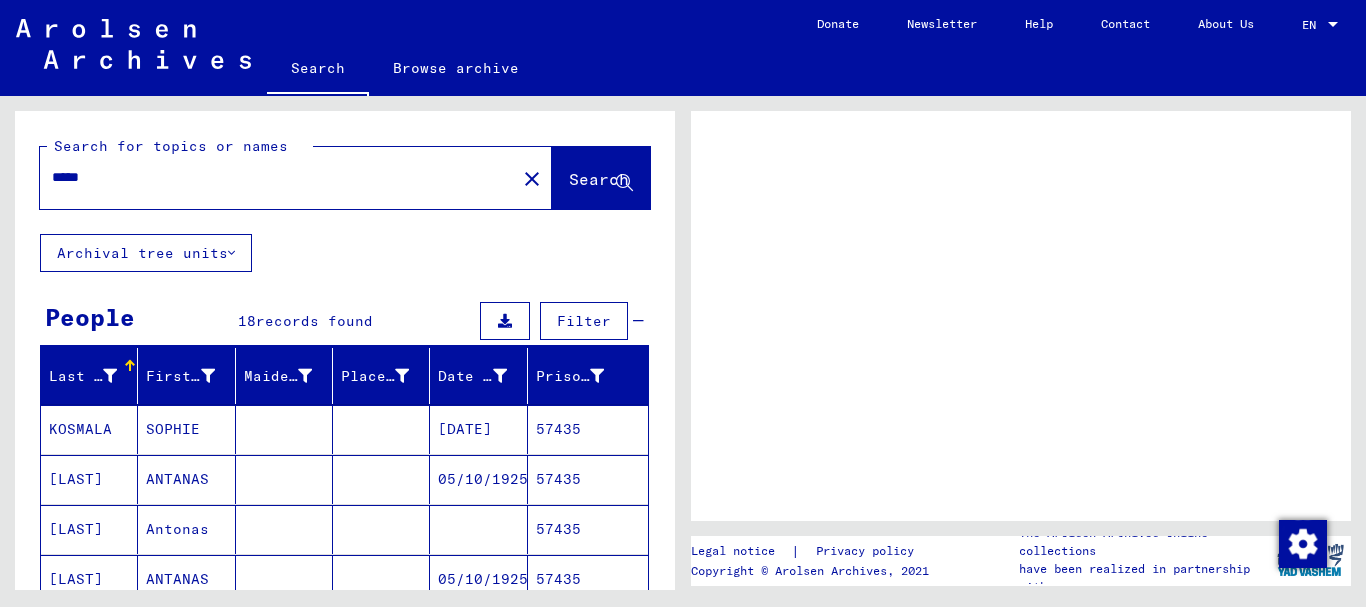 scroll, scrollTop: 0, scrollLeft: 0, axis: both 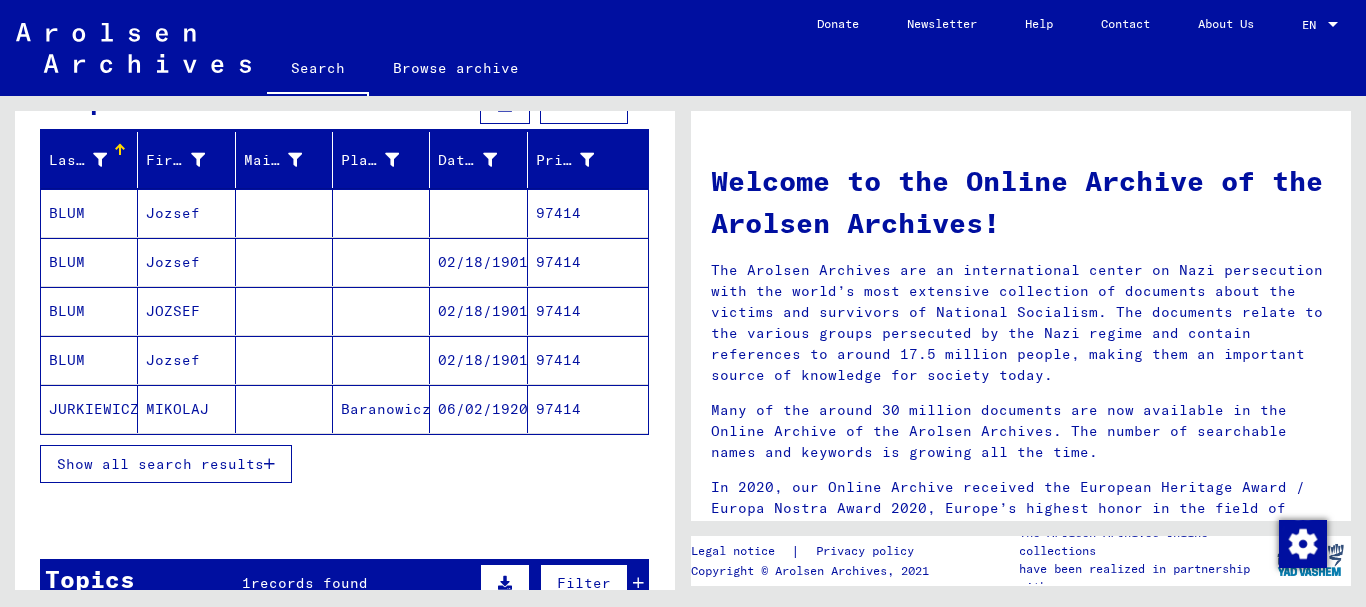 click on "Show all search results" at bounding box center [160, 464] 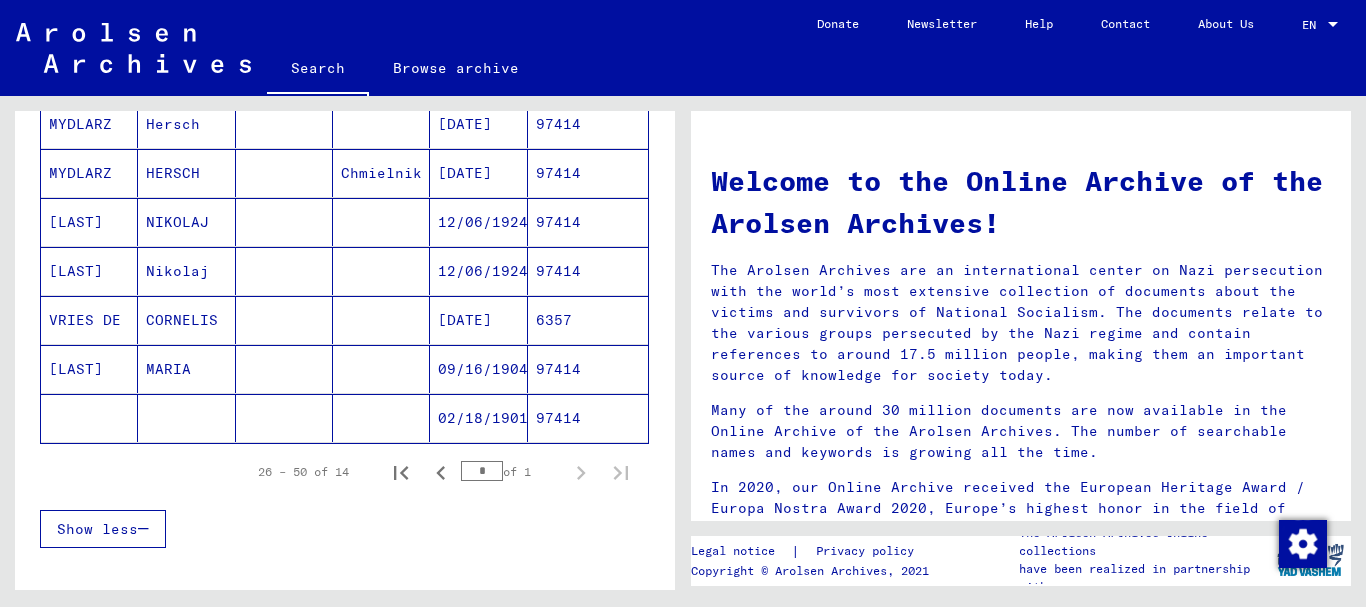 click on "[LAST]" at bounding box center (89, 418) 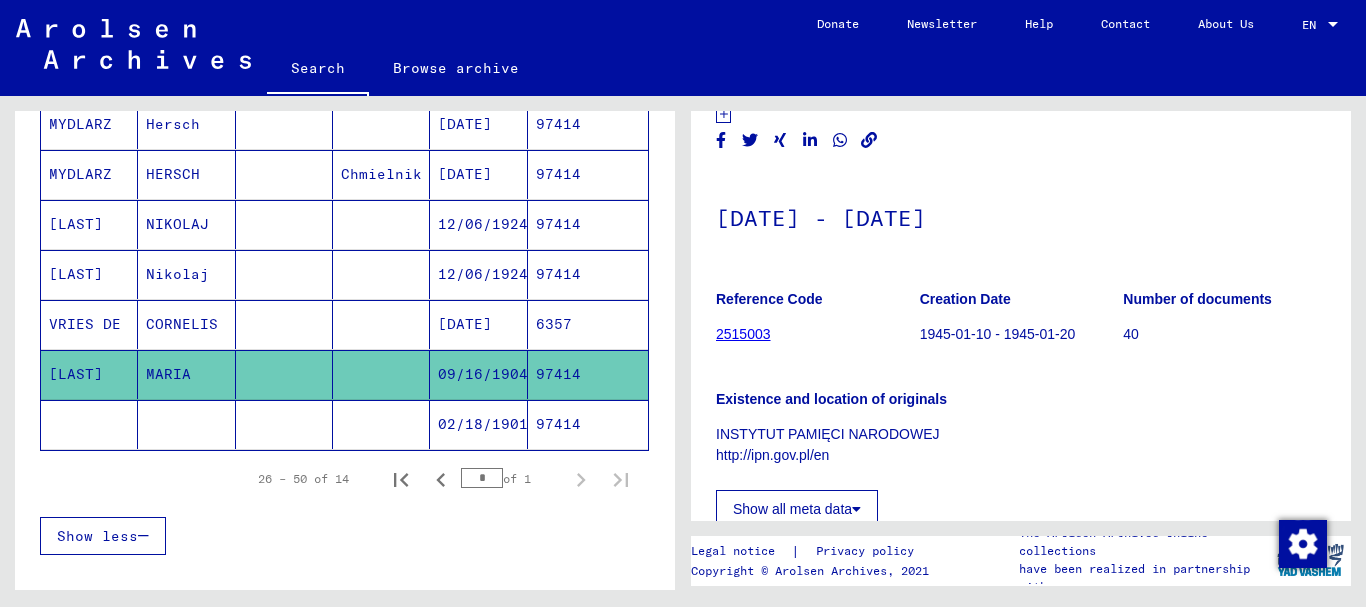 scroll, scrollTop: 324, scrollLeft: 0, axis: vertical 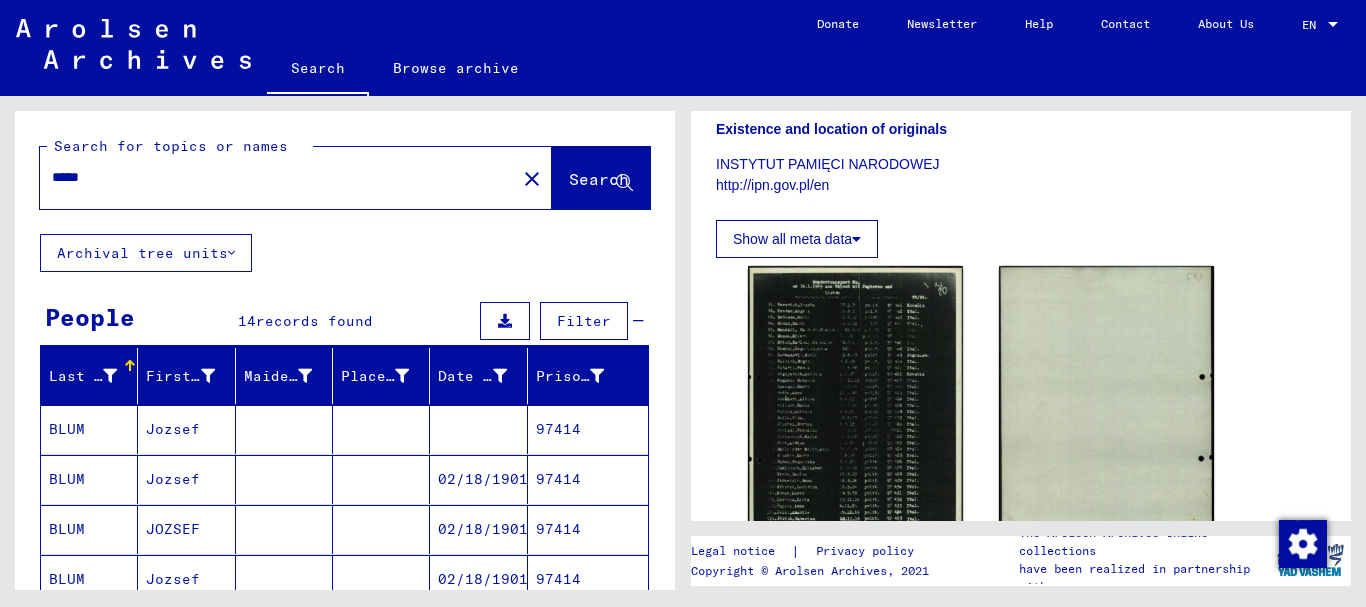 drag, startPoint x: 155, startPoint y: 177, endPoint x: 16, endPoint y: 188, distance: 139.43457 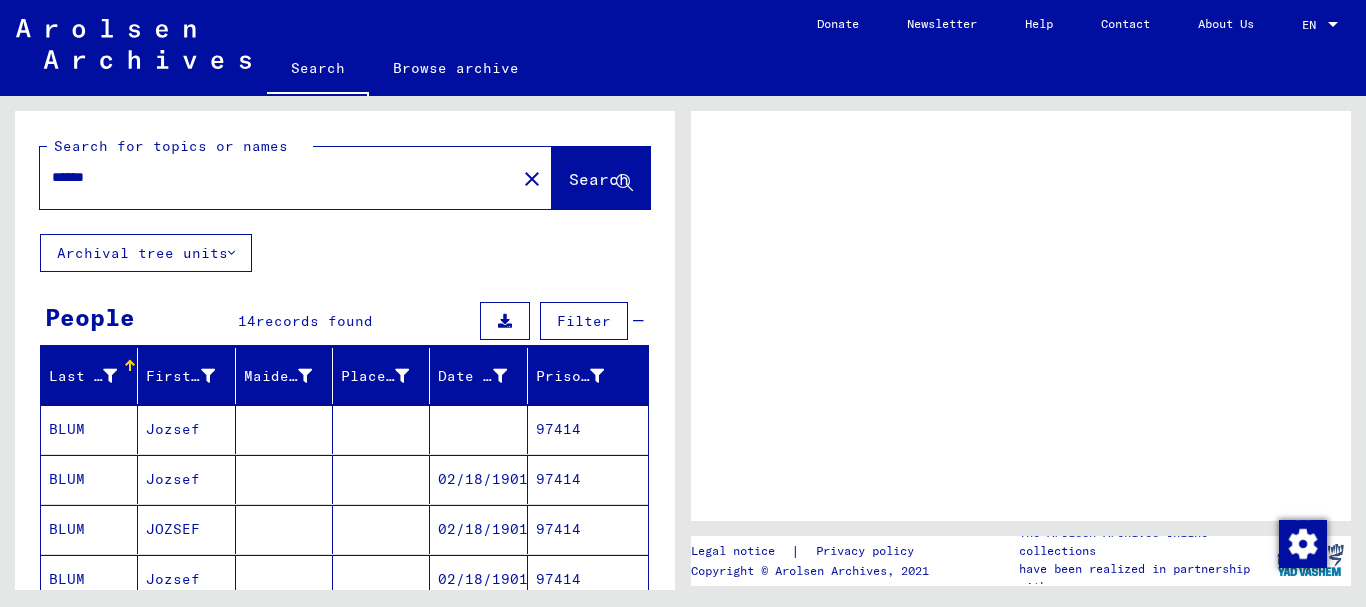 scroll, scrollTop: 0, scrollLeft: 0, axis: both 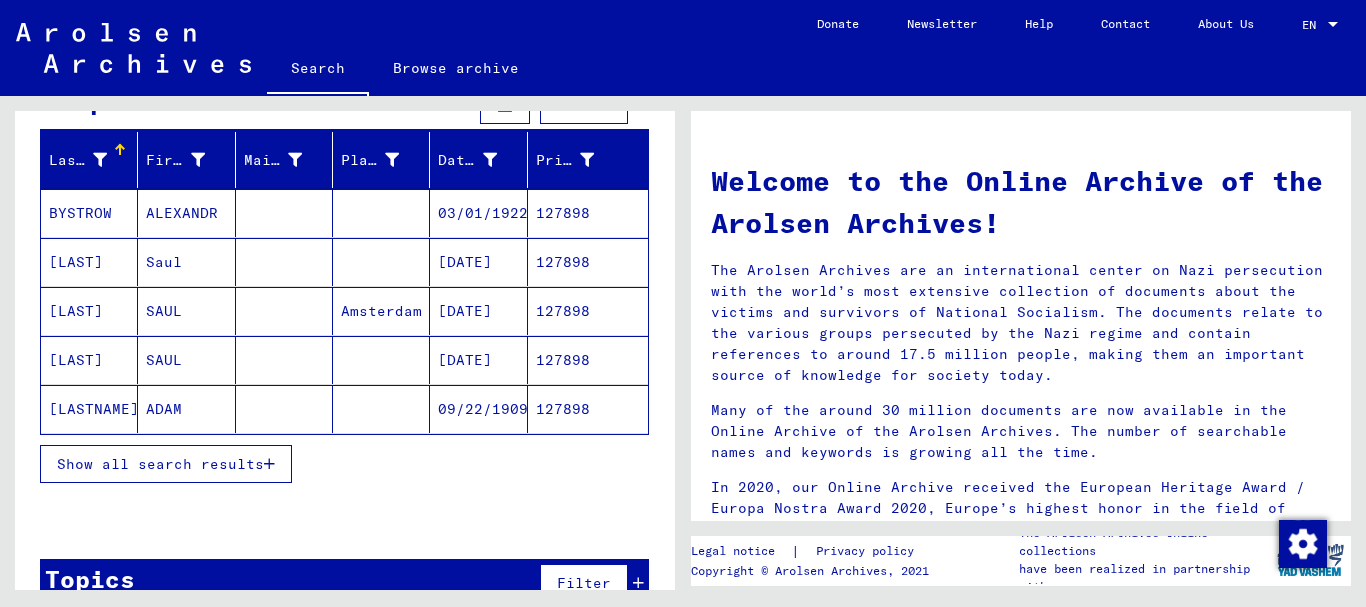 click on "Show all search results" at bounding box center [160, 464] 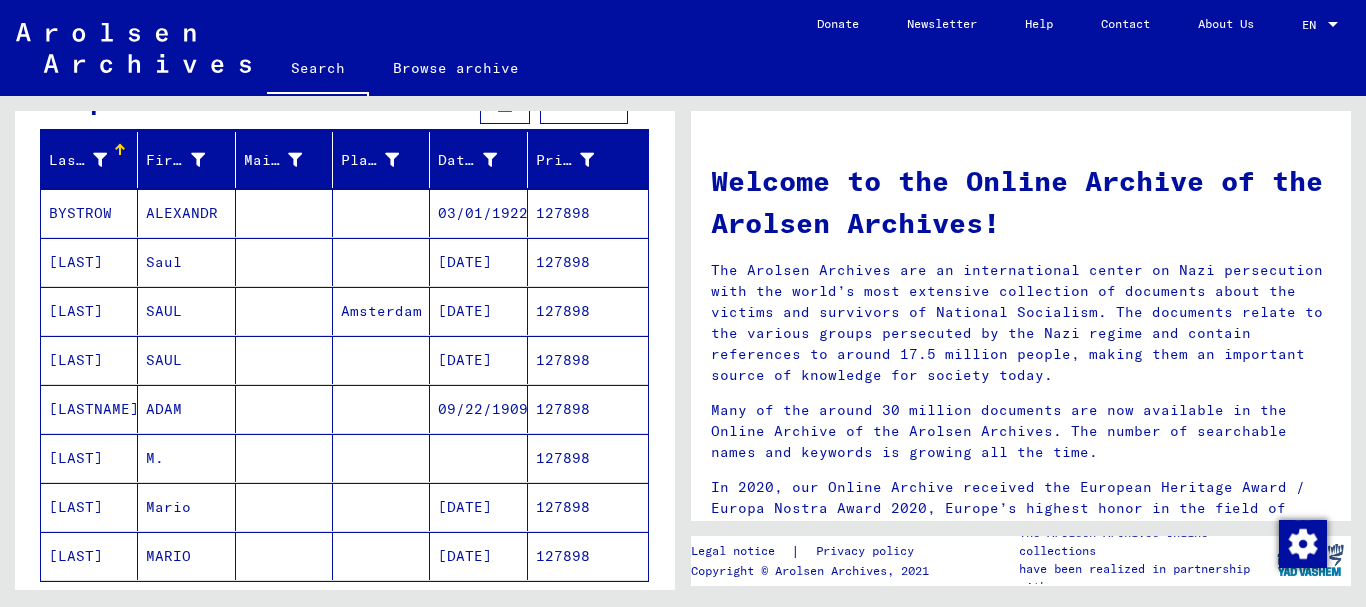 scroll, scrollTop: 258, scrollLeft: 0, axis: vertical 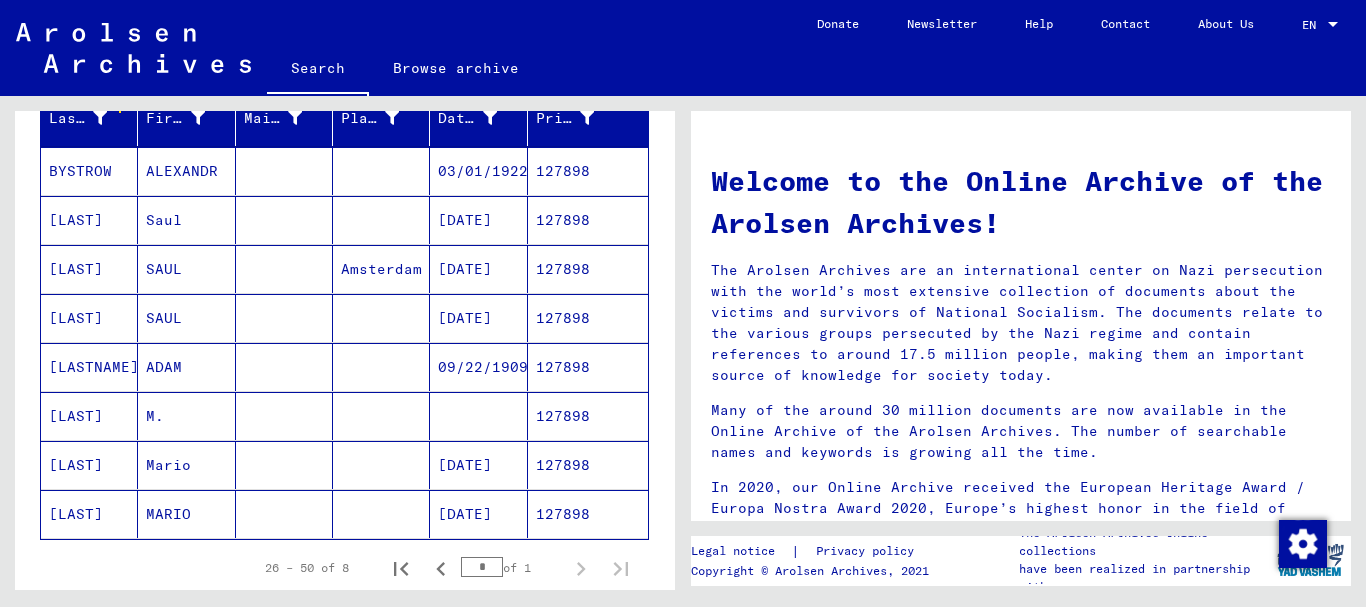 click on "M." at bounding box center [186, 465] 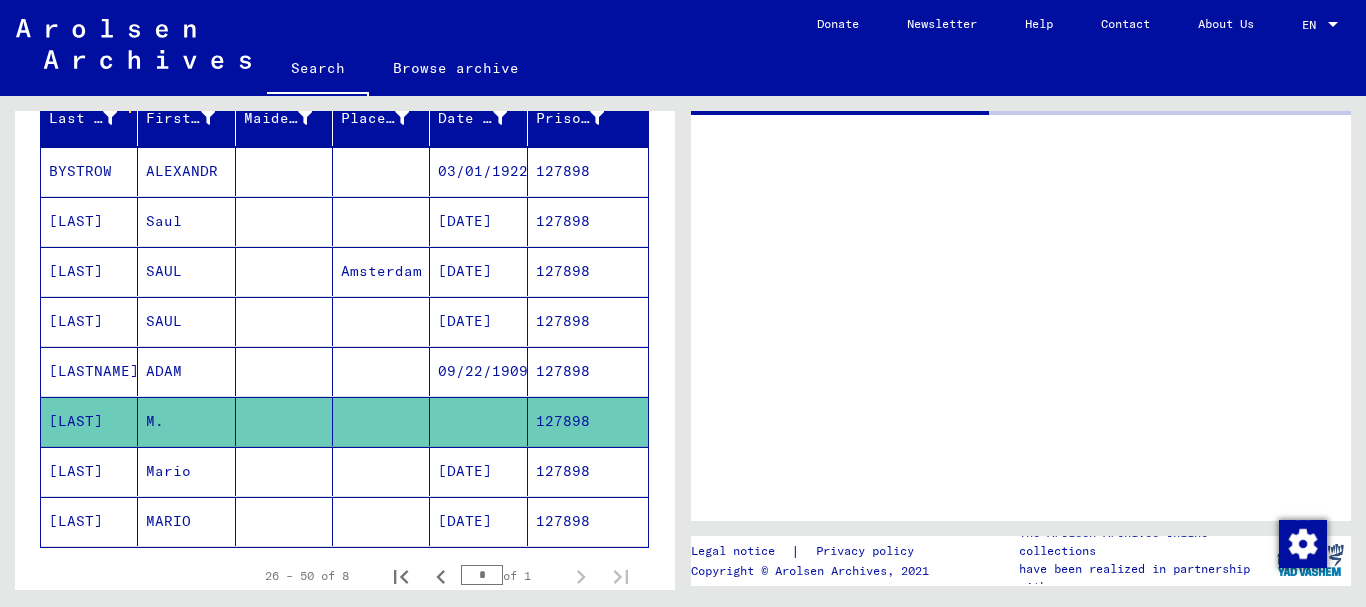 click on "MARIO" 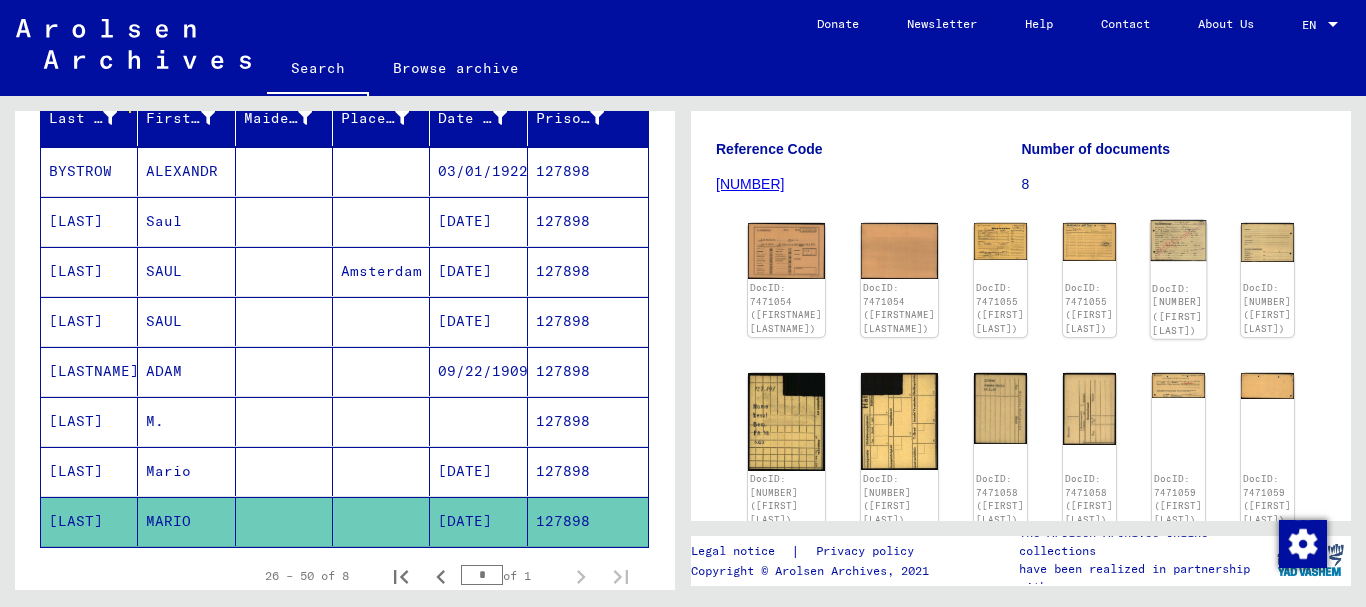 scroll, scrollTop: 324, scrollLeft: 0, axis: vertical 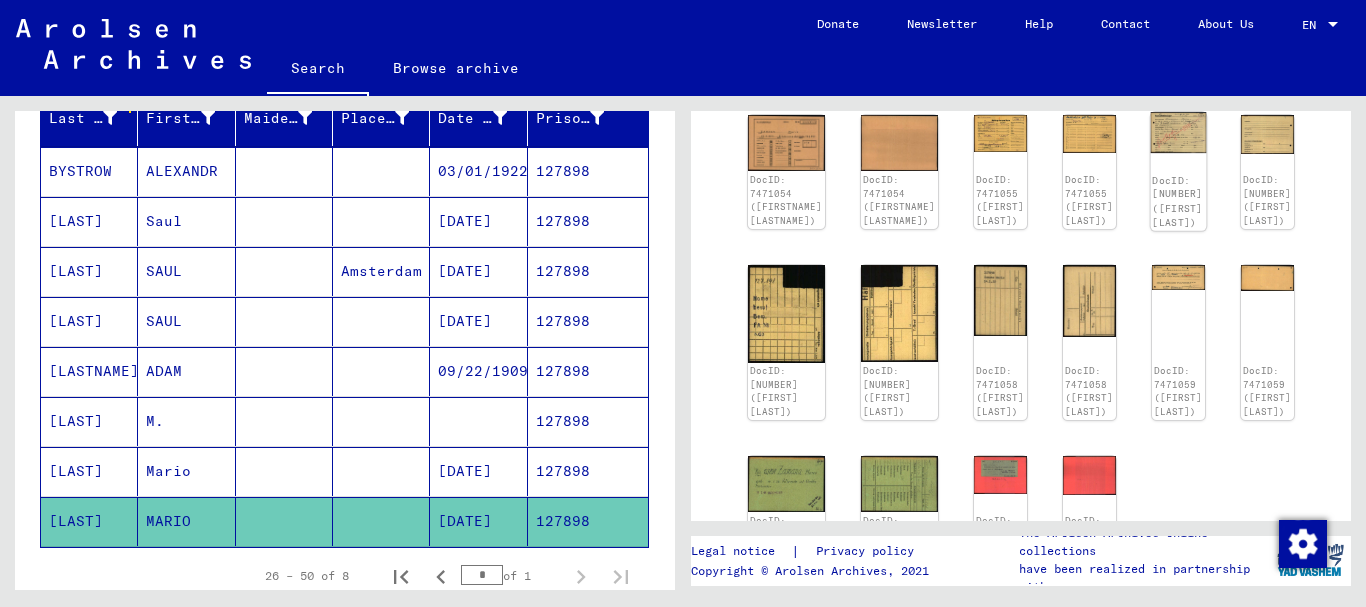 click 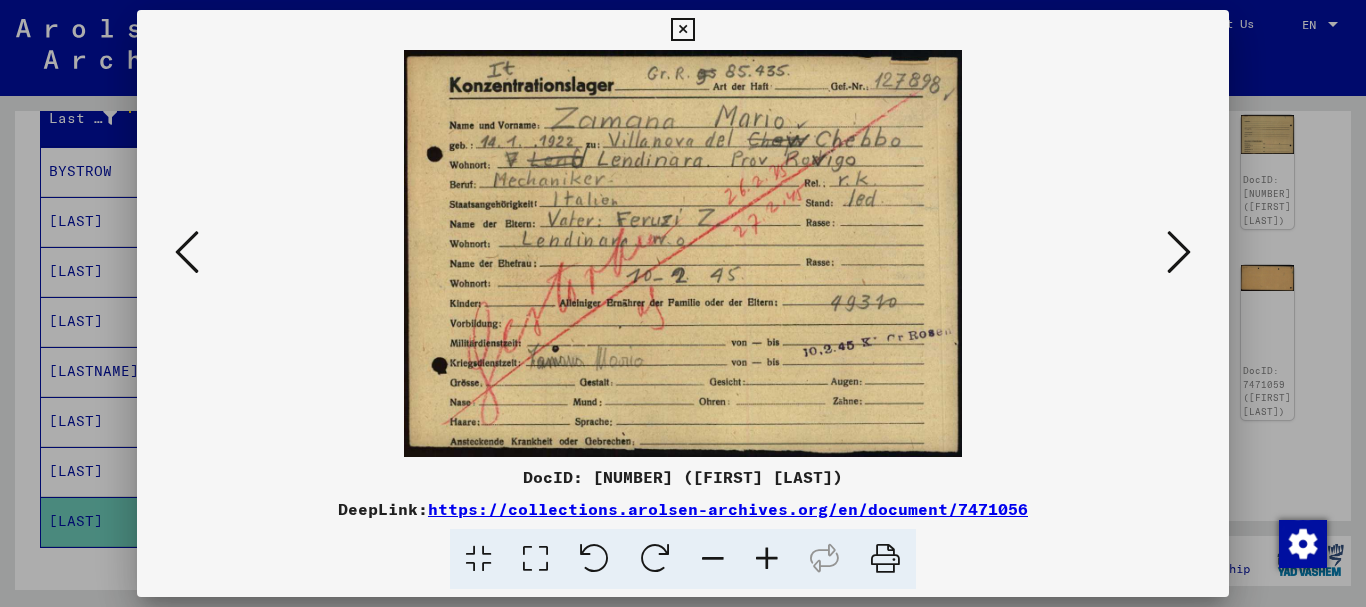 click at bounding box center [683, 303] 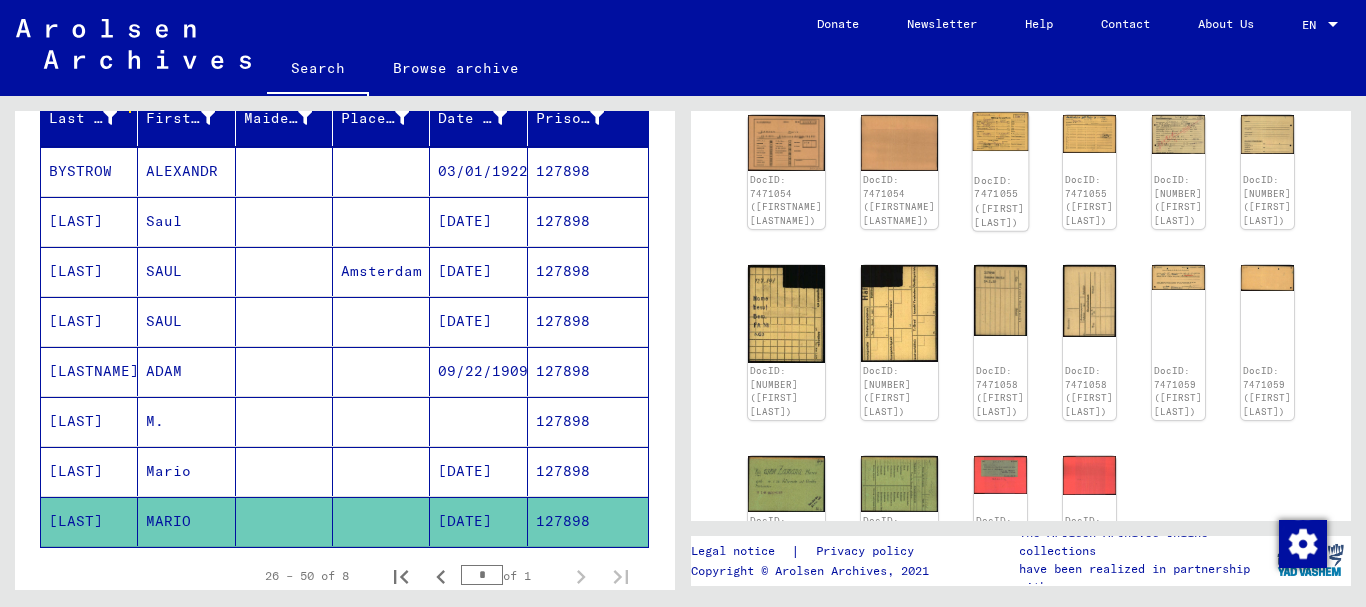 click 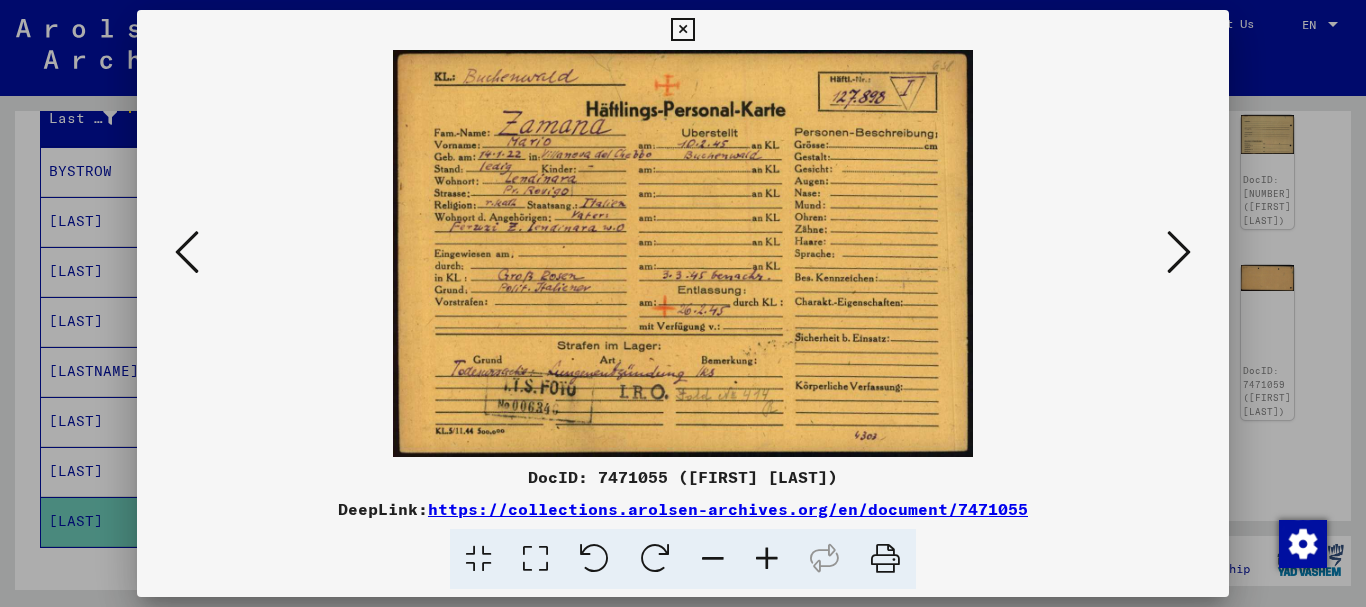 click at bounding box center (683, 303) 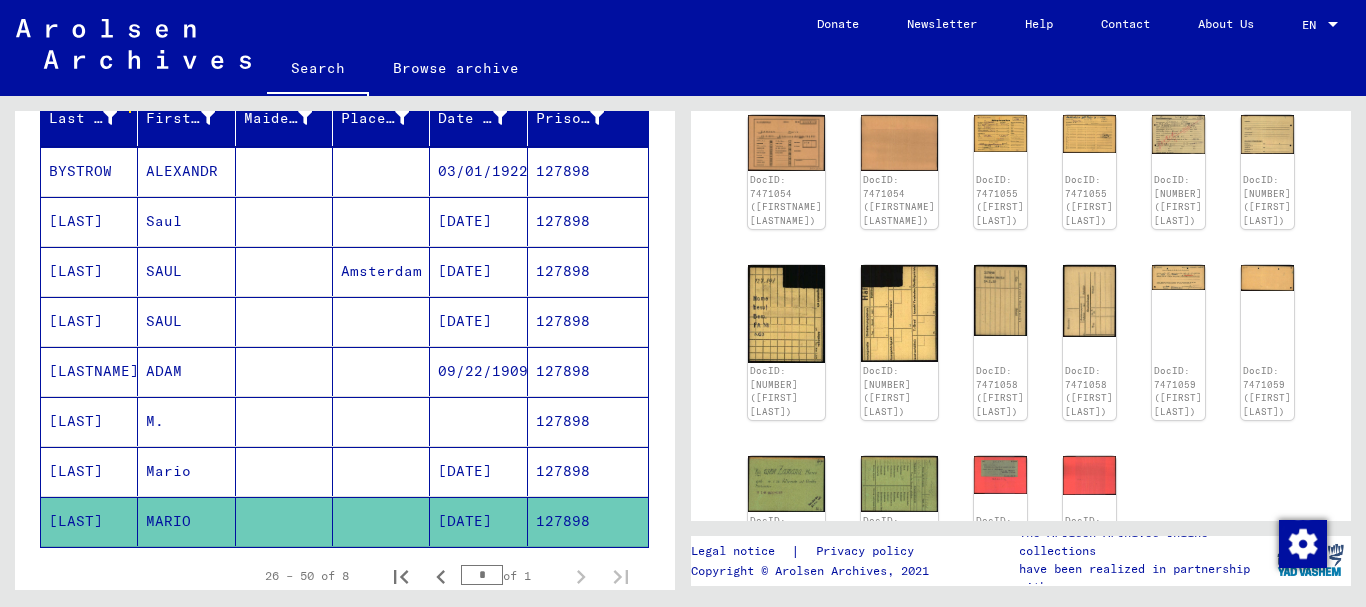 scroll, scrollTop: 0, scrollLeft: 0, axis: both 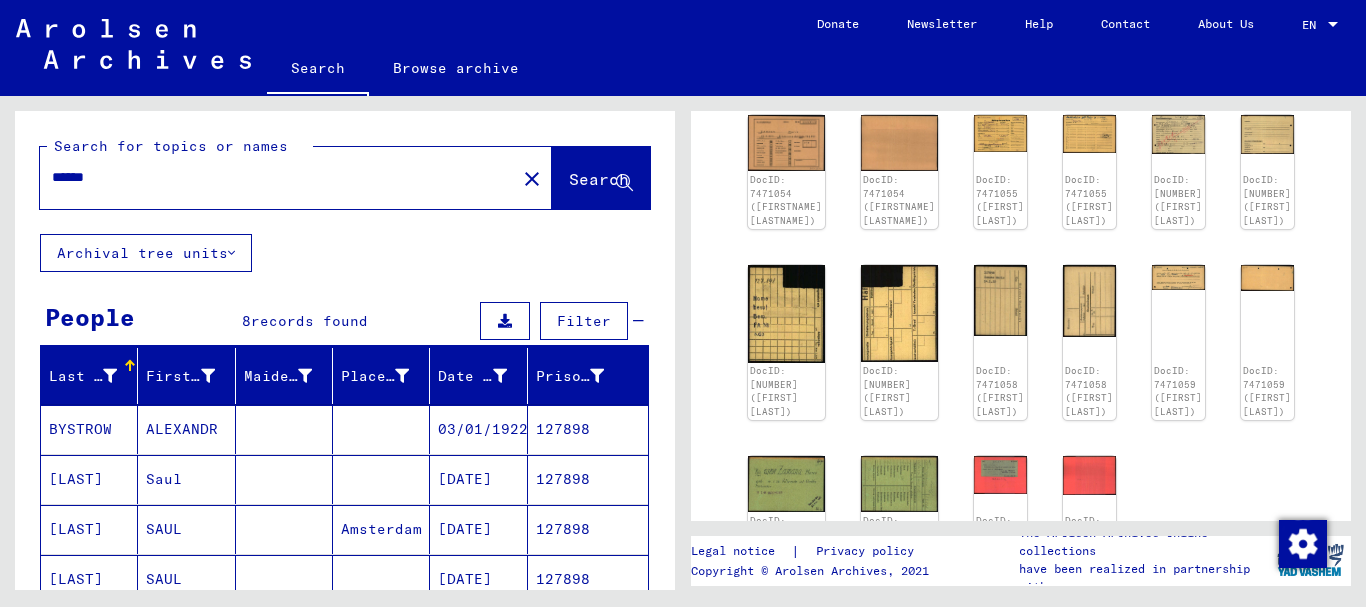 drag, startPoint x: 134, startPoint y: 176, endPoint x: 0, endPoint y: 171, distance: 134.09325 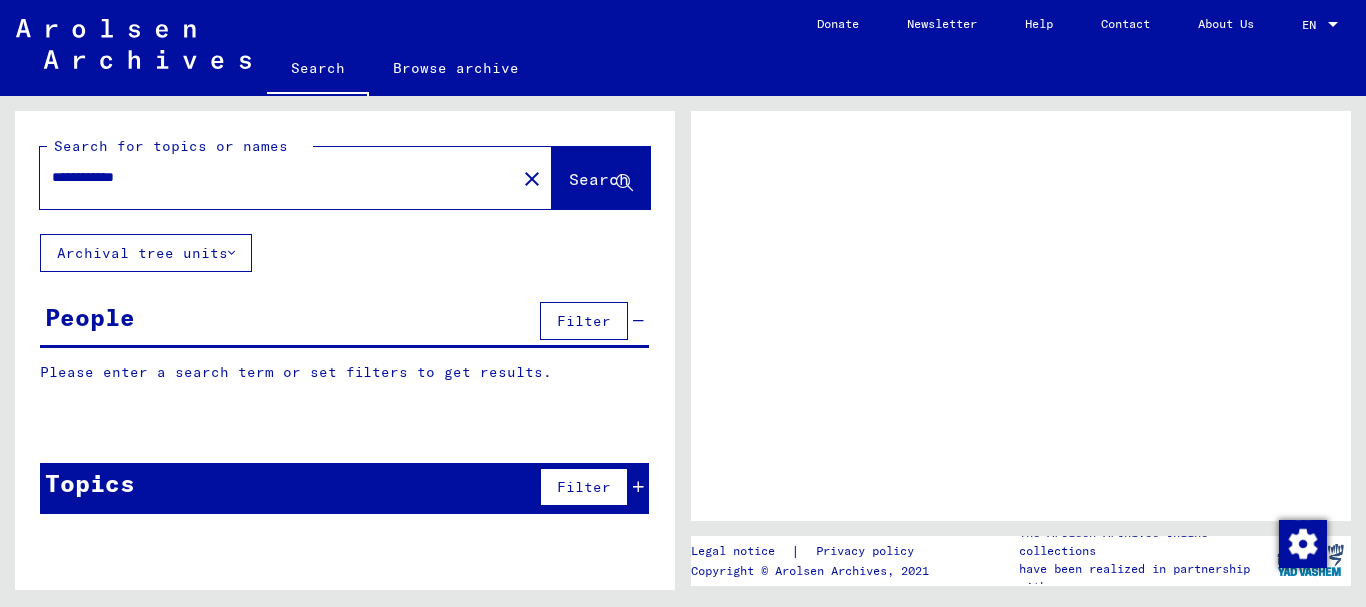 scroll, scrollTop: 0, scrollLeft: 0, axis: both 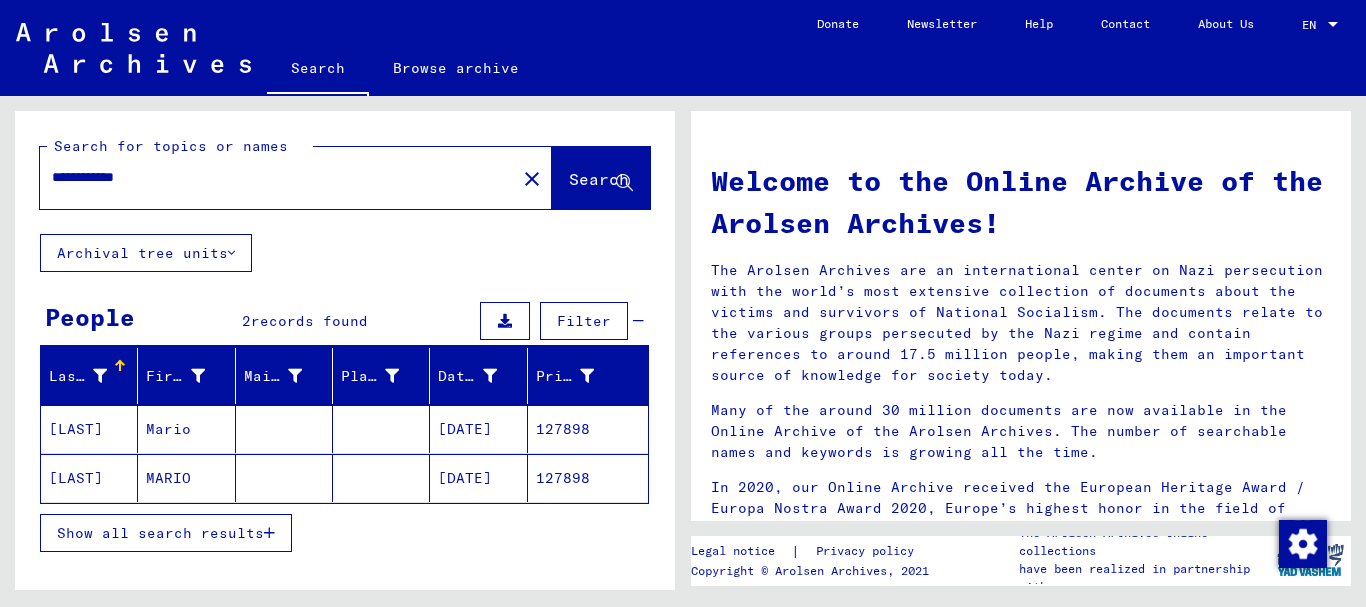click on "[LAST]" at bounding box center (89, 478) 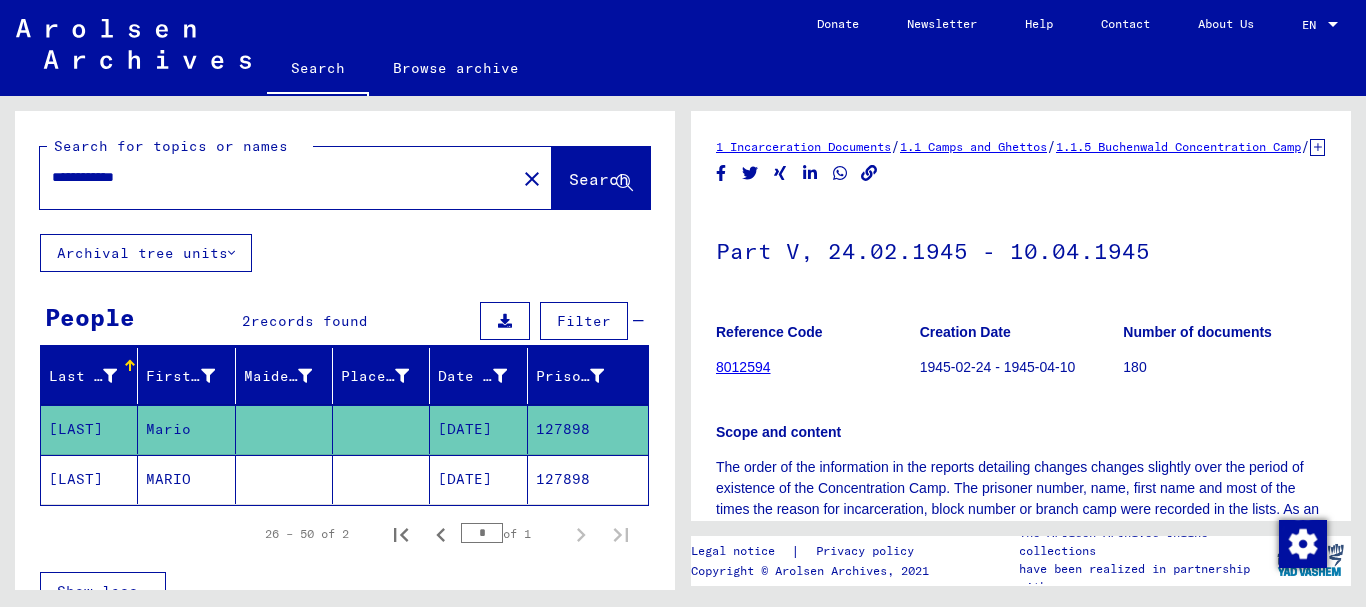 click on "**********" at bounding box center [278, 177] 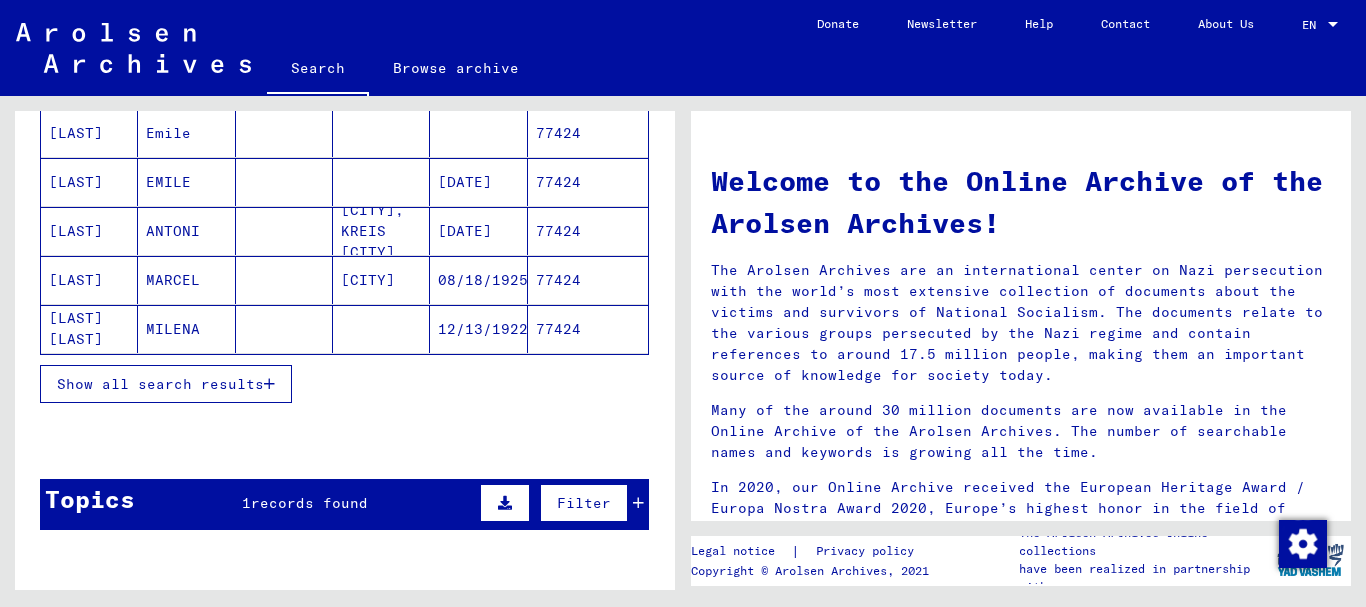 scroll, scrollTop: 324, scrollLeft: 0, axis: vertical 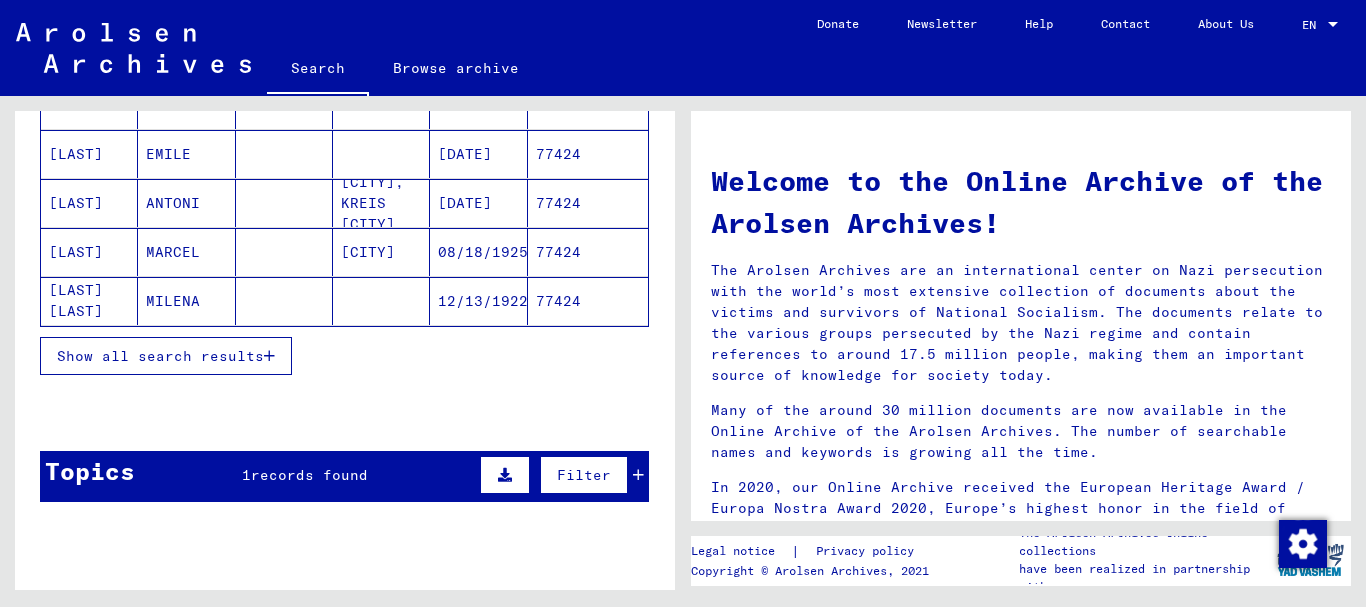 click on "Show all search results" at bounding box center [160, 356] 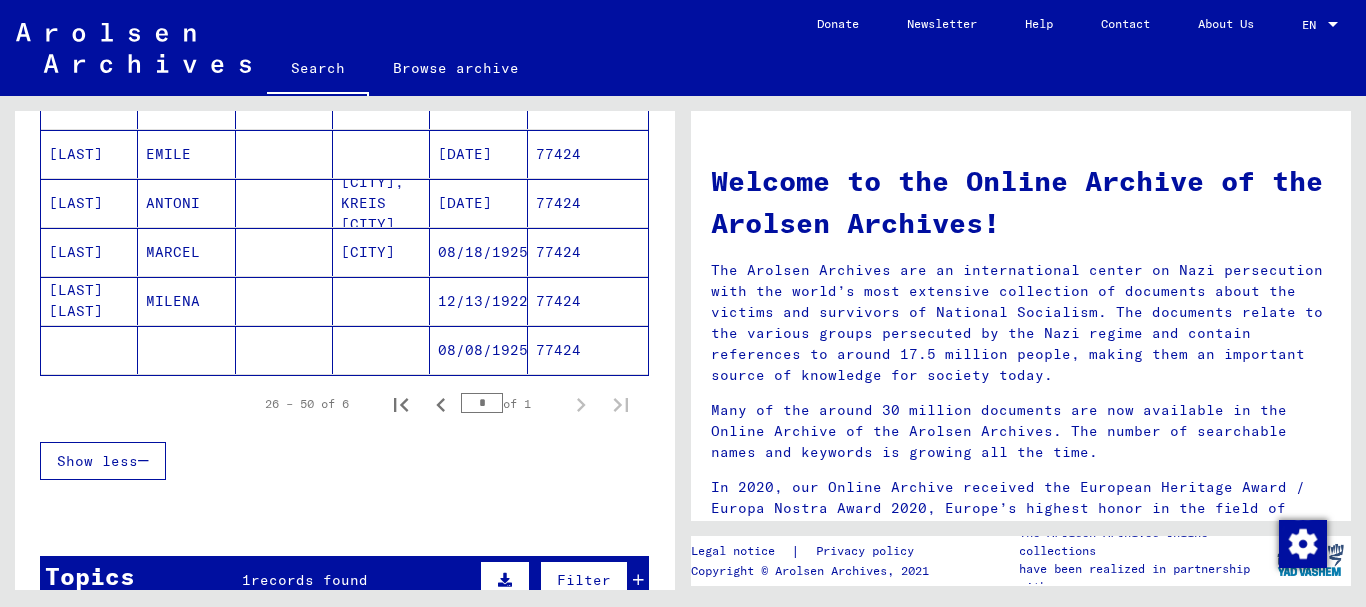 click on "[LAST] [LAST]" at bounding box center (89, 350) 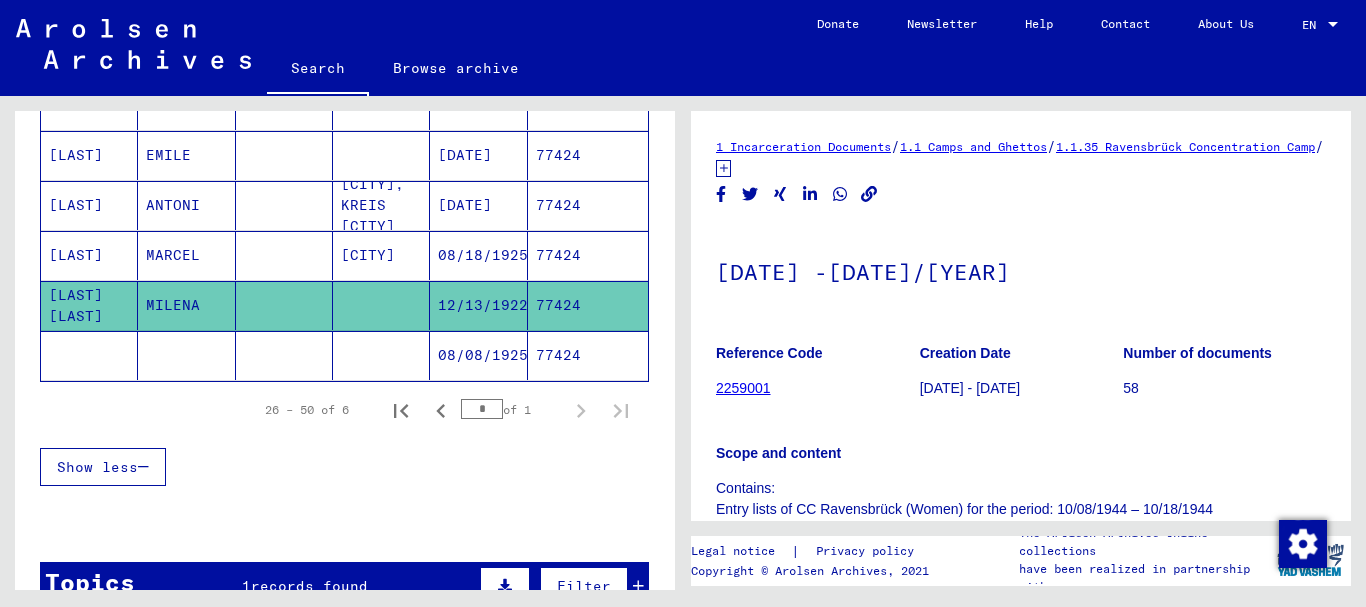 scroll, scrollTop: 324, scrollLeft: 0, axis: vertical 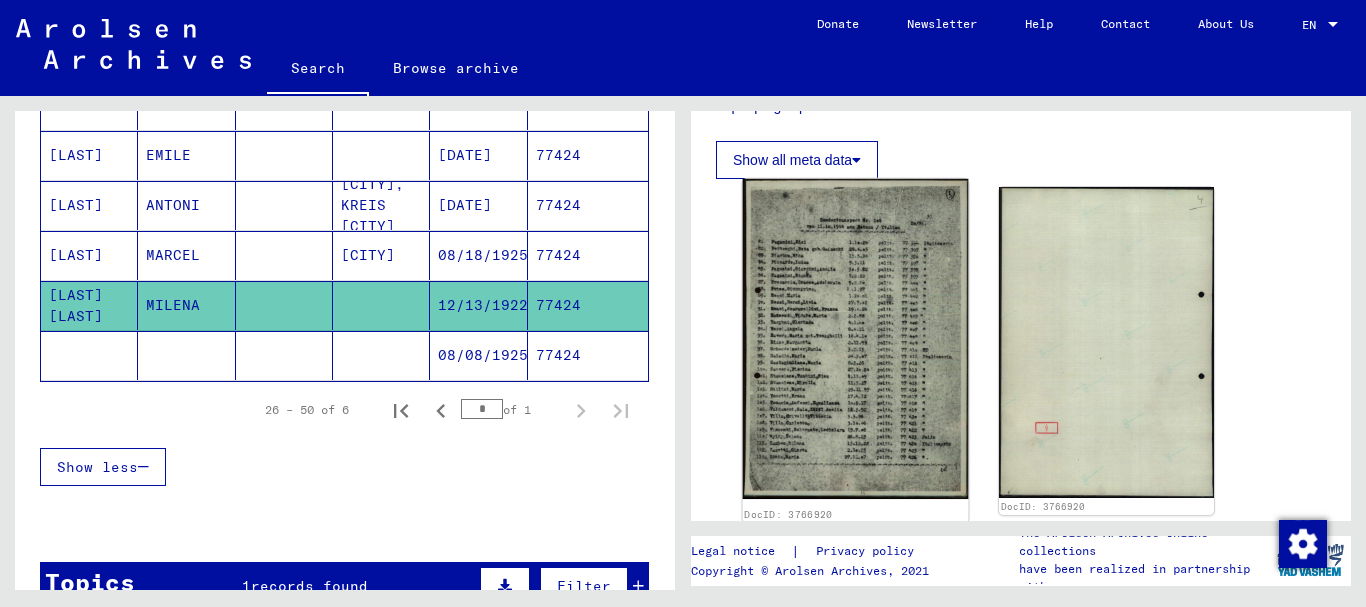 click 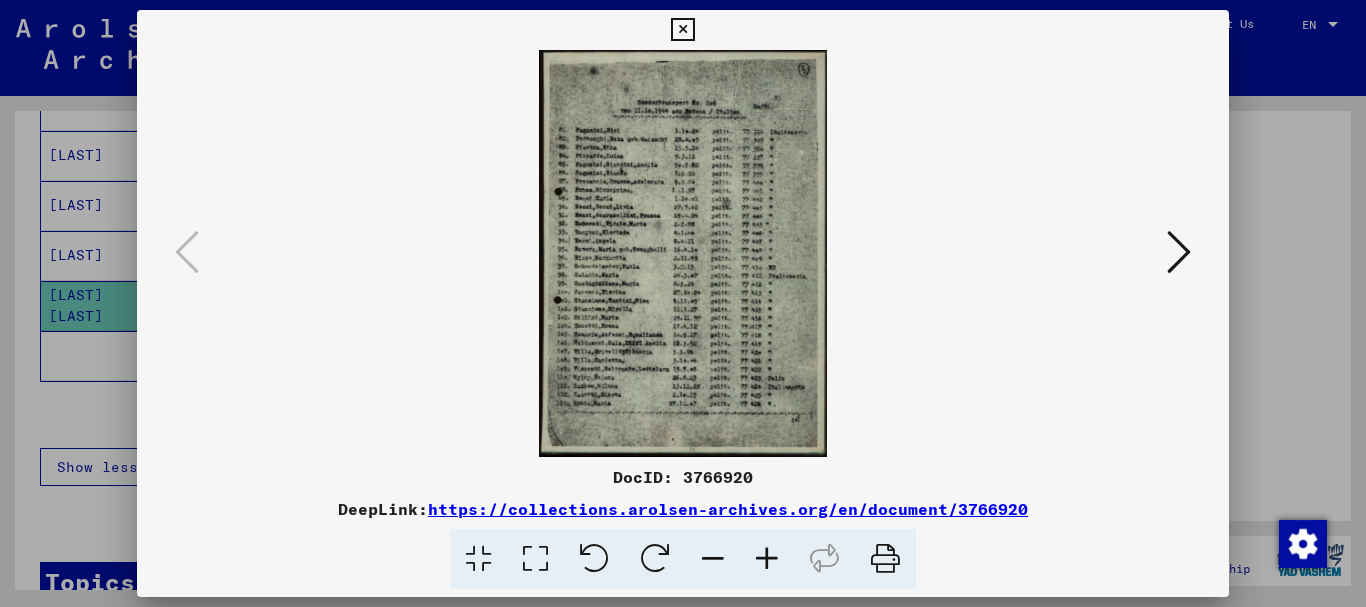 click at bounding box center (767, 559) 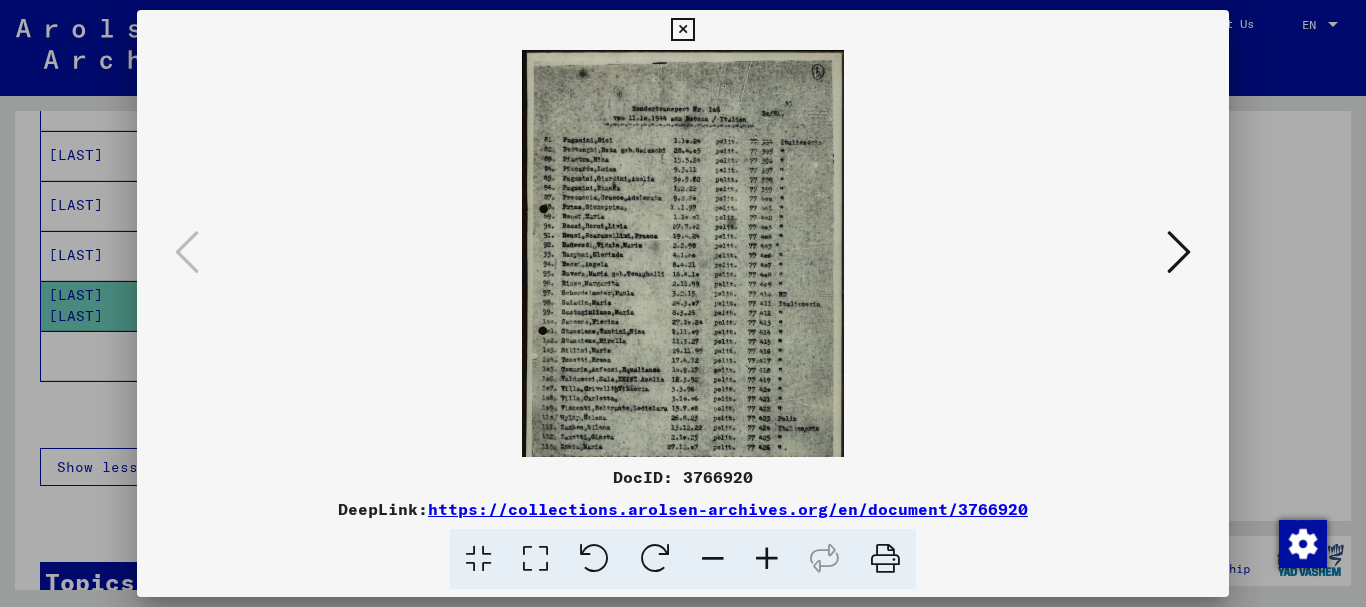 click at bounding box center [767, 559] 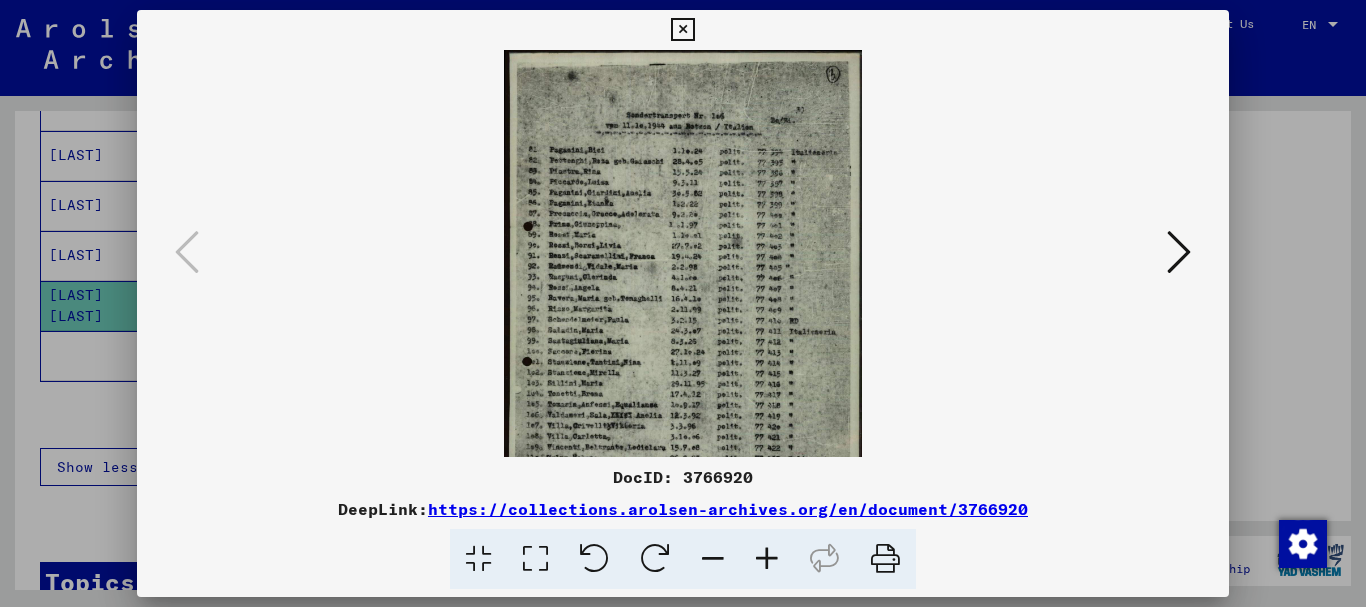 click at bounding box center [767, 559] 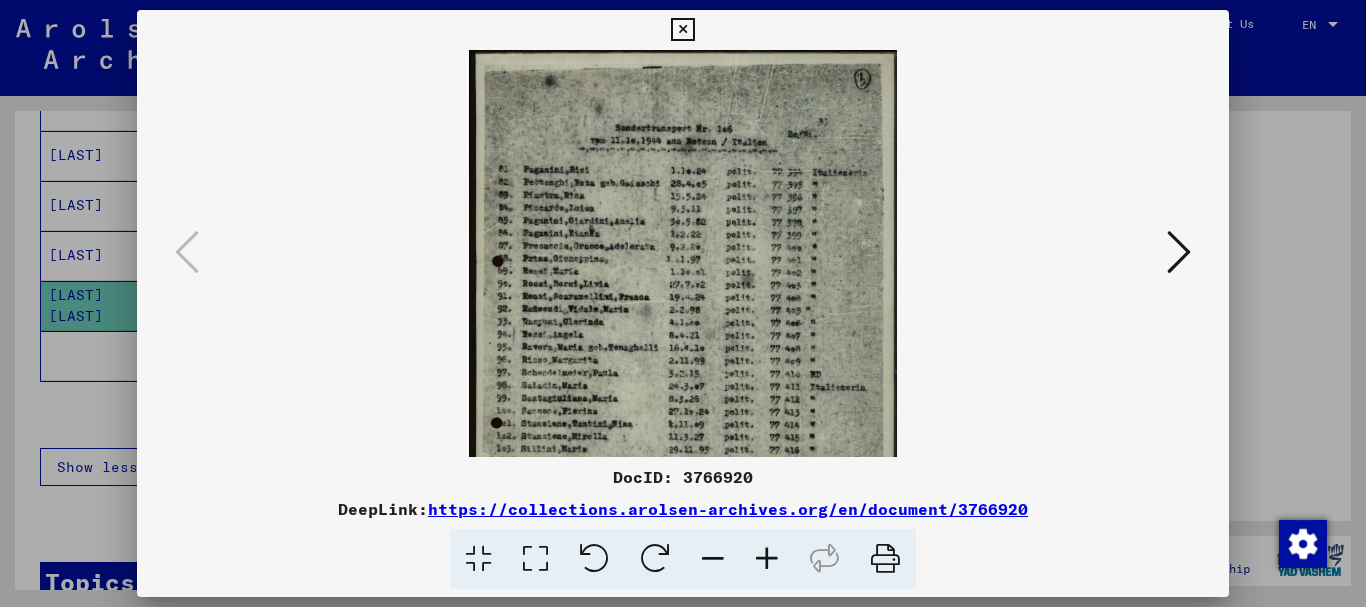 click at bounding box center [767, 559] 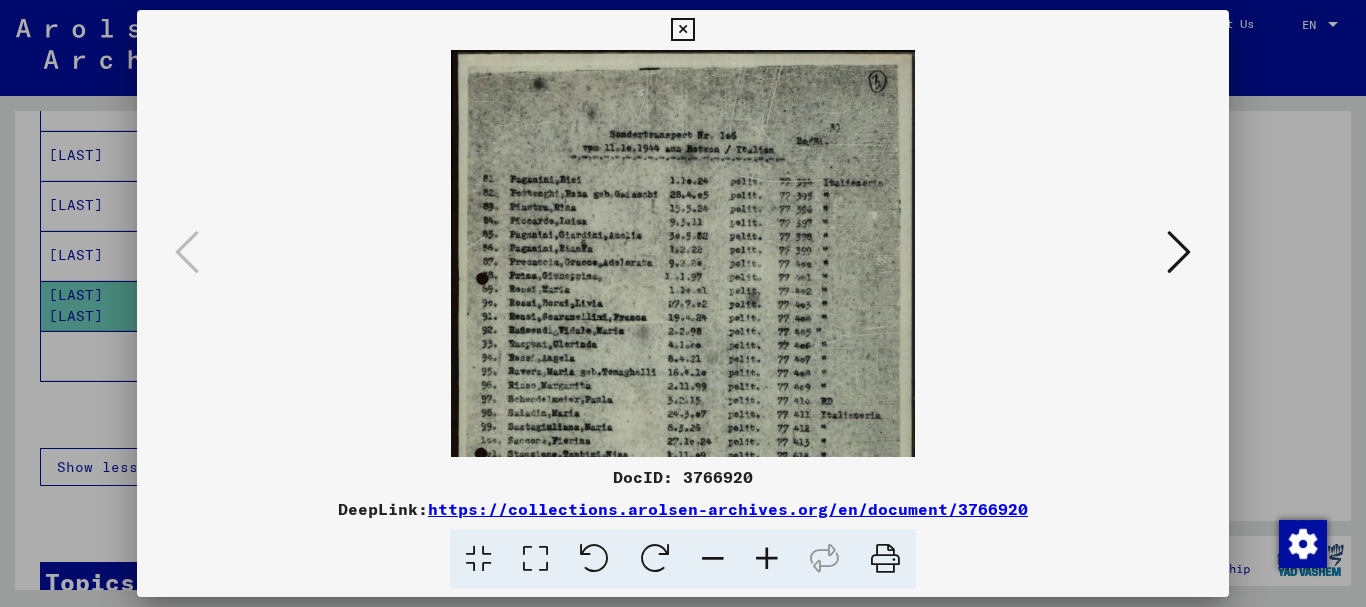 click at bounding box center [767, 559] 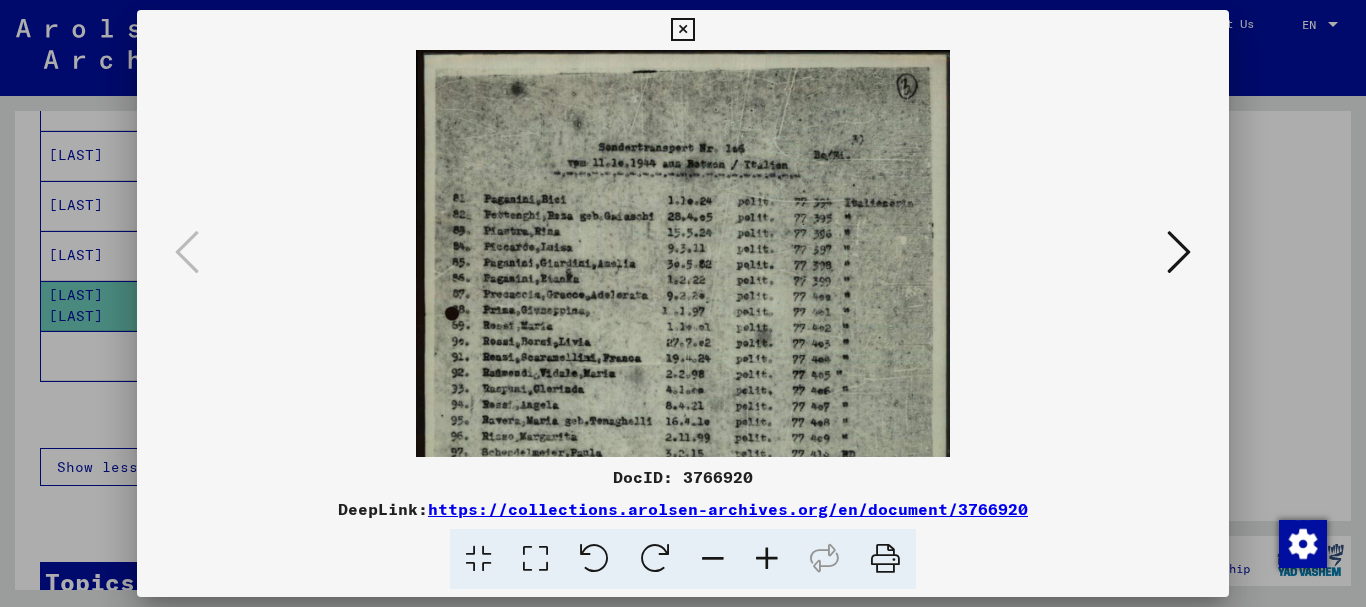 click at bounding box center [767, 559] 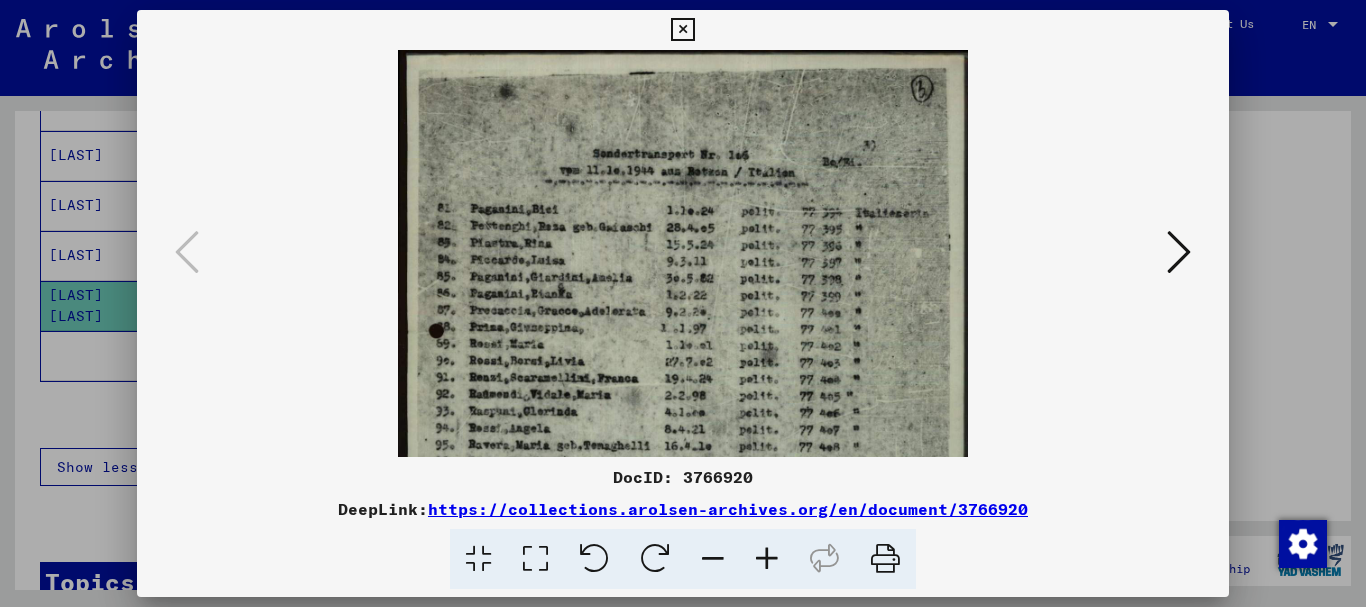 click at bounding box center (767, 559) 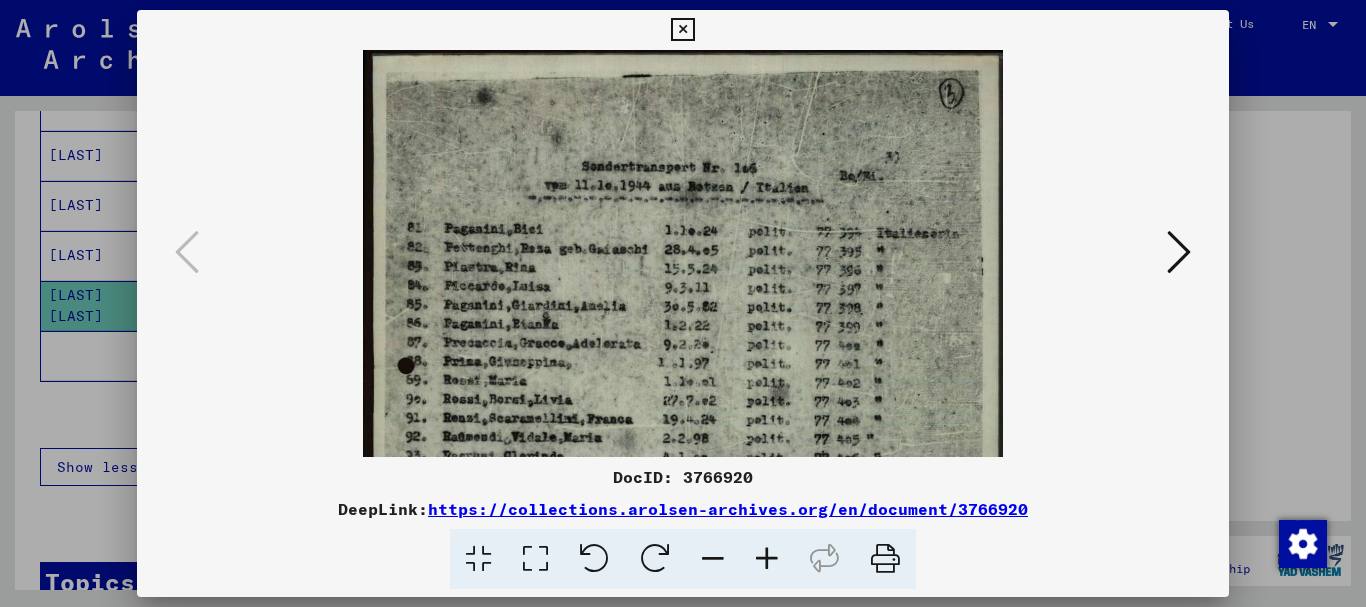 click at bounding box center (767, 559) 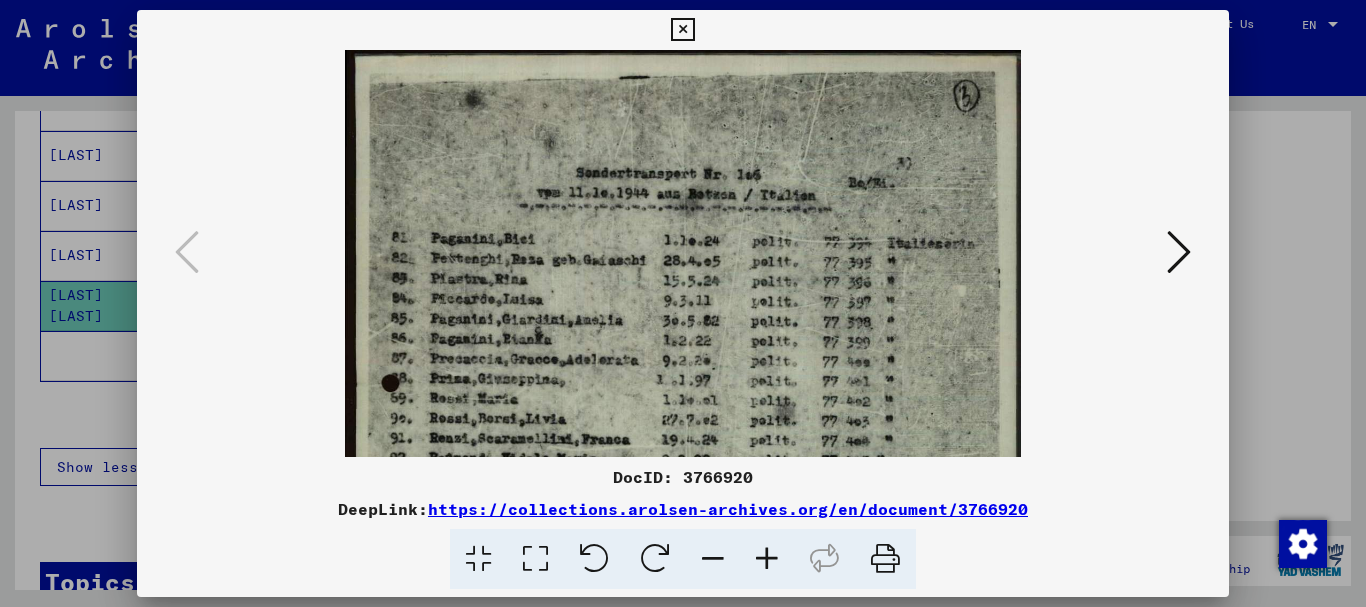 click at bounding box center [767, 559] 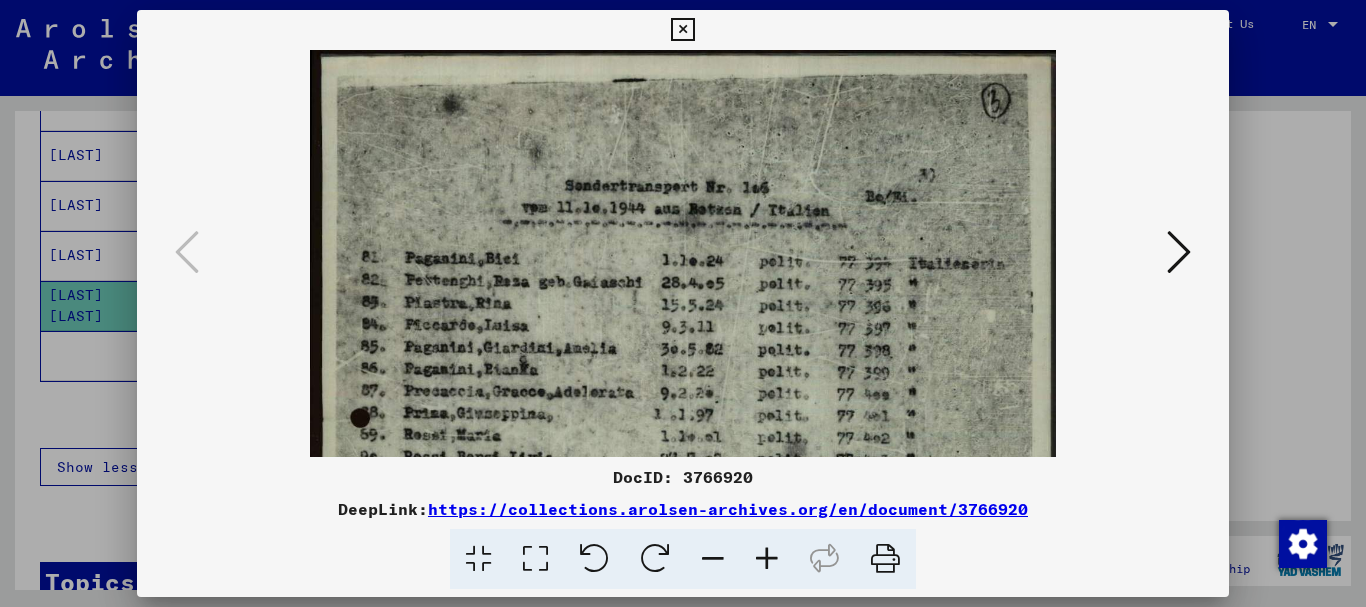 click at bounding box center [767, 559] 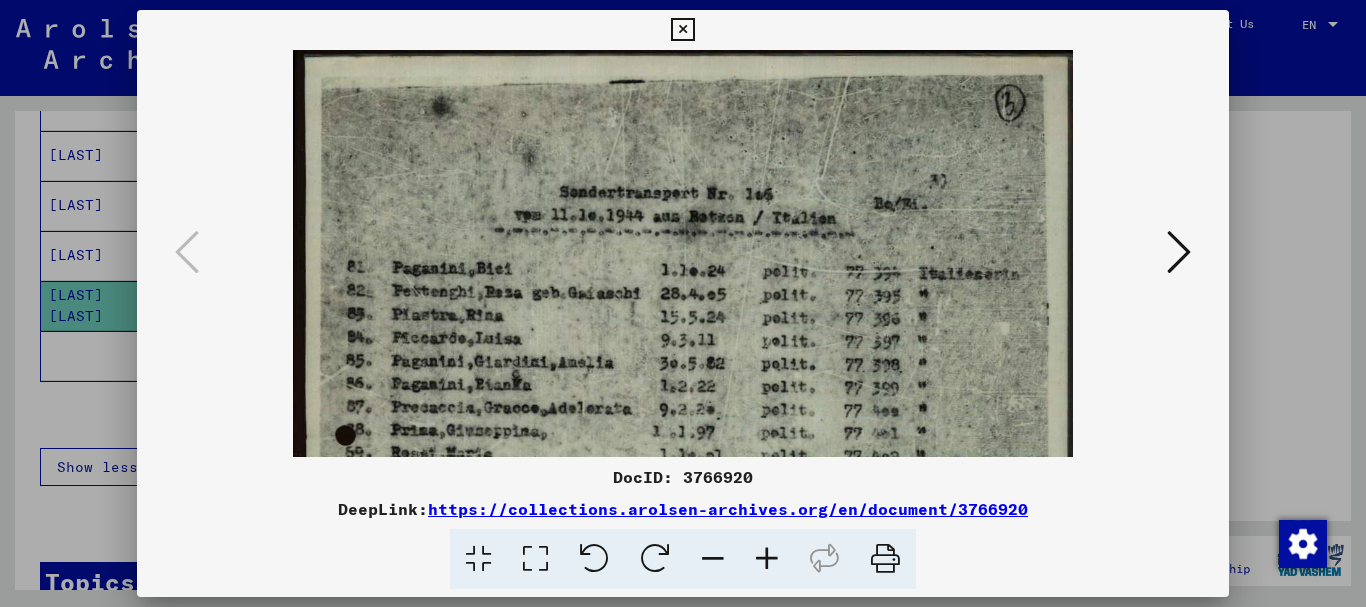 click at bounding box center (767, 559) 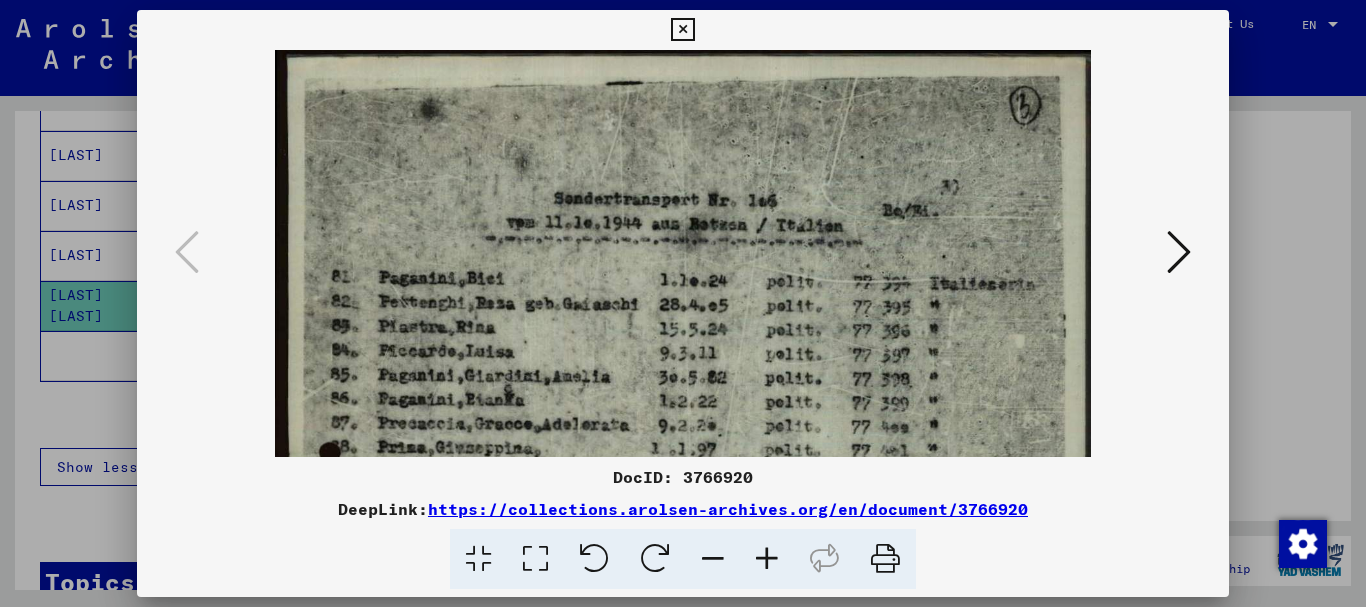 click at bounding box center [767, 559] 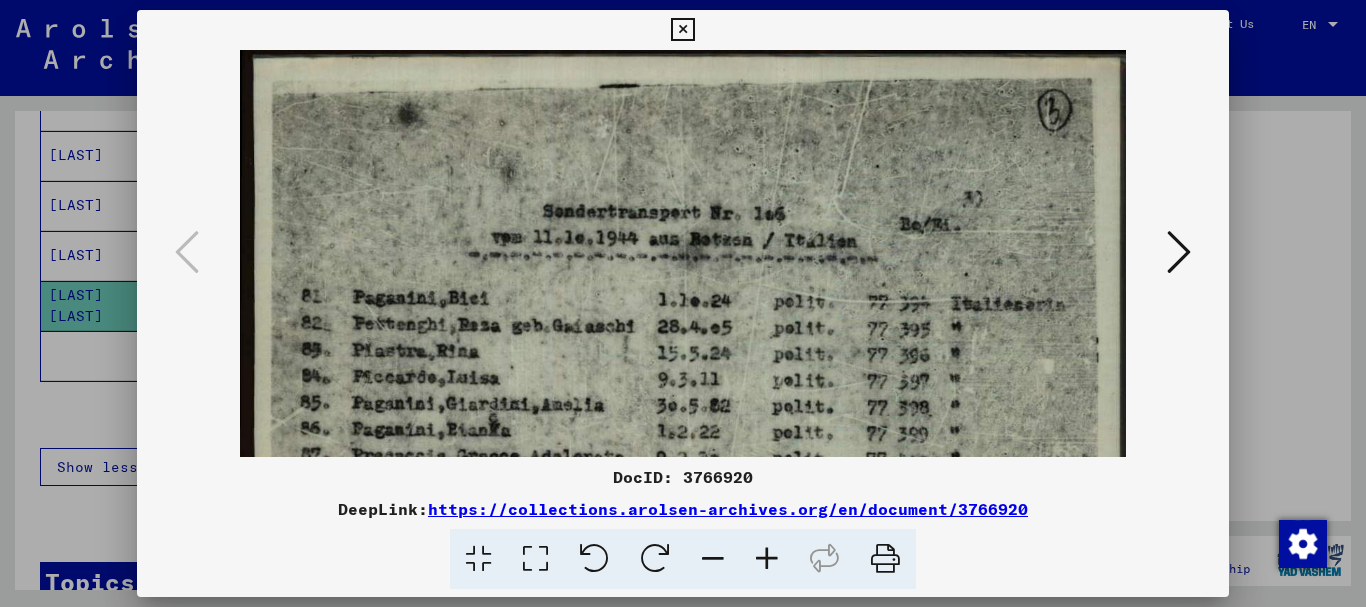 click at bounding box center [767, 559] 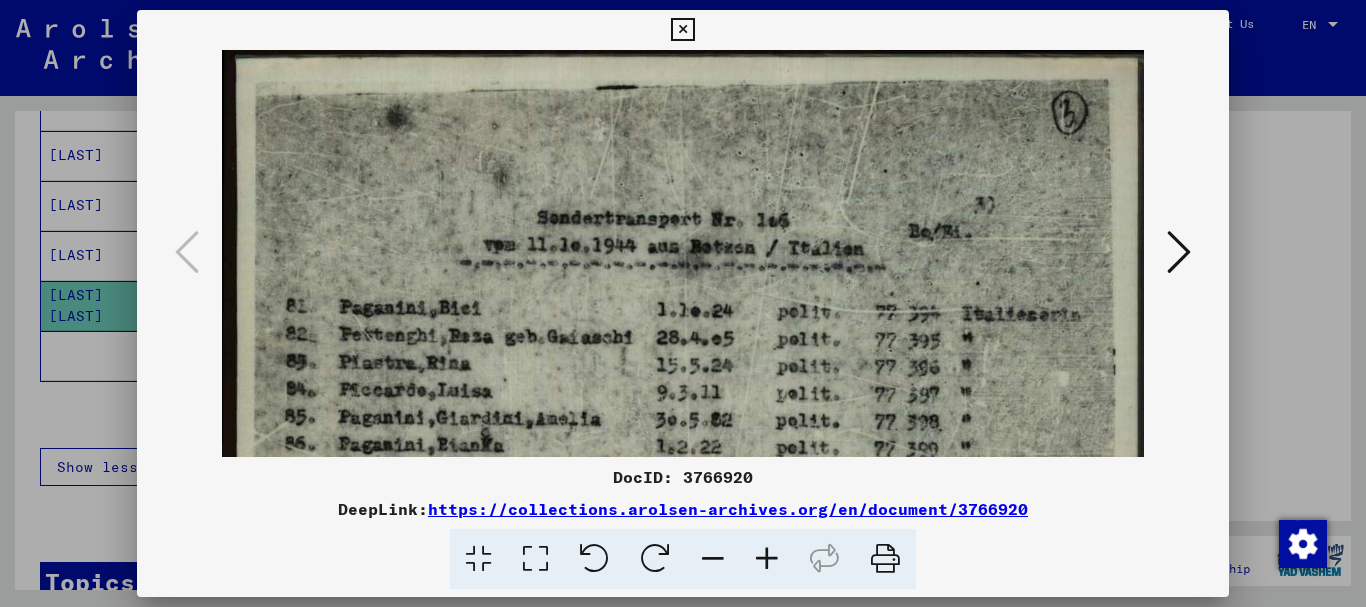 click at bounding box center [767, 559] 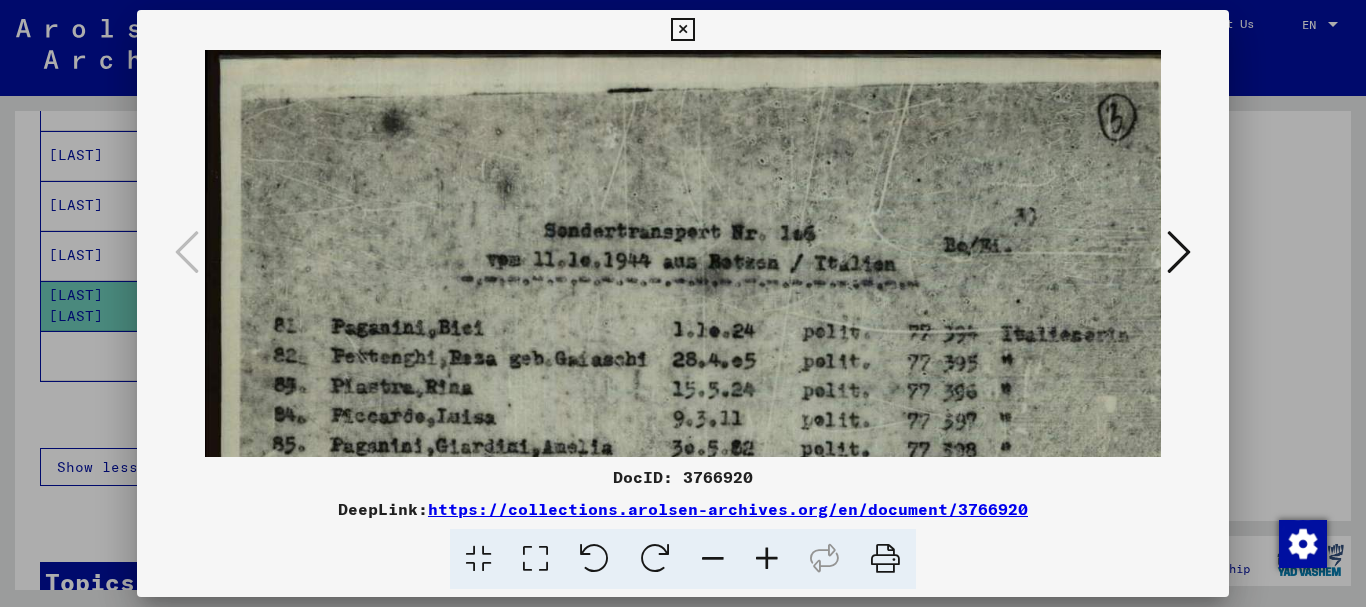 click at bounding box center [767, 559] 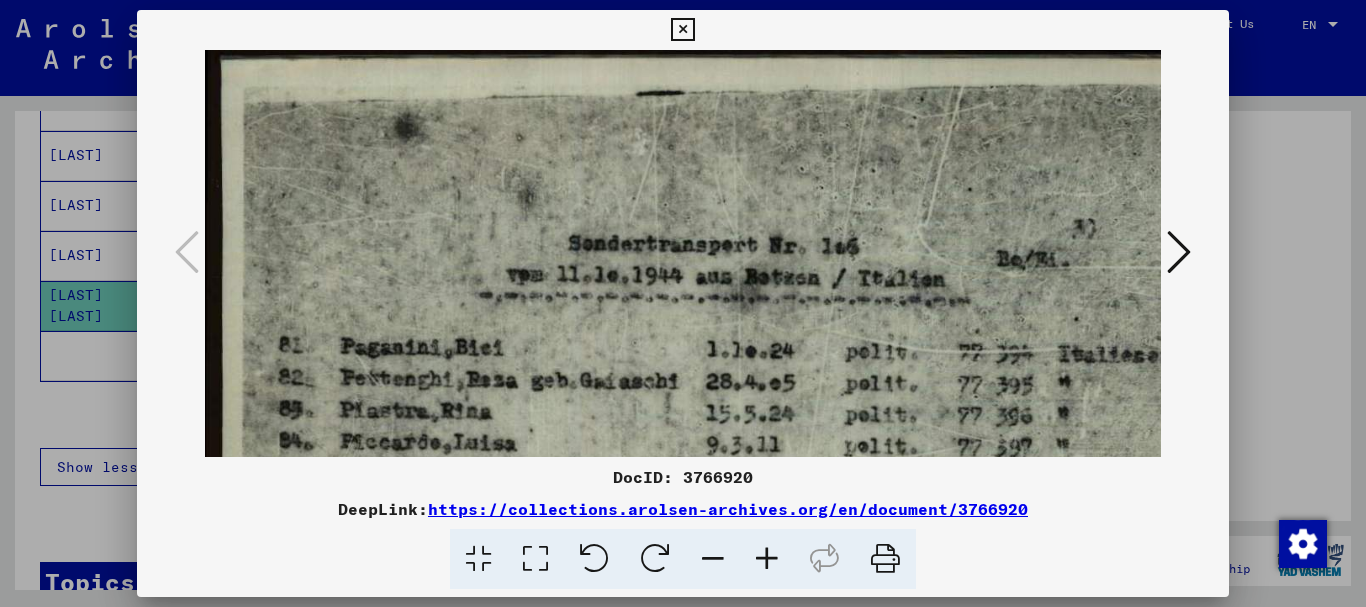 click at bounding box center (767, 559) 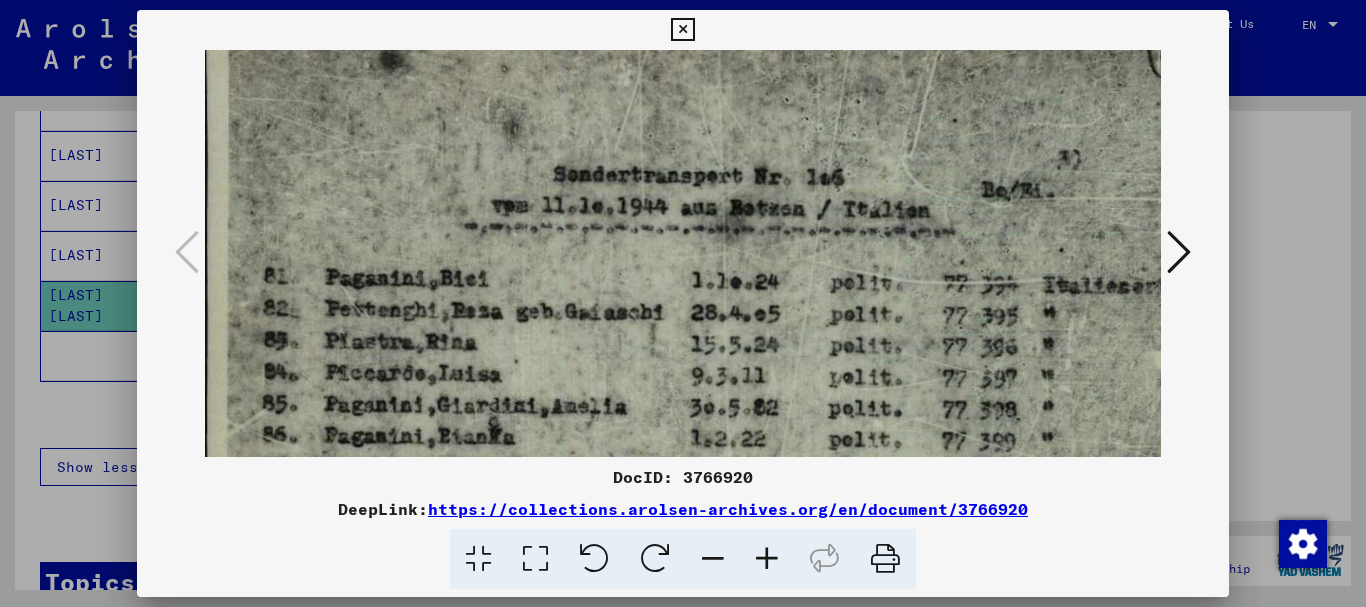 drag, startPoint x: 981, startPoint y: 341, endPoint x: 716, endPoint y: 353, distance: 265.27155 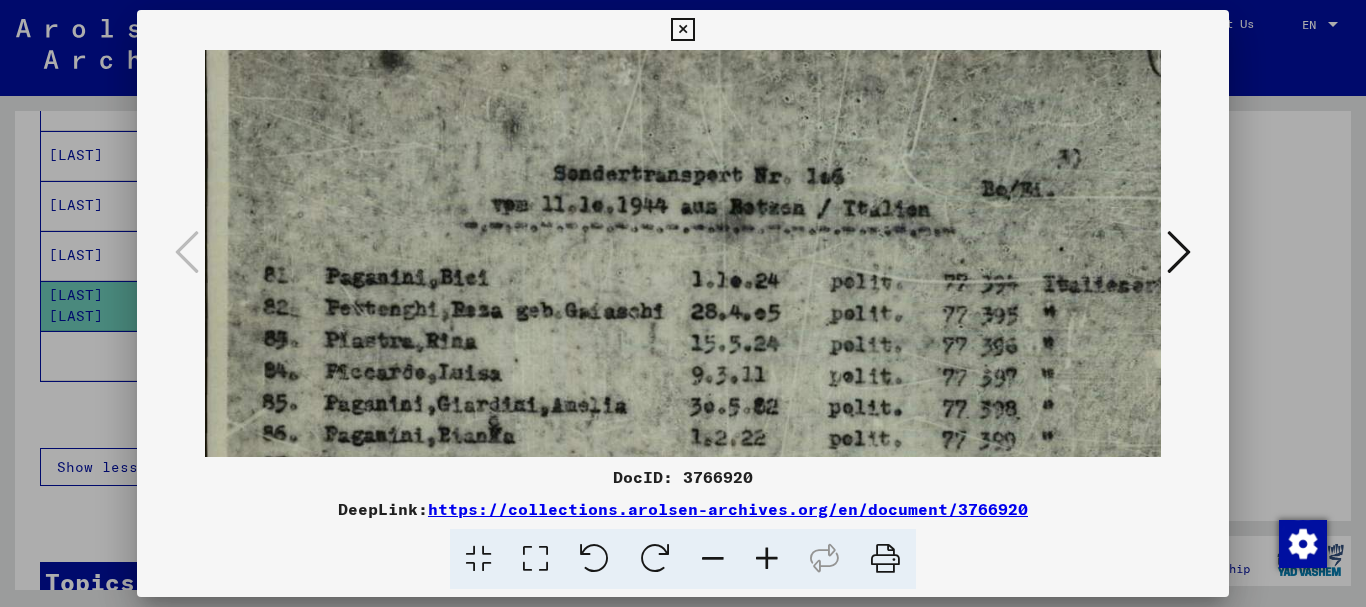 drag, startPoint x: 62, startPoint y: 376, endPoint x: 70, endPoint y: 9, distance: 367.0872 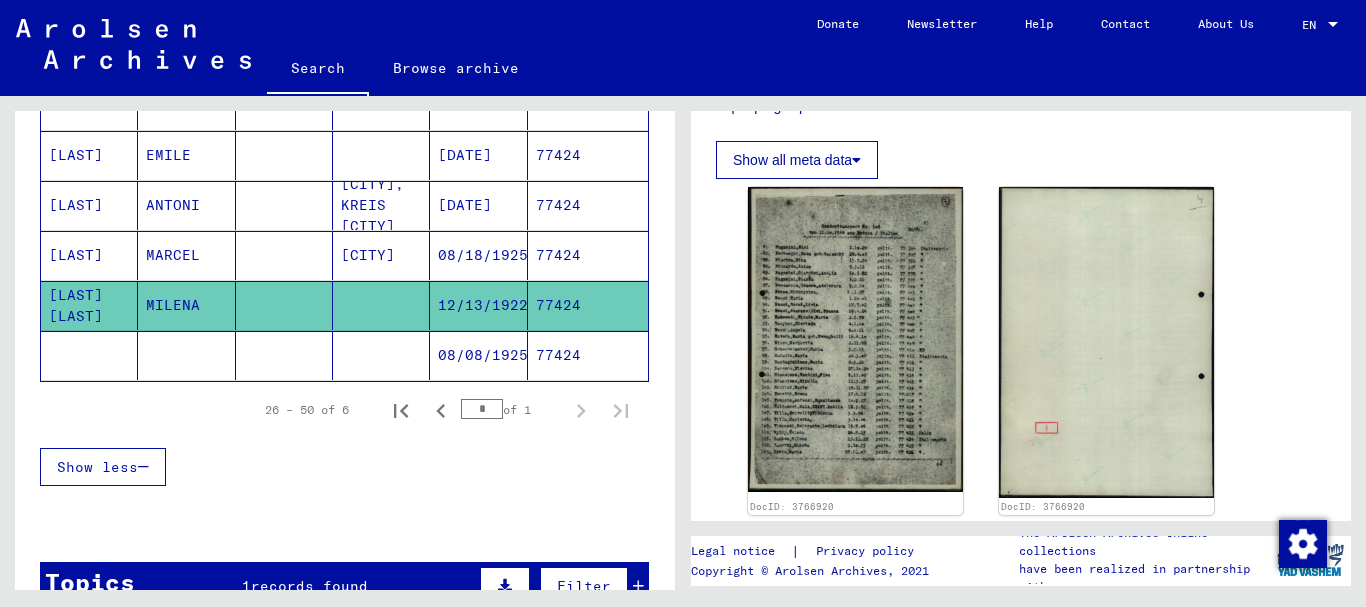scroll, scrollTop: 0, scrollLeft: 0, axis: both 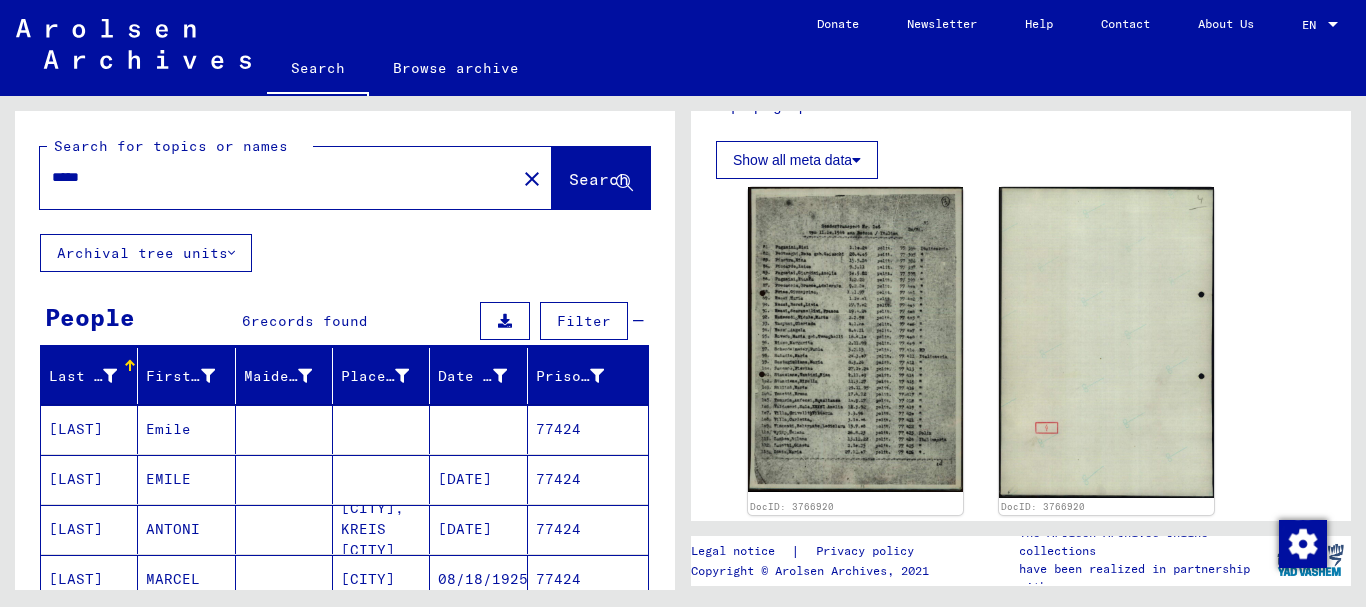drag, startPoint x: 132, startPoint y: 175, endPoint x: 0, endPoint y: 166, distance: 132.30646 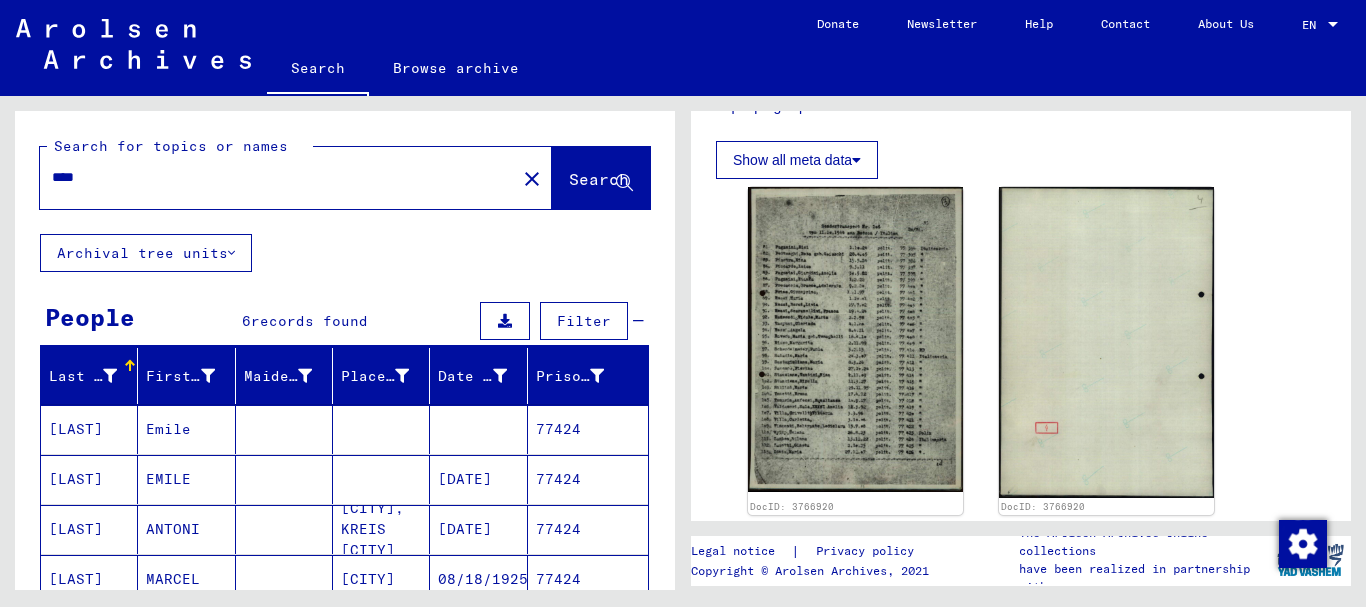 type on "****" 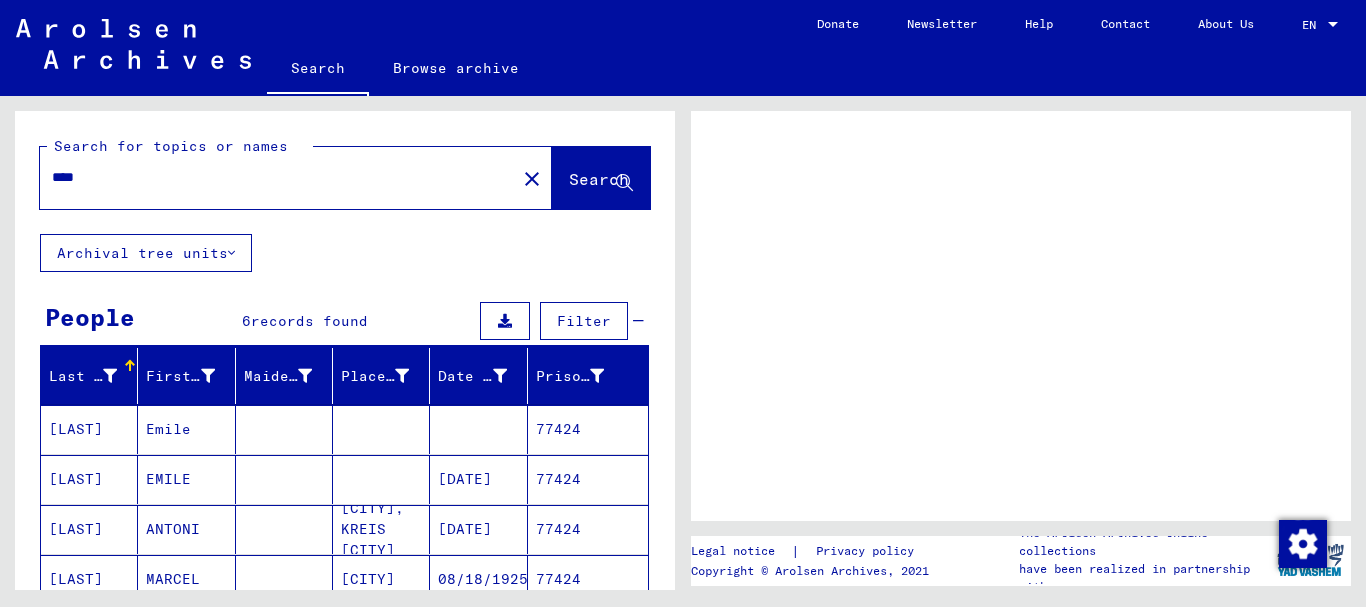 scroll, scrollTop: 0, scrollLeft: 0, axis: both 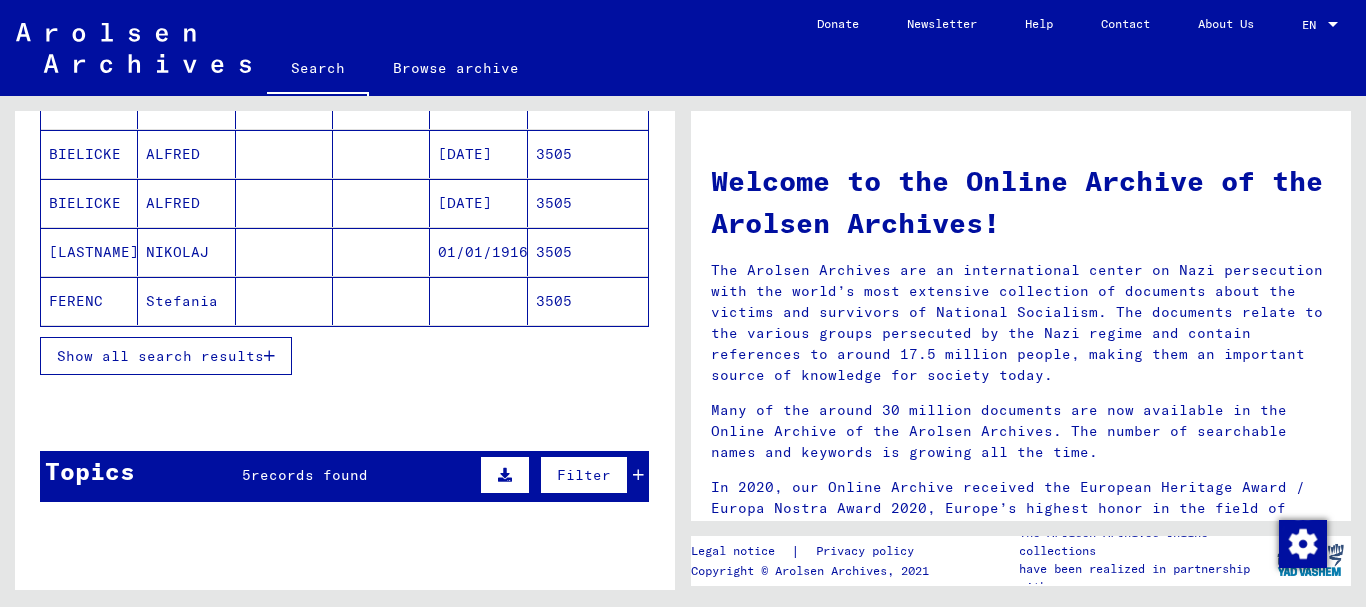 click on "Show all search results" at bounding box center [160, 356] 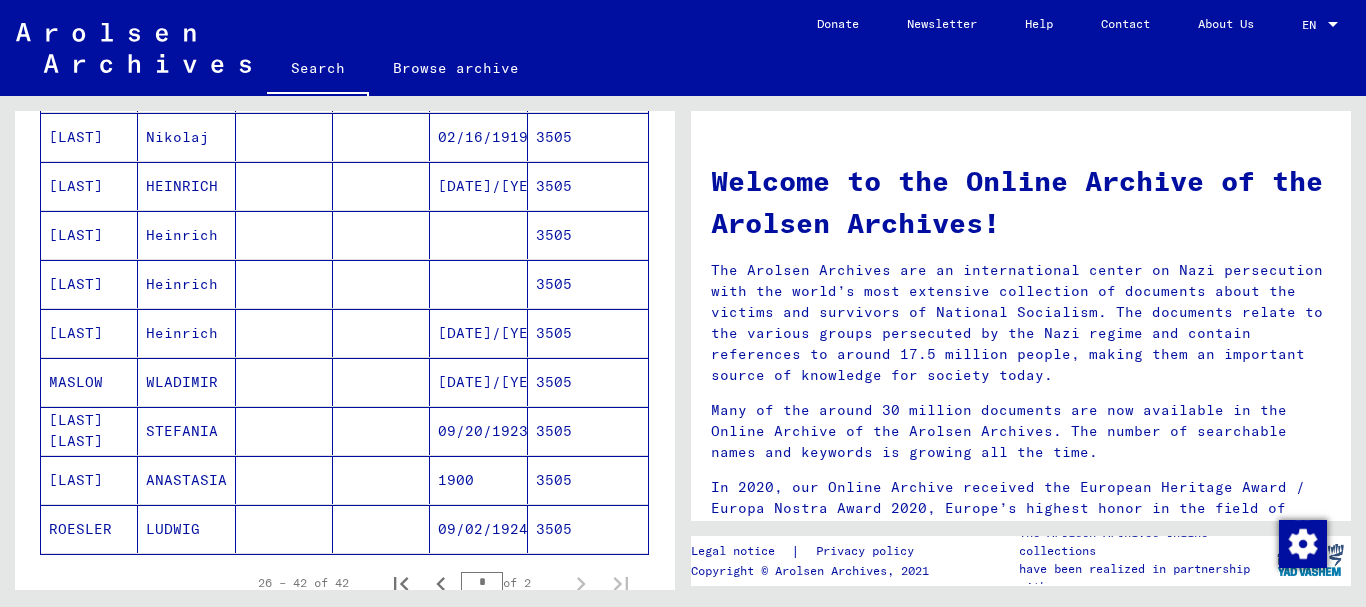 scroll, scrollTop: 1188, scrollLeft: 0, axis: vertical 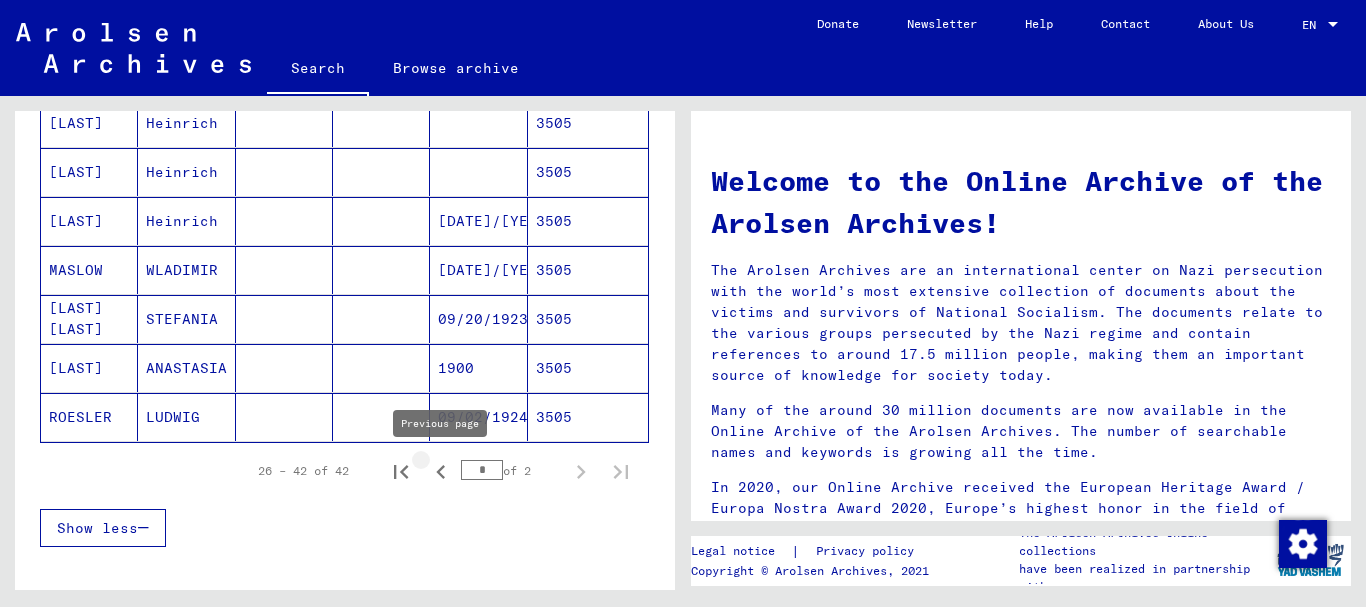click 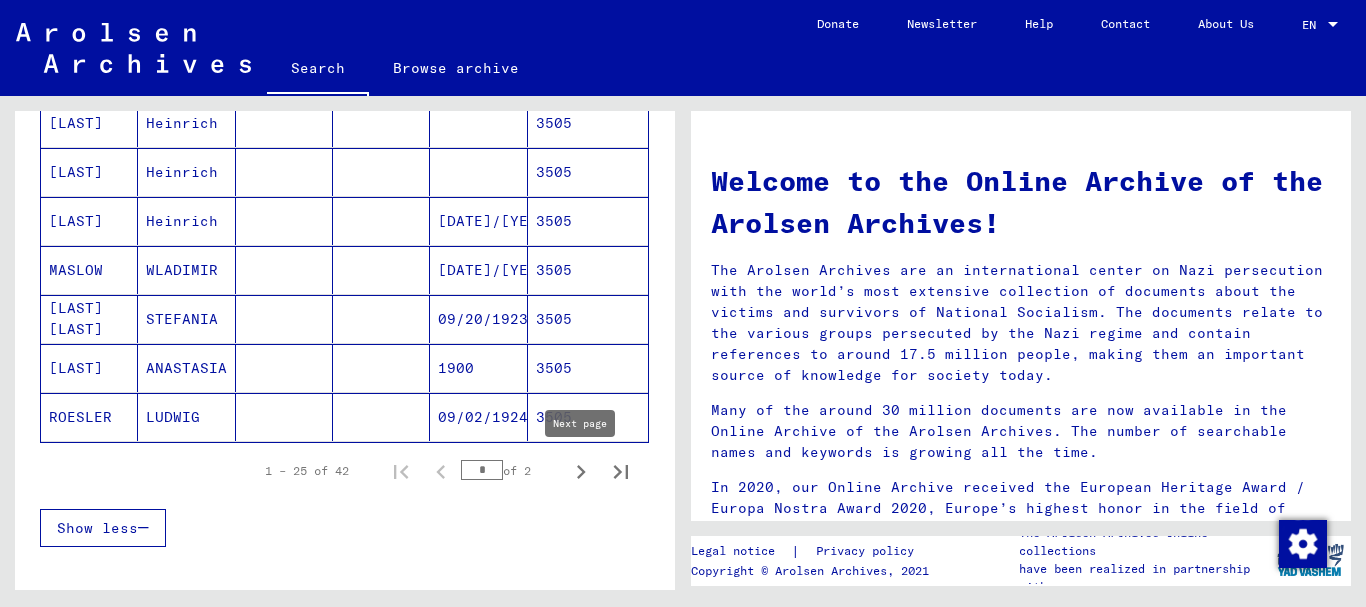 click 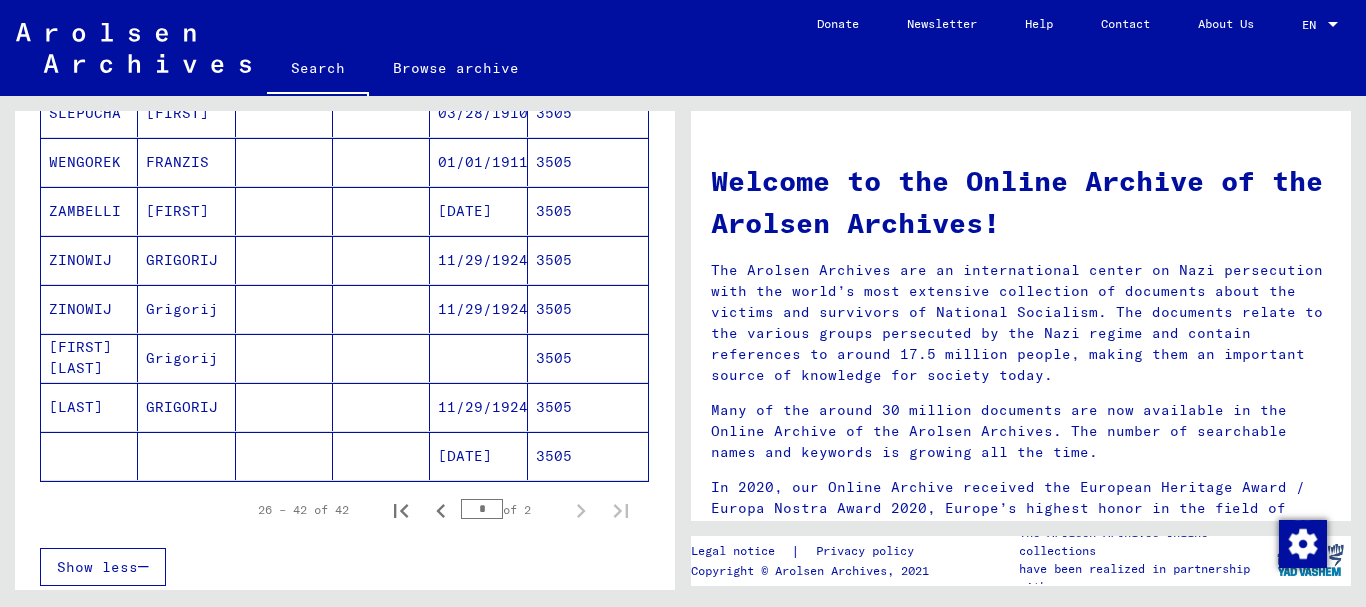 scroll, scrollTop: 756, scrollLeft: 0, axis: vertical 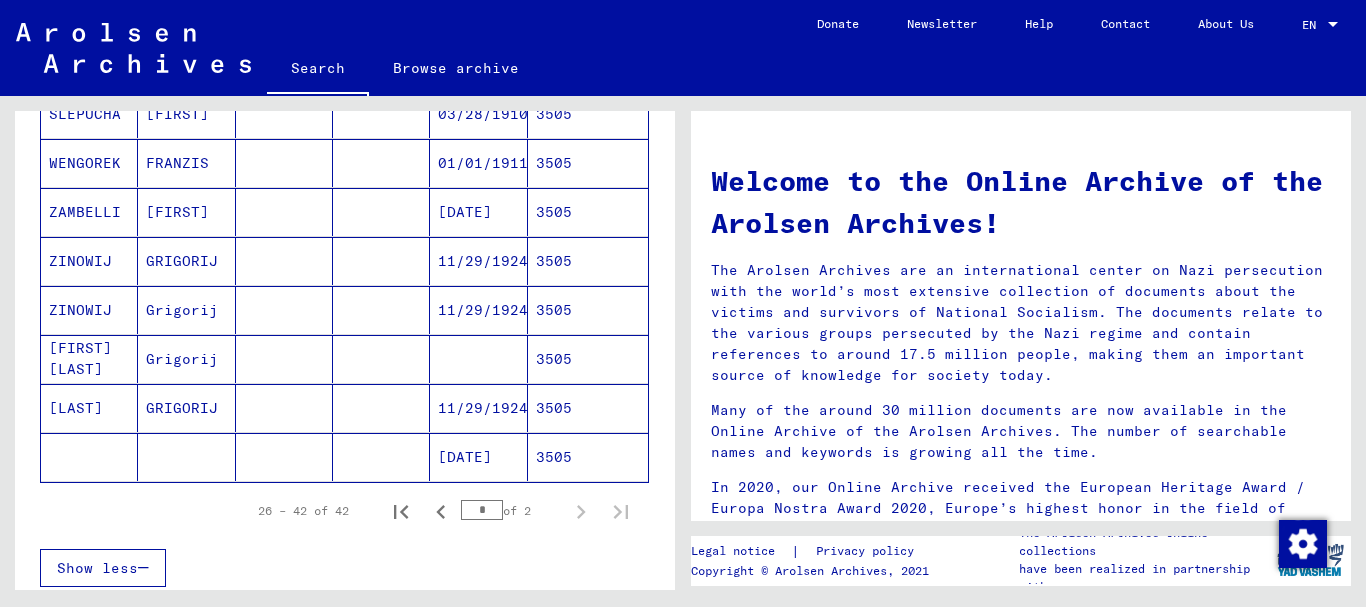 click on "ZAMBELLI" at bounding box center [89, 261] 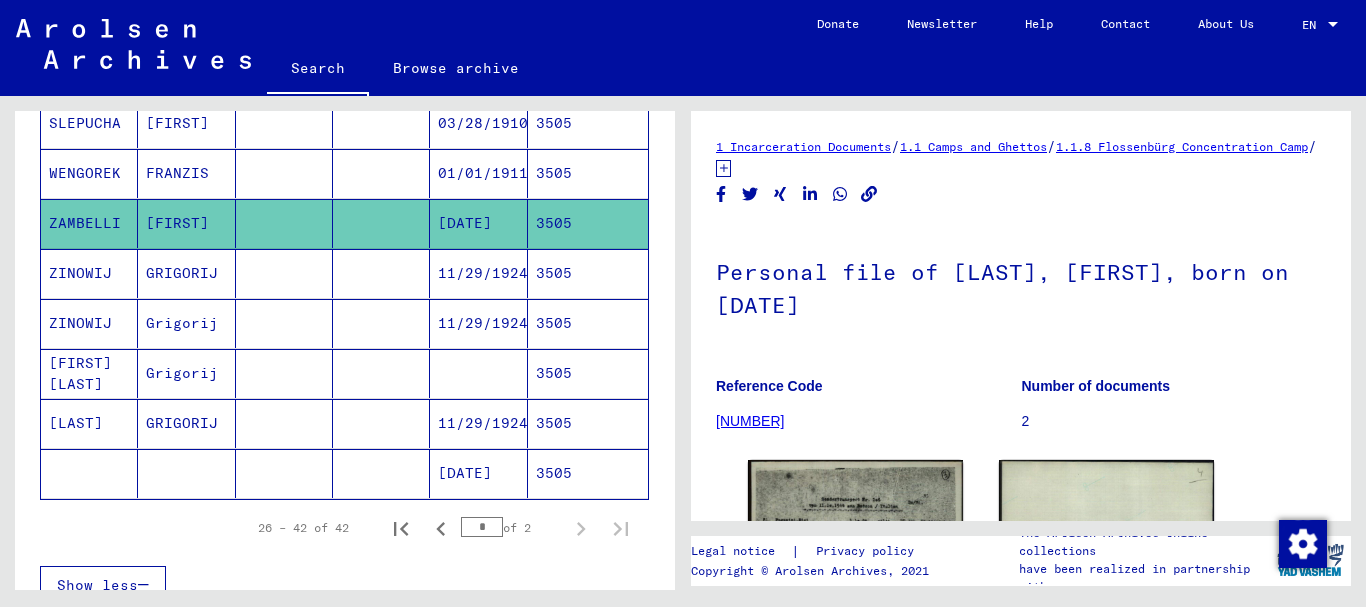 scroll, scrollTop: 765, scrollLeft: 0, axis: vertical 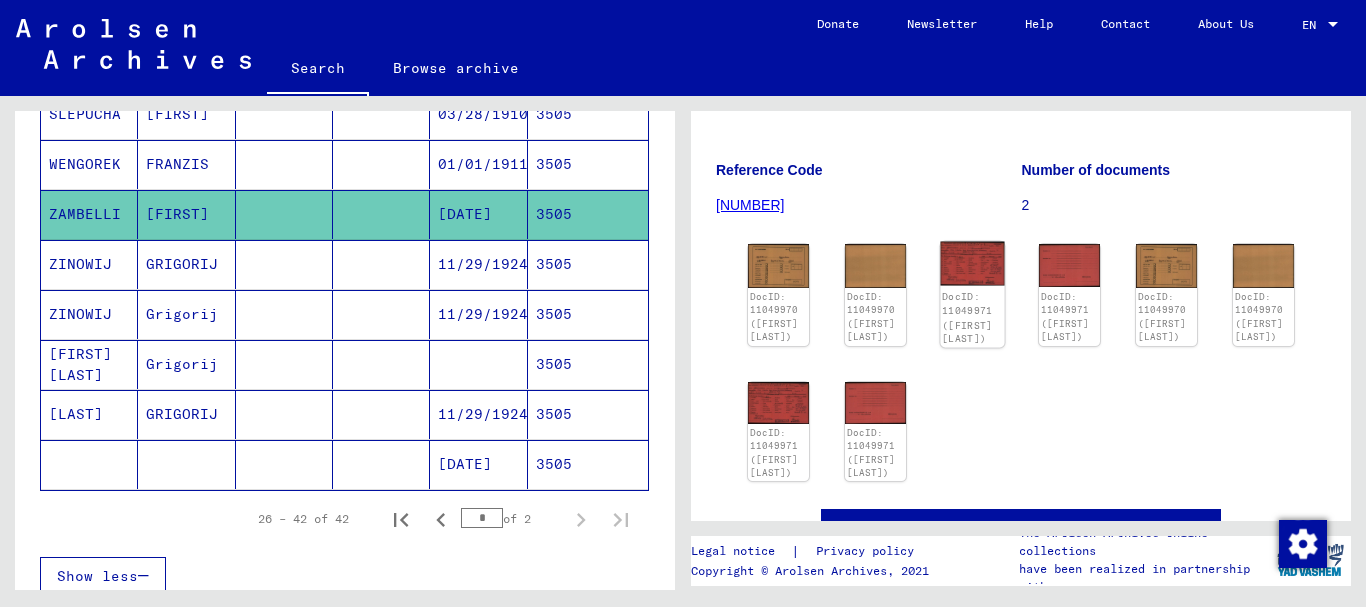 click 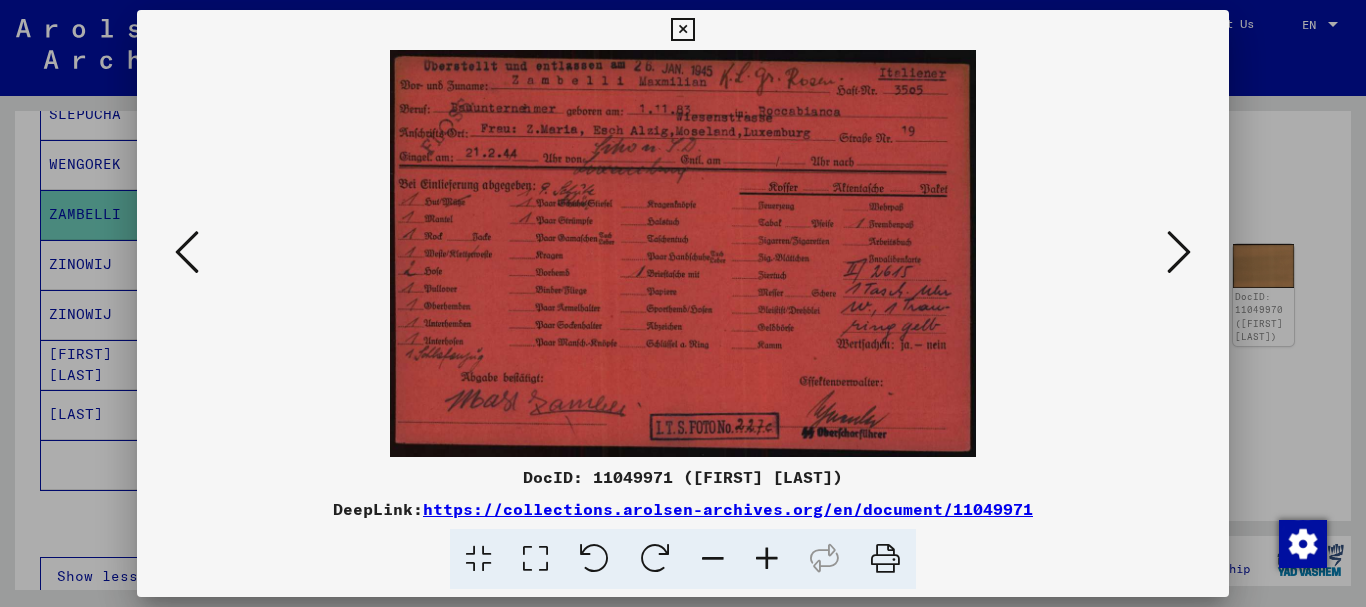 click at bounding box center [767, 559] 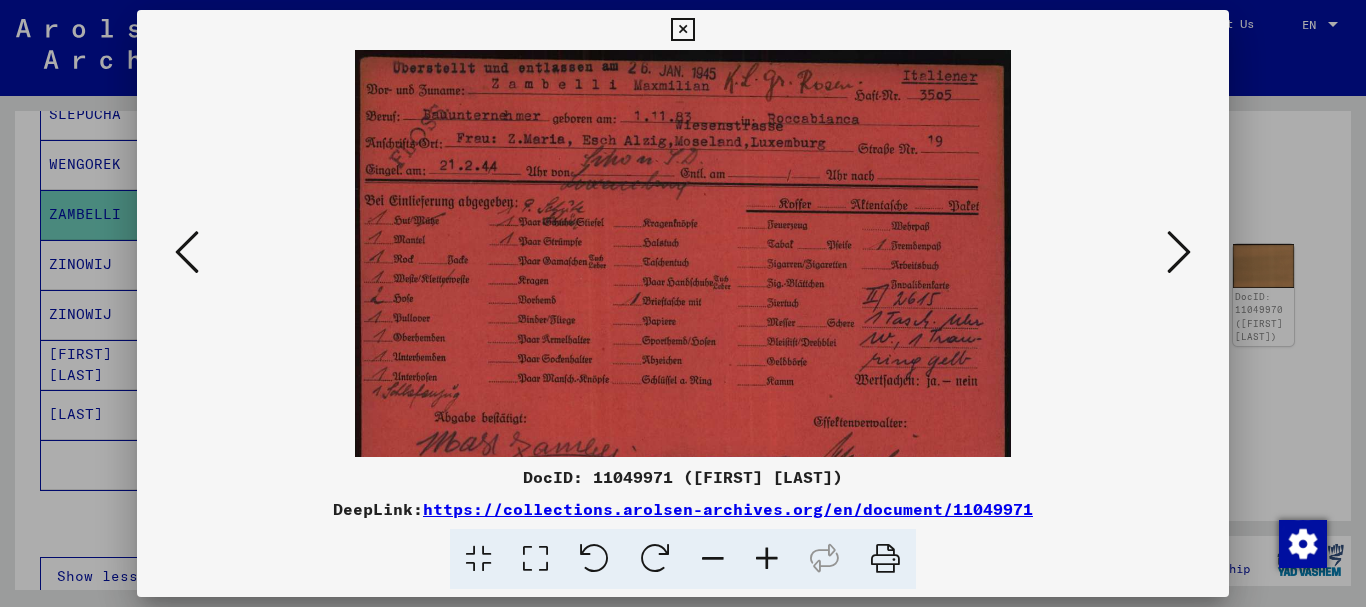 click at bounding box center [767, 559] 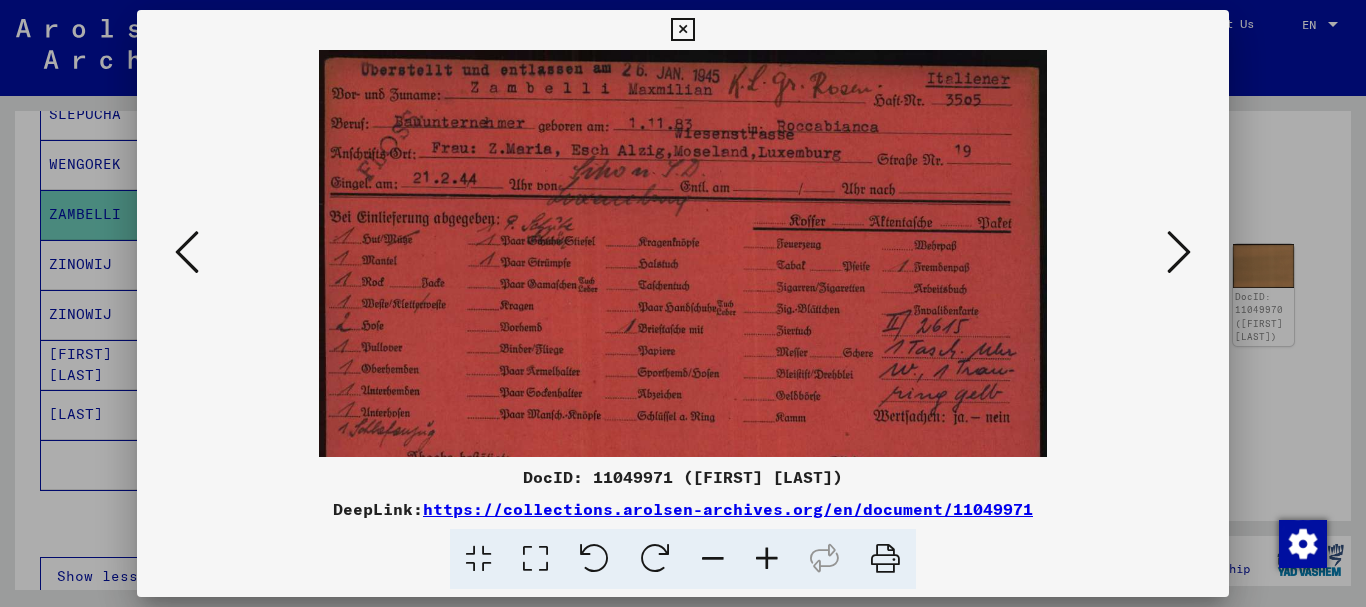 click at bounding box center (767, 559) 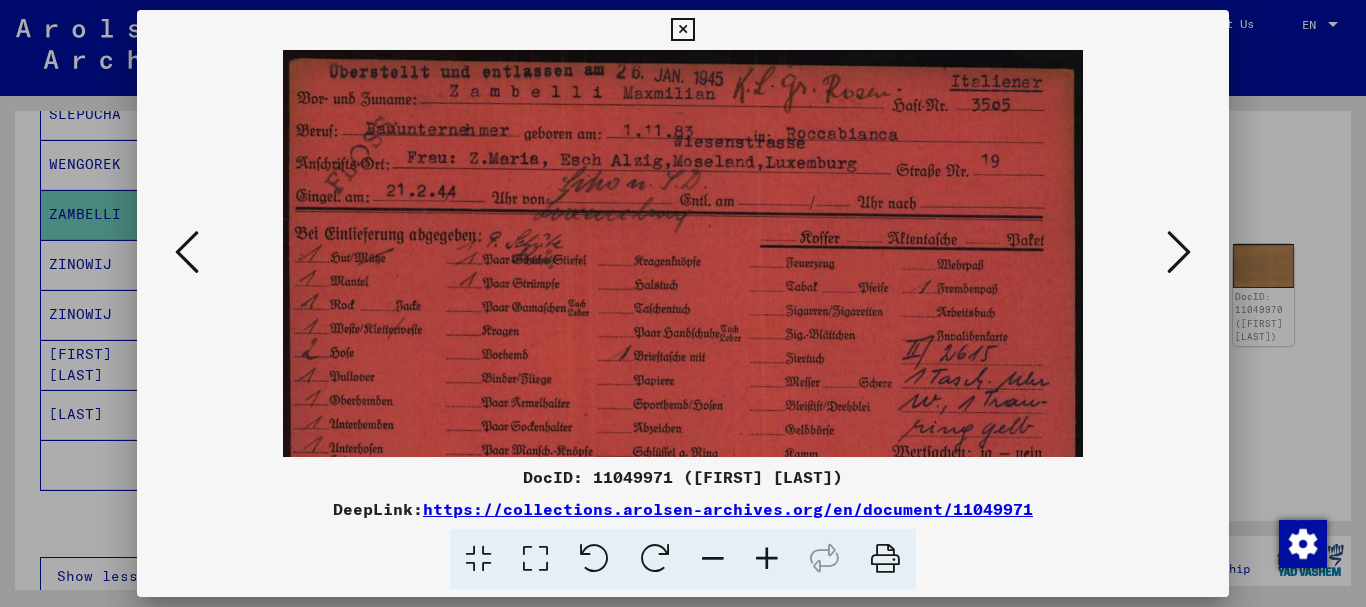 click at bounding box center (767, 559) 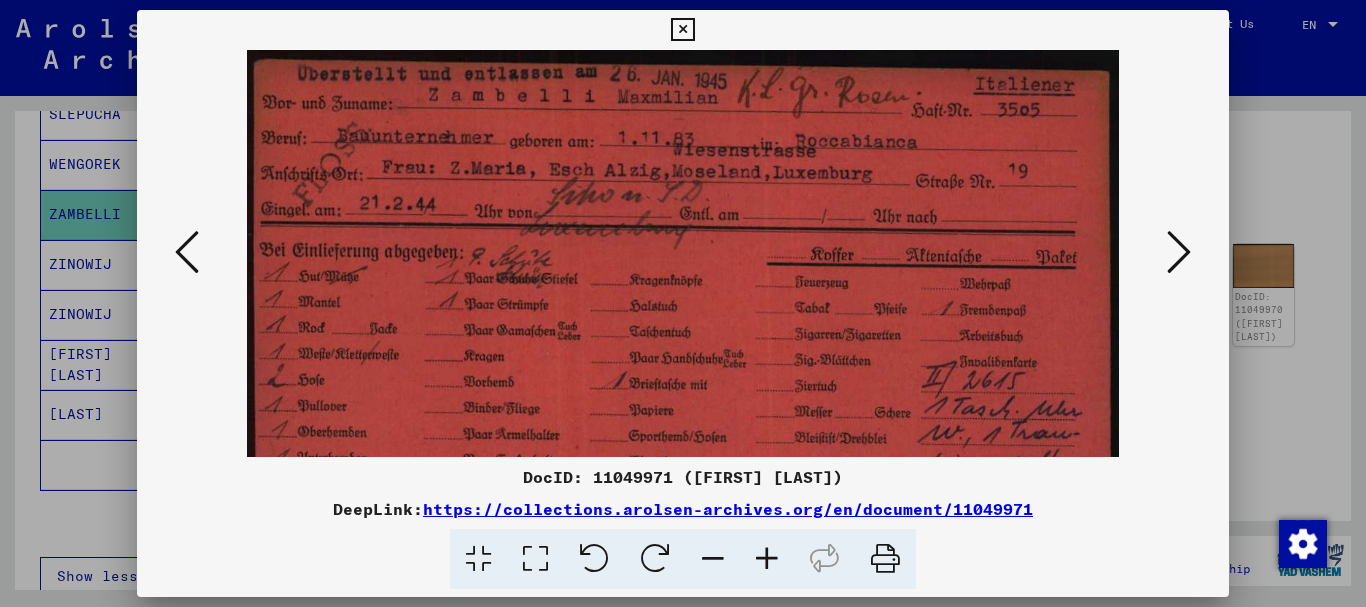 drag, startPoint x: 58, startPoint y: 304, endPoint x: 87, endPoint y: 129, distance: 177.38658 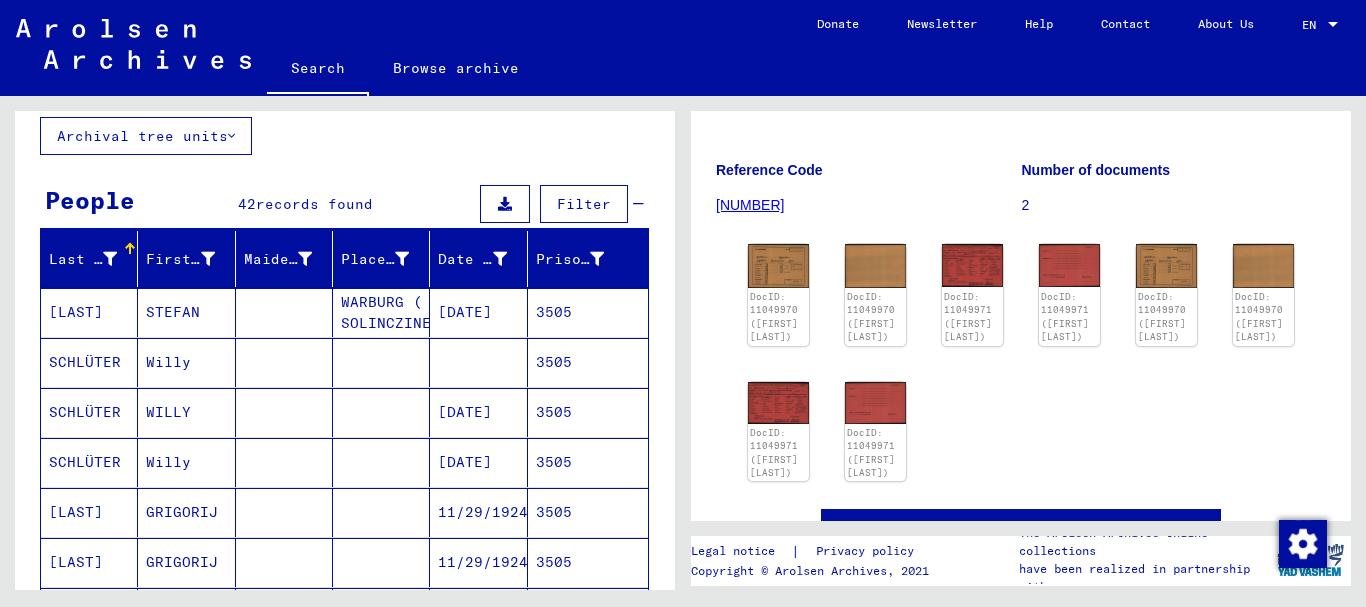 scroll, scrollTop: 0, scrollLeft: 0, axis: both 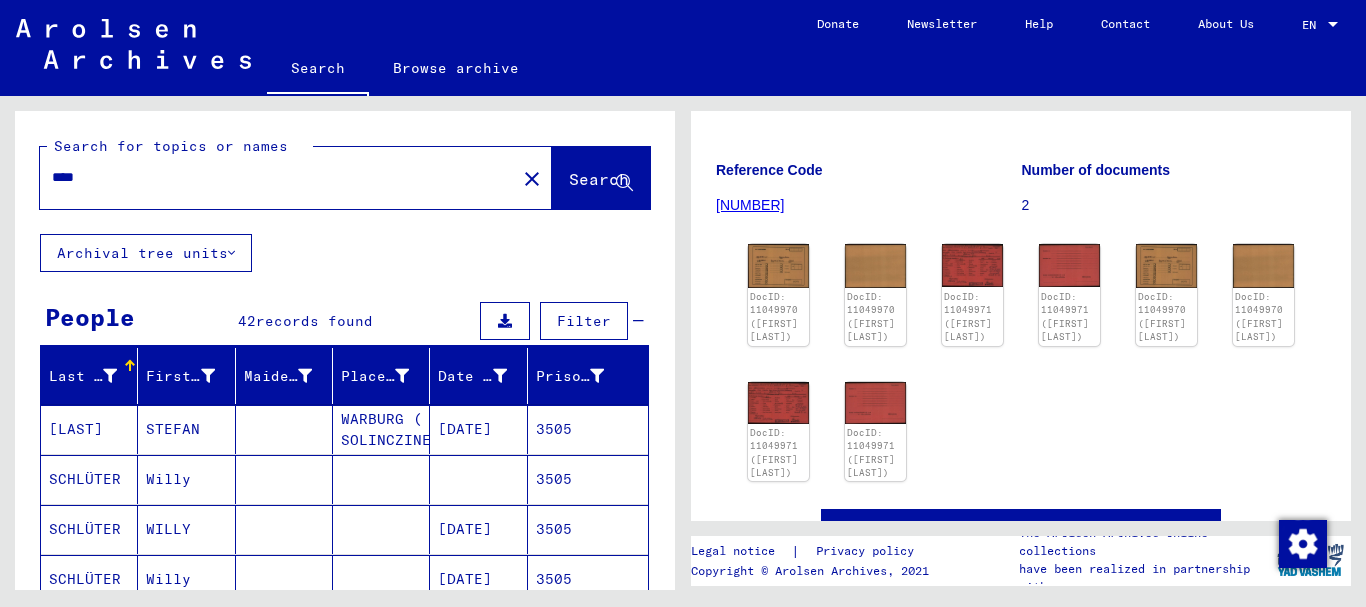 click on "****" at bounding box center (278, 177) 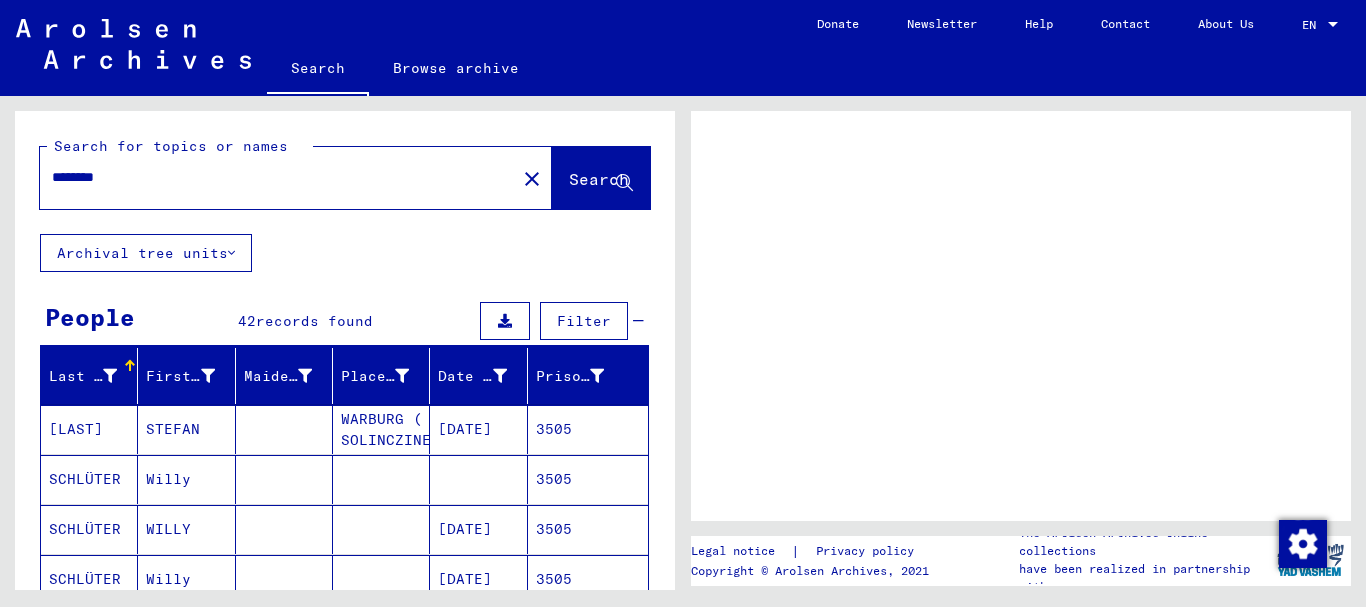 scroll, scrollTop: 0, scrollLeft: 0, axis: both 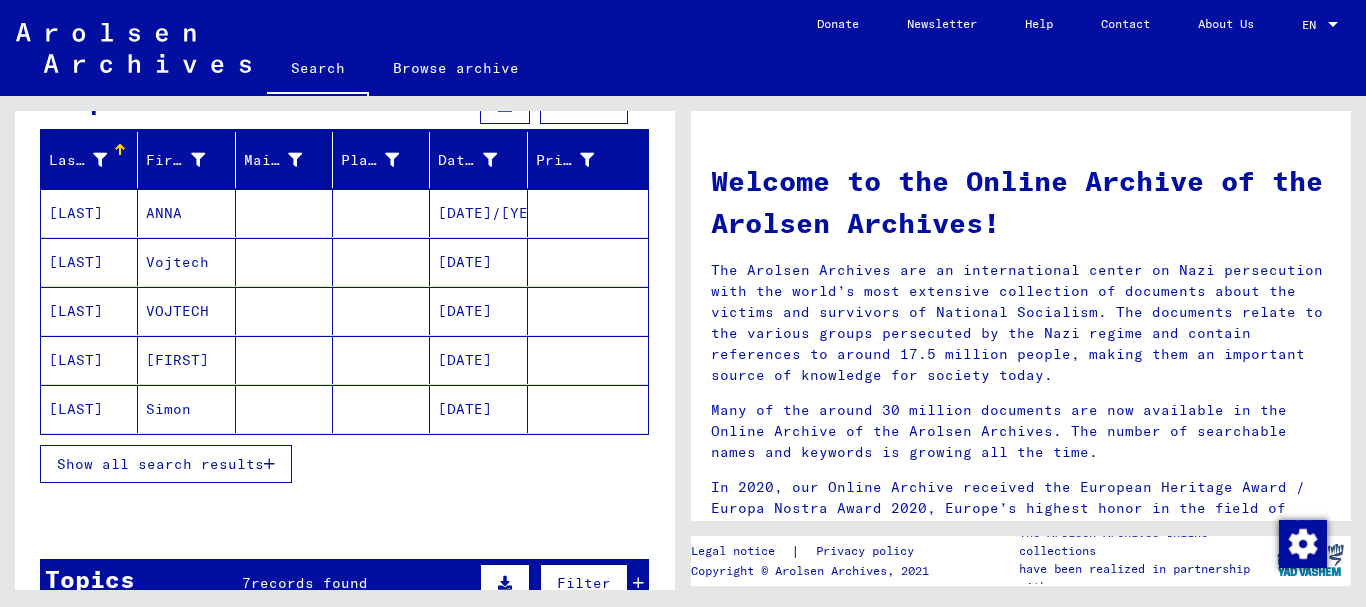 click on "Show all search results" at bounding box center (166, 464) 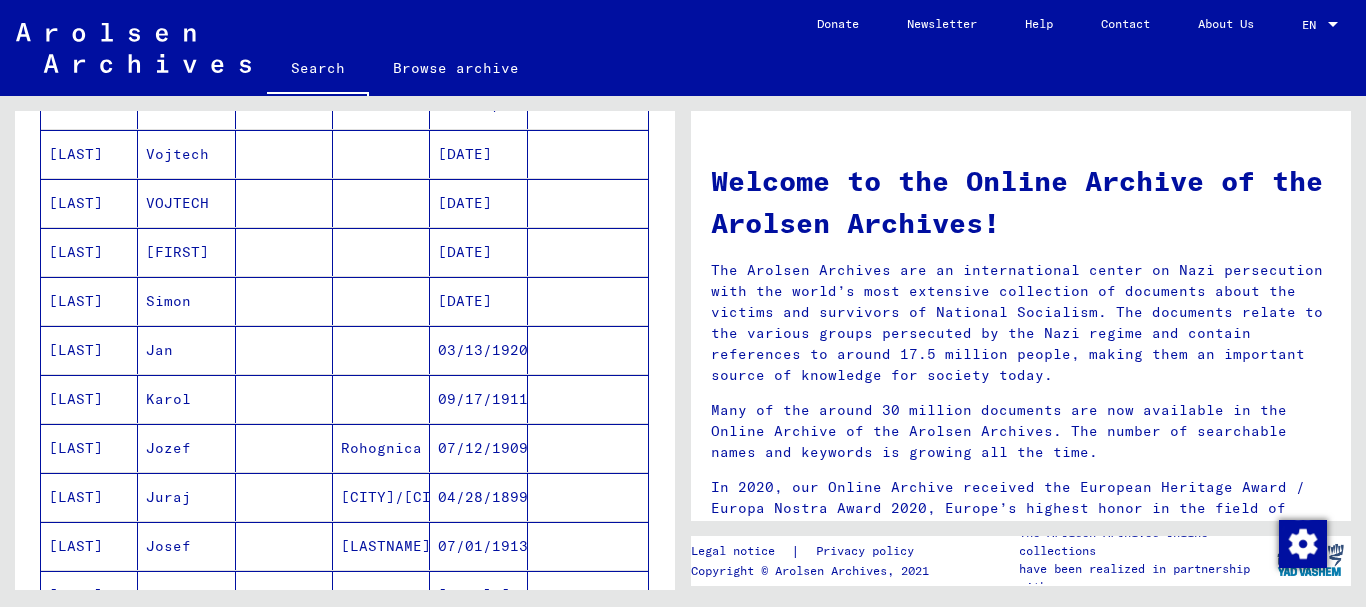 scroll, scrollTop: 0, scrollLeft: 0, axis: both 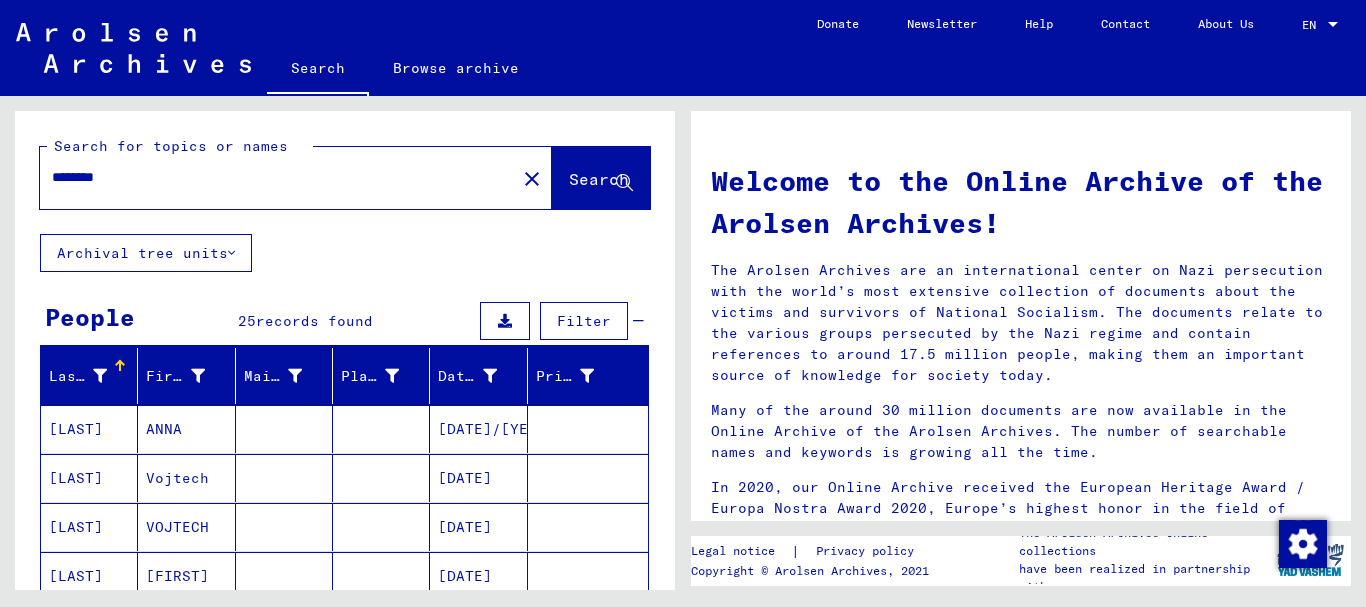 click on "********" at bounding box center [272, 177] 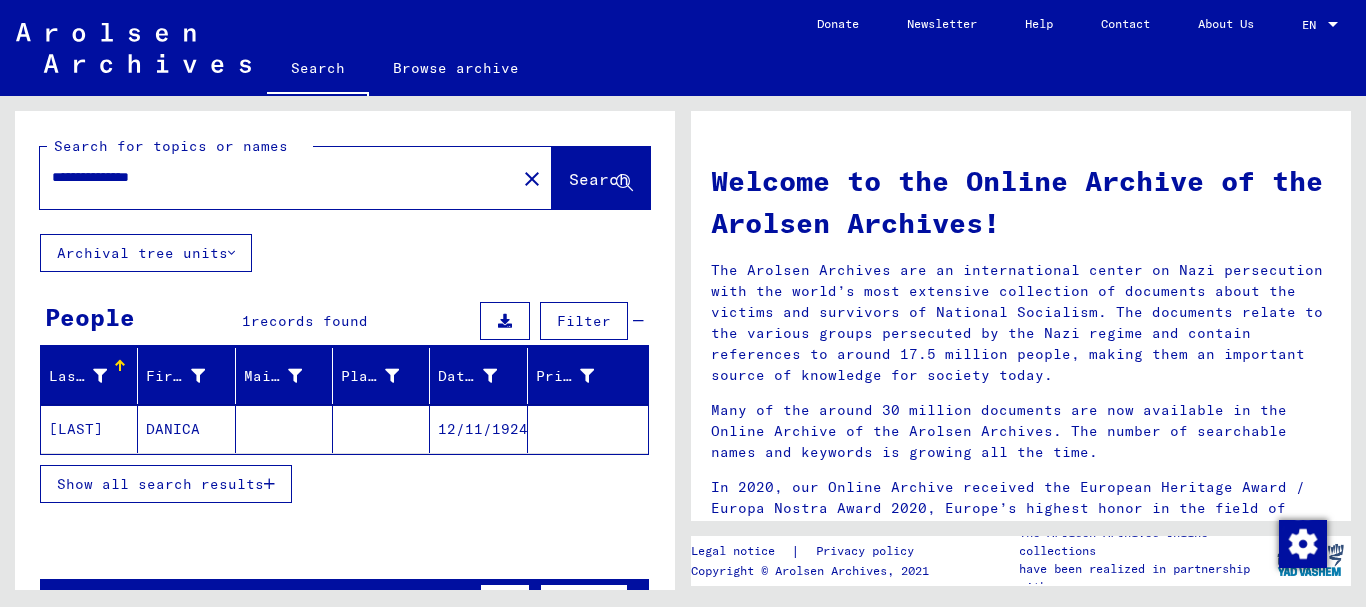 click on "[LAST]" 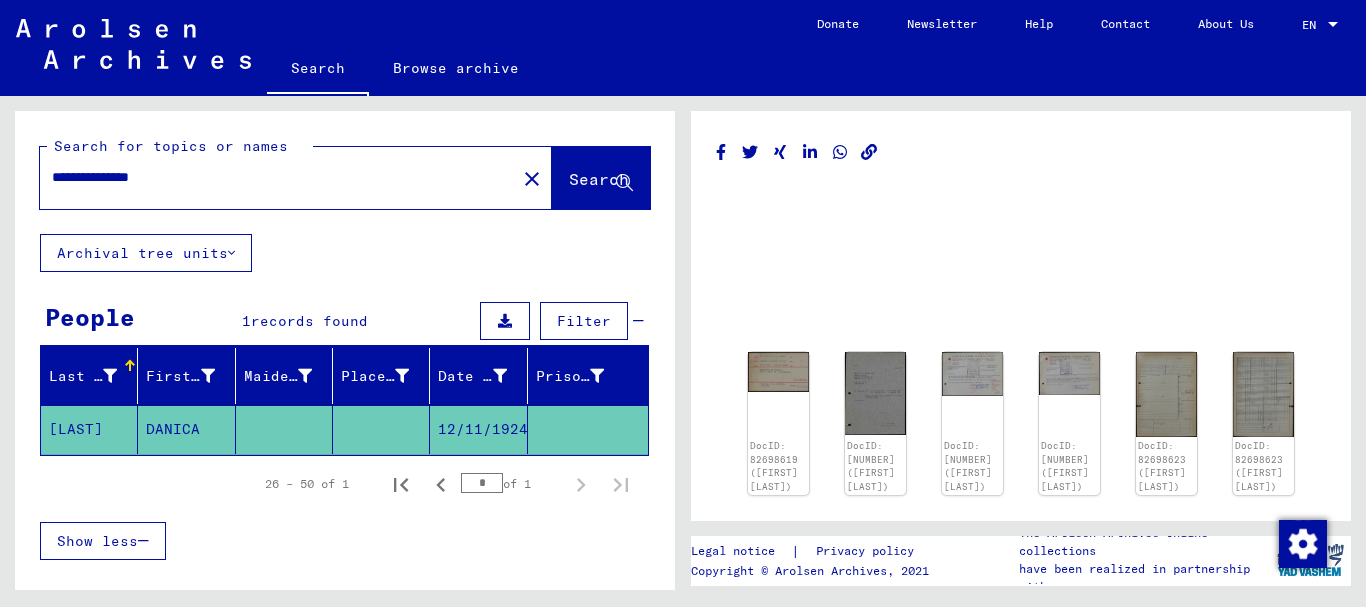 scroll, scrollTop: 91, scrollLeft: 0, axis: vertical 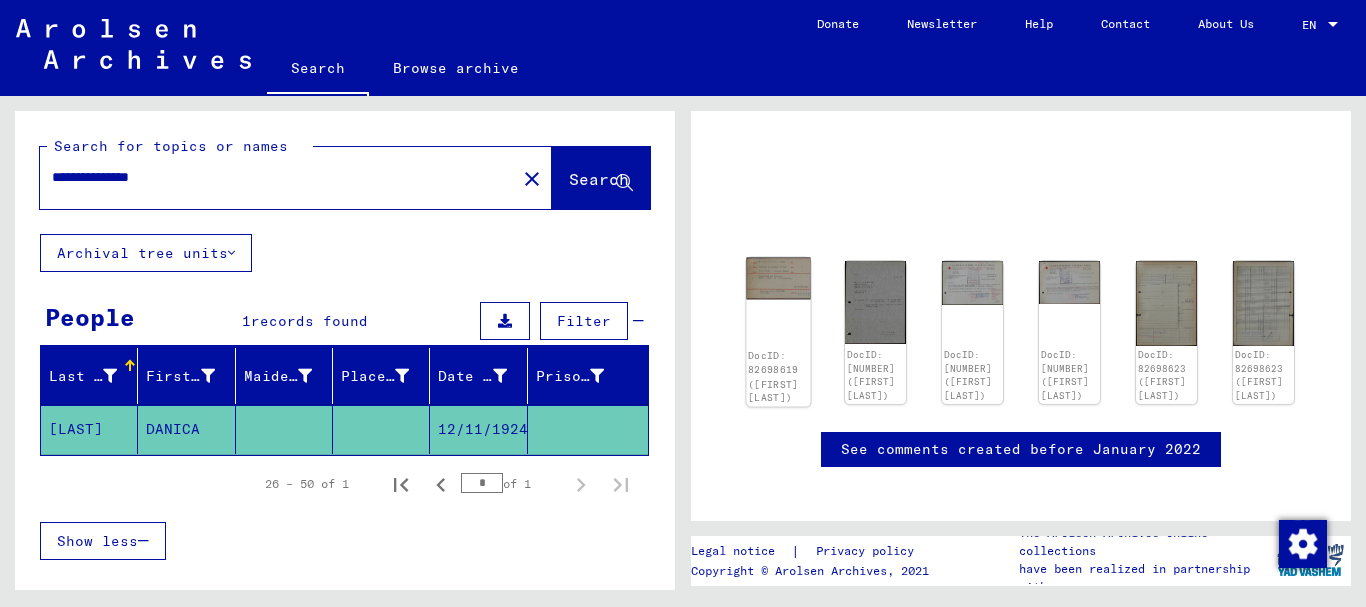 click 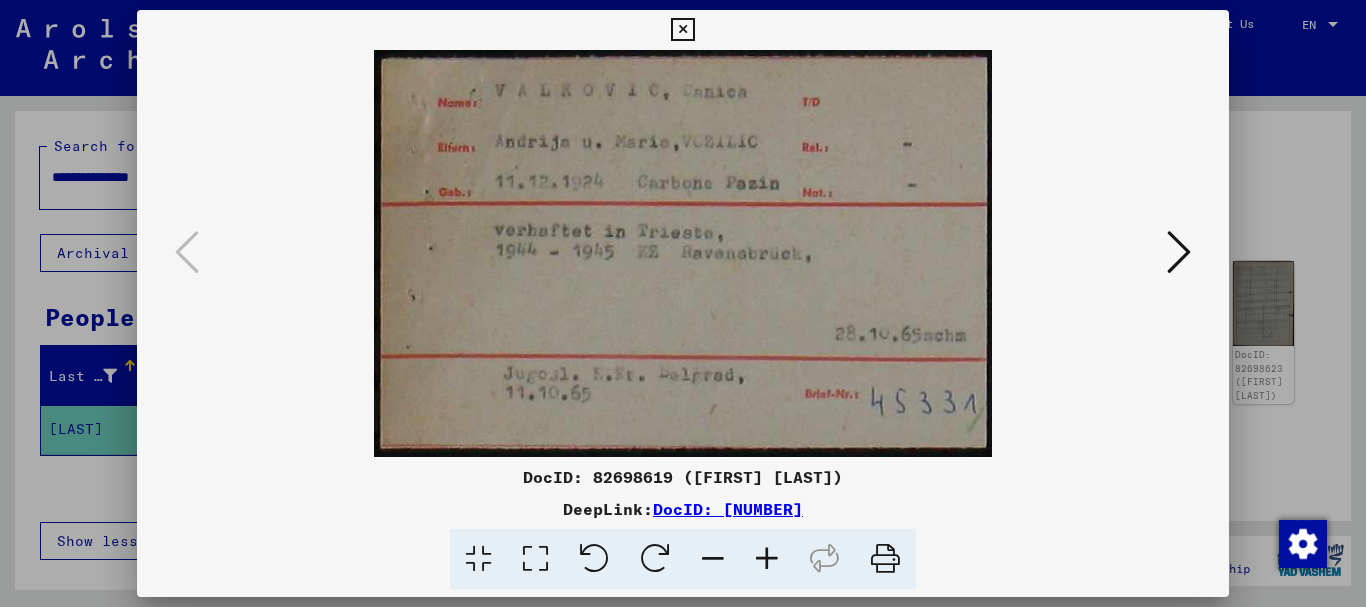click at bounding box center (767, 559) 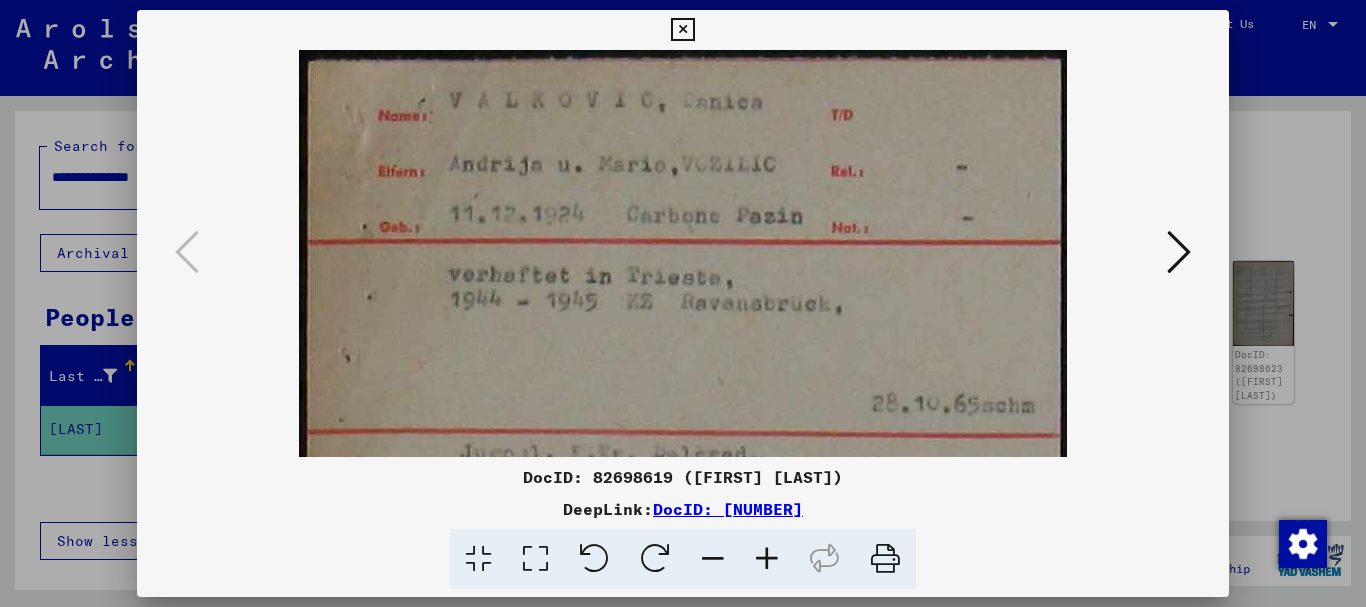 click at bounding box center [767, 559] 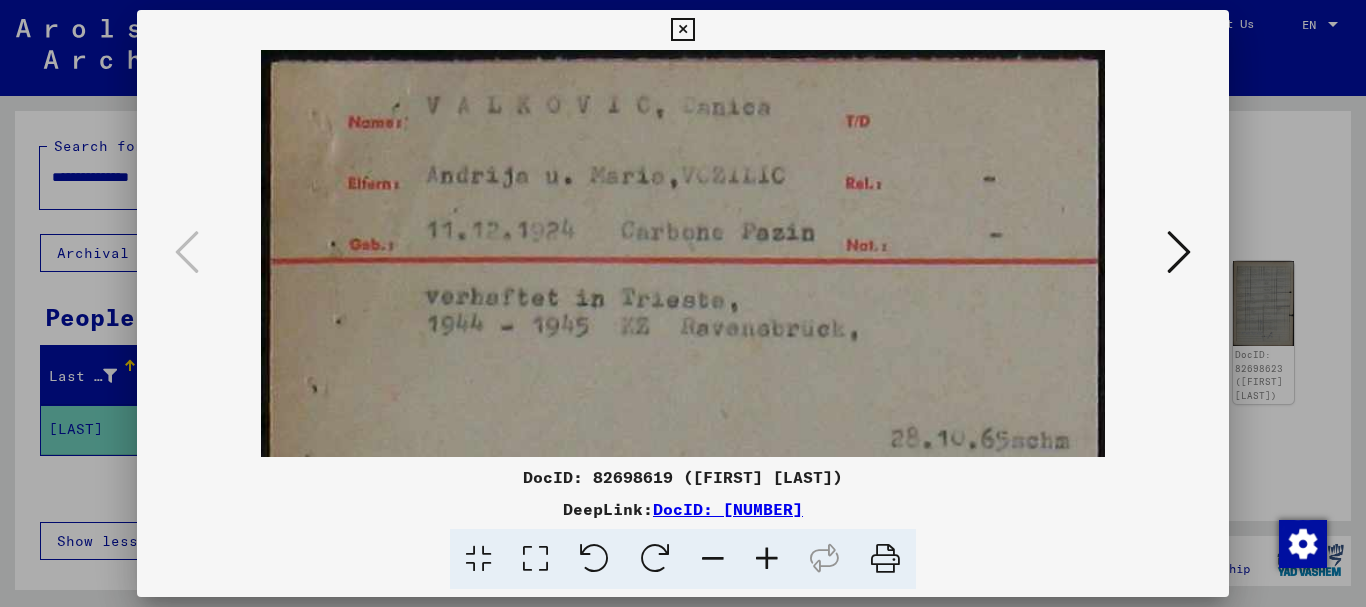 click at bounding box center (767, 559) 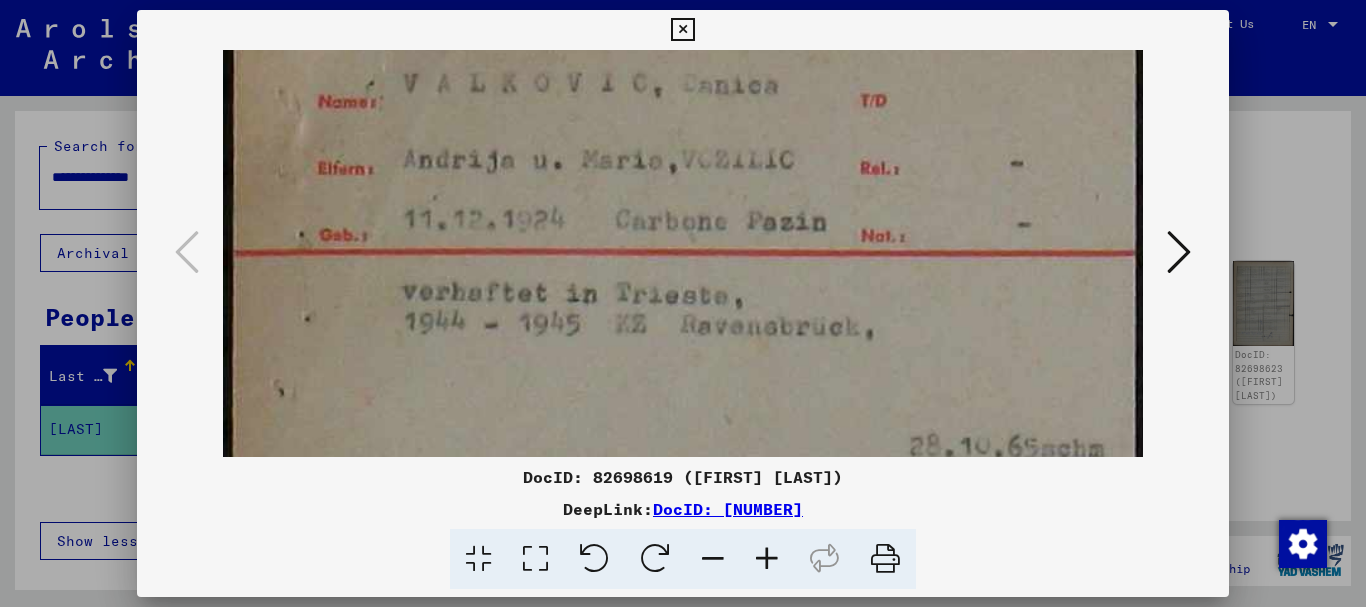 drag, startPoint x: 671, startPoint y: 376, endPoint x: 682, endPoint y: 337, distance: 40.5216 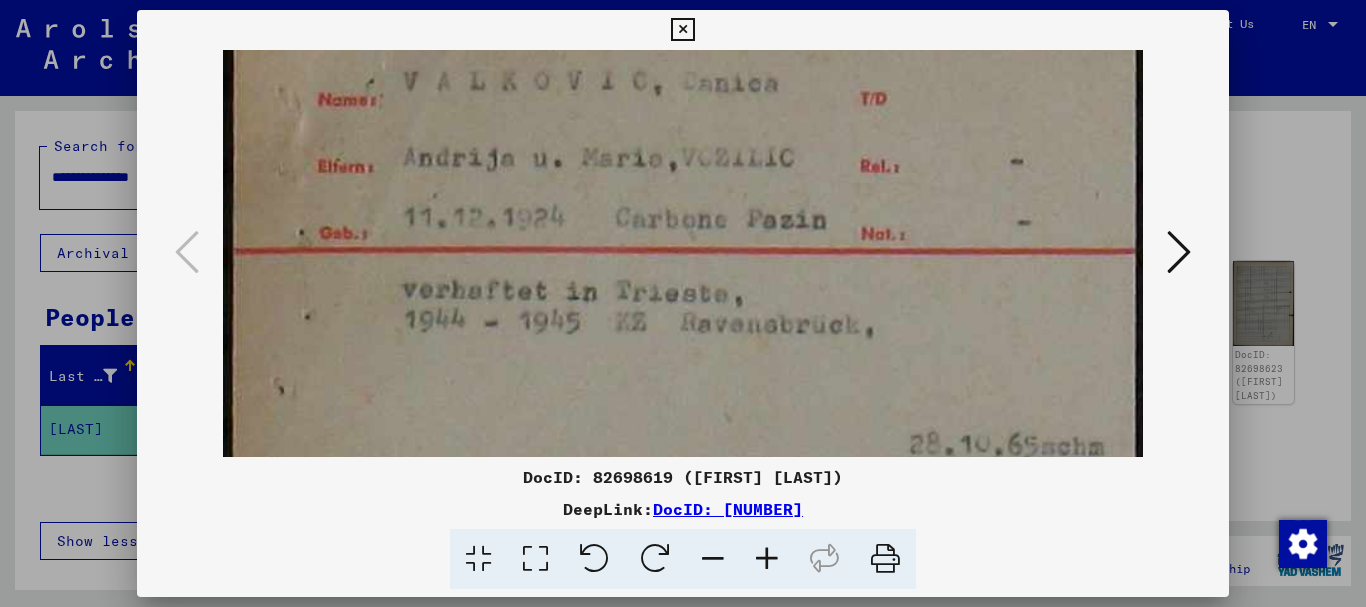 click at bounding box center [1179, 252] 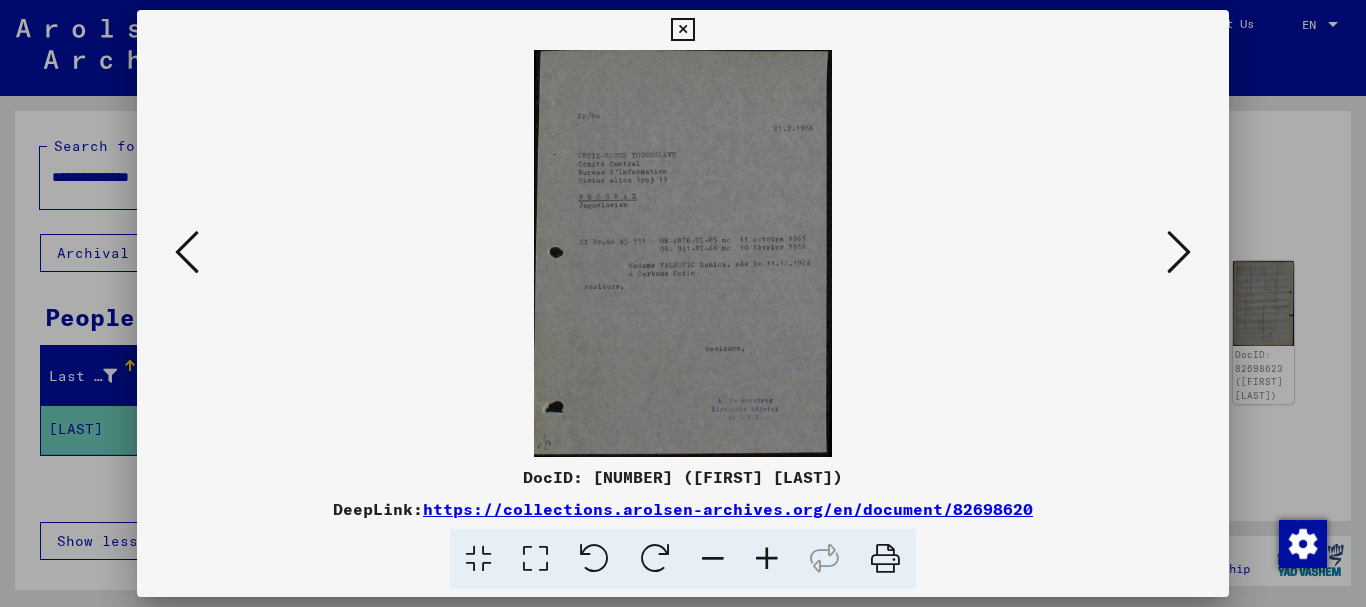 click at bounding box center (767, 559) 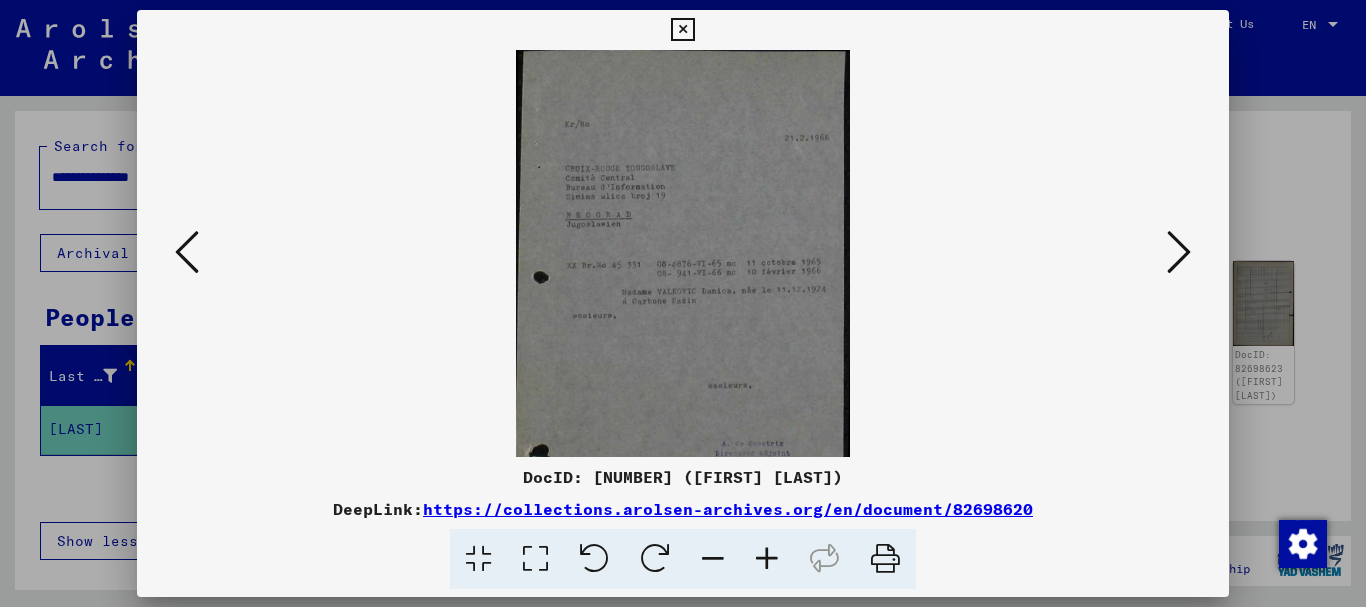 click at bounding box center (767, 559) 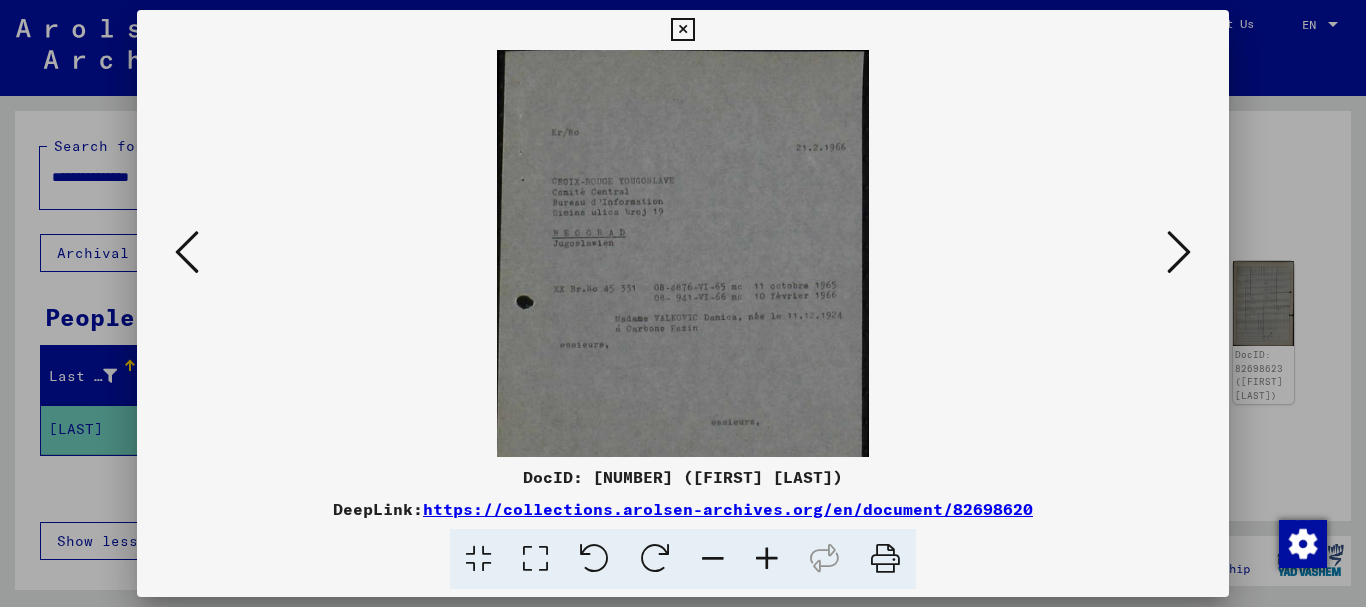 click at bounding box center [767, 559] 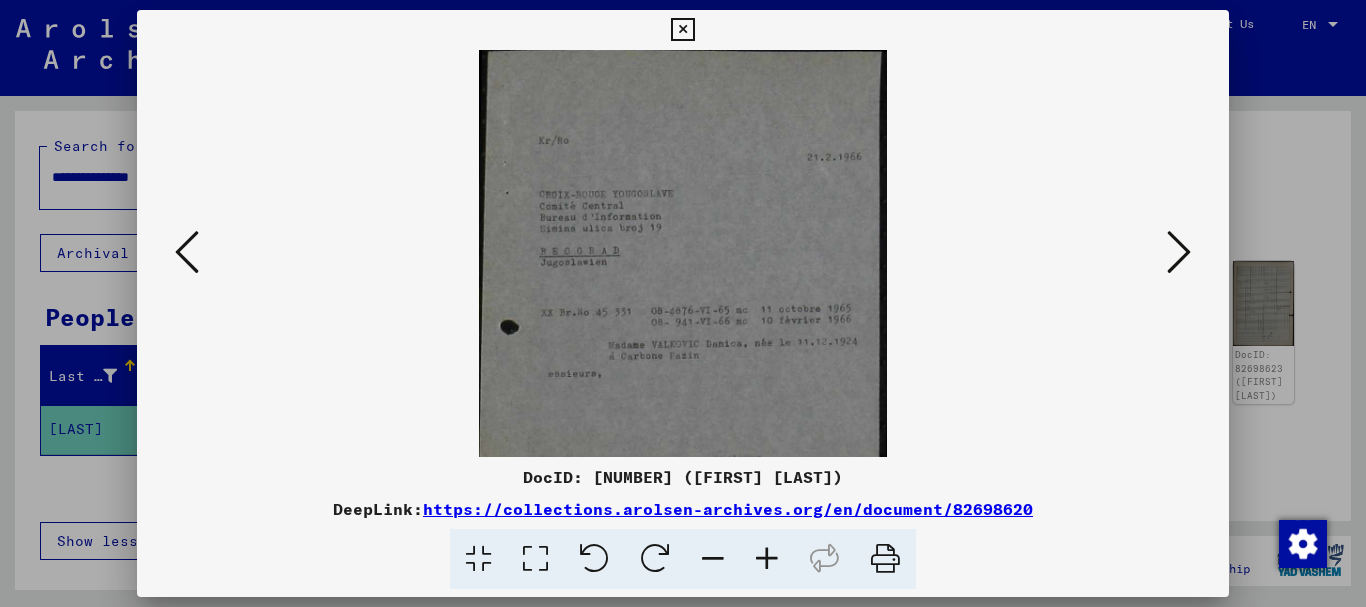 click at bounding box center [767, 559] 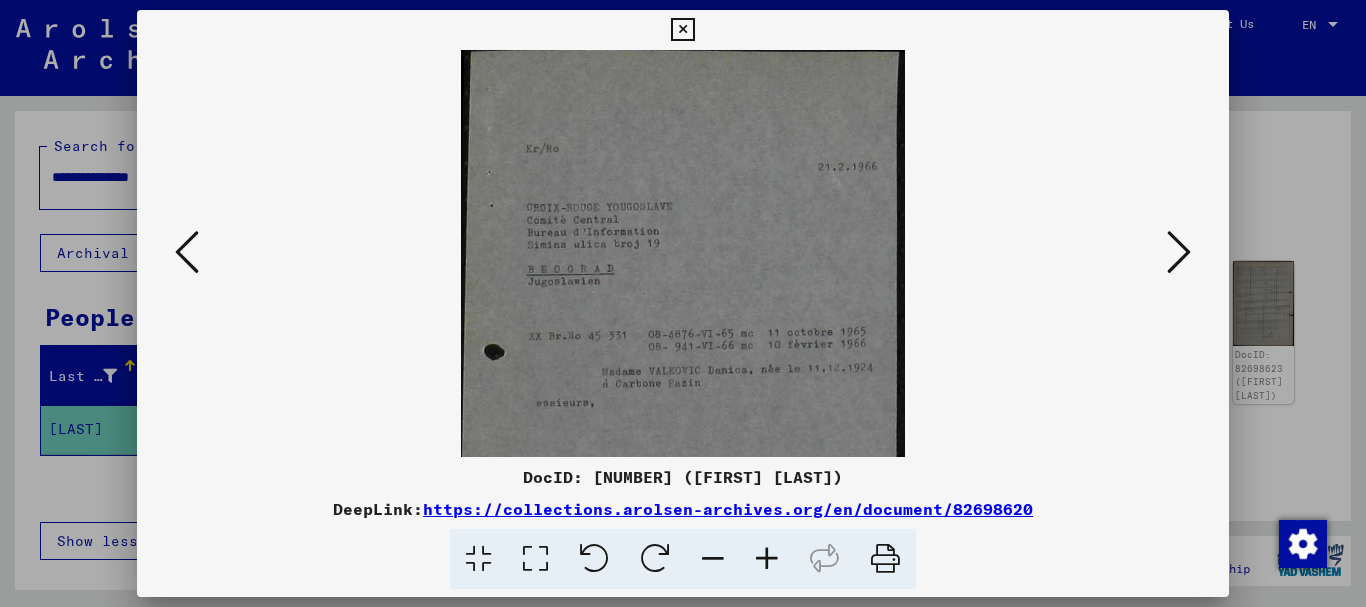 click at bounding box center (767, 559) 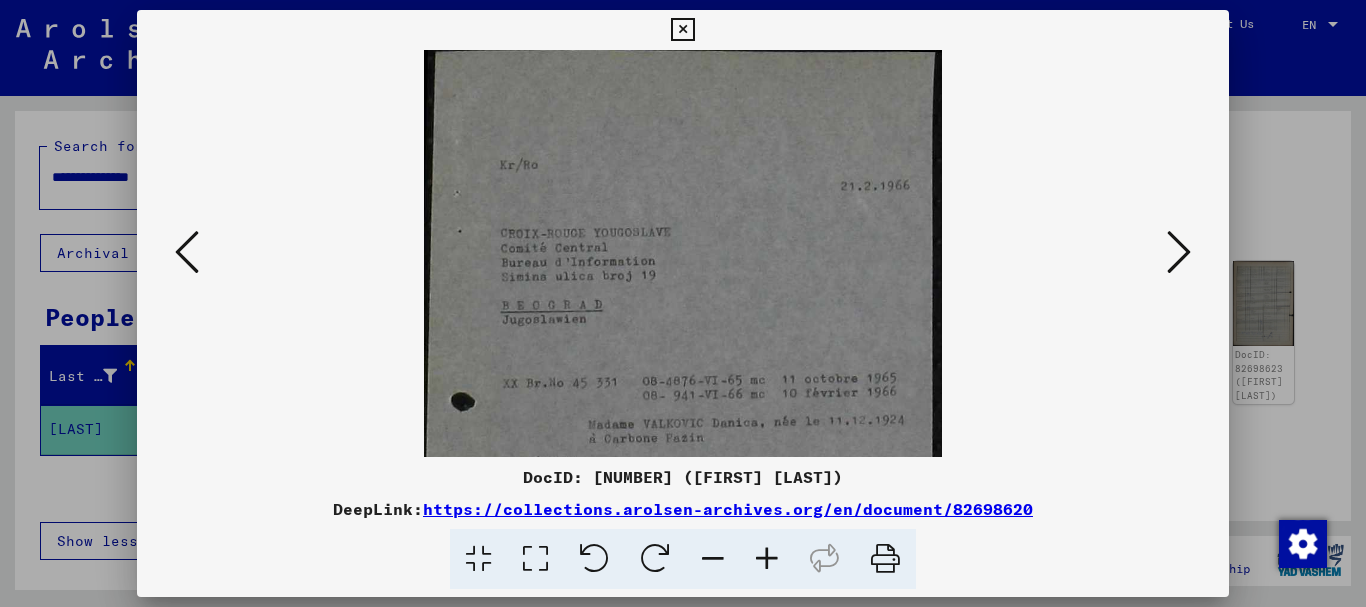 click at bounding box center [767, 559] 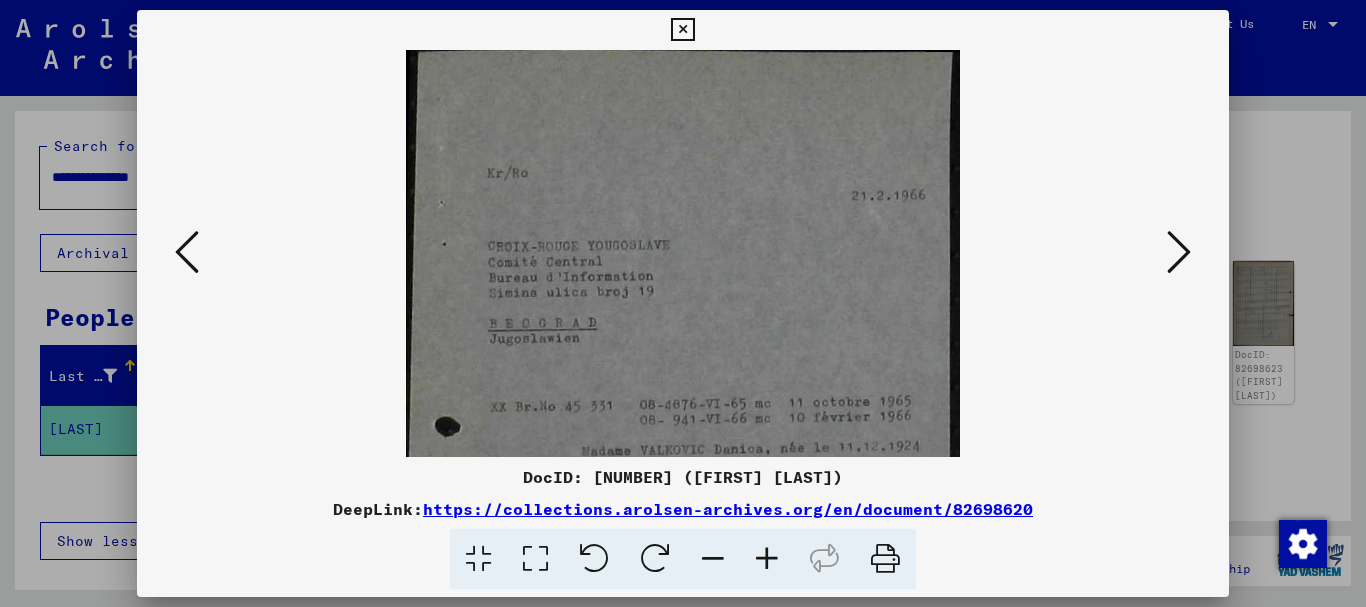 click at bounding box center [767, 559] 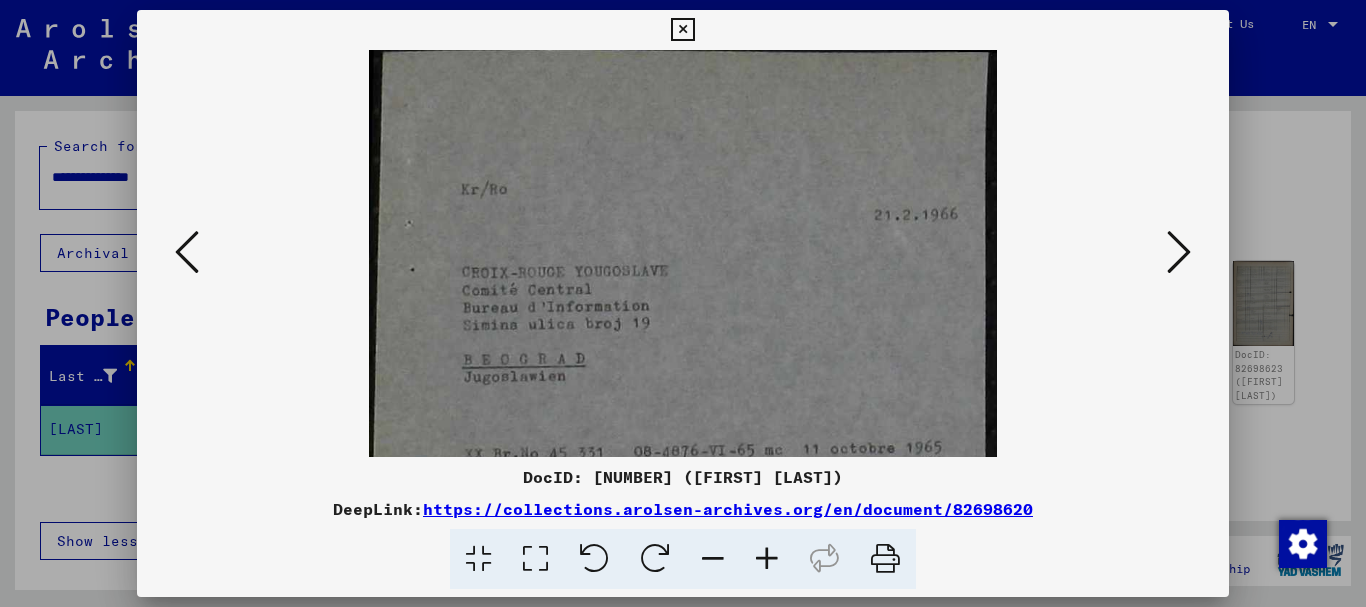 click at bounding box center [767, 559] 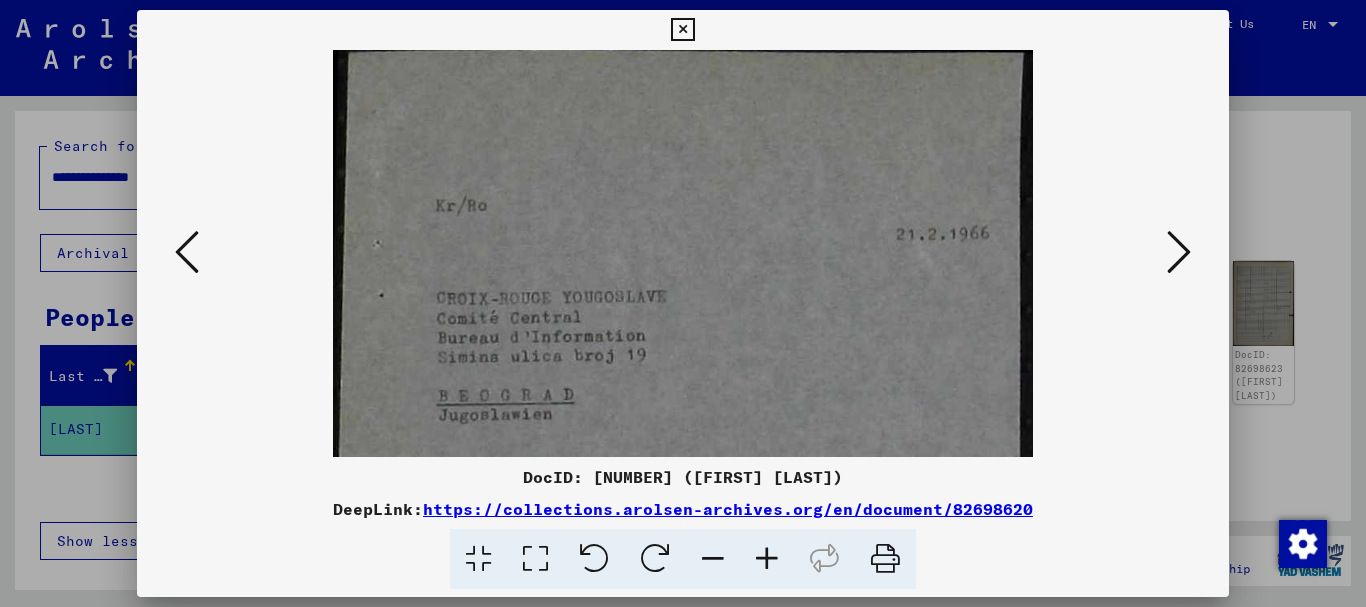drag, startPoint x: 730, startPoint y: 352, endPoint x: 696, endPoint y: 129, distance: 225.57704 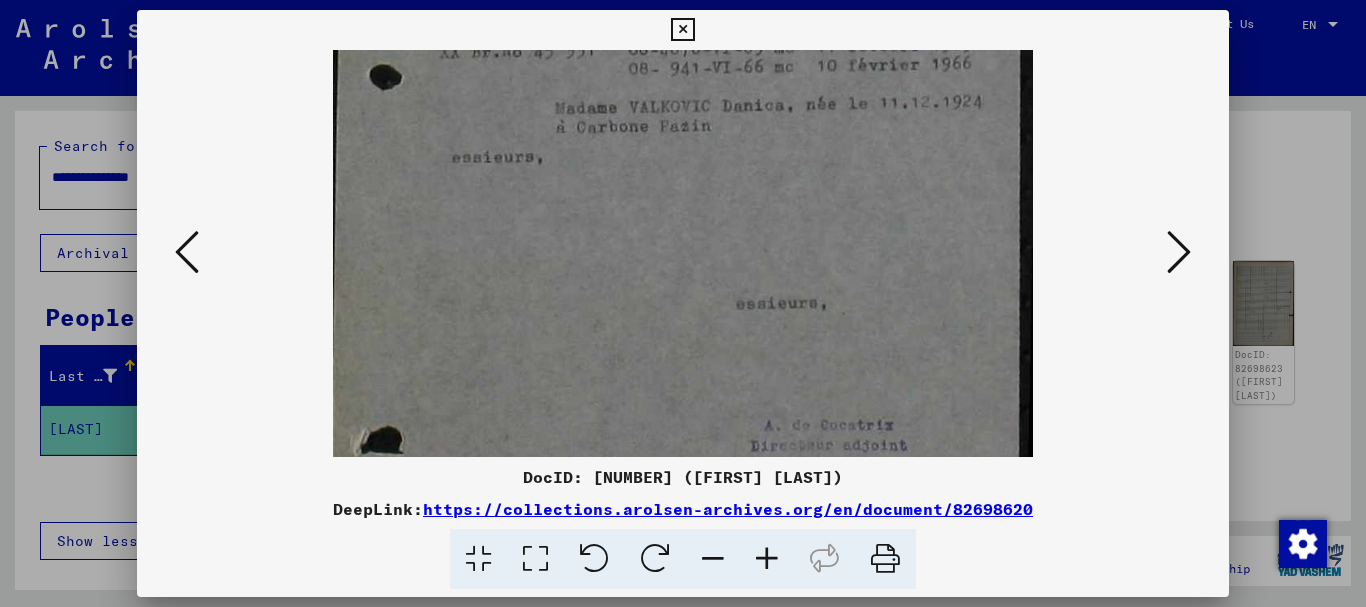 drag, startPoint x: 723, startPoint y: 322, endPoint x: 723, endPoint y: 156, distance: 166 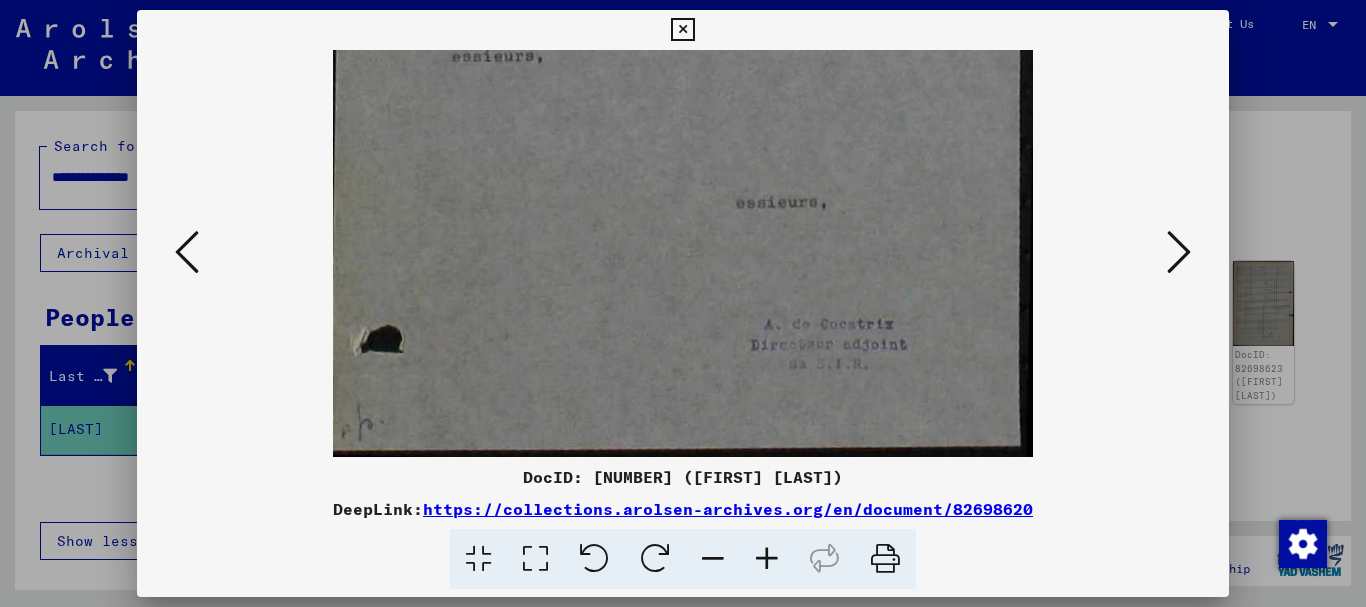drag, startPoint x: 765, startPoint y: 368, endPoint x: 736, endPoint y: 229, distance: 141.99295 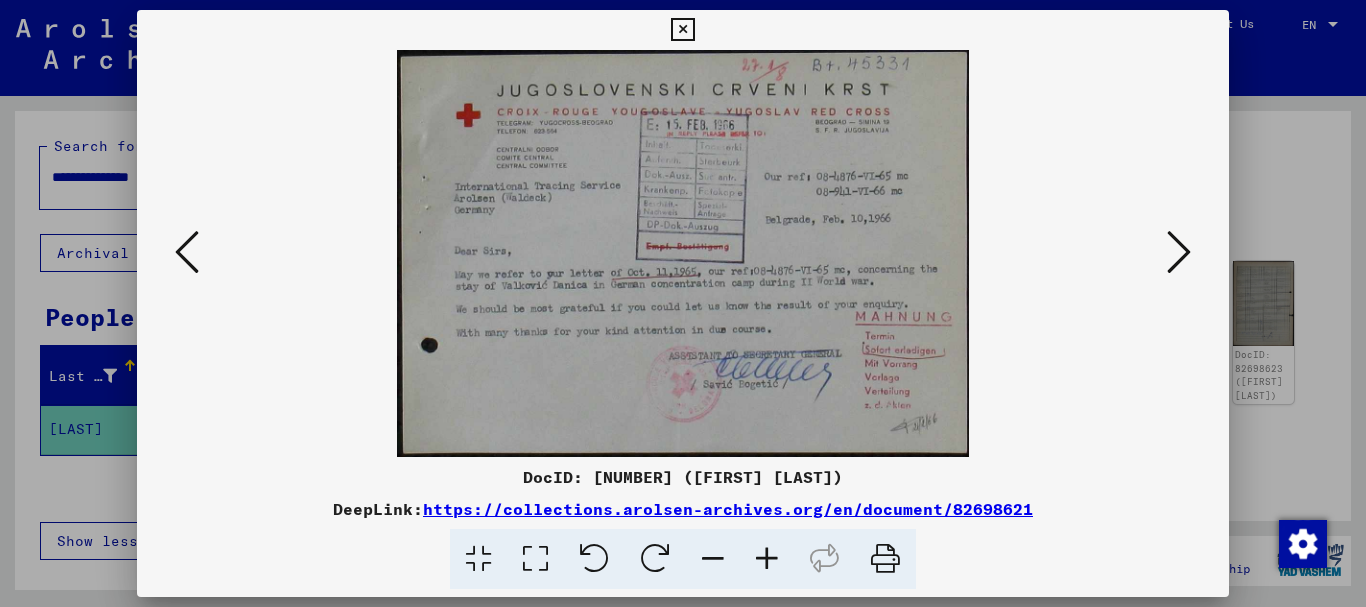 scroll, scrollTop: 0, scrollLeft: 0, axis: both 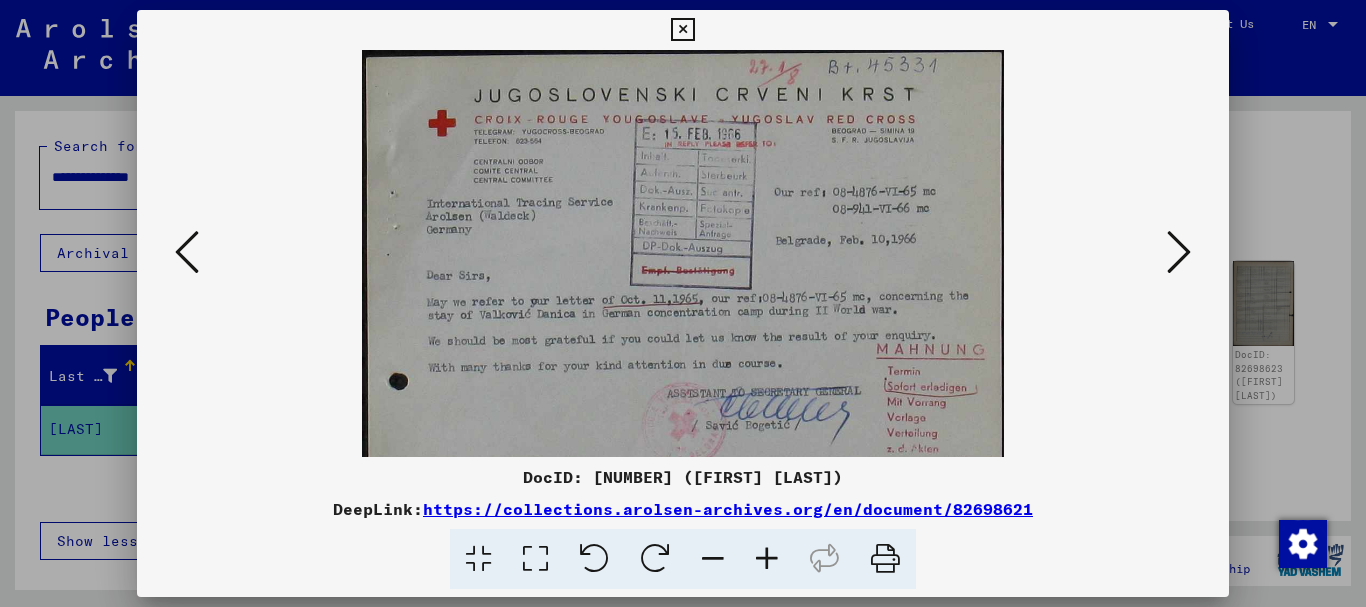 click at bounding box center [767, 559] 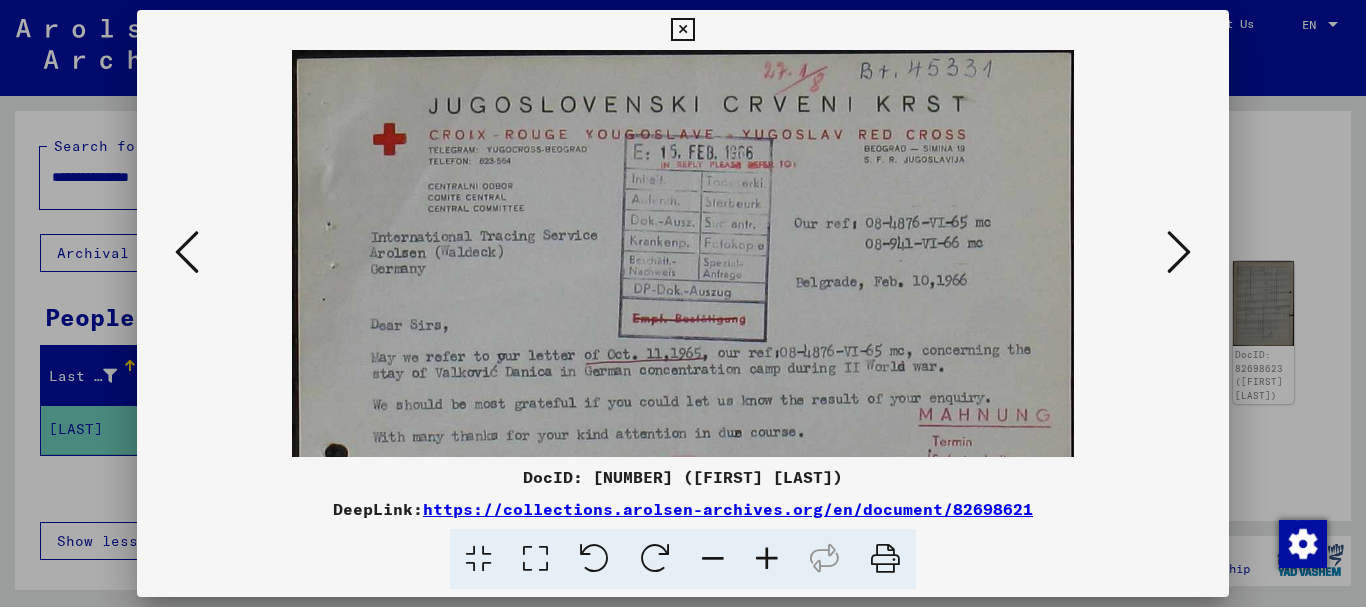 click at bounding box center (767, 559) 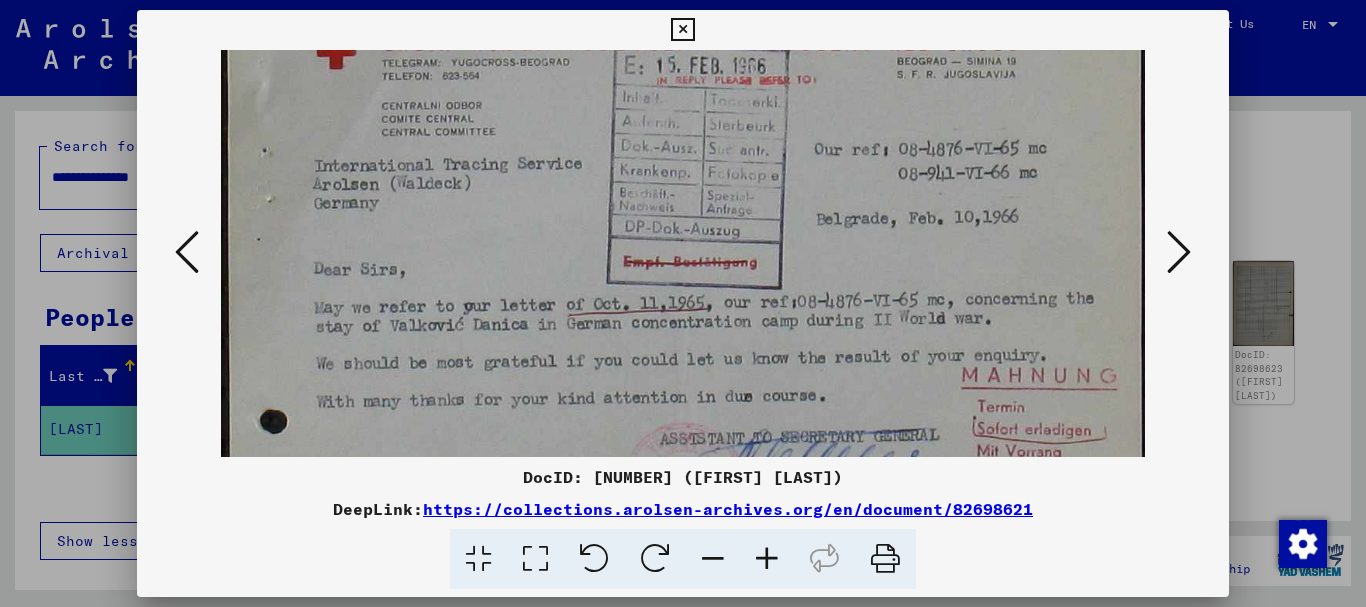 scroll, scrollTop: 127, scrollLeft: 0, axis: vertical 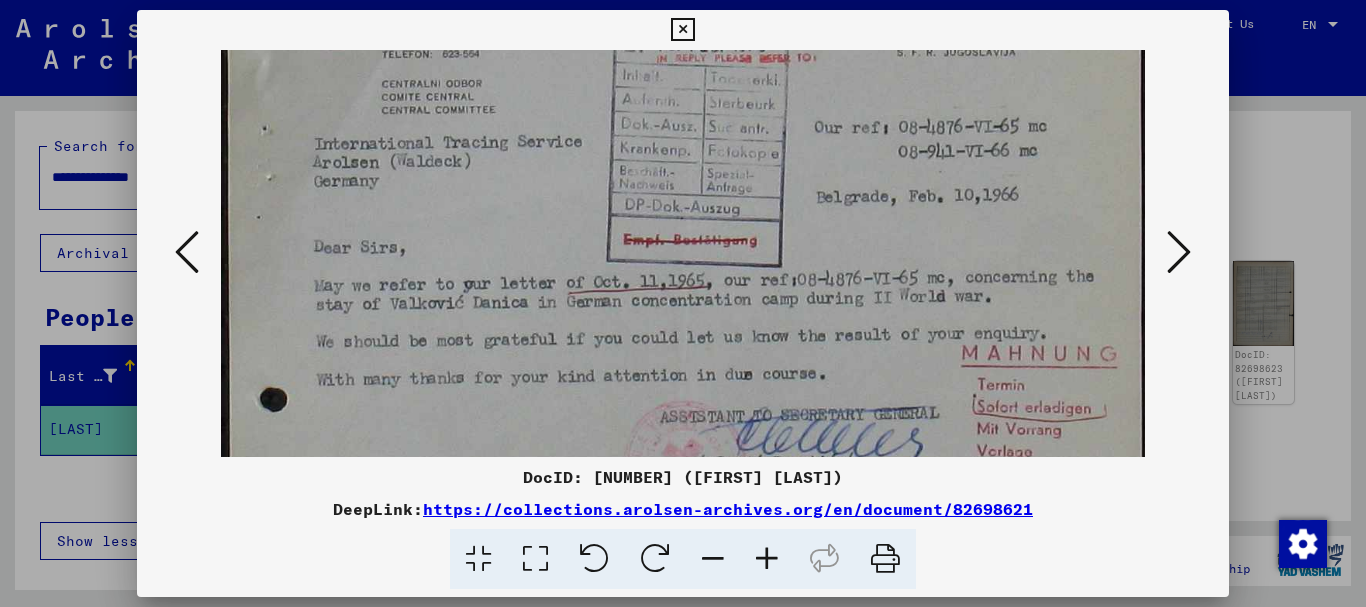 drag, startPoint x: 689, startPoint y: 291, endPoint x: 664, endPoint y: 164, distance: 129.43724 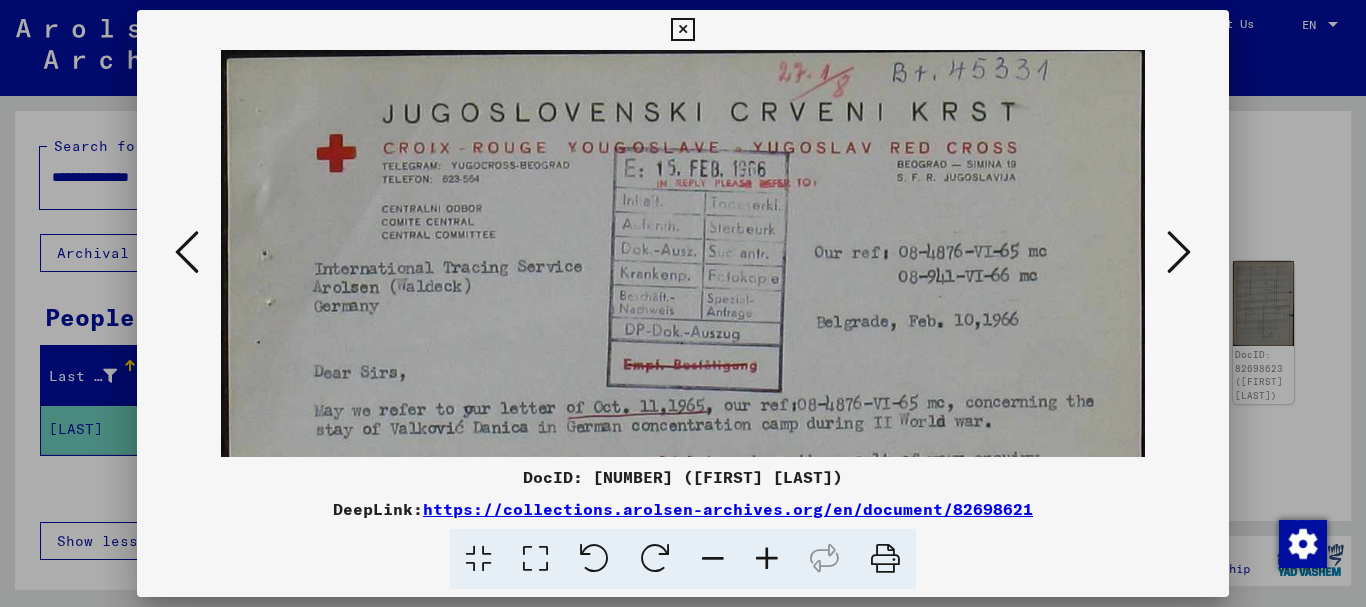 scroll, scrollTop: 0, scrollLeft: 0, axis: both 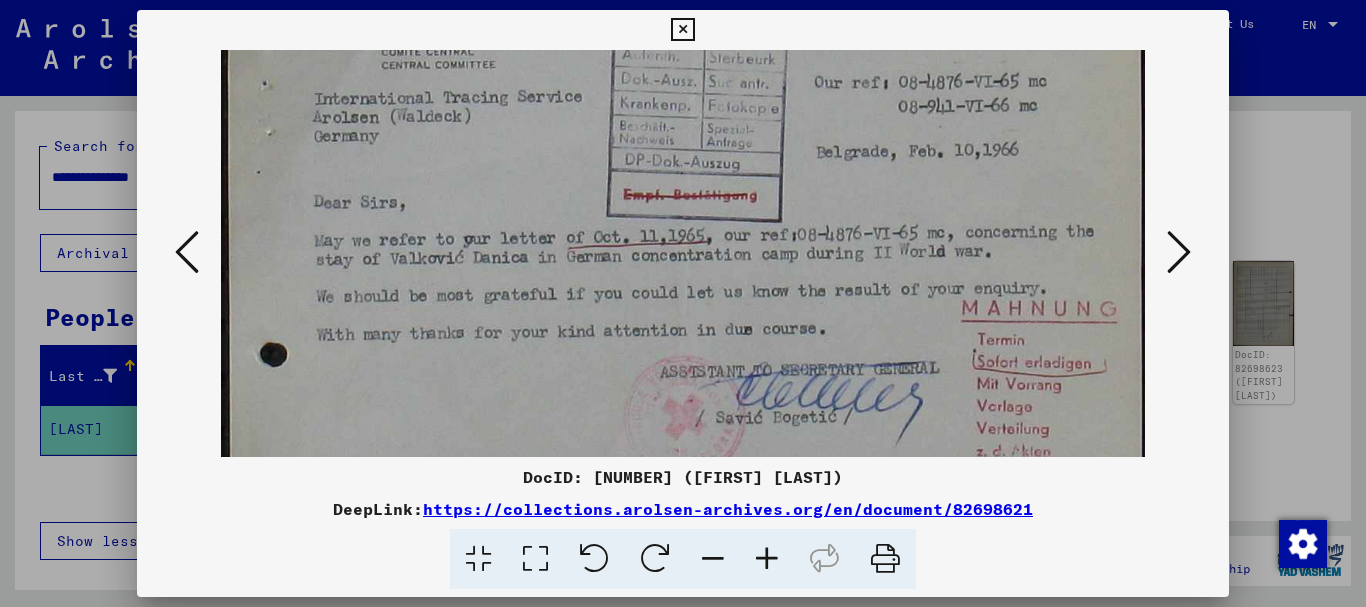 drag, startPoint x: 681, startPoint y: 247, endPoint x: 665, endPoint y: 173, distance: 75.70998 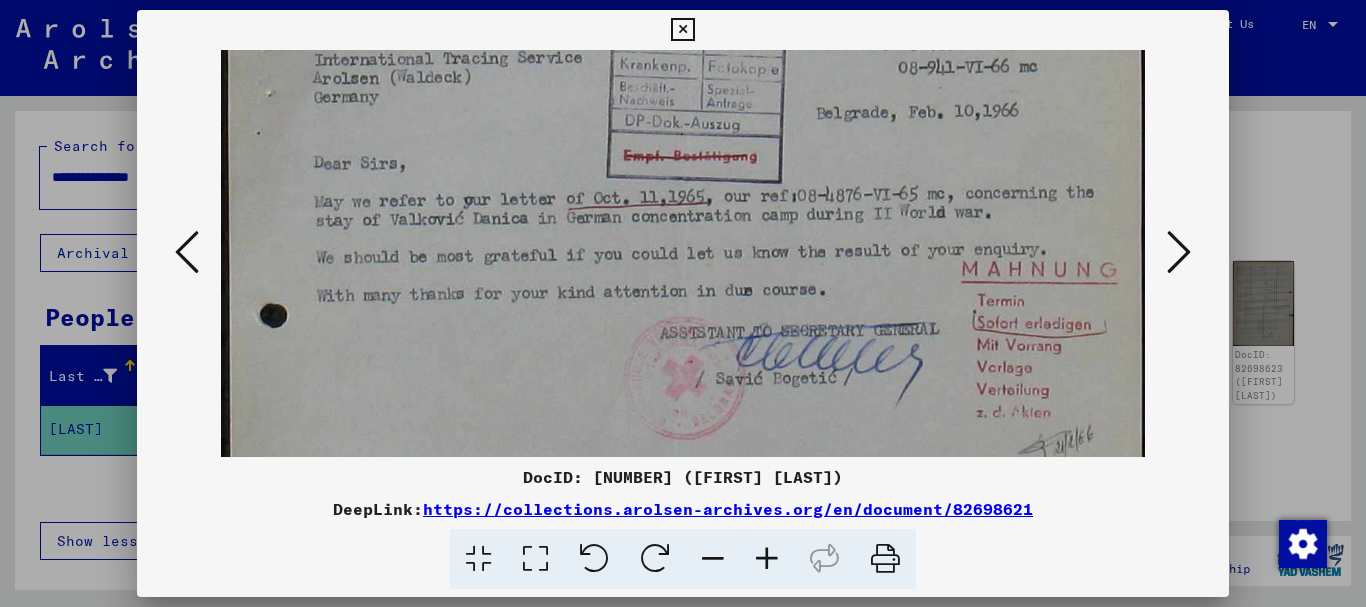 click at bounding box center [1179, 252] 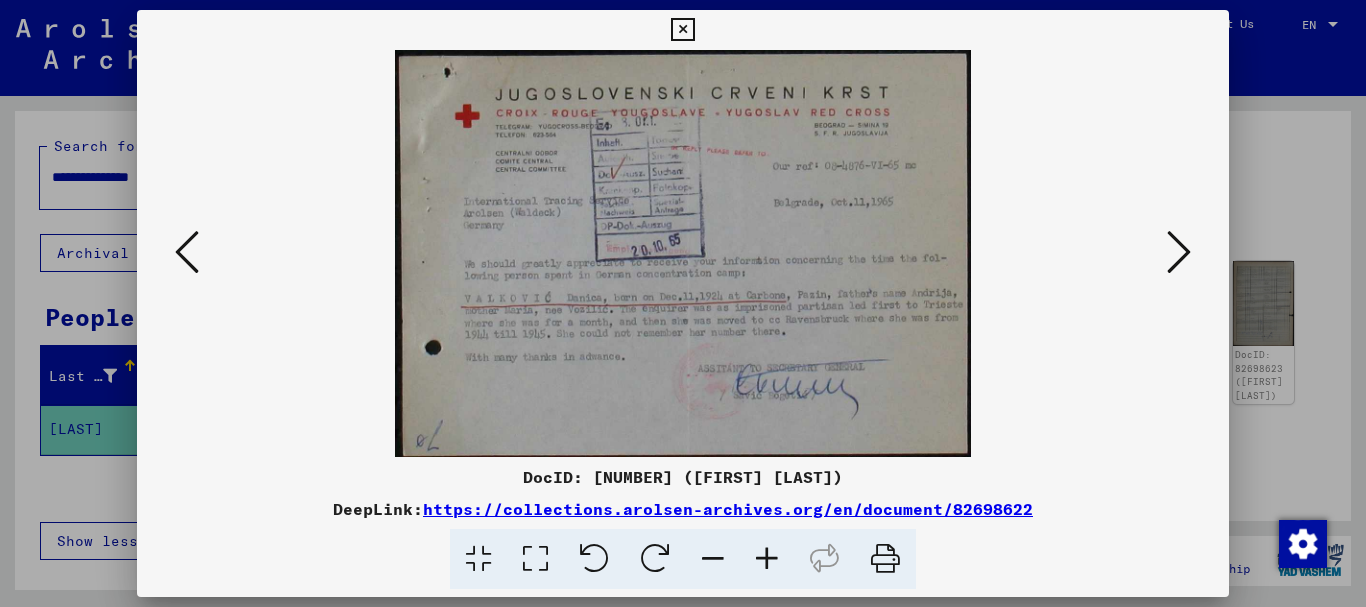 scroll, scrollTop: 0, scrollLeft: 0, axis: both 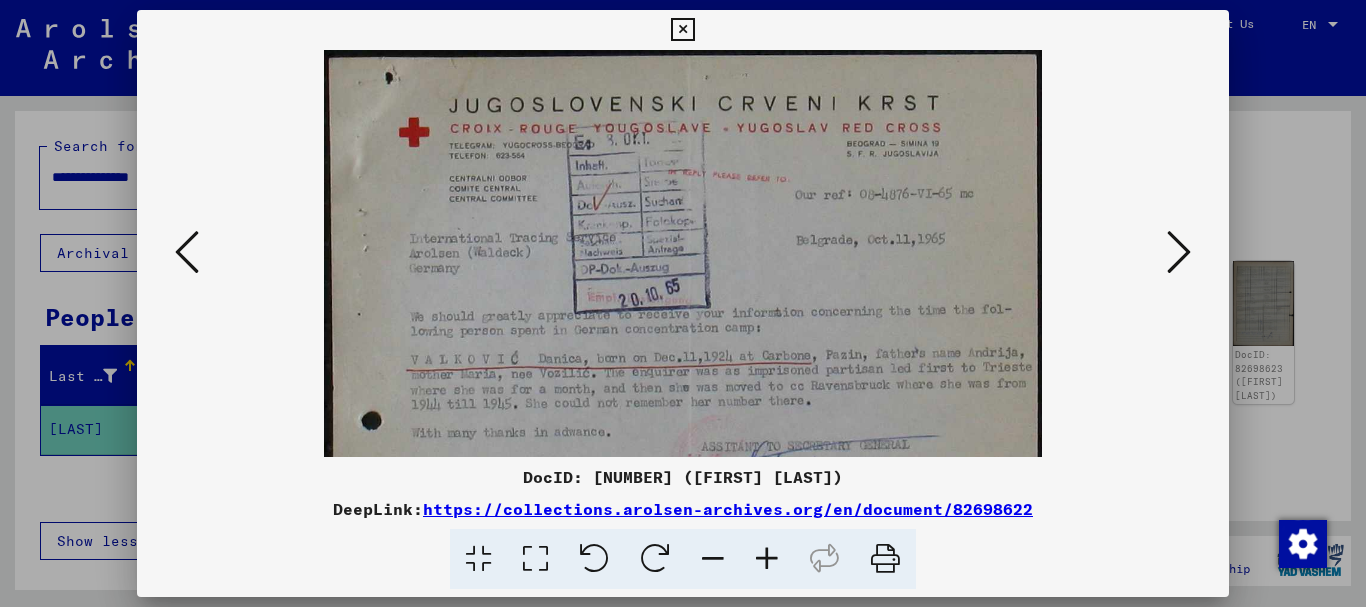click at bounding box center (767, 559) 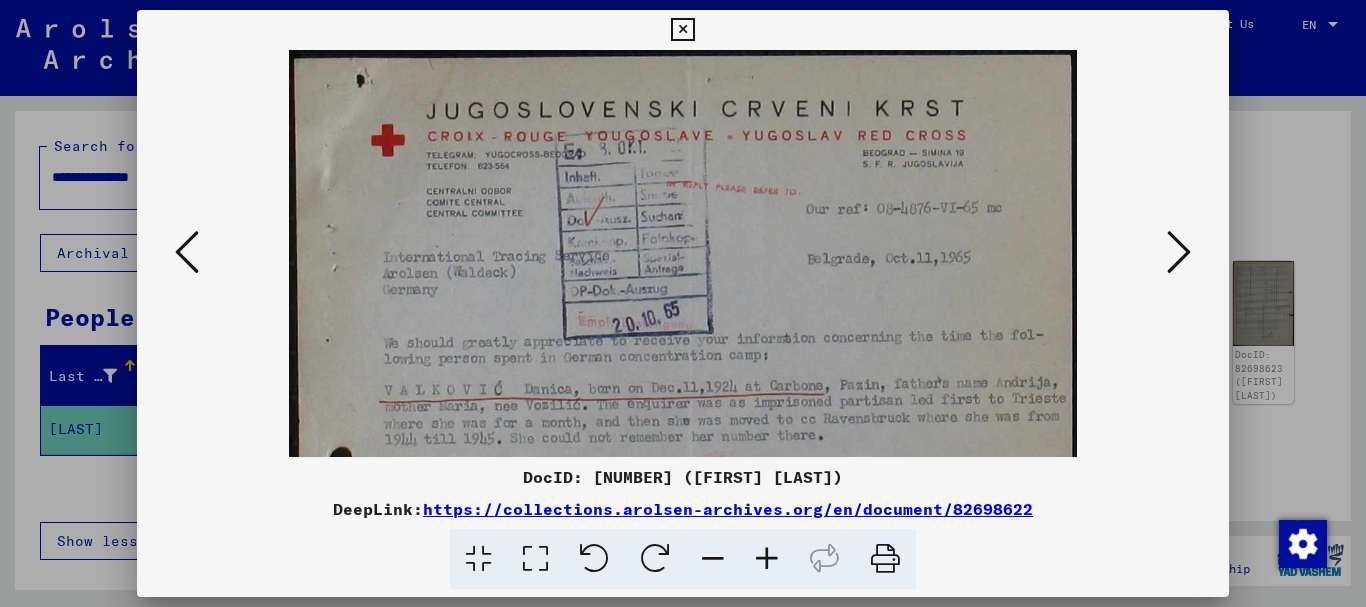 click at bounding box center [767, 559] 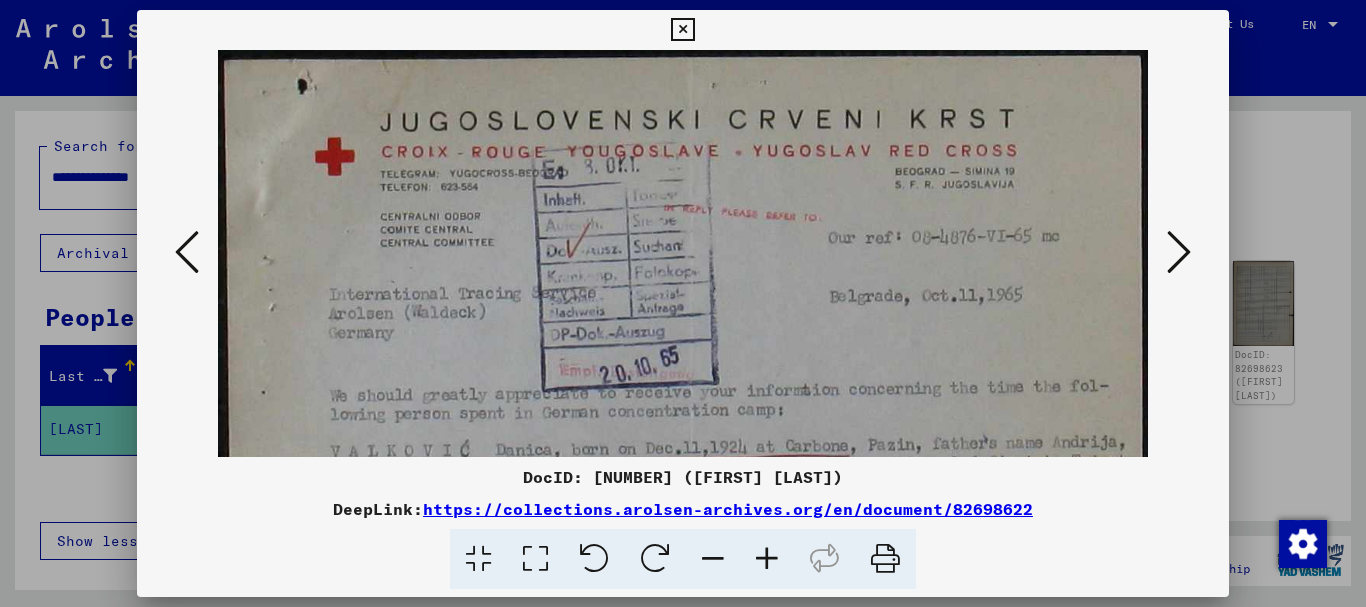 click at bounding box center (767, 559) 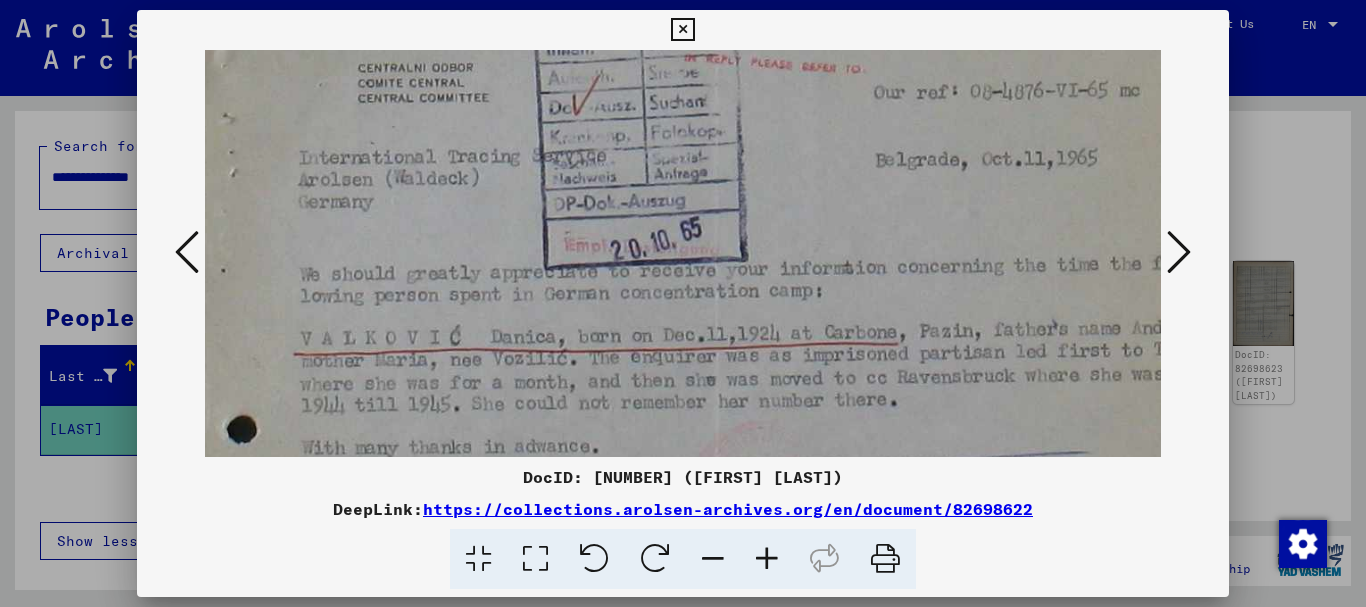 drag, startPoint x: 612, startPoint y: 203, endPoint x: 599, endPoint y: 142, distance: 62.369865 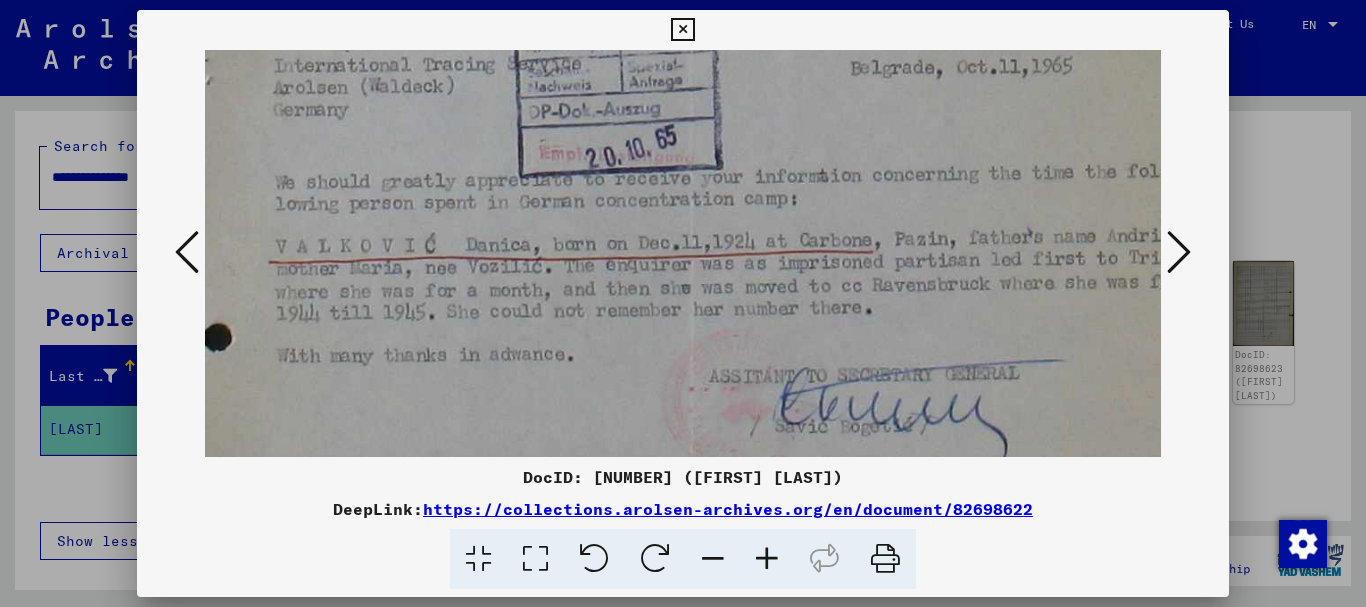 scroll, scrollTop: 267, scrollLeft: 60, axis: both 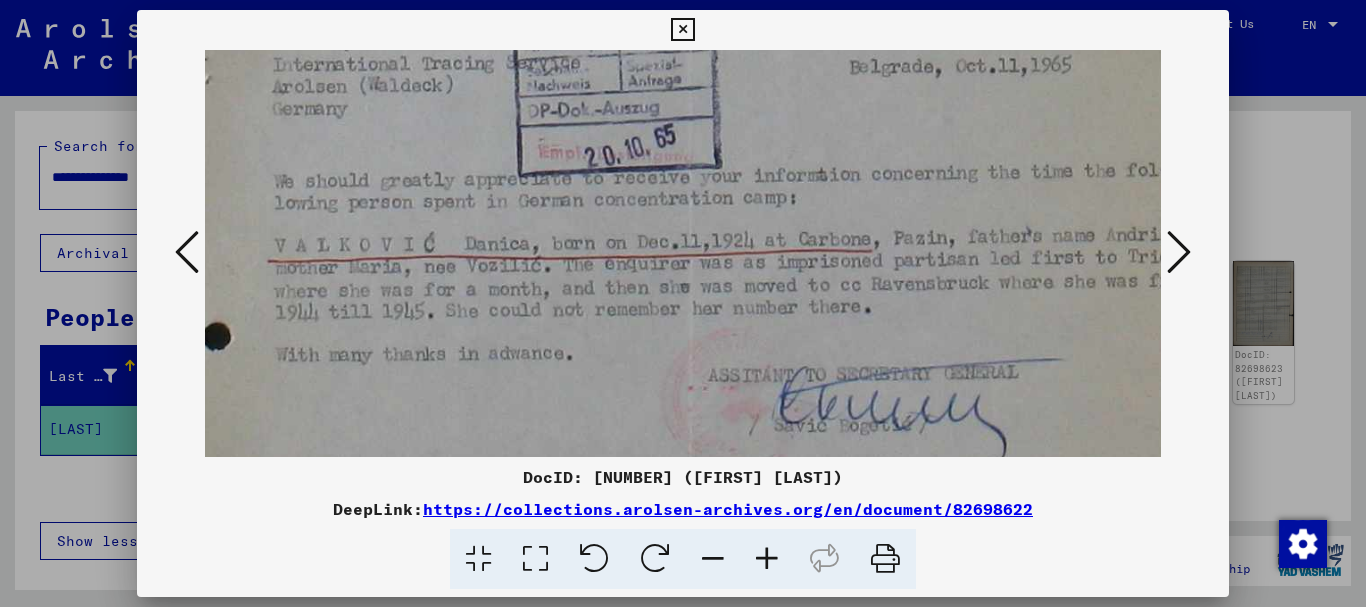 drag, startPoint x: 587, startPoint y: 384, endPoint x: 568, endPoint y: 330, distance: 57.245087 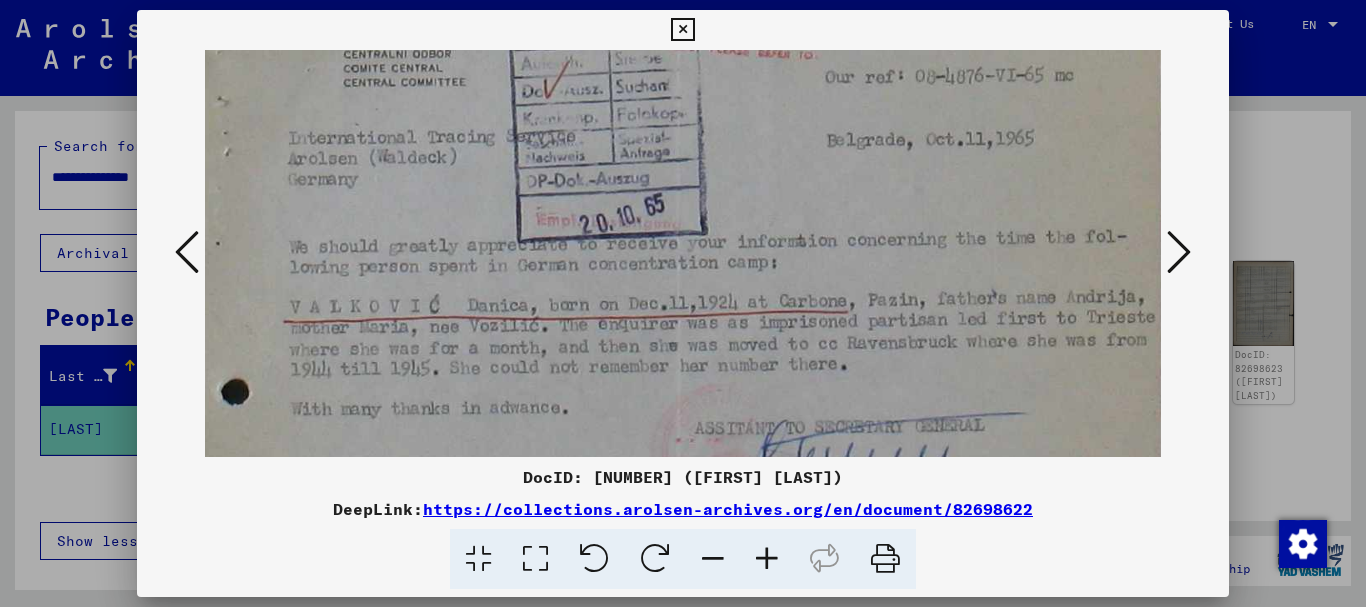 scroll, scrollTop: 174, scrollLeft: 36, axis: both 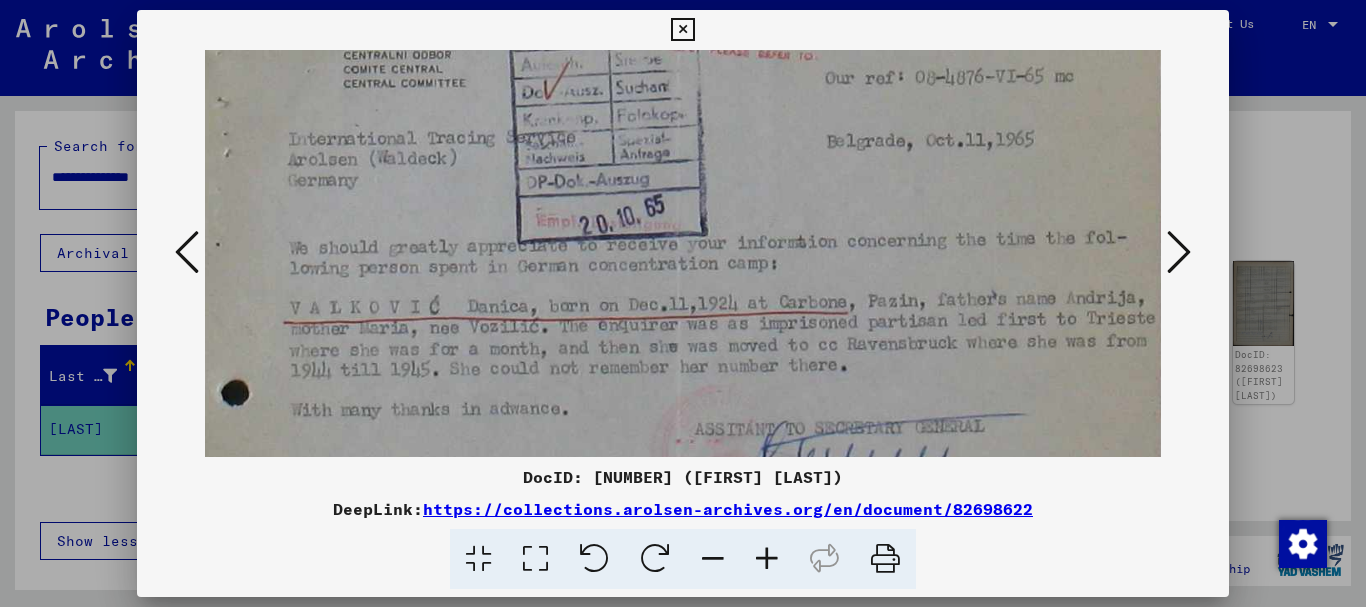 drag, startPoint x: 1029, startPoint y: 253, endPoint x: 974, endPoint y: 346, distance: 108.04629 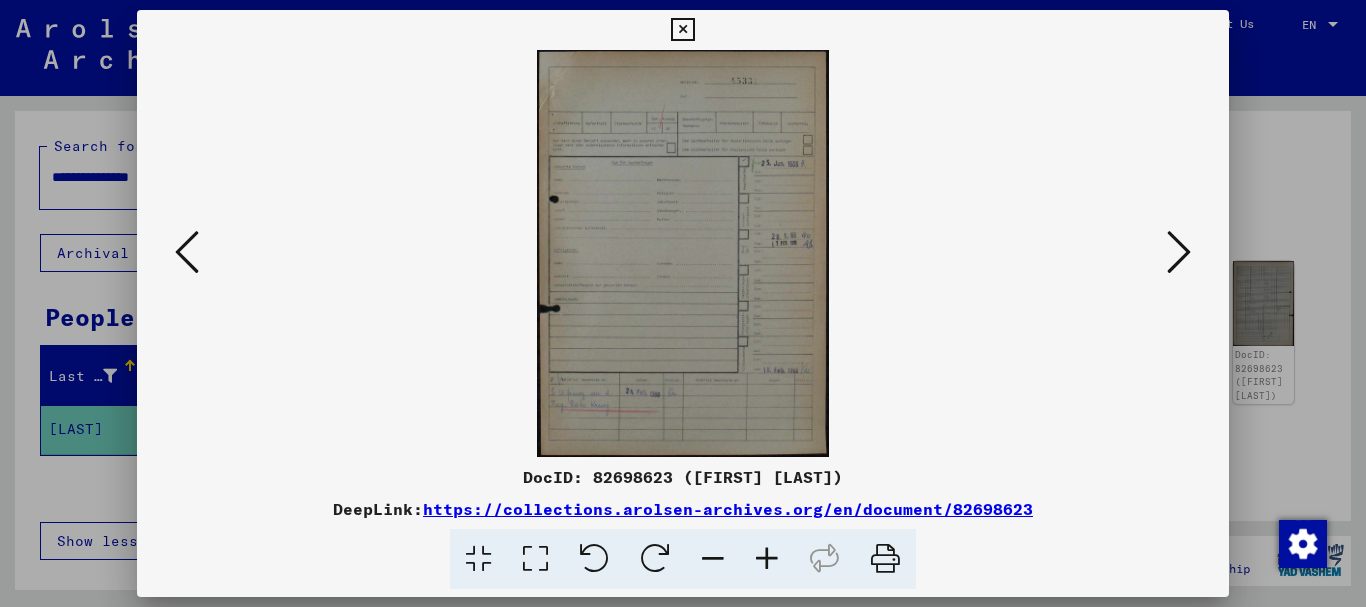 scroll, scrollTop: 0, scrollLeft: 0, axis: both 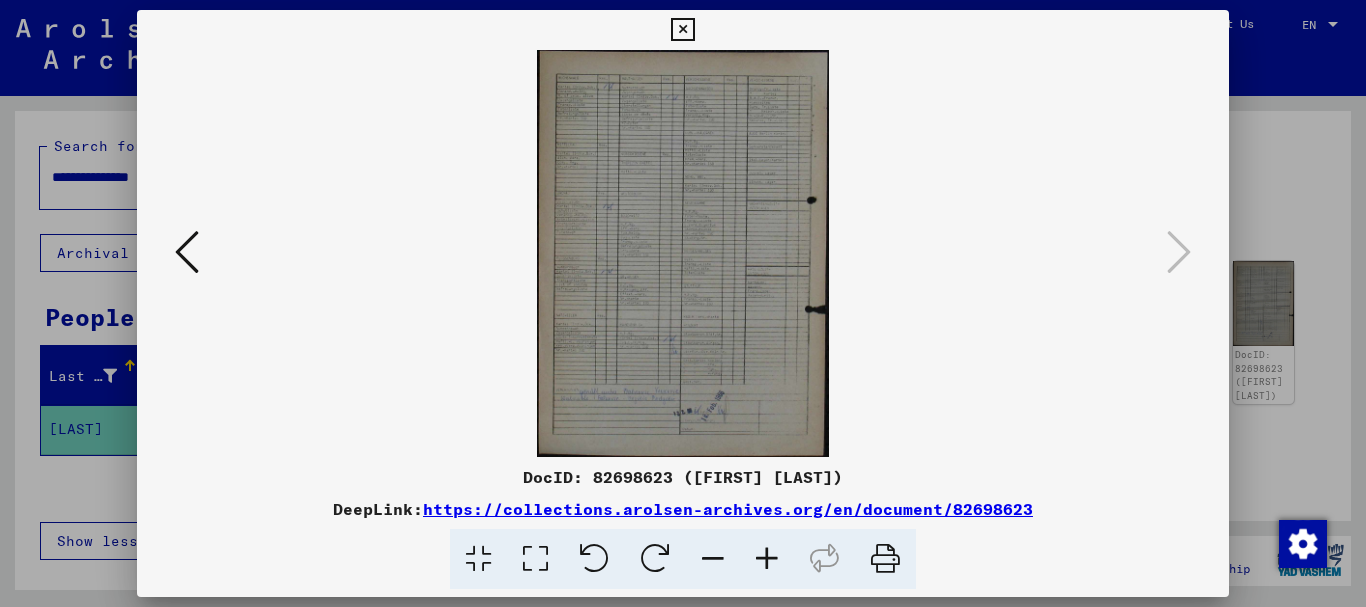 click at bounding box center [683, 303] 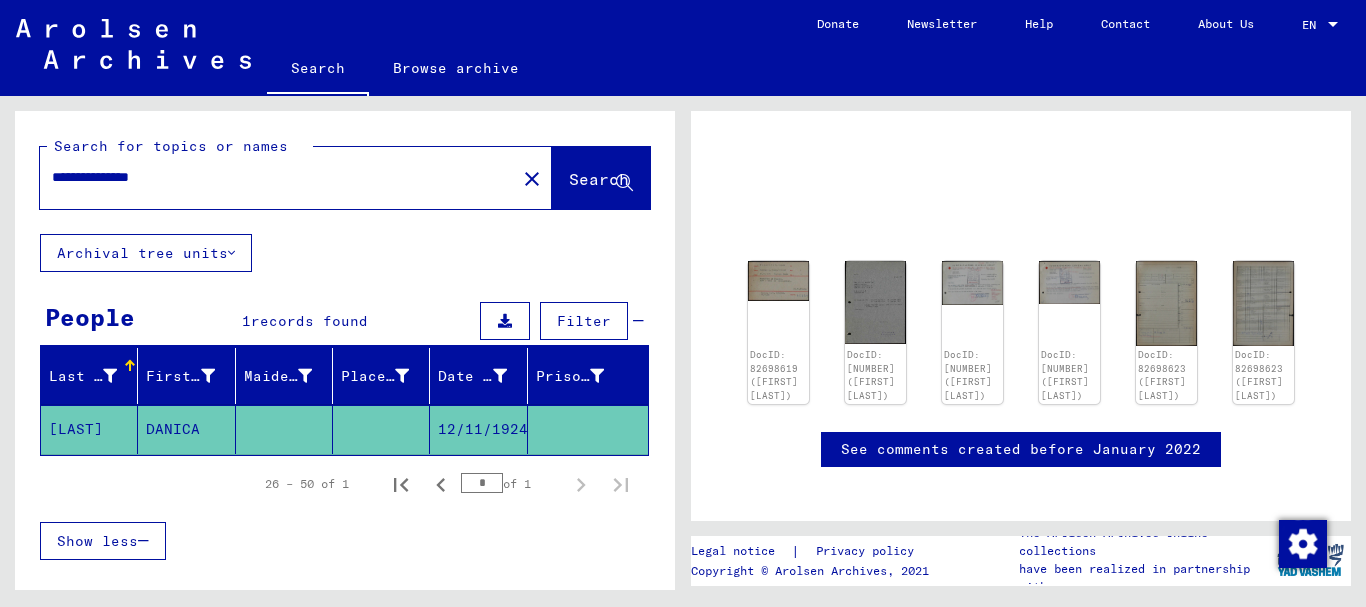drag, startPoint x: 194, startPoint y: 177, endPoint x: 0, endPoint y: 182, distance: 194.06442 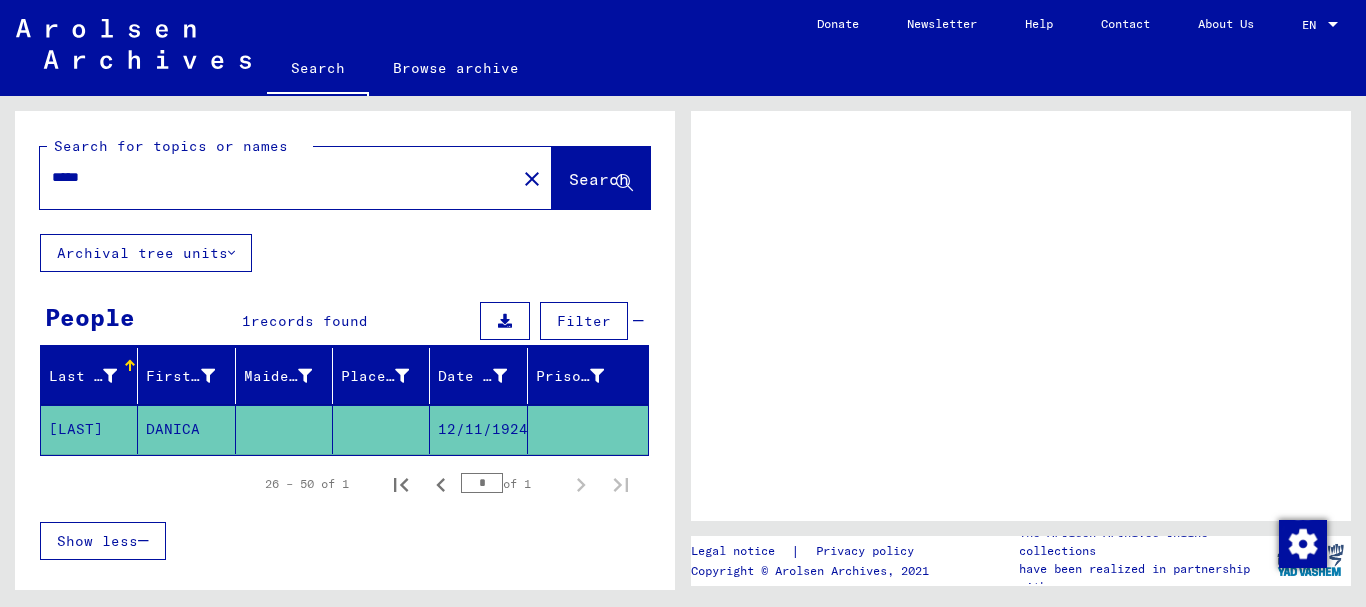 scroll, scrollTop: 0, scrollLeft: 0, axis: both 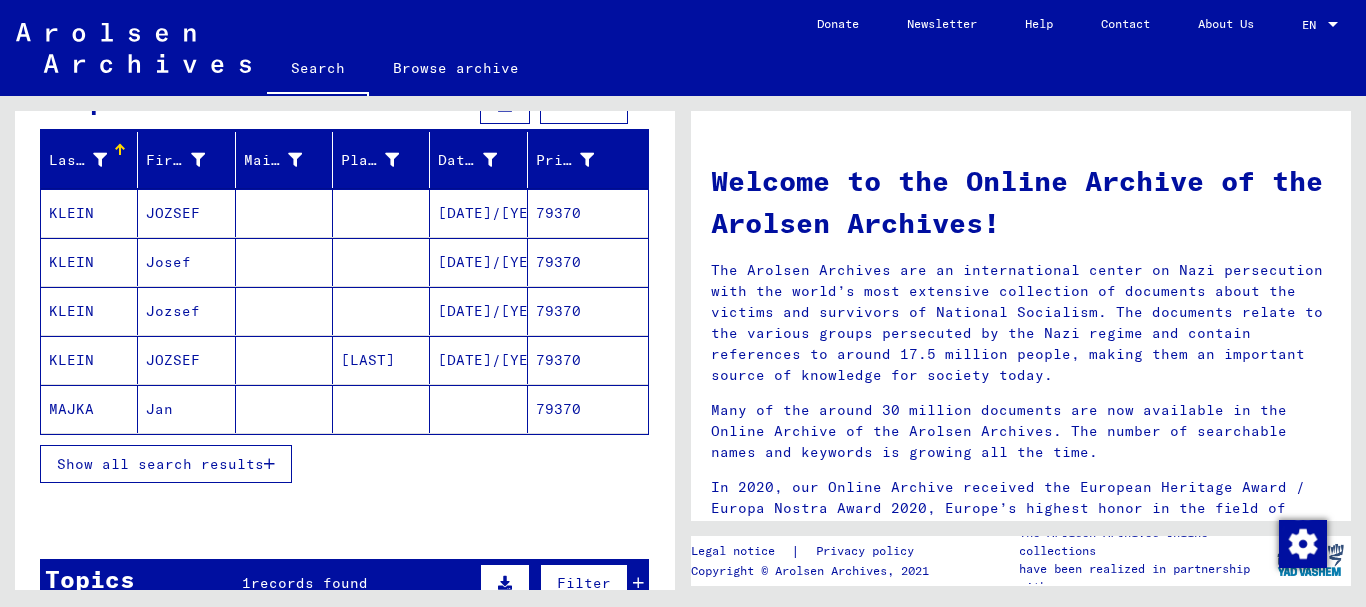 click on "Show all search results" at bounding box center (166, 464) 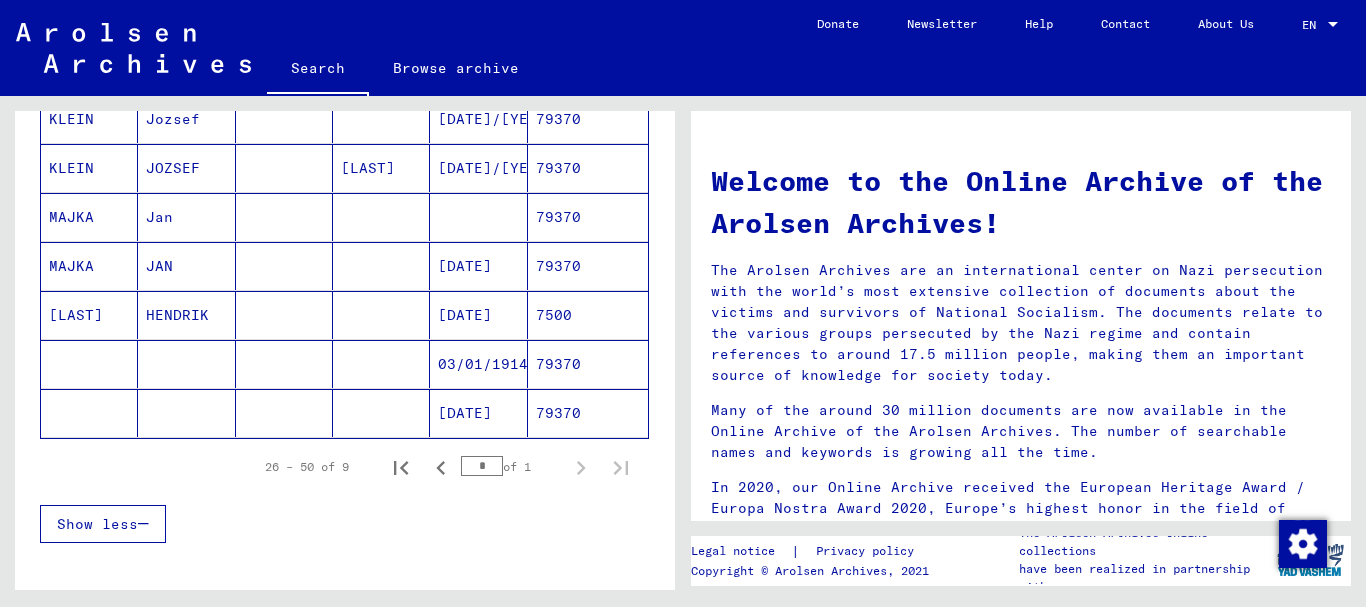 scroll, scrollTop: 432, scrollLeft: 0, axis: vertical 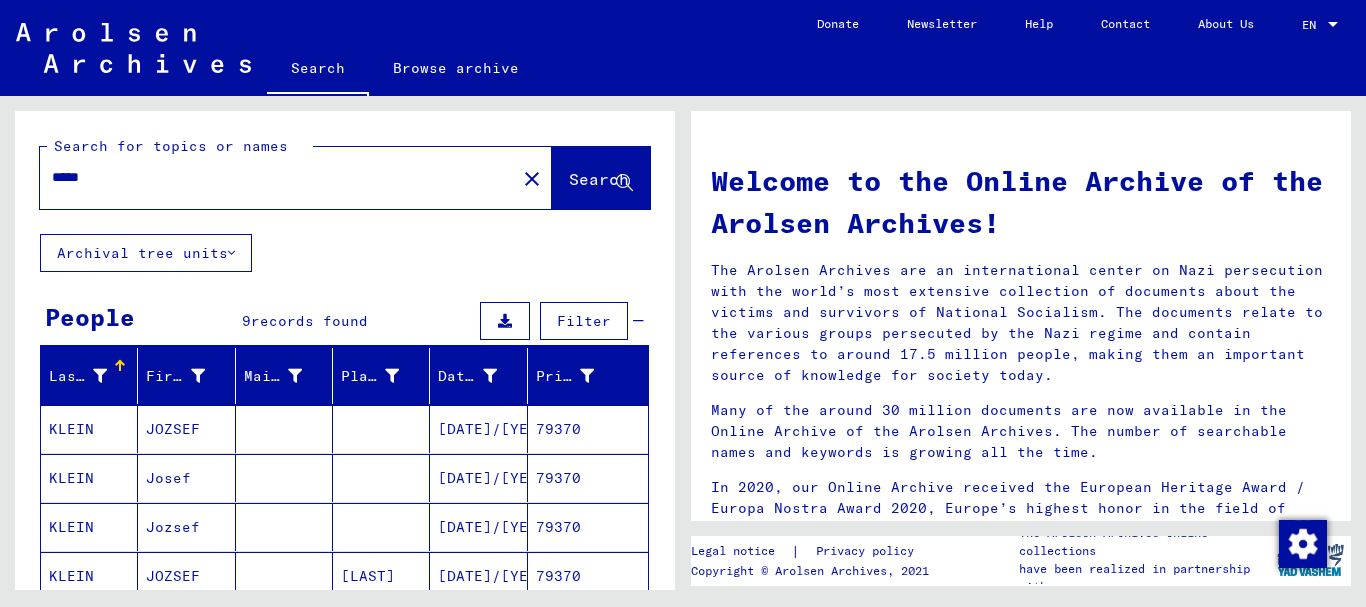 drag, startPoint x: 104, startPoint y: 174, endPoint x: 31, endPoint y: 191, distance: 74.953316 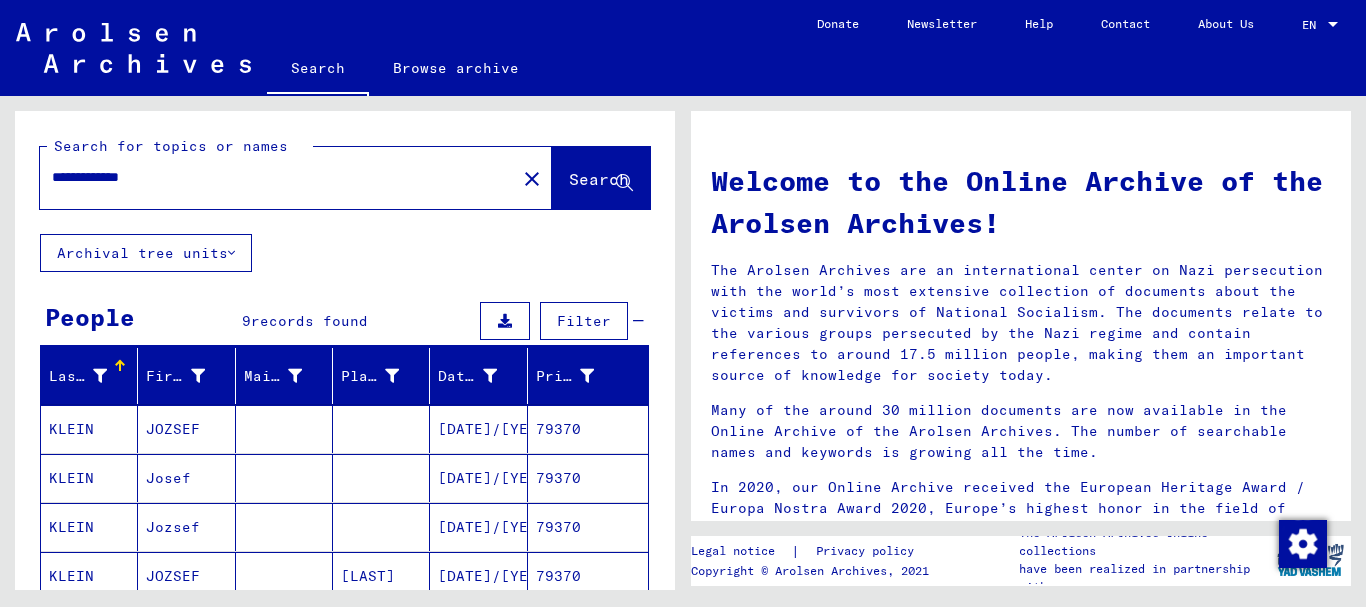 type on "**********" 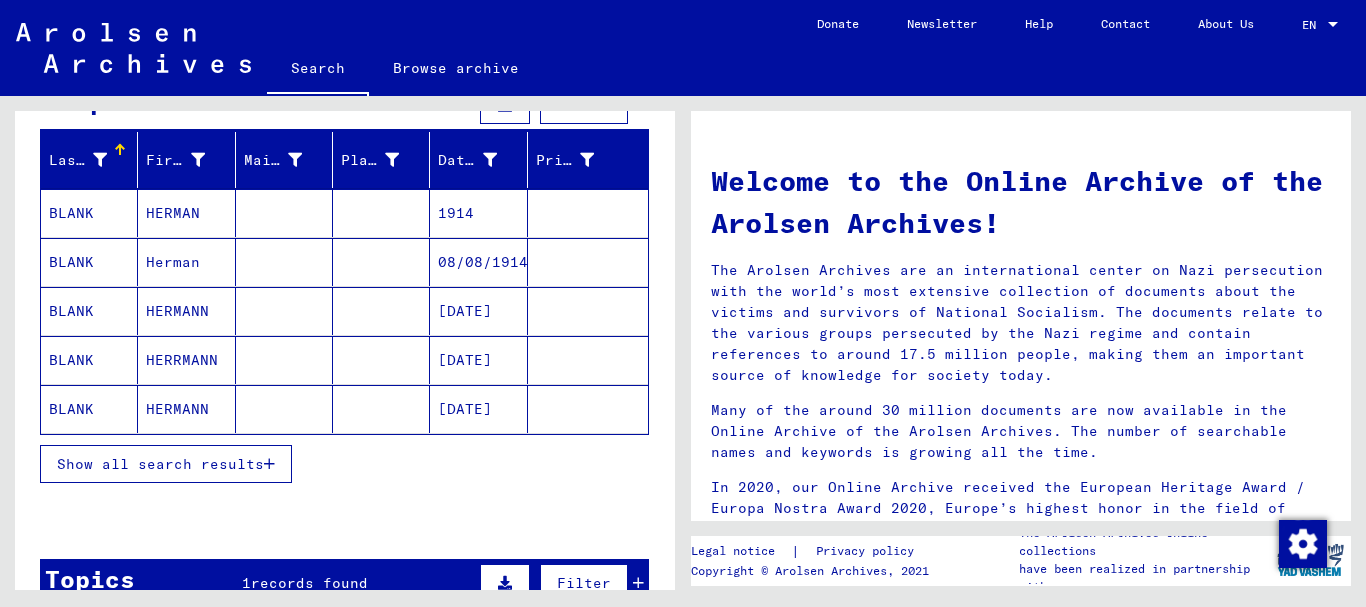 click on "Show all search results" at bounding box center (160, 464) 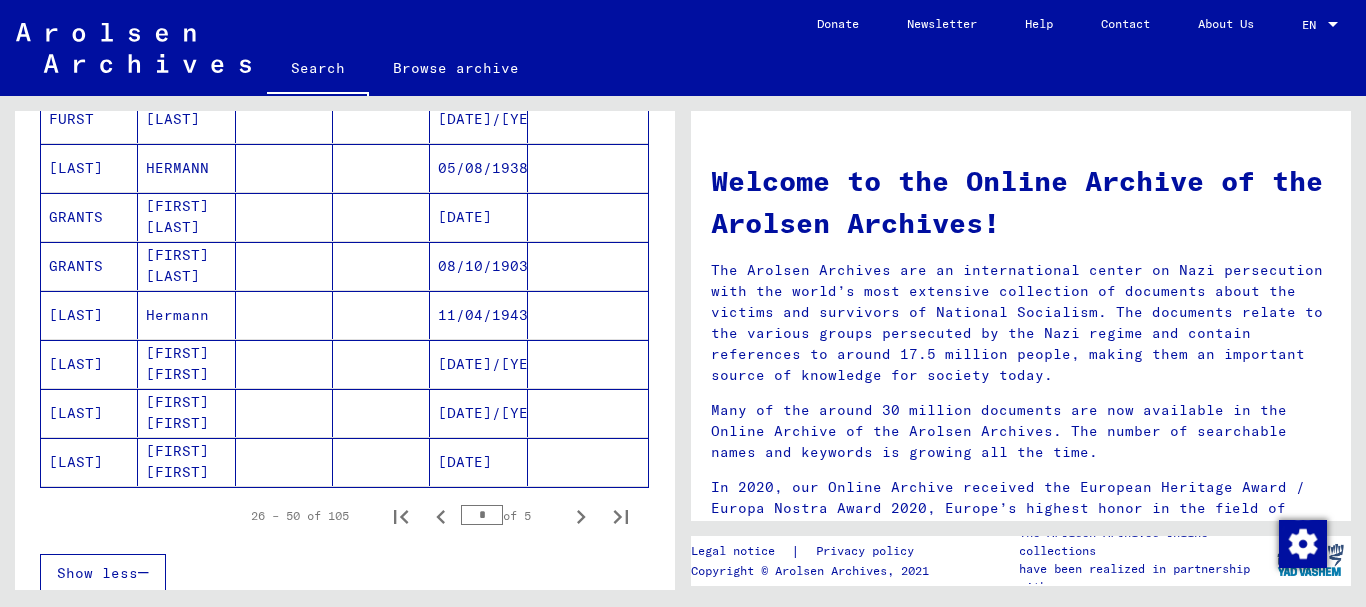 scroll, scrollTop: 1188, scrollLeft: 0, axis: vertical 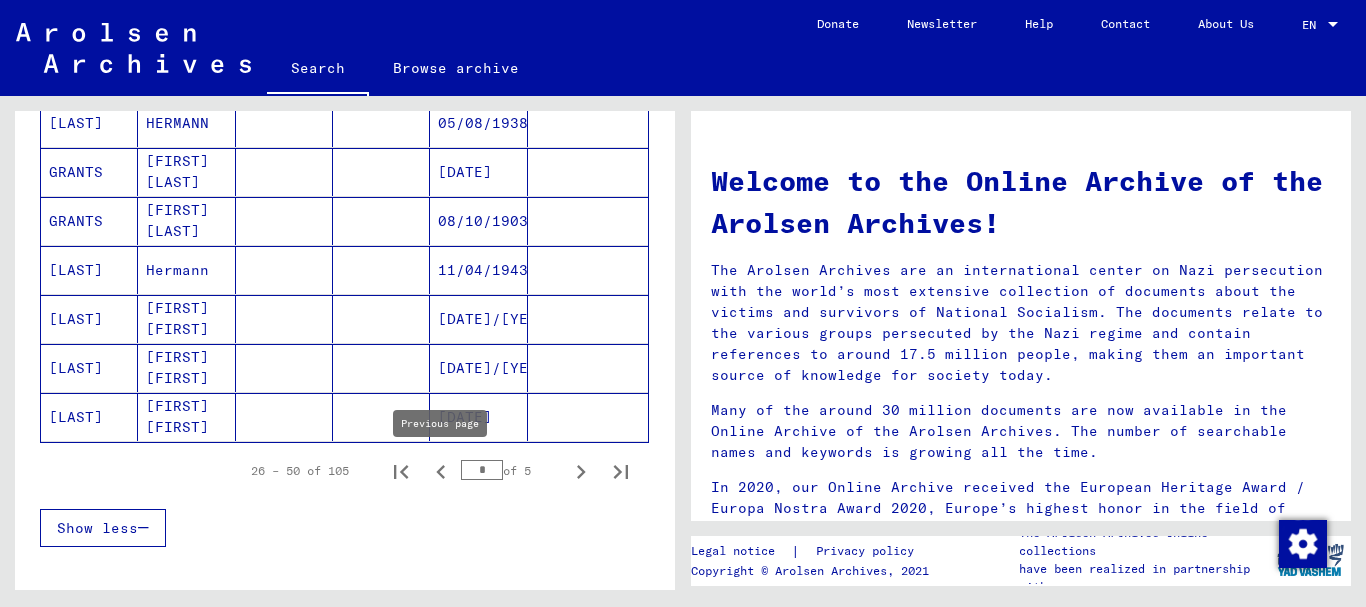 click 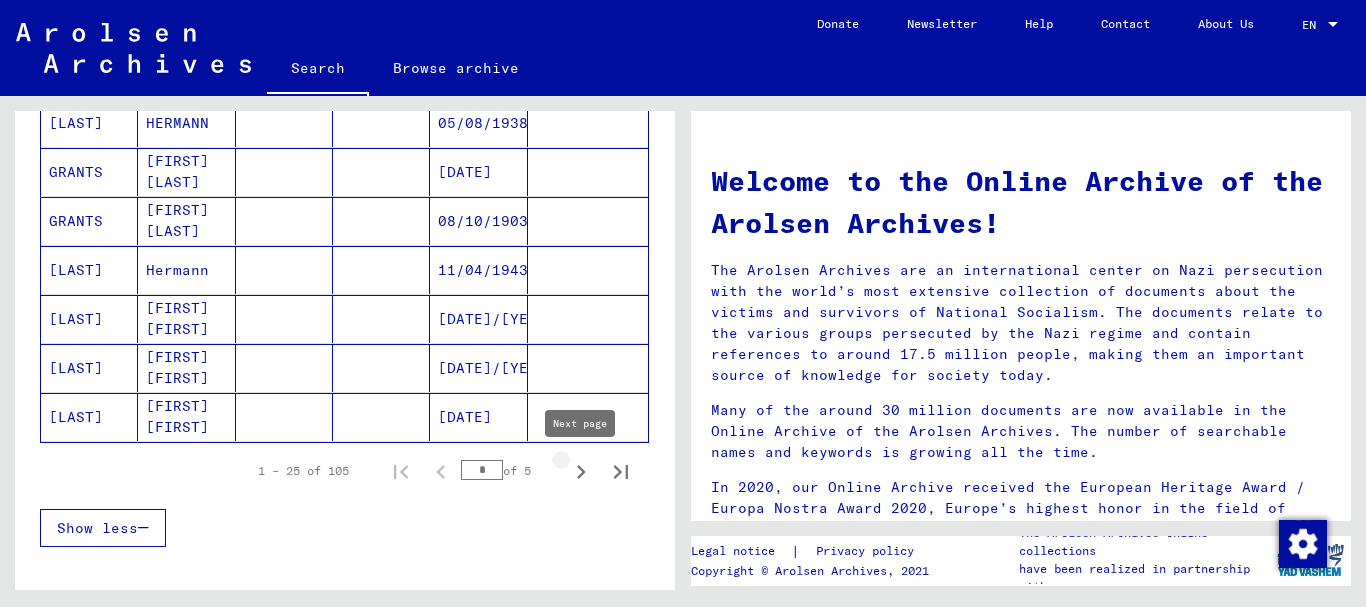 click 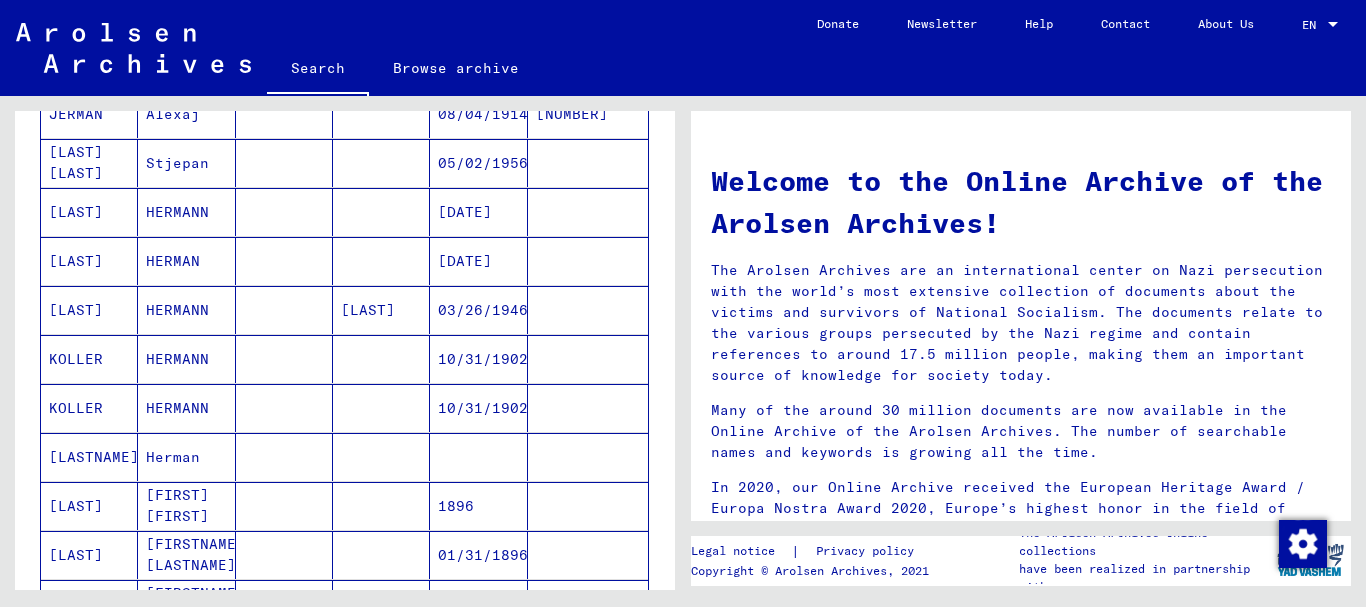 scroll, scrollTop: 648, scrollLeft: 0, axis: vertical 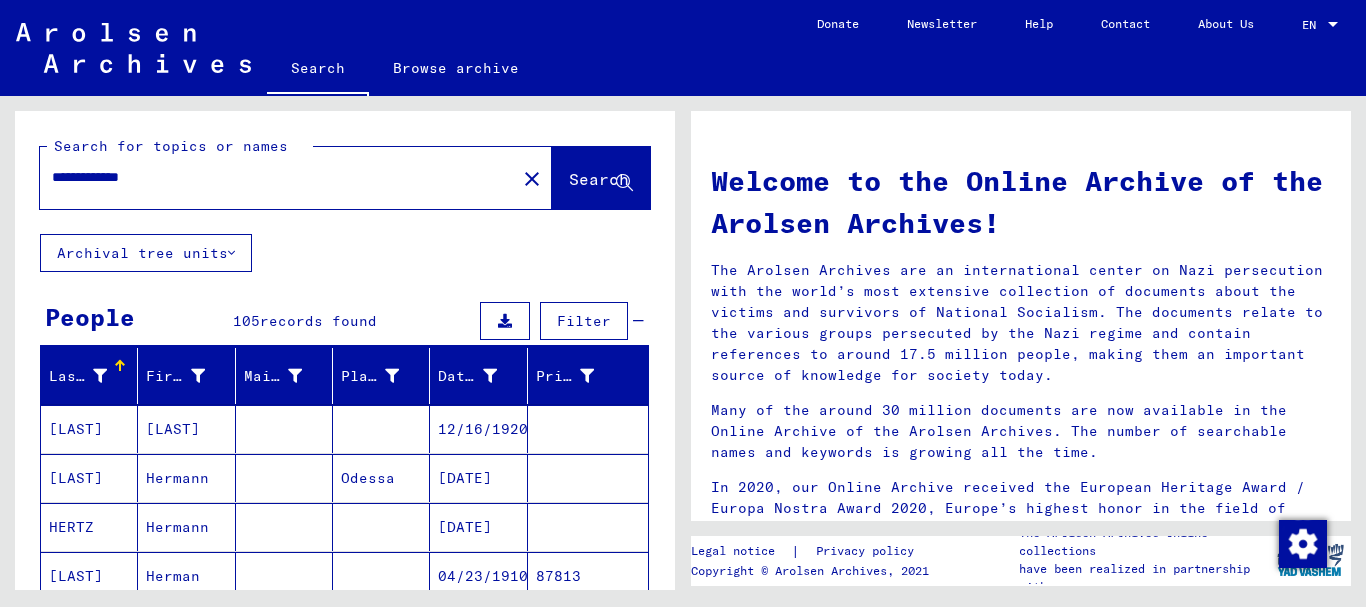 drag, startPoint x: 200, startPoint y: 184, endPoint x: 0, endPoint y: 179, distance: 200.06248 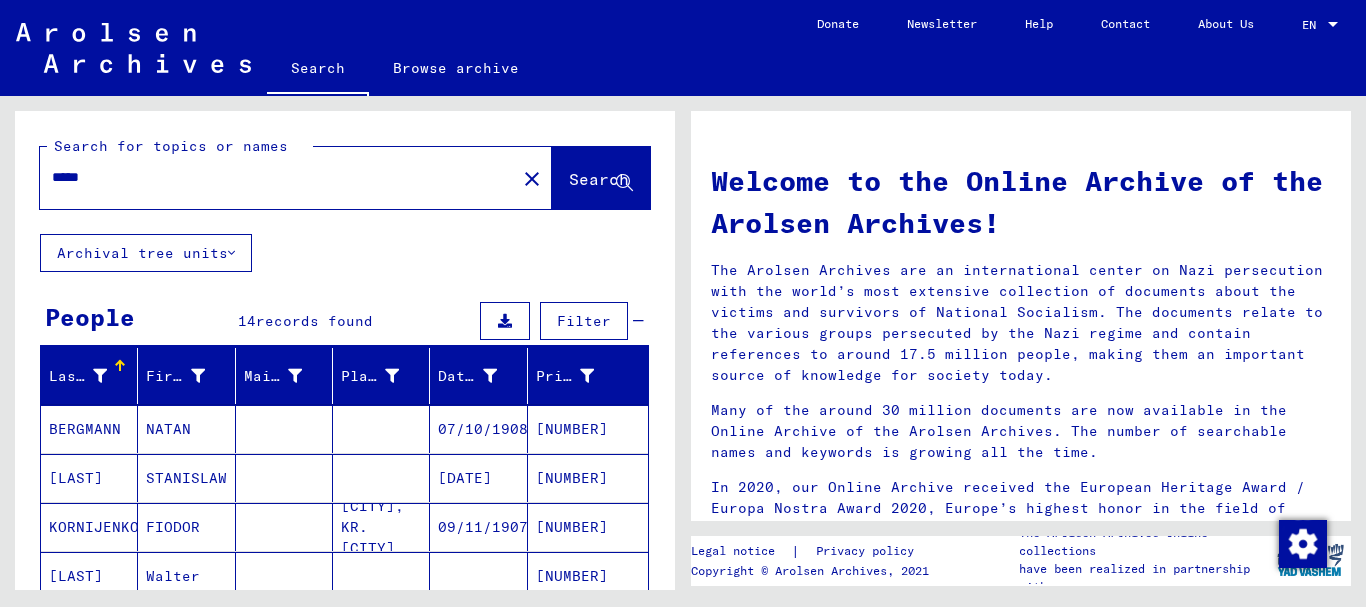 scroll, scrollTop: 324, scrollLeft: 0, axis: vertical 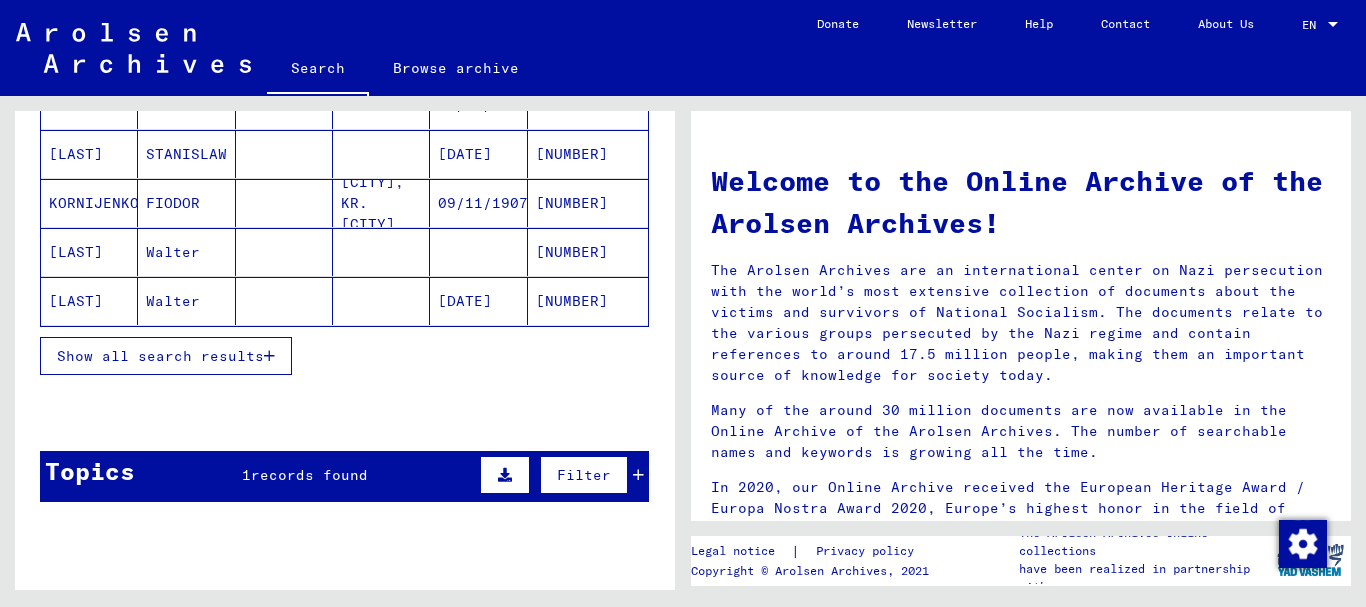click on "Show all search results" at bounding box center [160, 356] 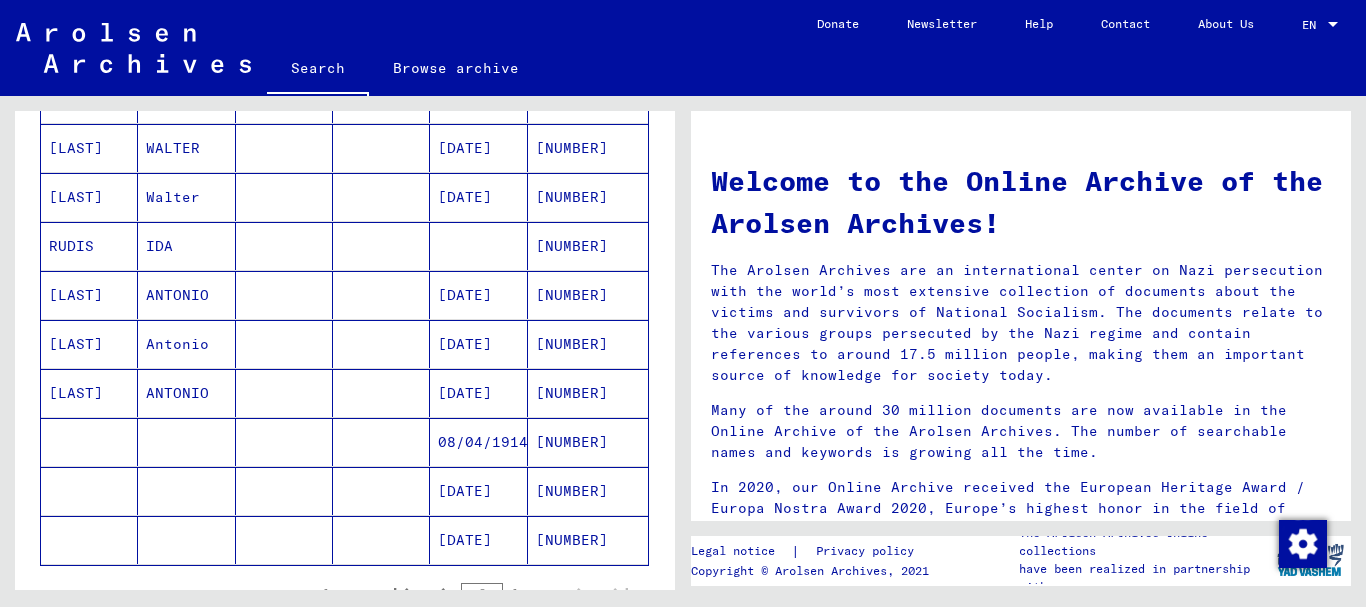 scroll, scrollTop: 540, scrollLeft: 0, axis: vertical 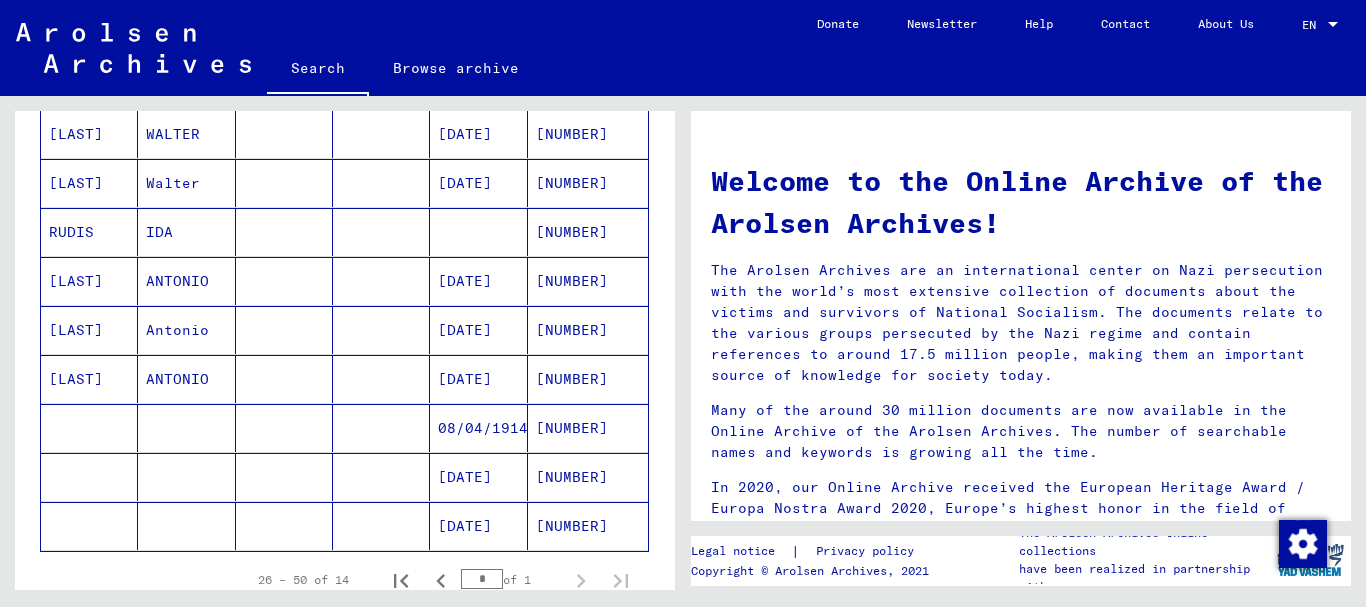 click on "[LAST]" at bounding box center [89, 330] 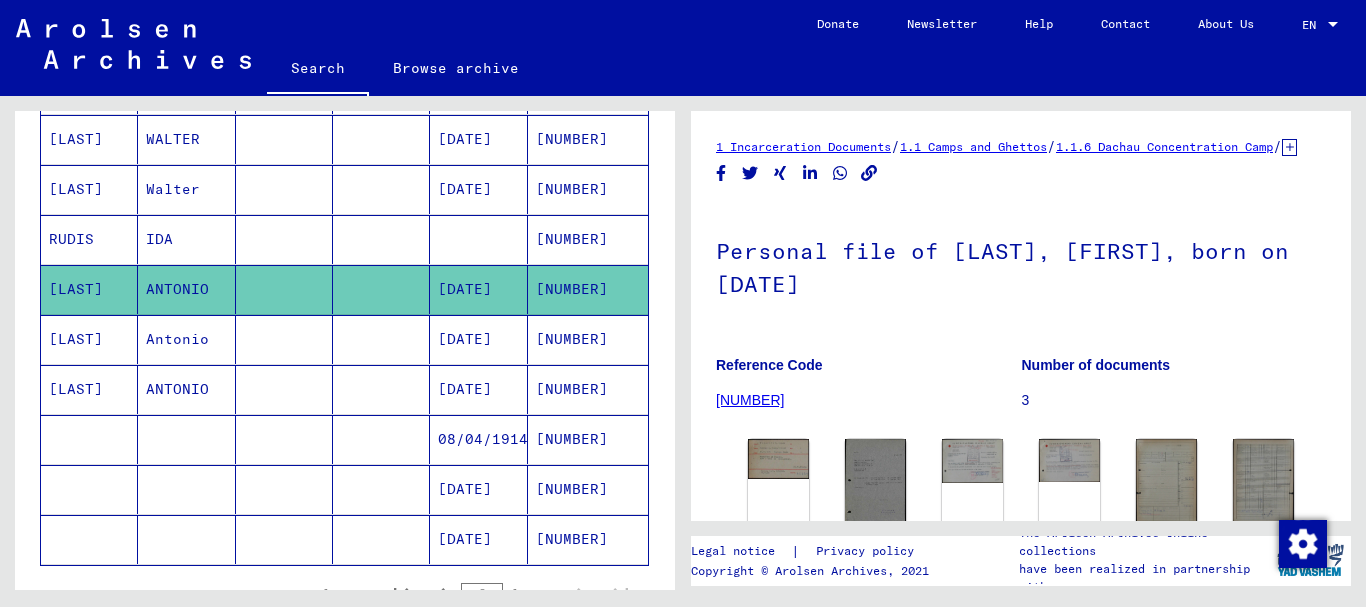scroll, scrollTop: 545, scrollLeft: 0, axis: vertical 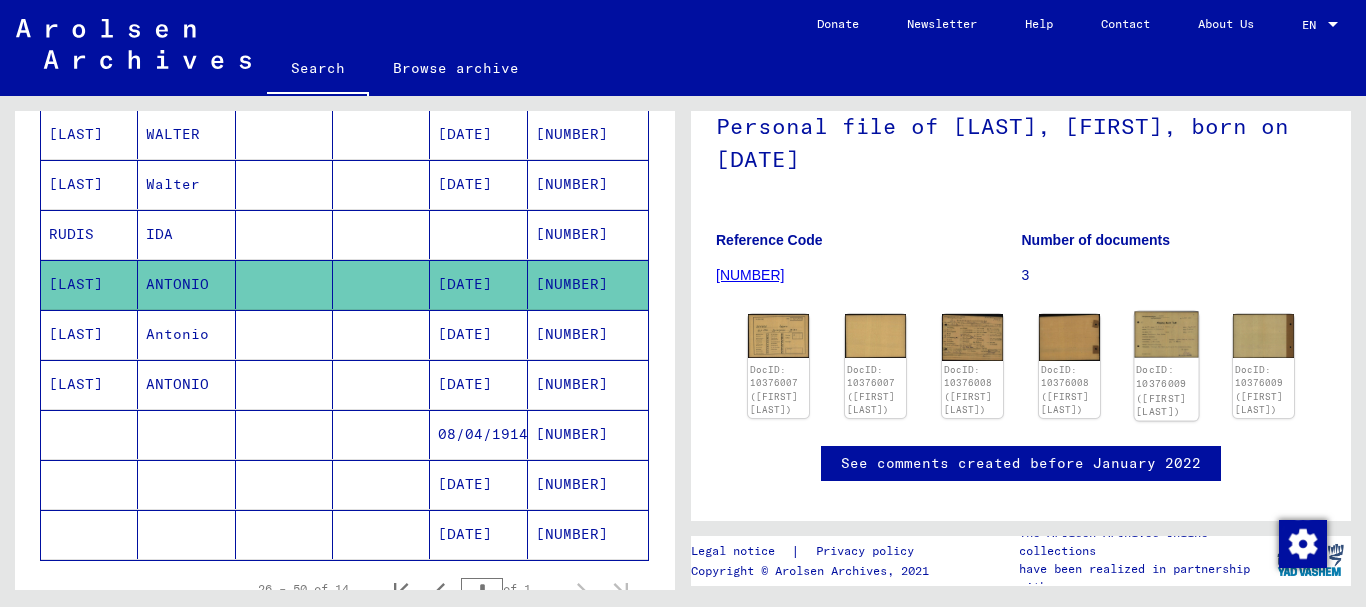 click 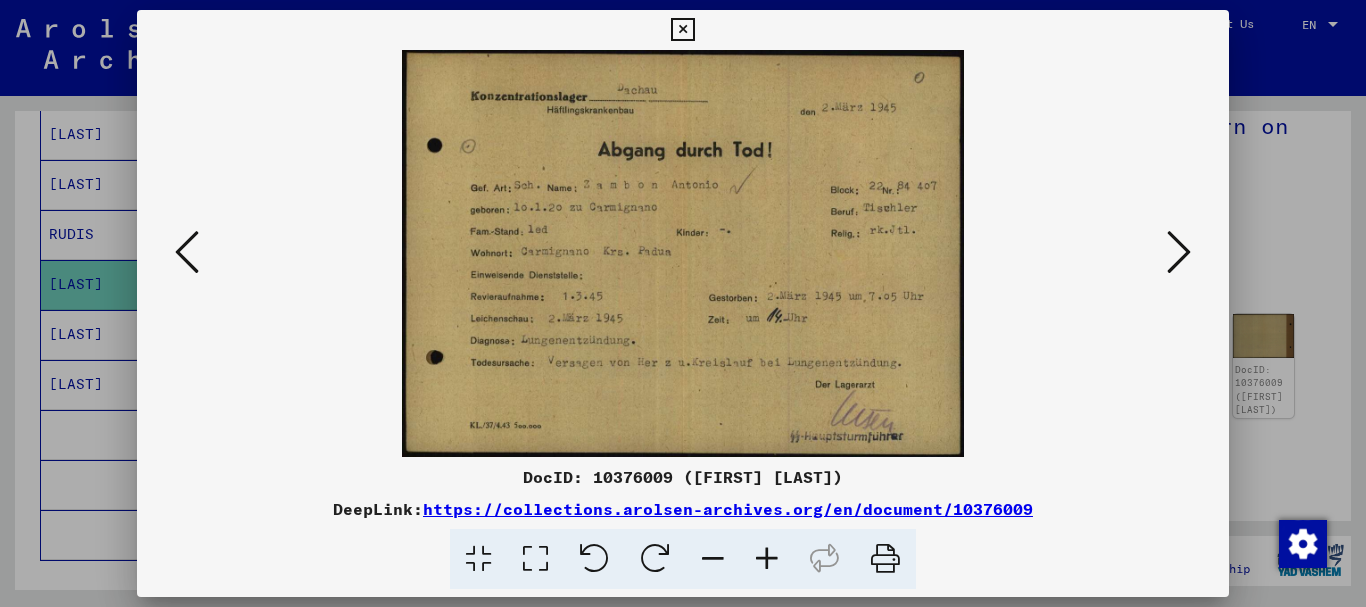 drag, startPoint x: 101, startPoint y: 211, endPoint x: 138, endPoint y: 160, distance: 63.007935 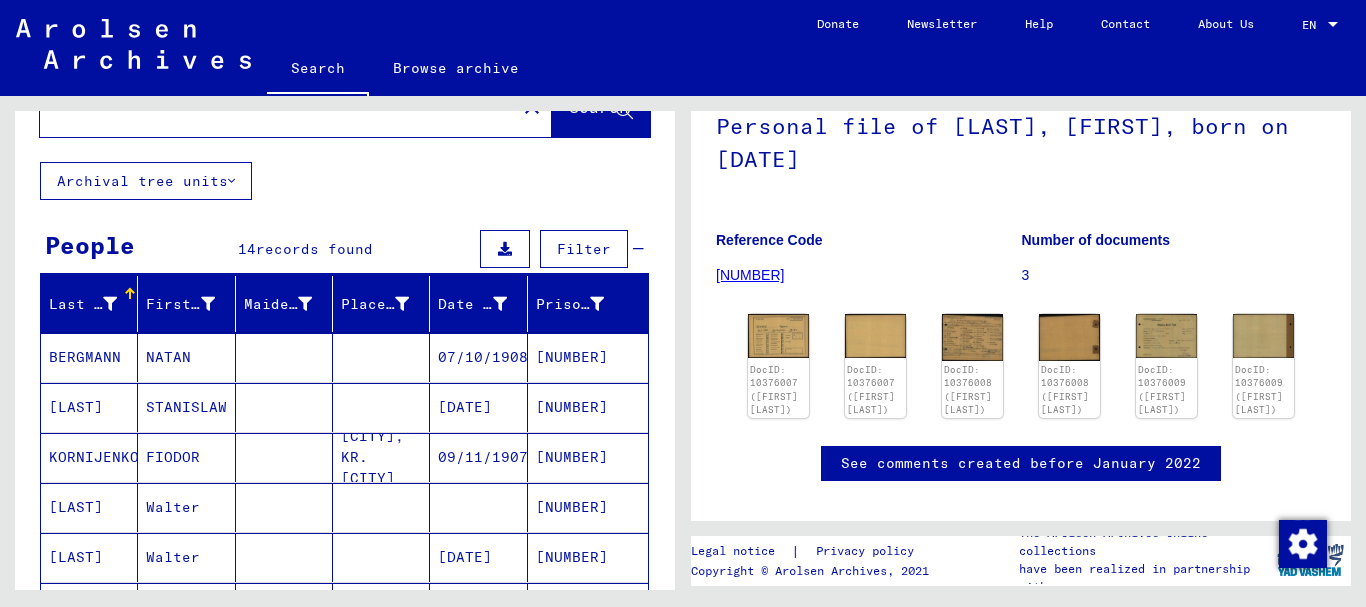 scroll, scrollTop: 0, scrollLeft: 0, axis: both 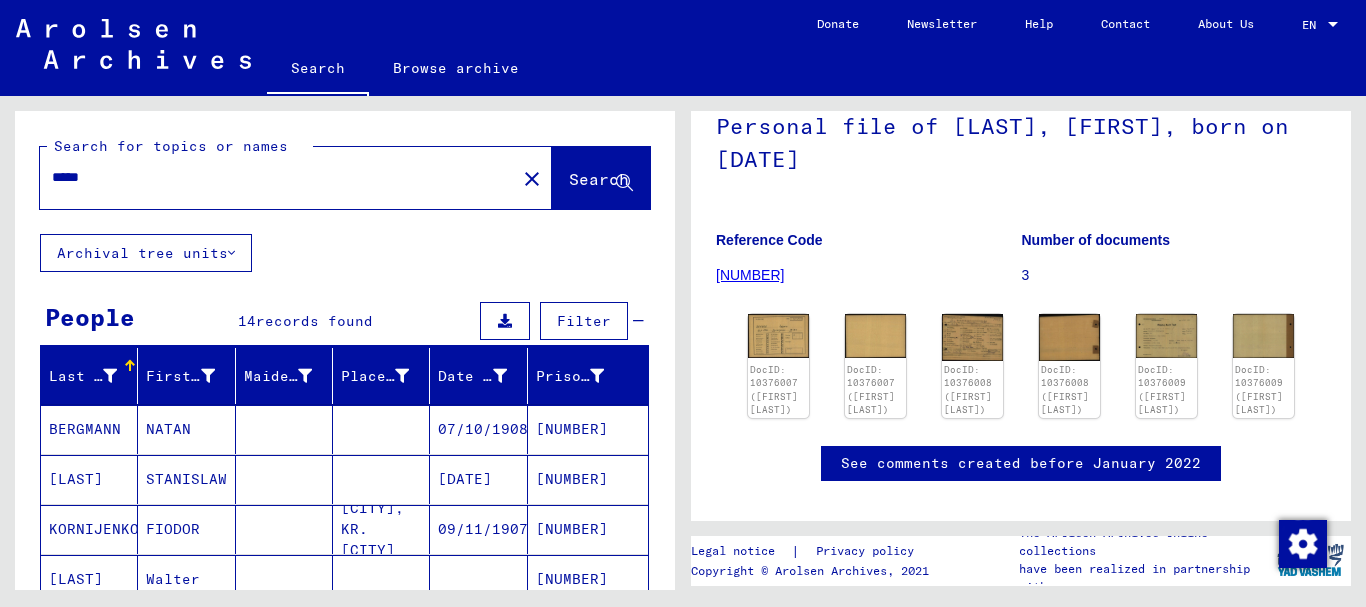 drag, startPoint x: 146, startPoint y: 173, endPoint x: 18, endPoint y: 160, distance: 128.65846 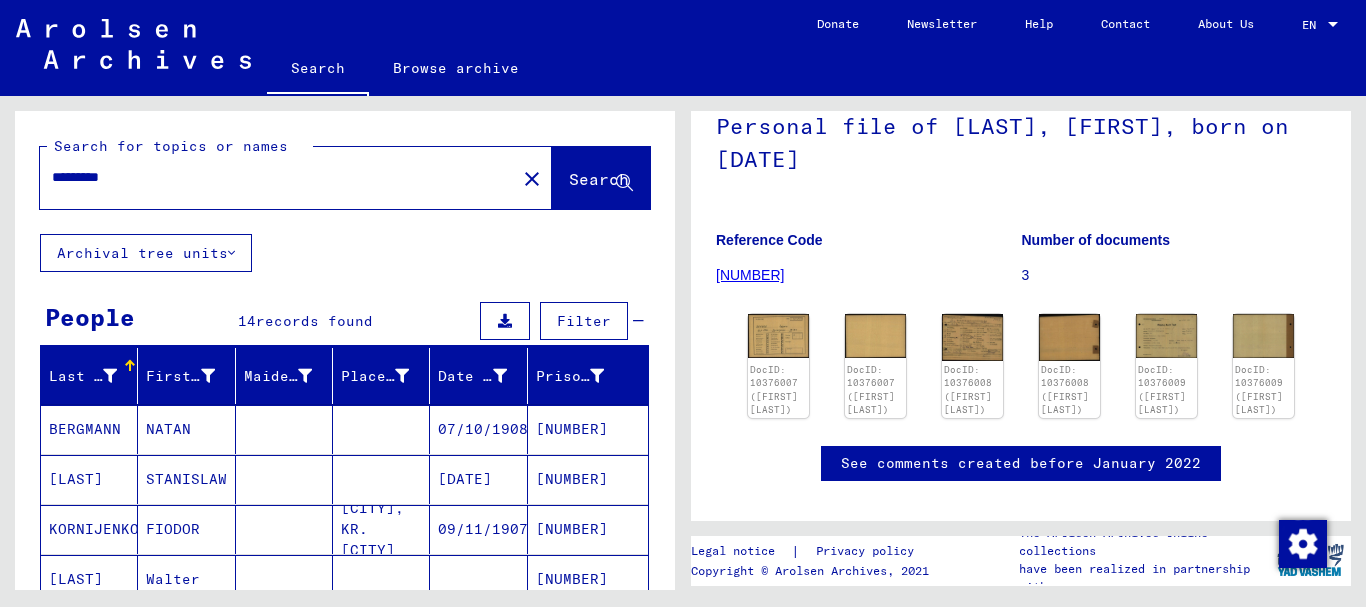 type on "*********" 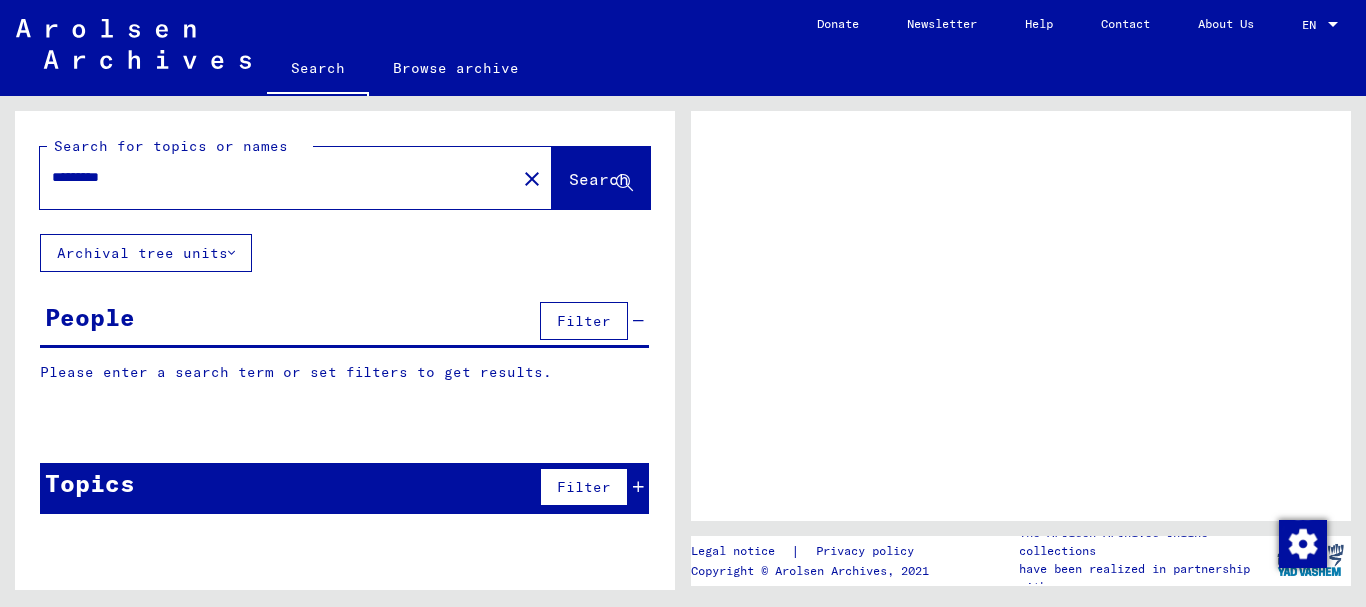 scroll, scrollTop: 0, scrollLeft: 0, axis: both 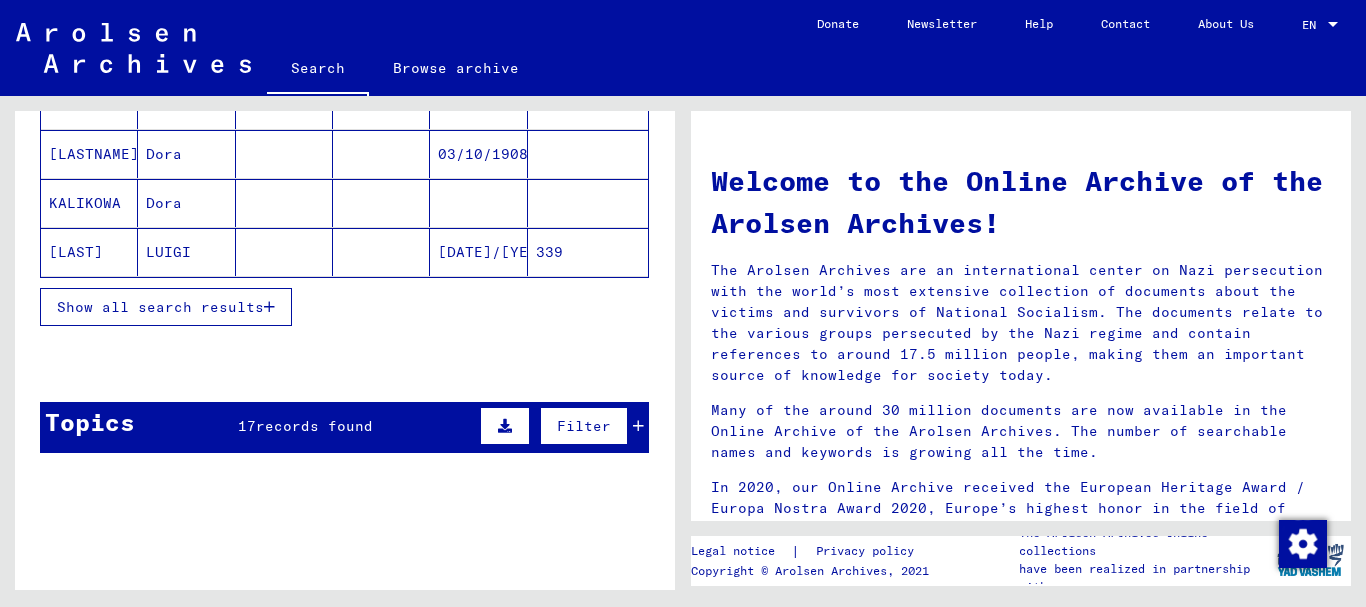 click on "Show all search results" at bounding box center (160, 307) 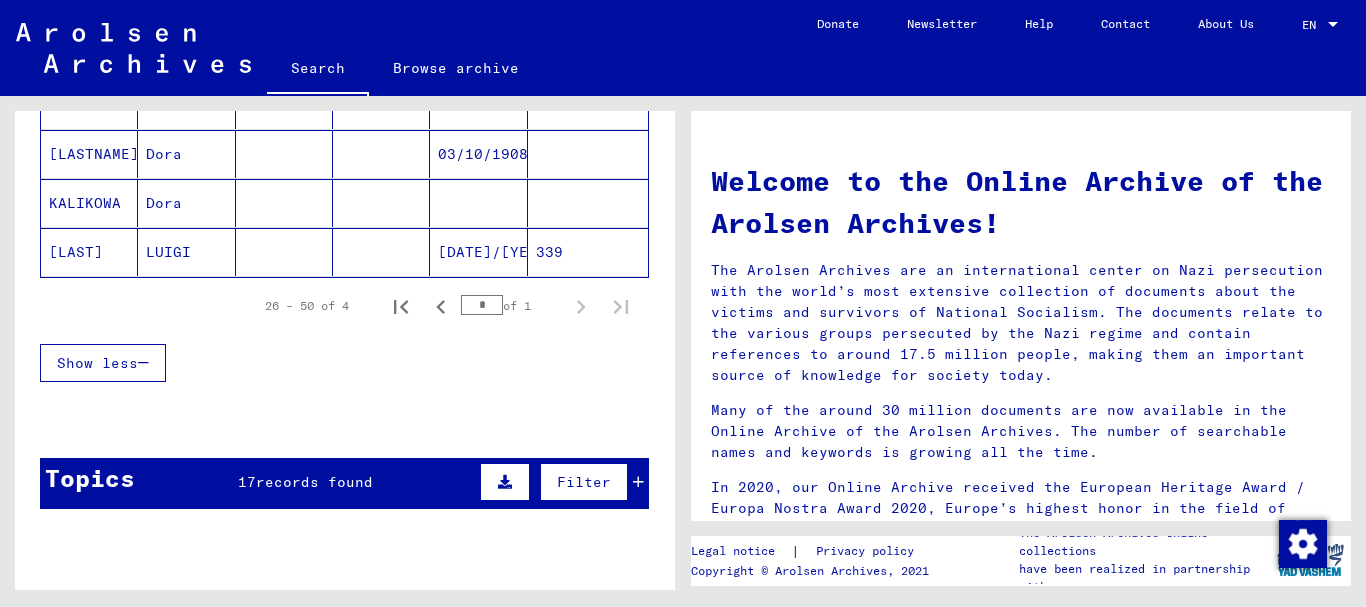 click on "[LAST]" 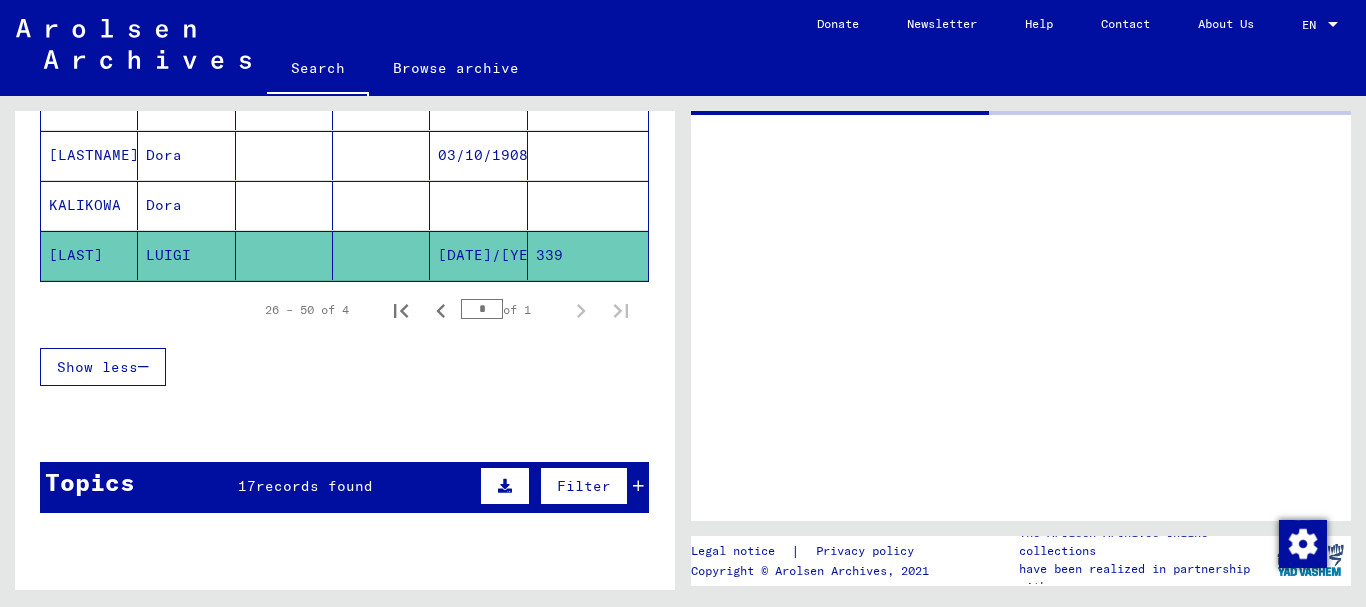 scroll, scrollTop: 324, scrollLeft: 0, axis: vertical 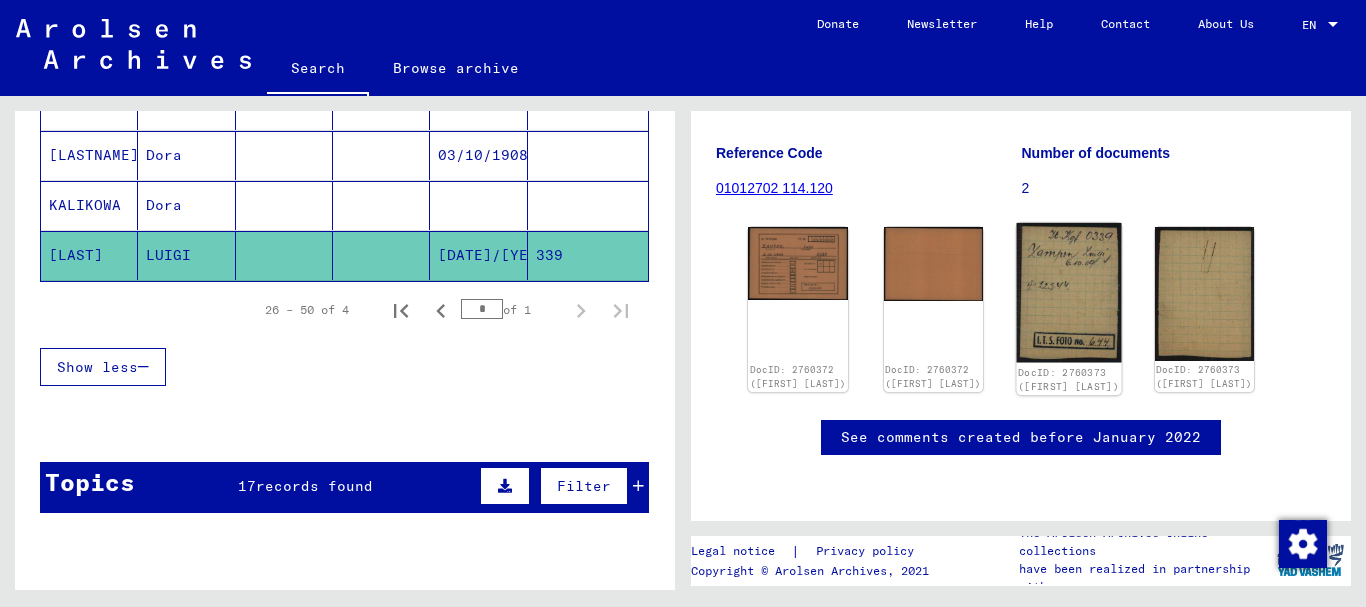 click 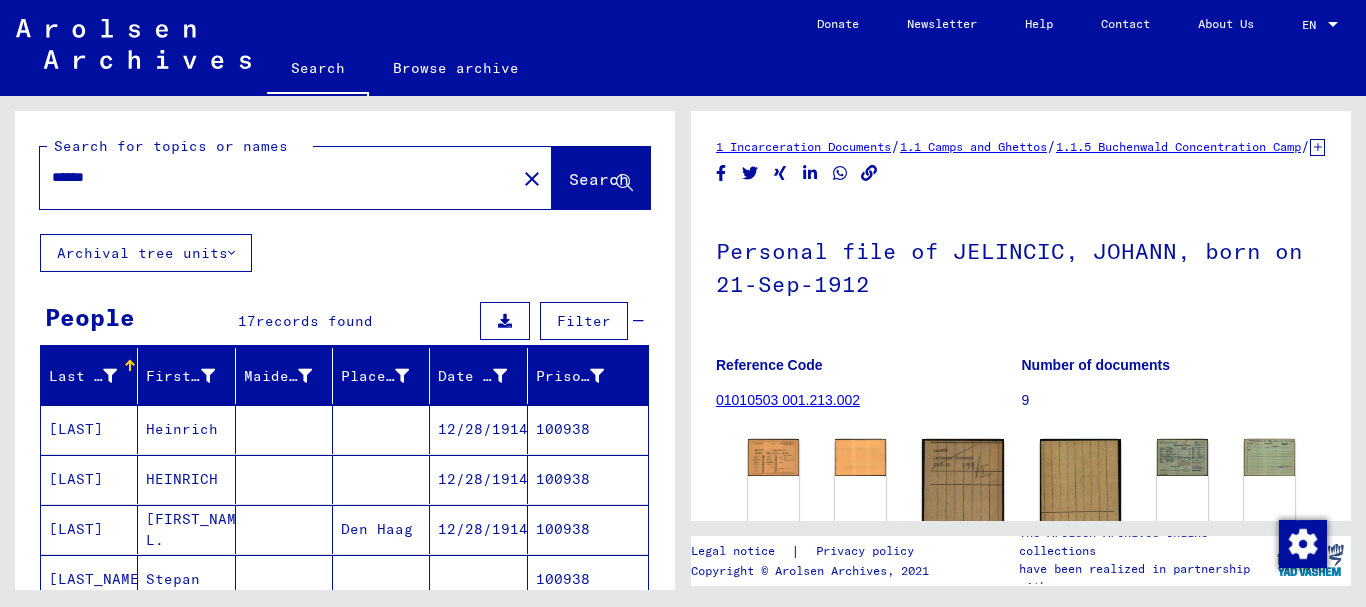 scroll, scrollTop: 0, scrollLeft: 0, axis: both 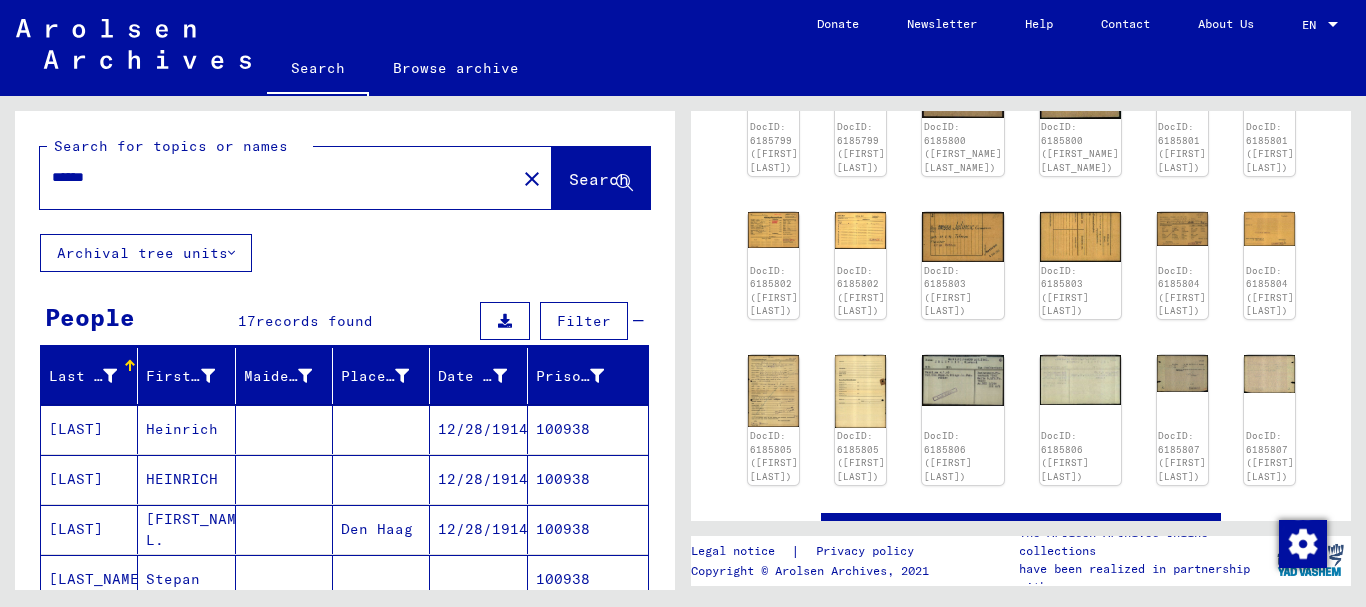 drag, startPoint x: 115, startPoint y: 181, endPoint x: 5, endPoint y: 183, distance: 110.01818 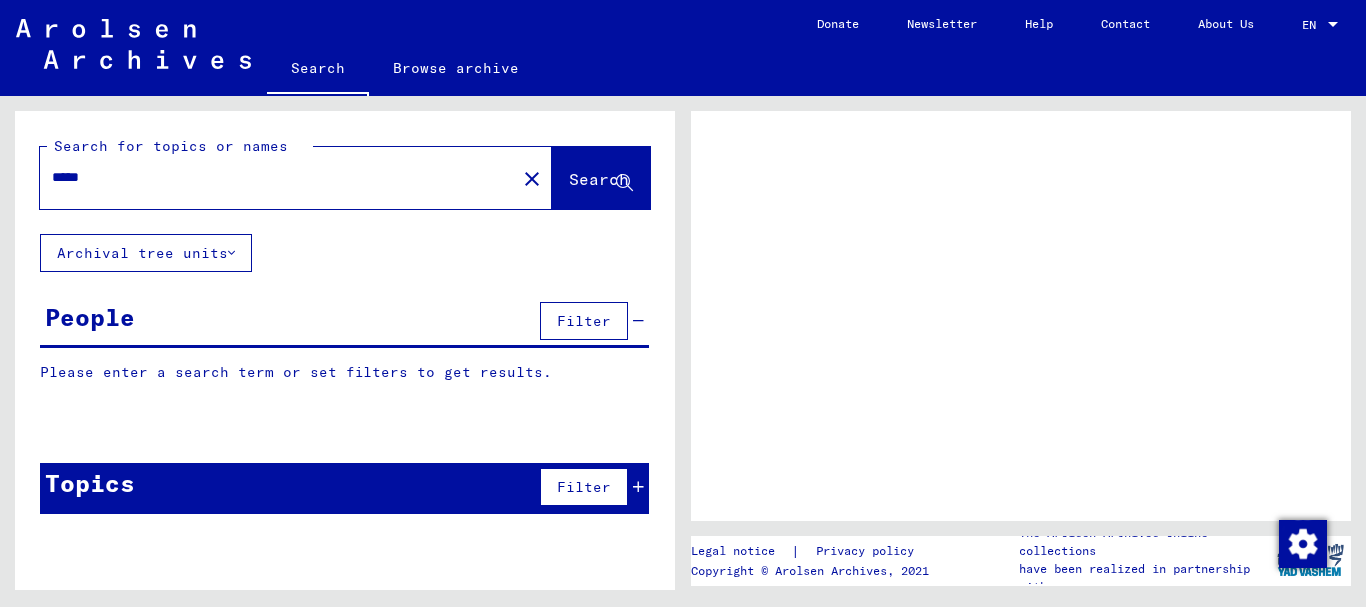 scroll, scrollTop: 0, scrollLeft: 0, axis: both 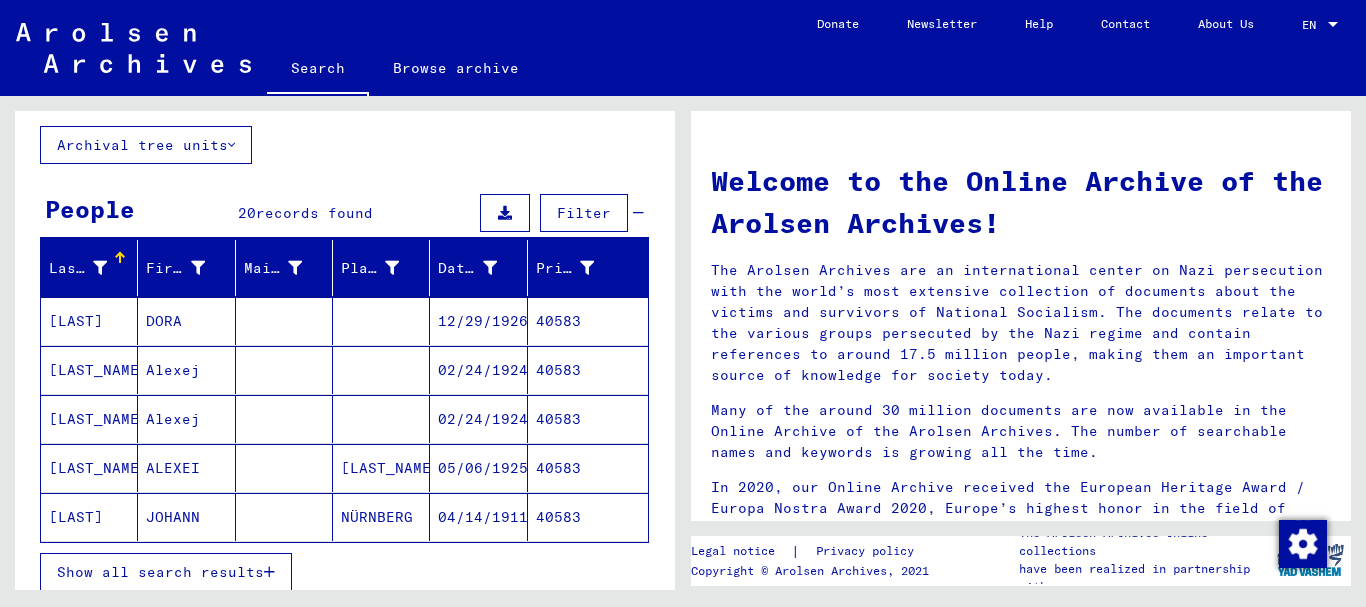drag, startPoint x: 136, startPoint y: 570, endPoint x: 174, endPoint y: 481, distance: 96.77293 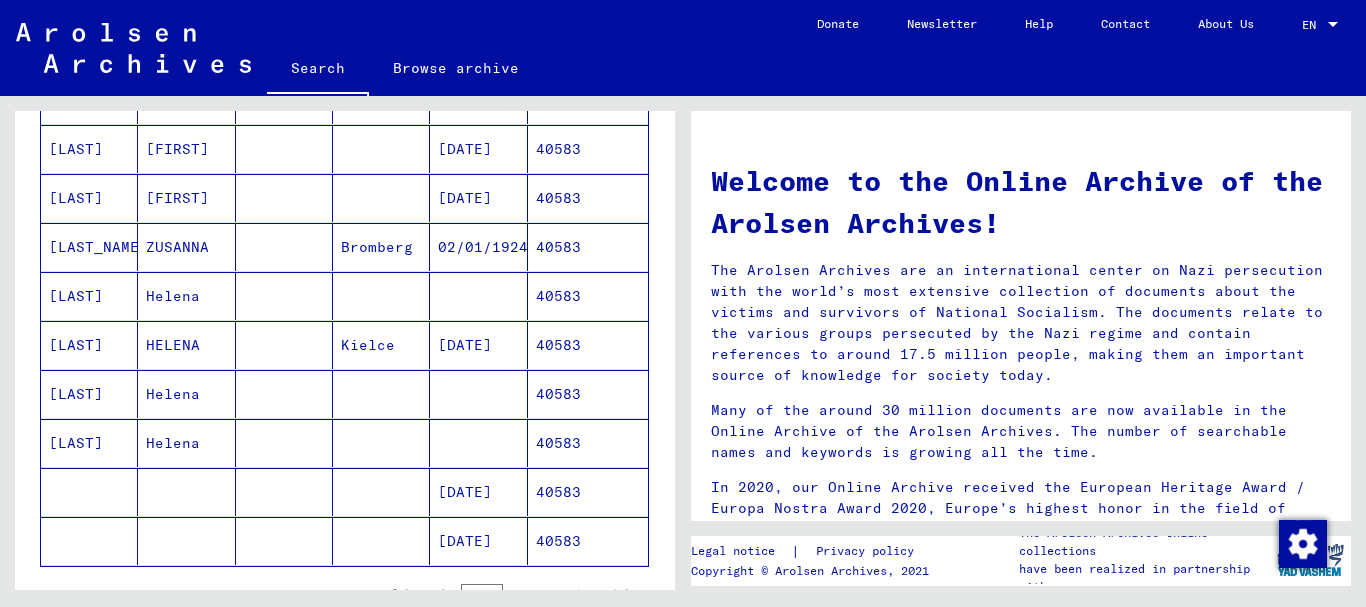 scroll, scrollTop: 864, scrollLeft: 0, axis: vertical 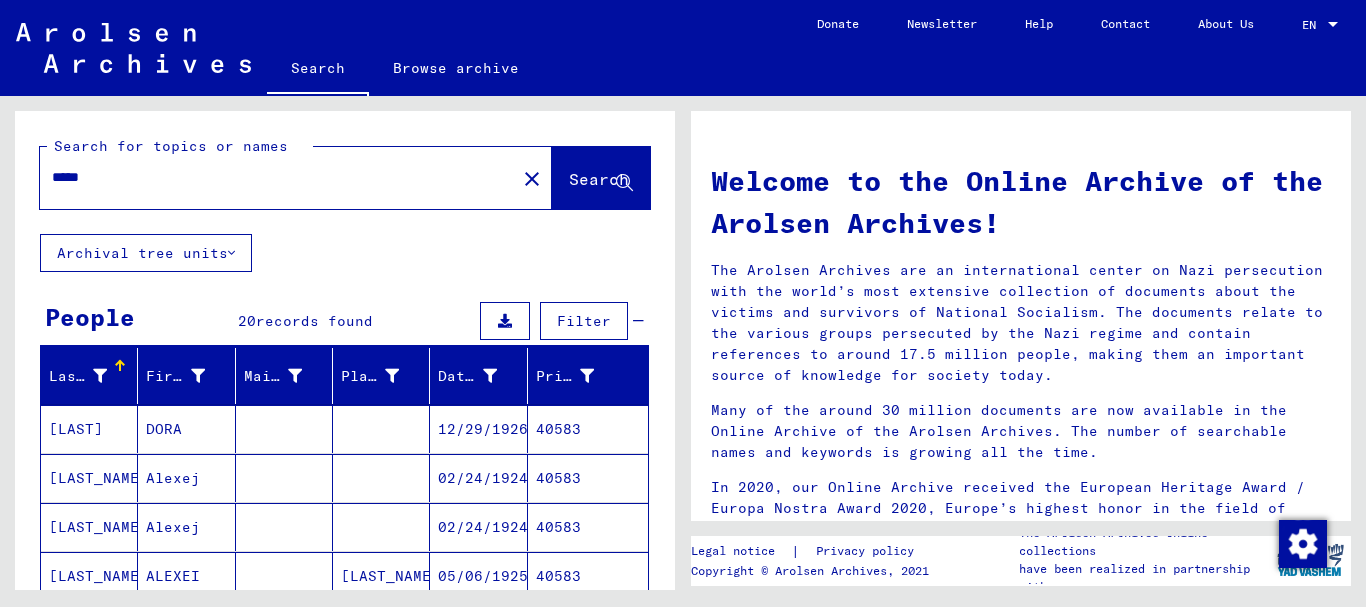 drag, startPoint x: 39, startPoint y: 182, endPoint x: 0, endPoint y: 178, distance: 39.20459 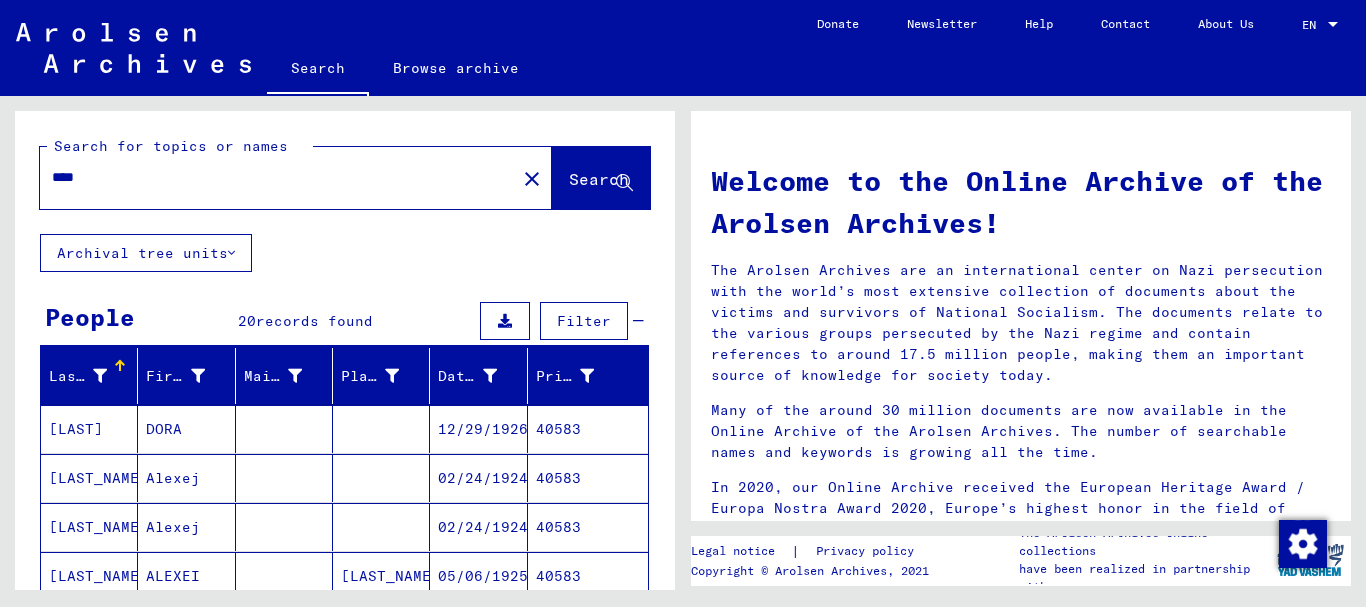type on "****" 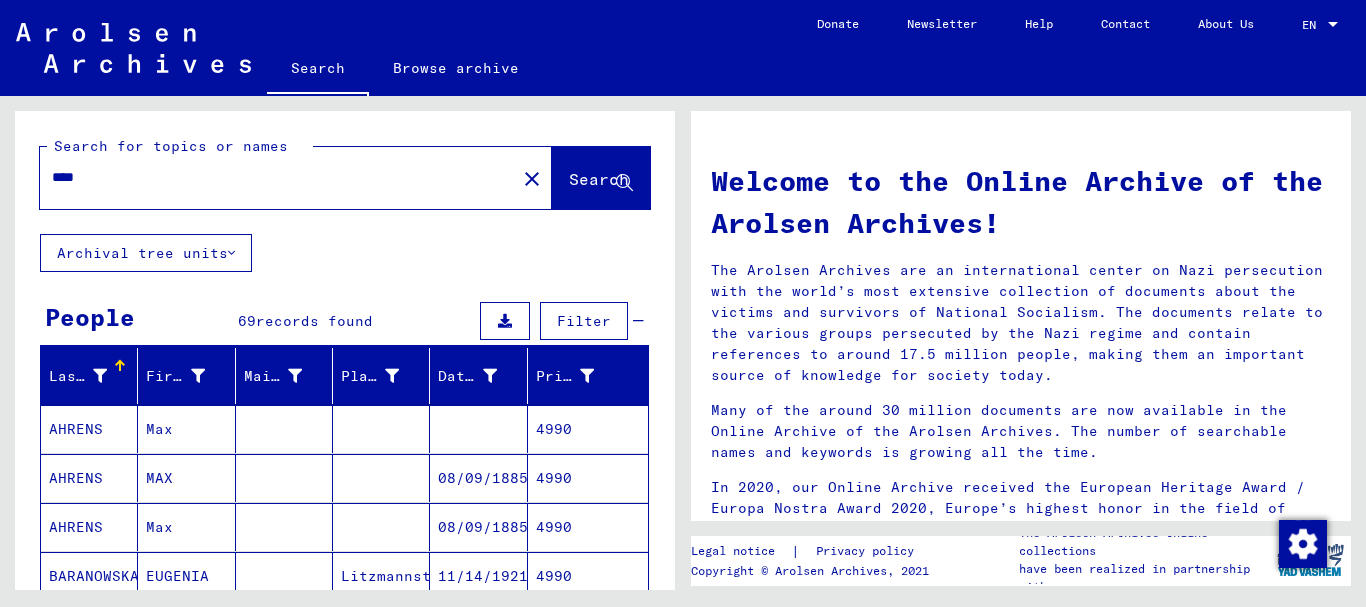 drag, startPoint x: 168, startPoint y: 178, endPoint x: 0, endPoint y: 182, distance: 168.0476 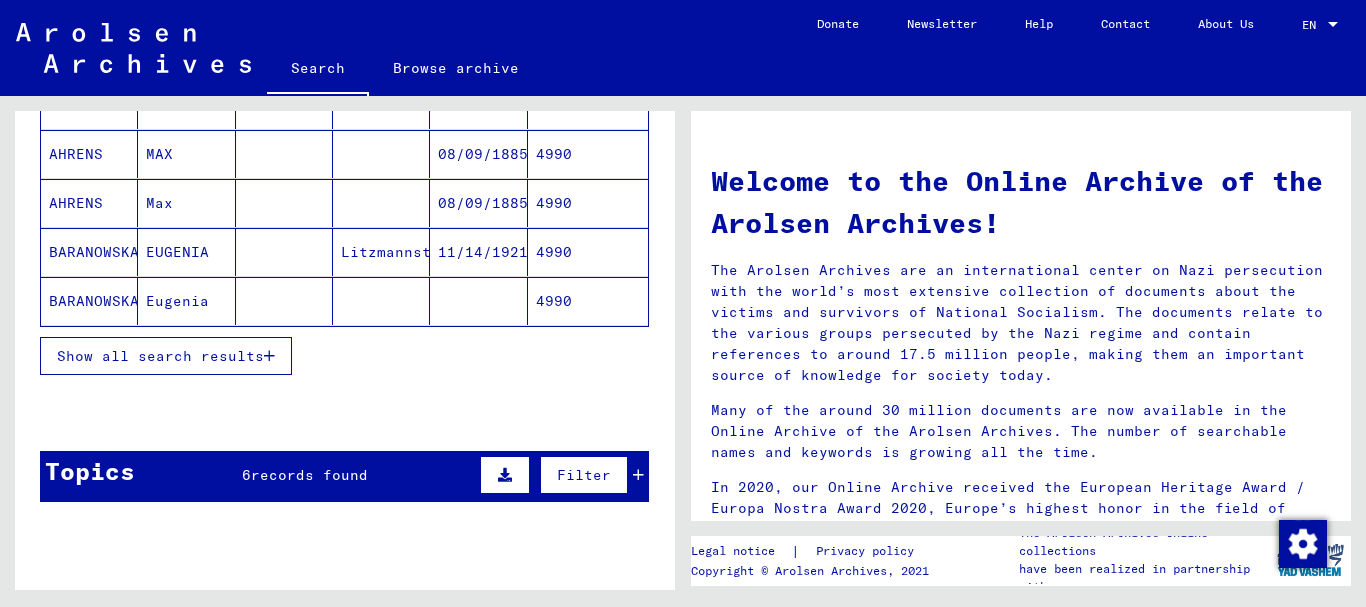 drag, startPoint x: 123, startPoint y: 350, endPoint x: 101, endPoint y: 284, distance: 69.57011 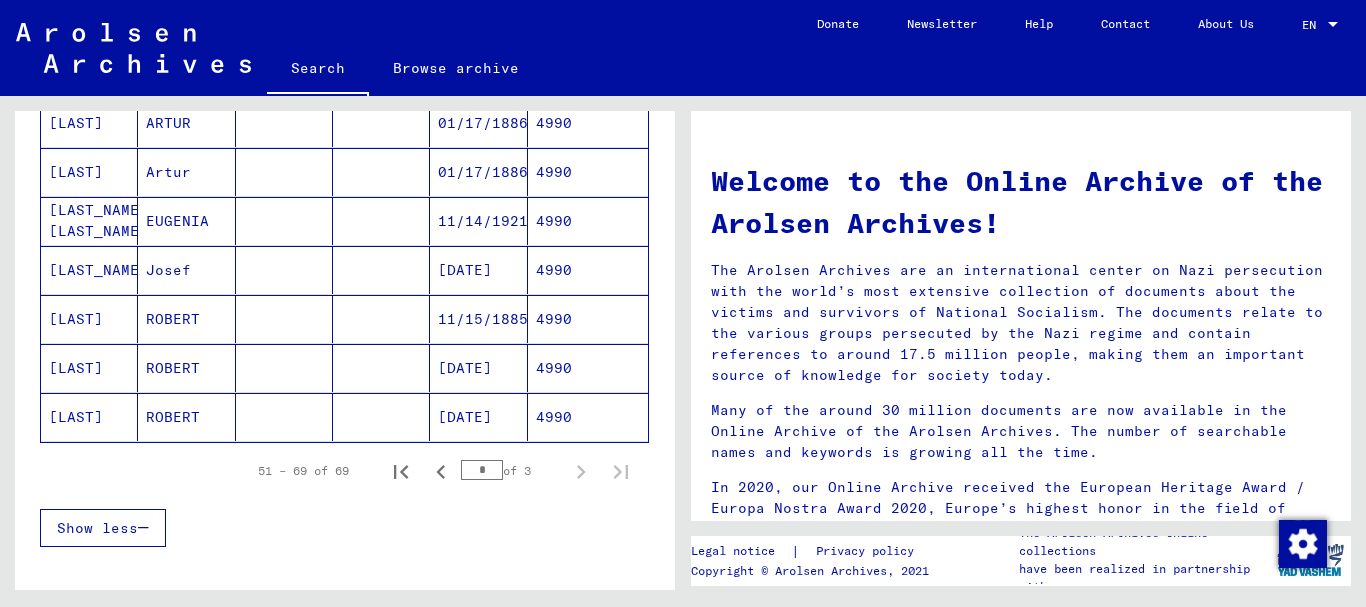 scroll, scrollTop: 1296, scrollLeft: 0, axis: vertical 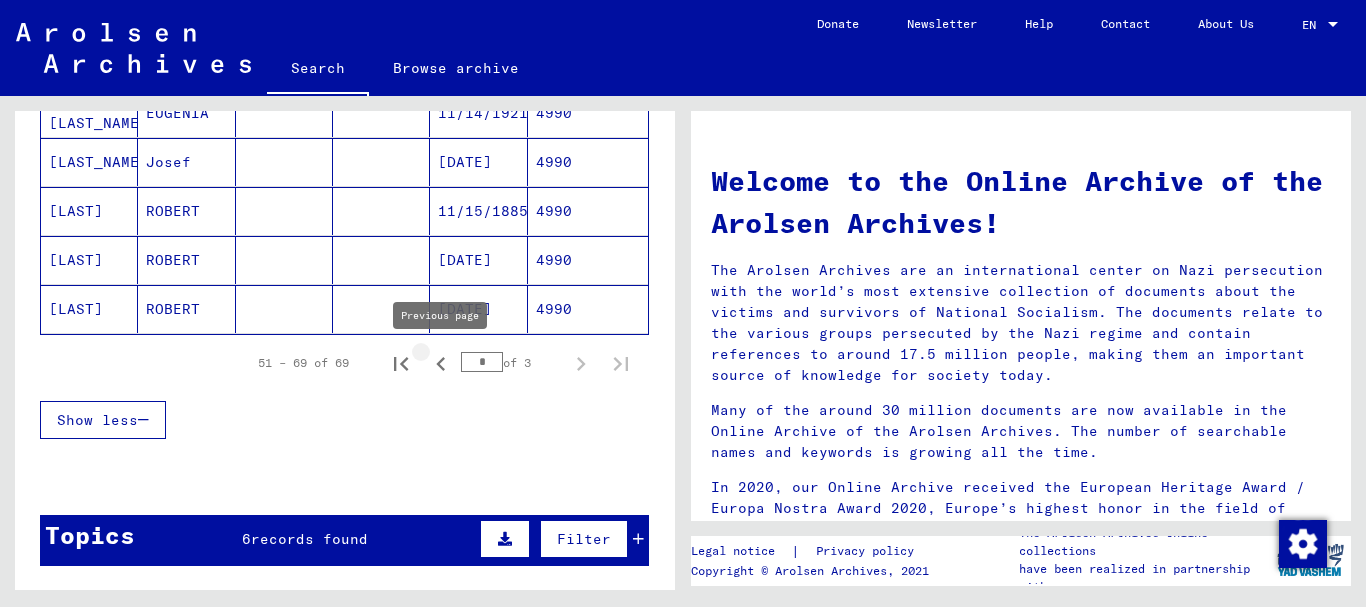 click 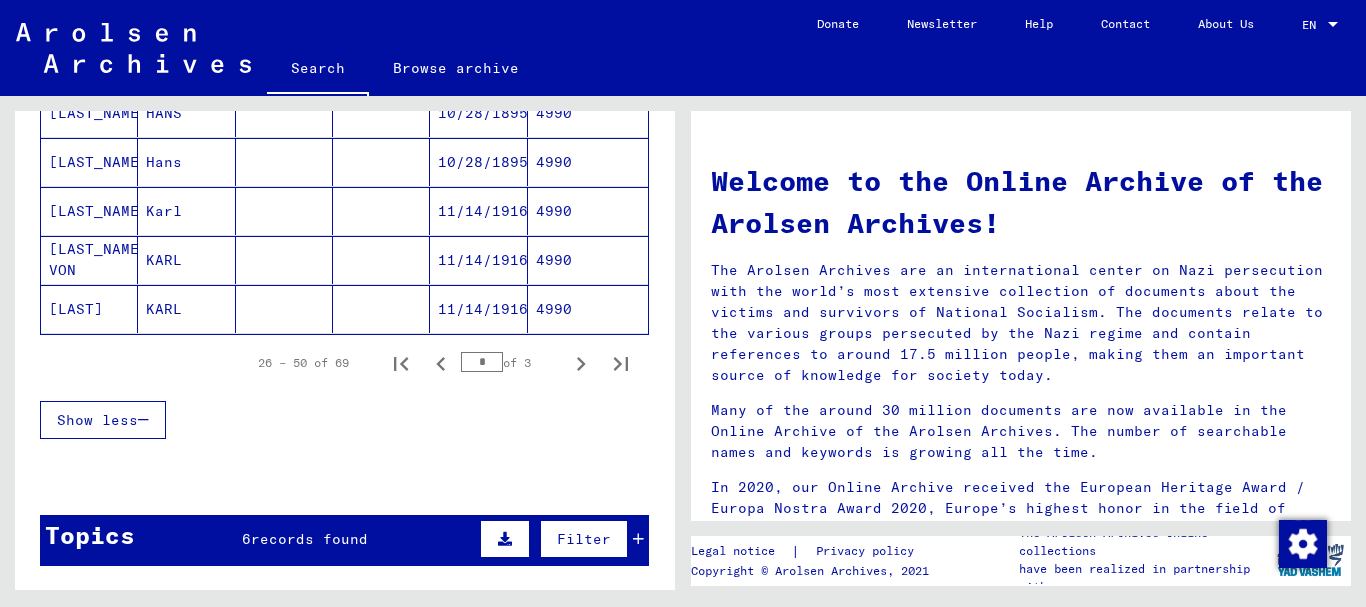 scroll, scrollTop: 864, scrollLeft: 0, axis: vertical 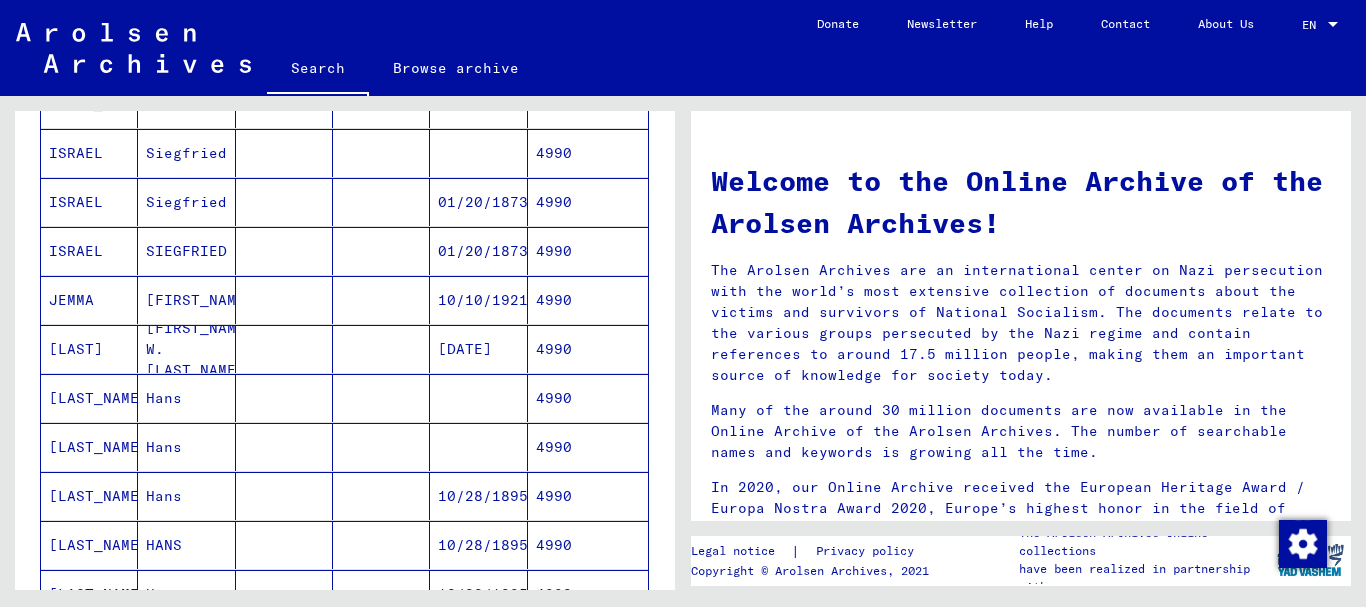 click on "JEMMA" at bounding box center [89, 349] 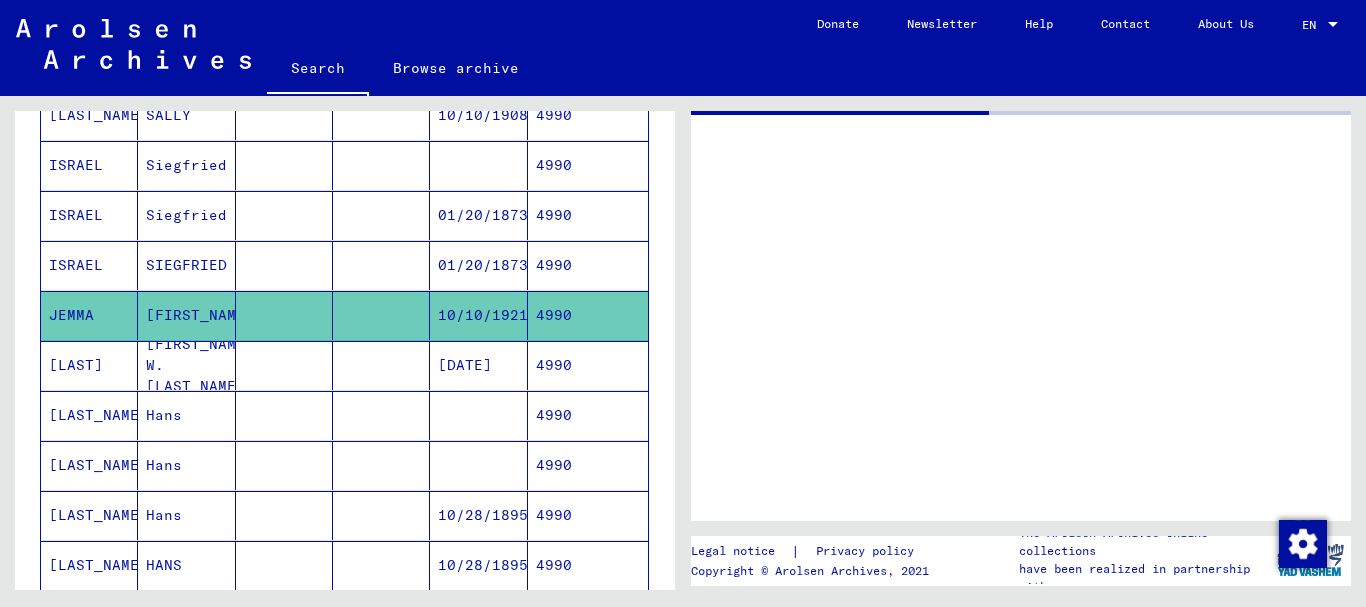 scroll, scrollTop: 875, scrollLeft: 0, axis: vertical 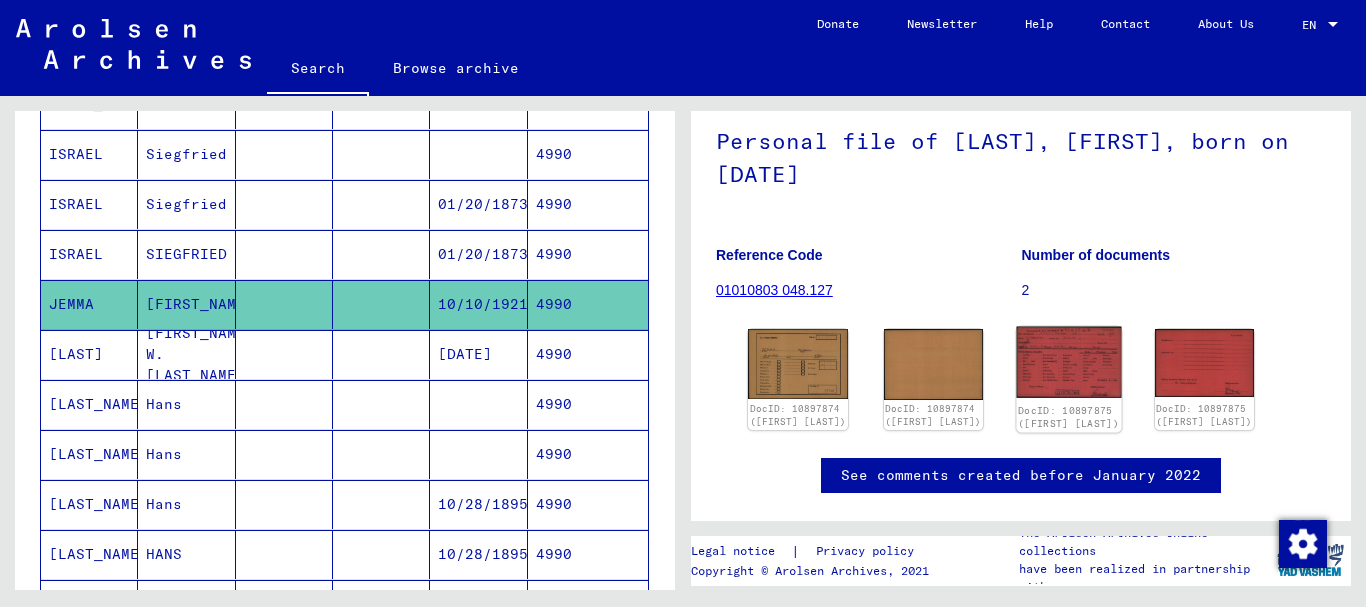 click 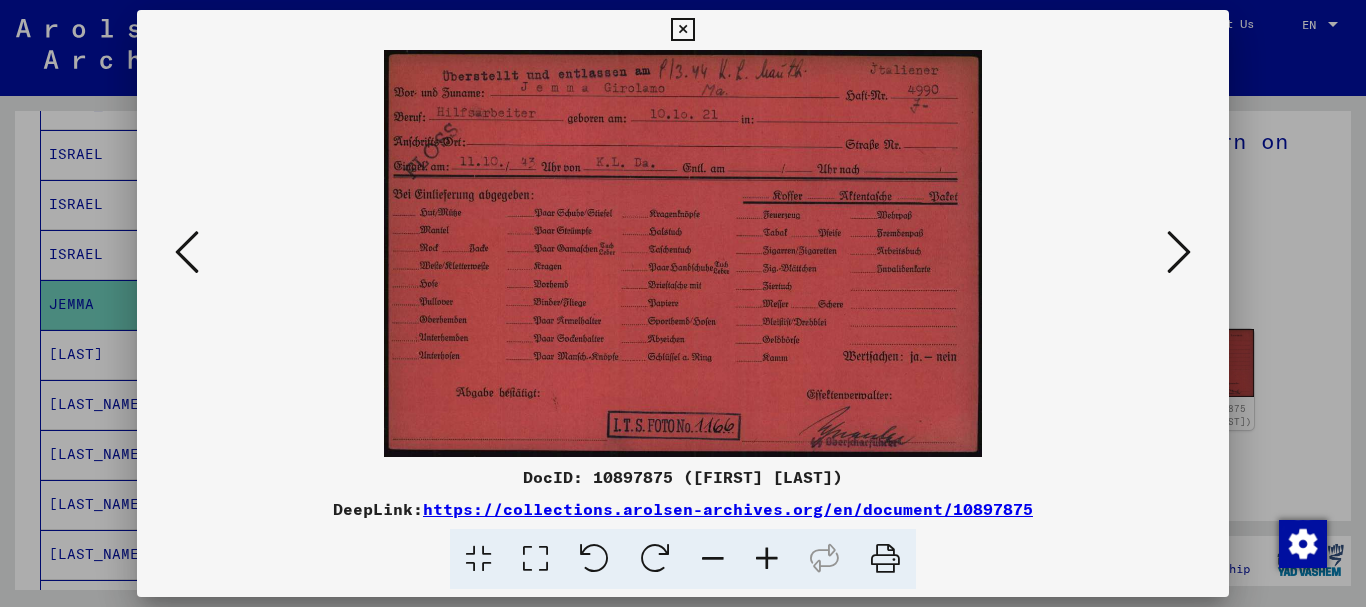 click at bounding box center (683, 303) 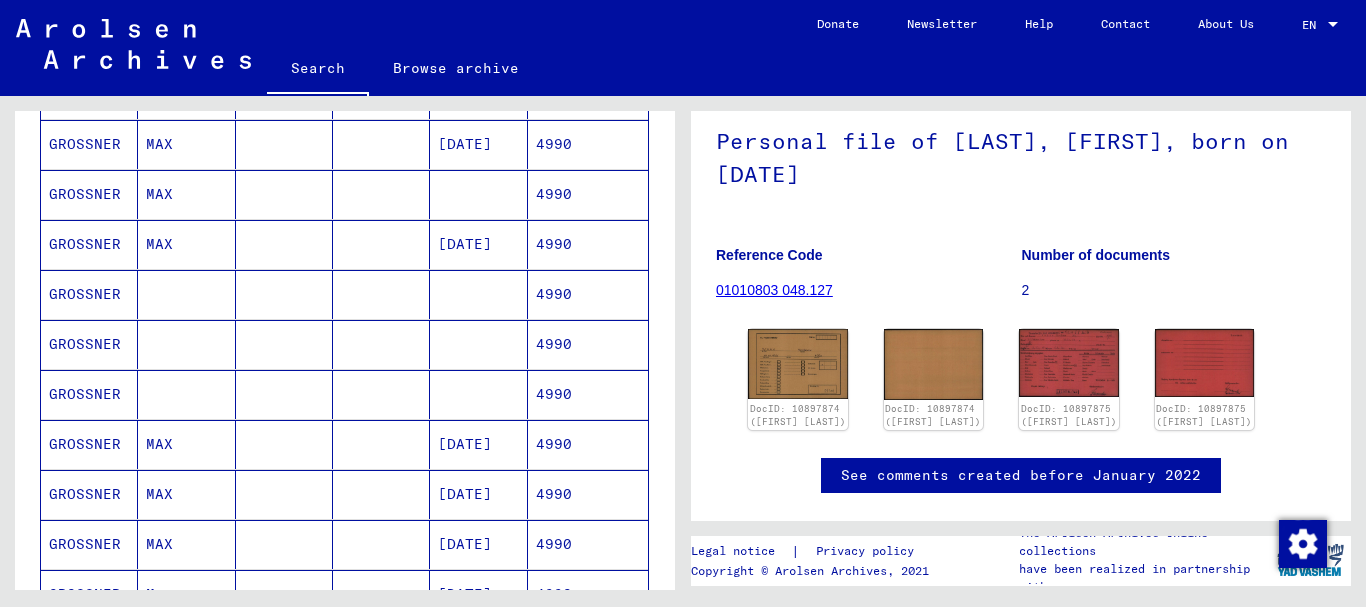 scroll, scrollTop: 0, scrollLeft: 0, axis: both 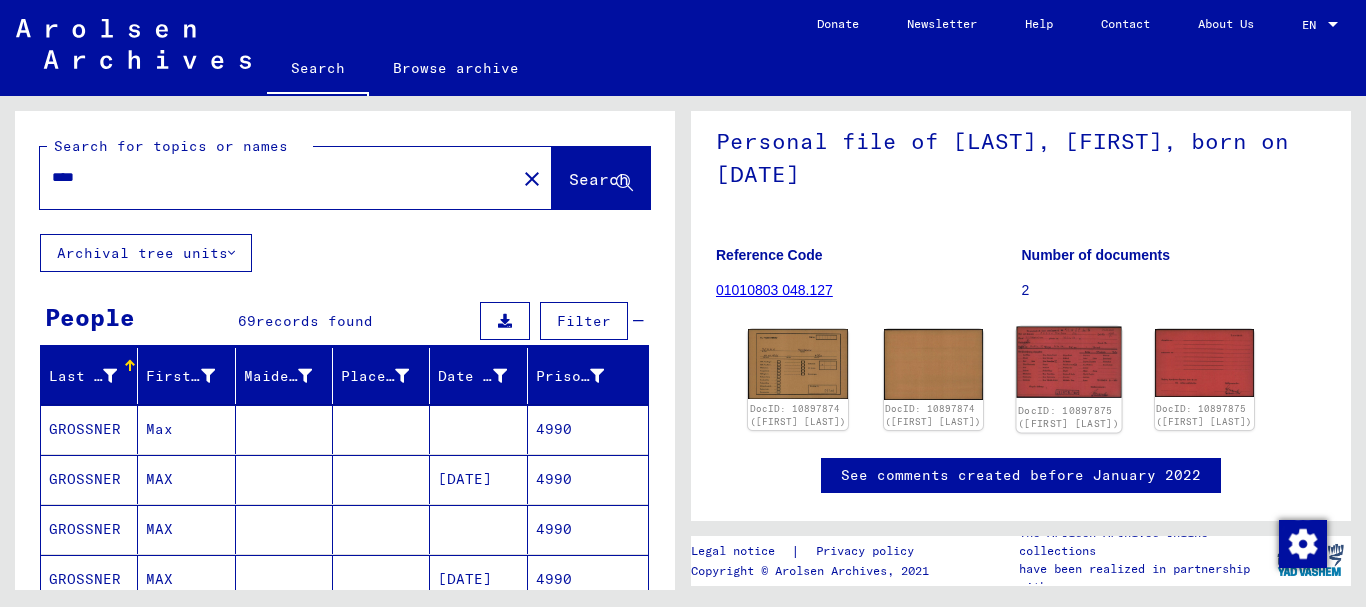 click 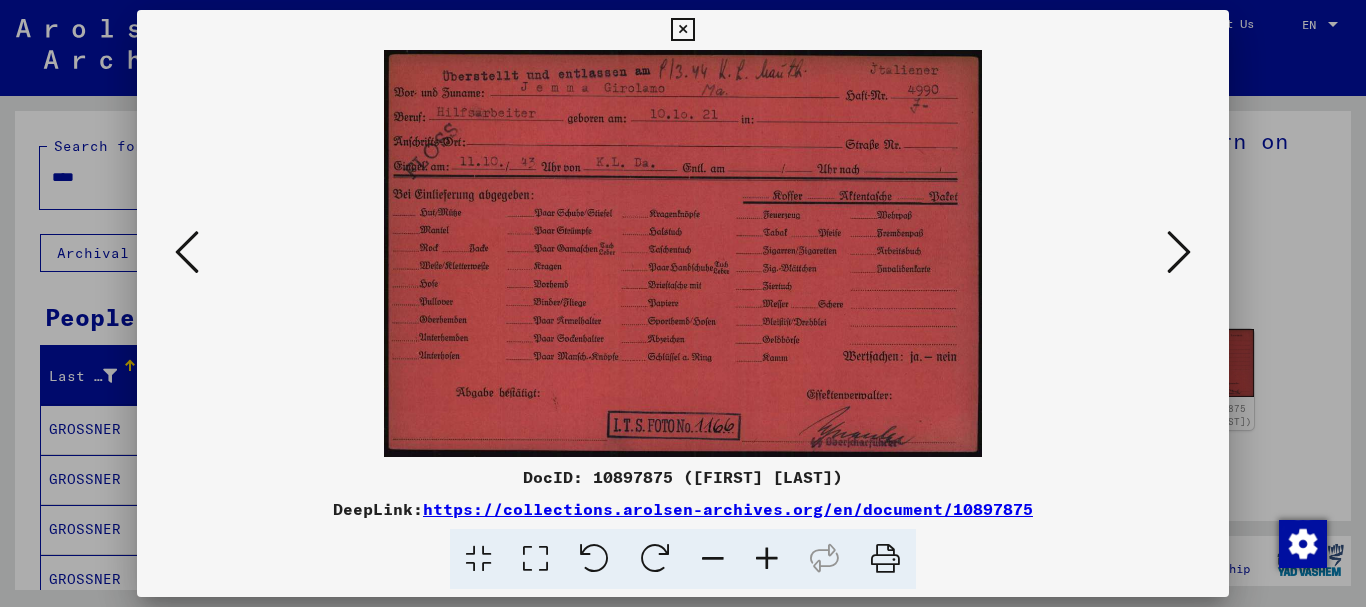 click at bounding box center (683, 303) 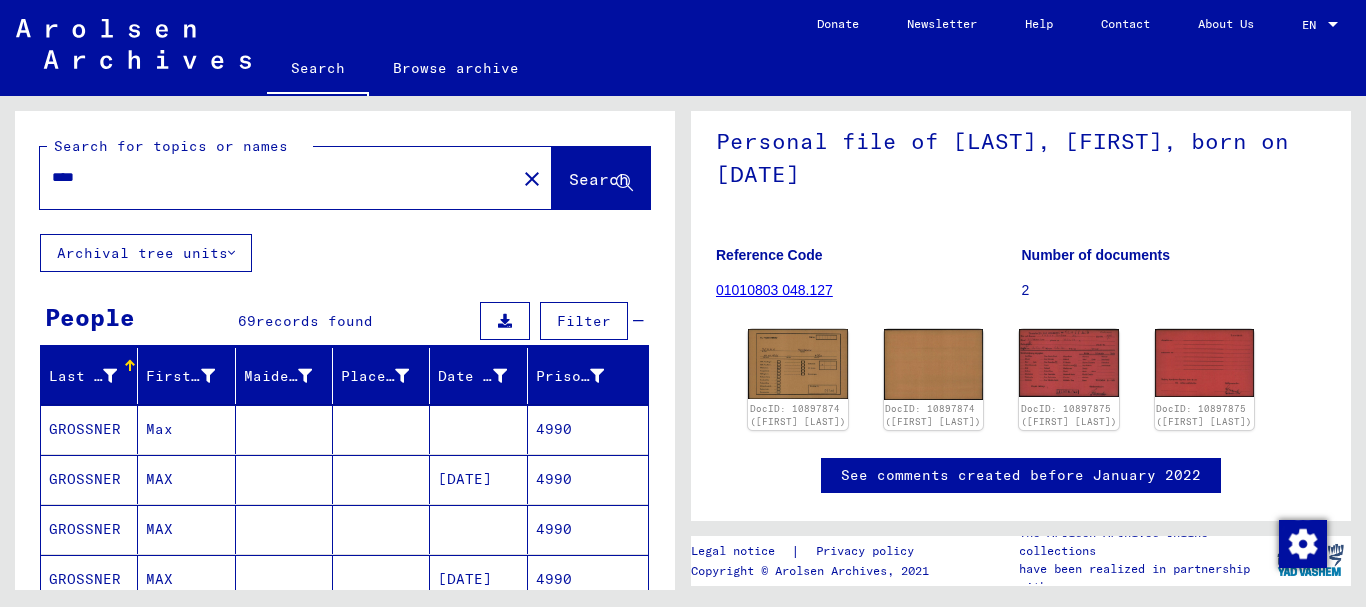 drag, startPoint x: 108, startPoint y: 175, endPoint x: 0, endPoint y: 175, distance: 108 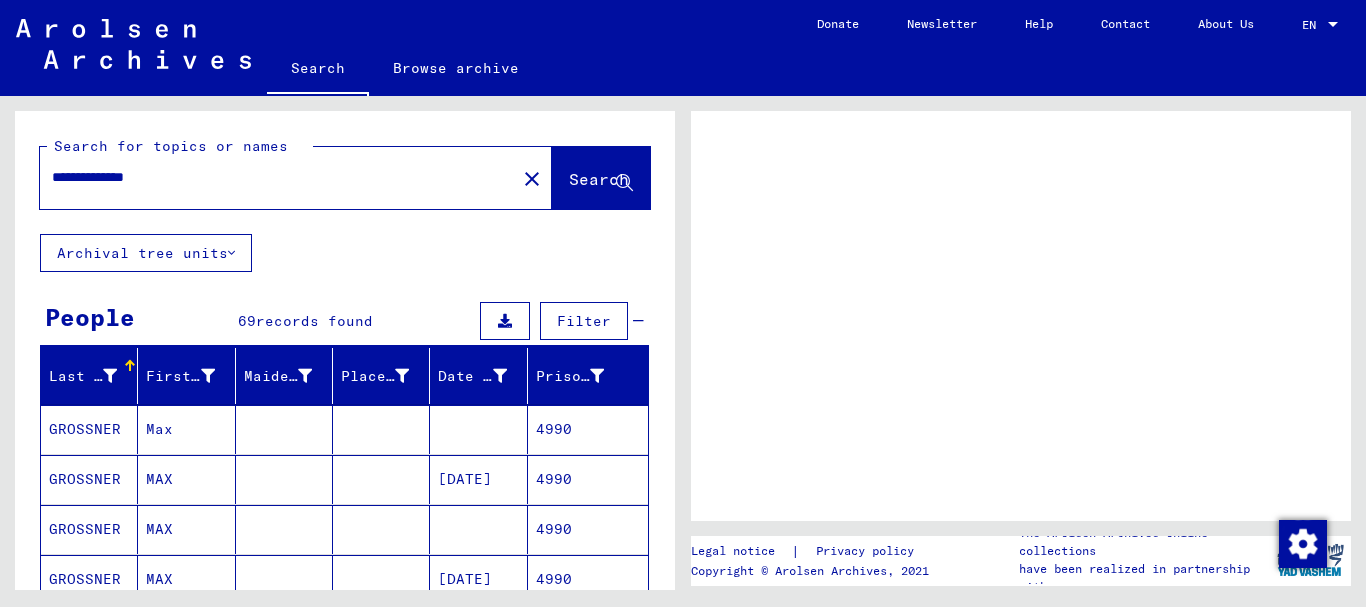 scroll, scrollTop: 0, scrollLeft: 0, axis: both 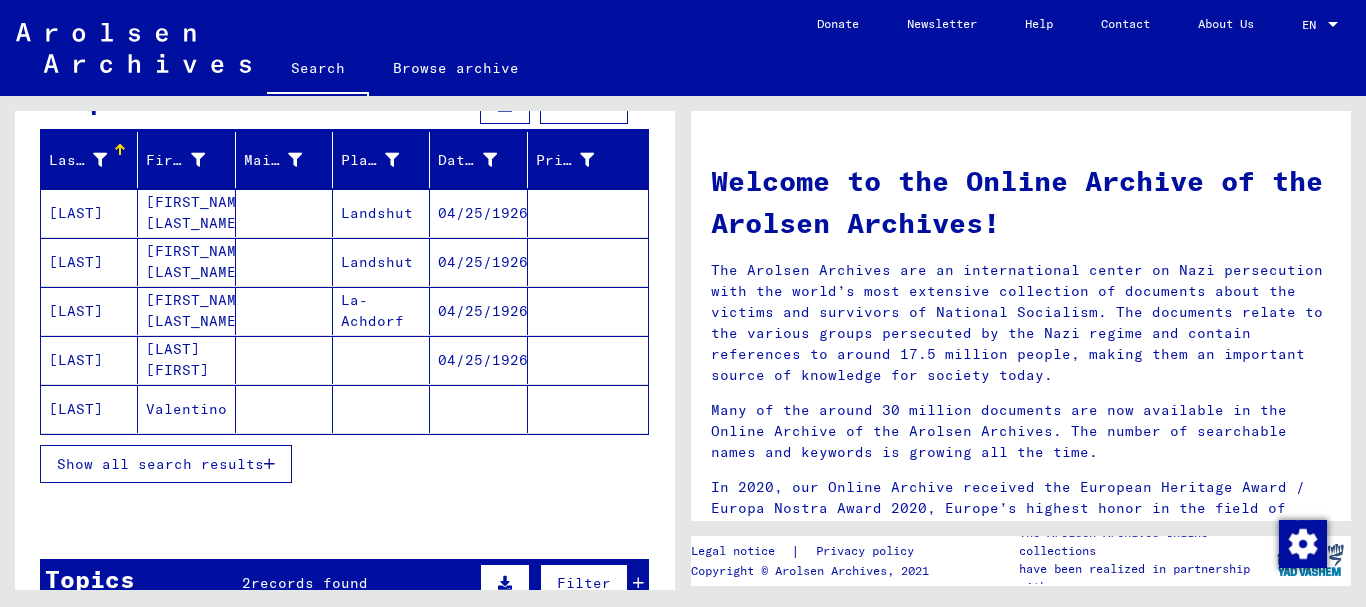 click on "Show all search results" at bounding box center [166, 464] 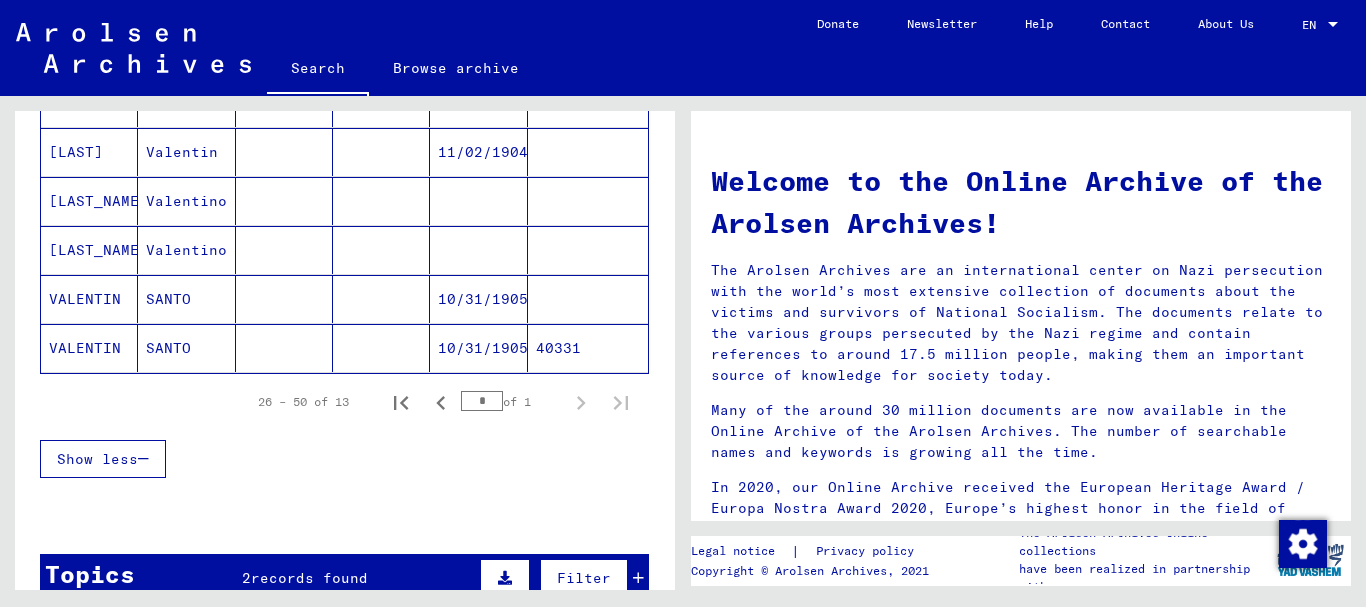 scroll, scrollTop: 648, scrollLeft: 0, axis: vertical 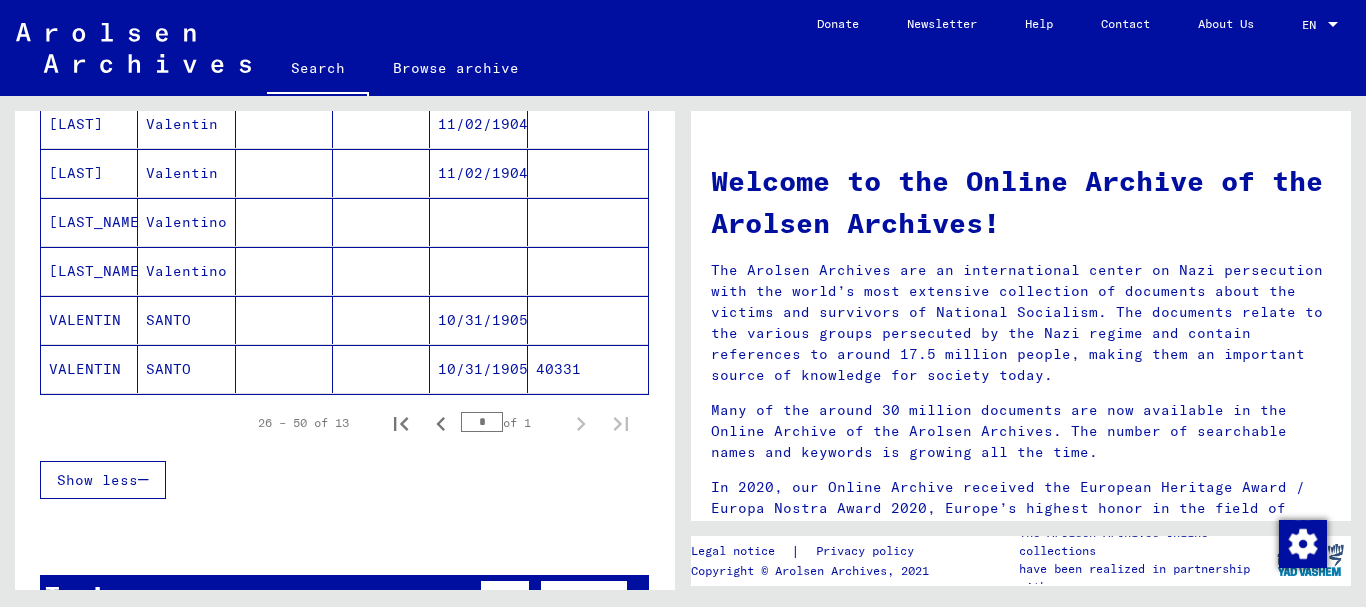 click on "VALENTIN" at bounding box center (89, 369) 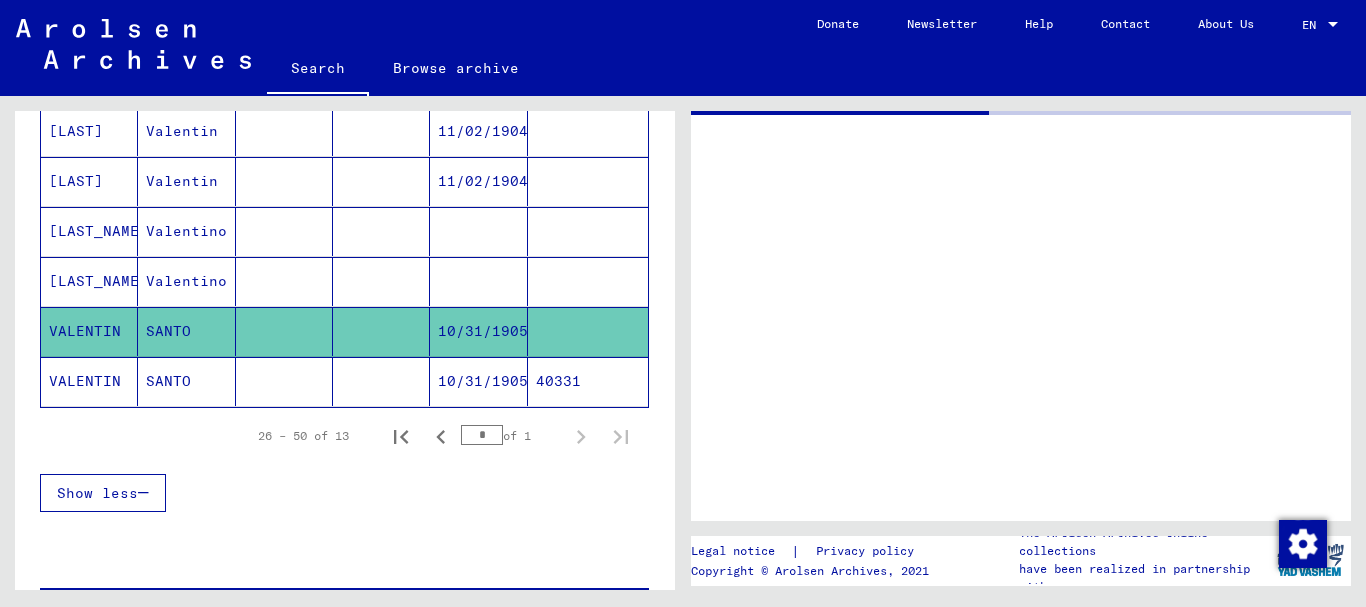 scroll, scrollTop: 655, scrollLeft: 0, axis: vertical 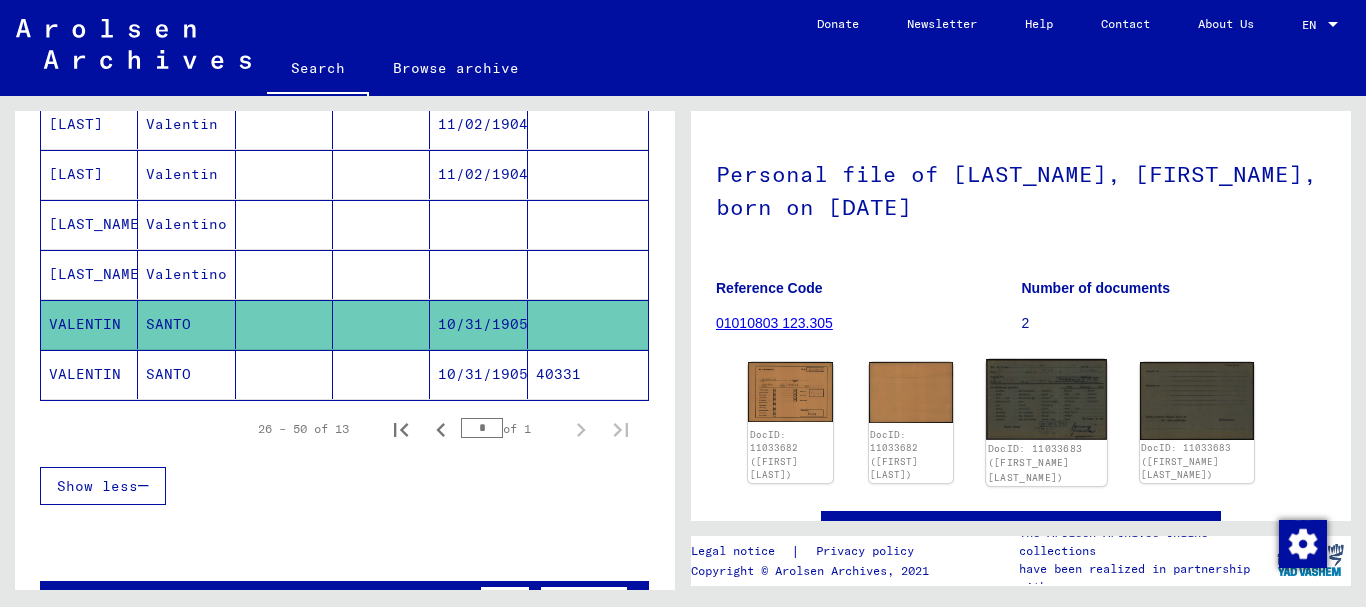 click 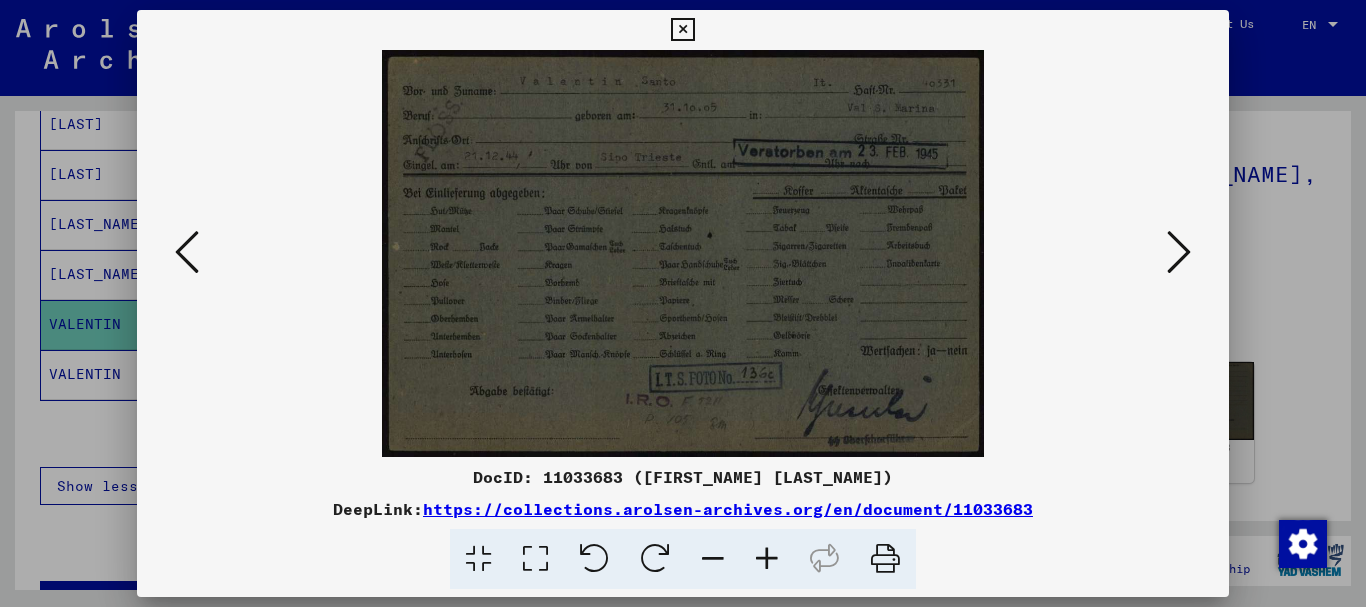 drag, startPoint x: 71, startPoint y: 330, endPoint x: 105, endPoint y: 258, distance: 79.624115 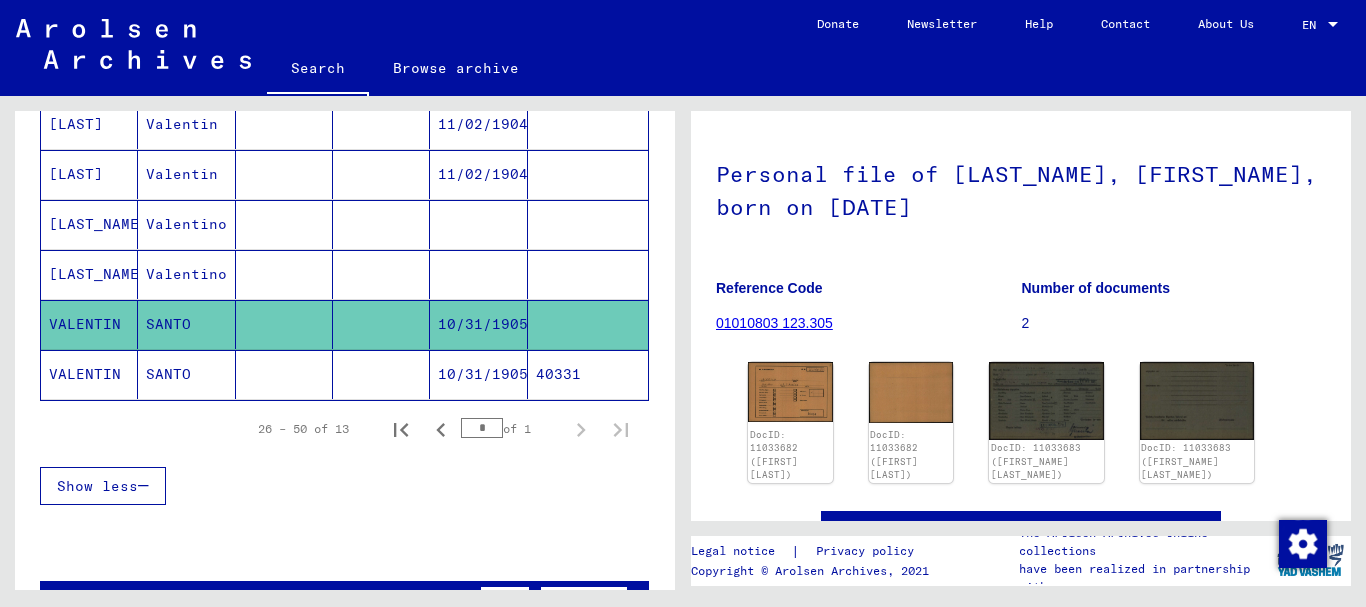 scroll, scrollTop: 0, scrollLeft: 0, axis: both 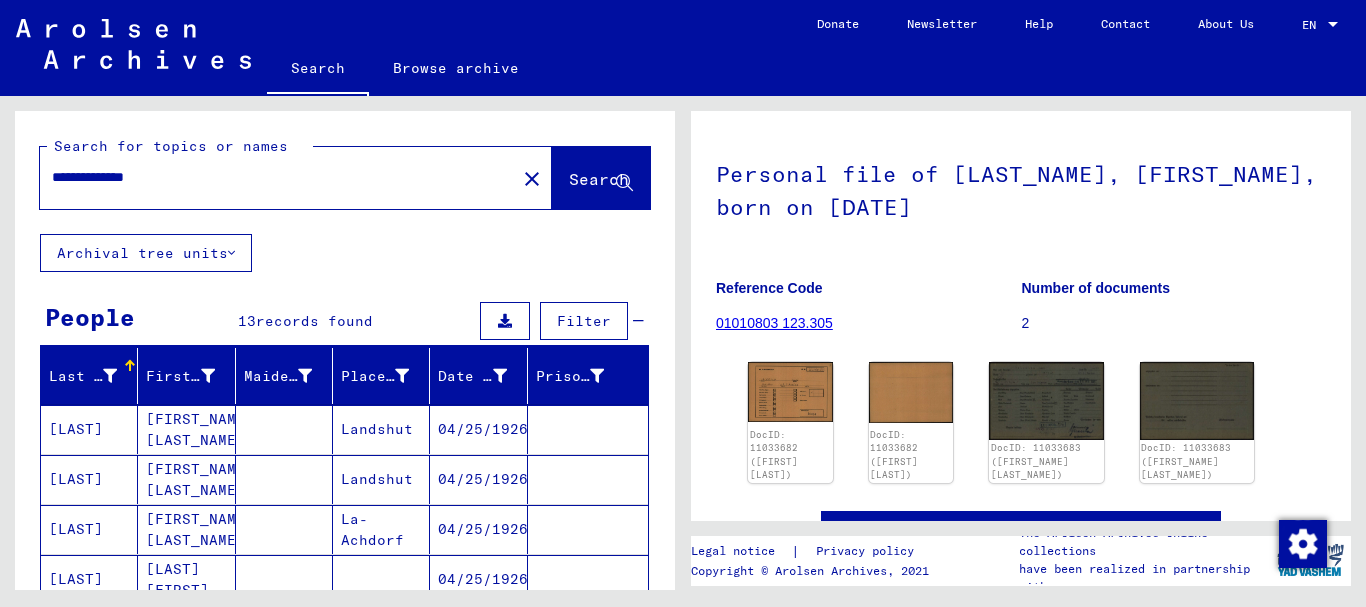 drag, startPoint x: 194, startPoint y: 173, endPoint x: 0, endPoint y: 172, distance: 194.00258 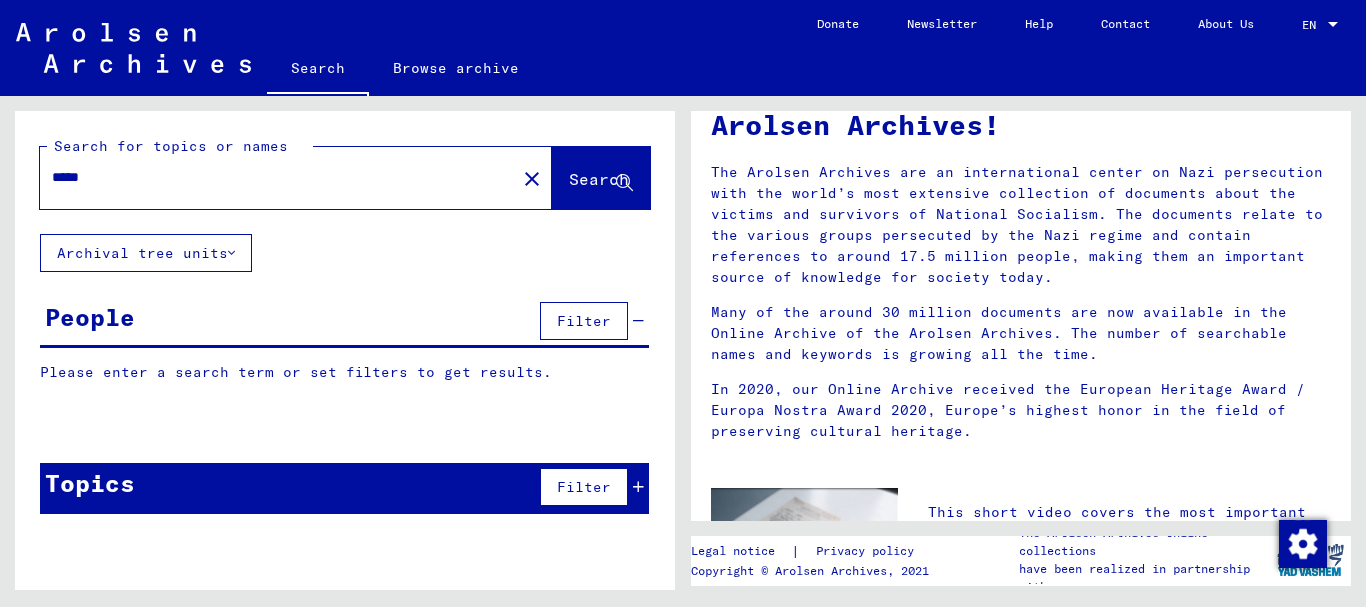 scroll, scrollTop: 0, scrollLeft: 0, axis: both 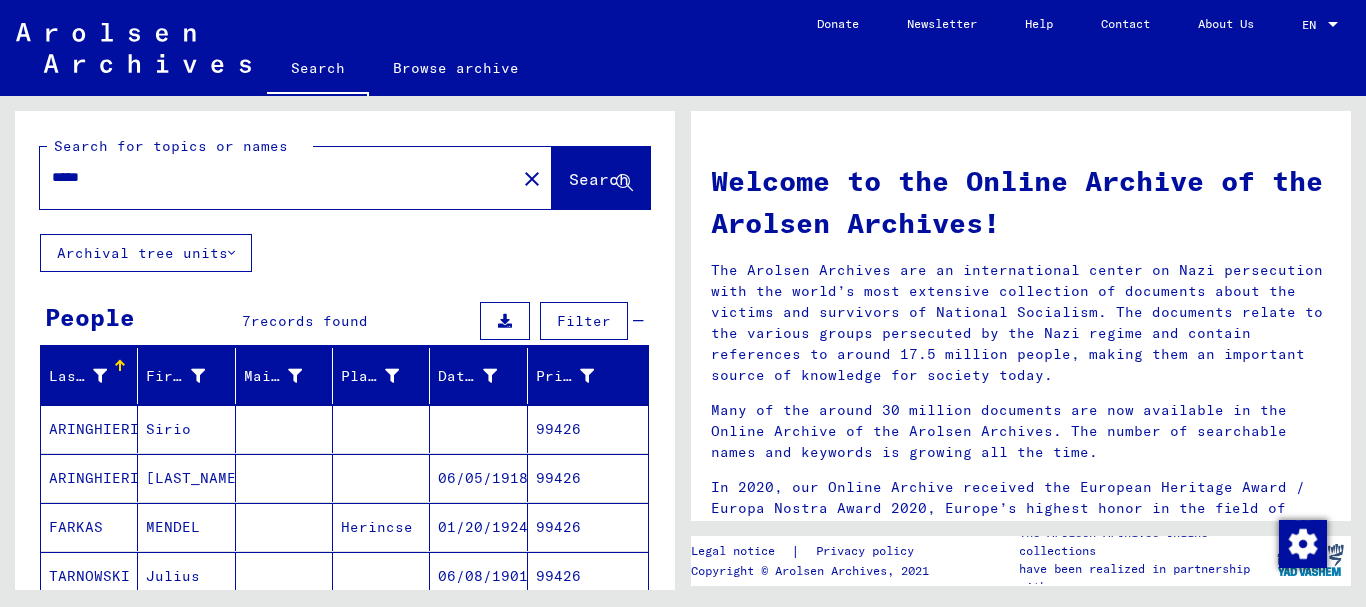 drag, startPoint x: 26, startPoint y: 184, endPoint x: 6, endPoint y: 184, distance: 20 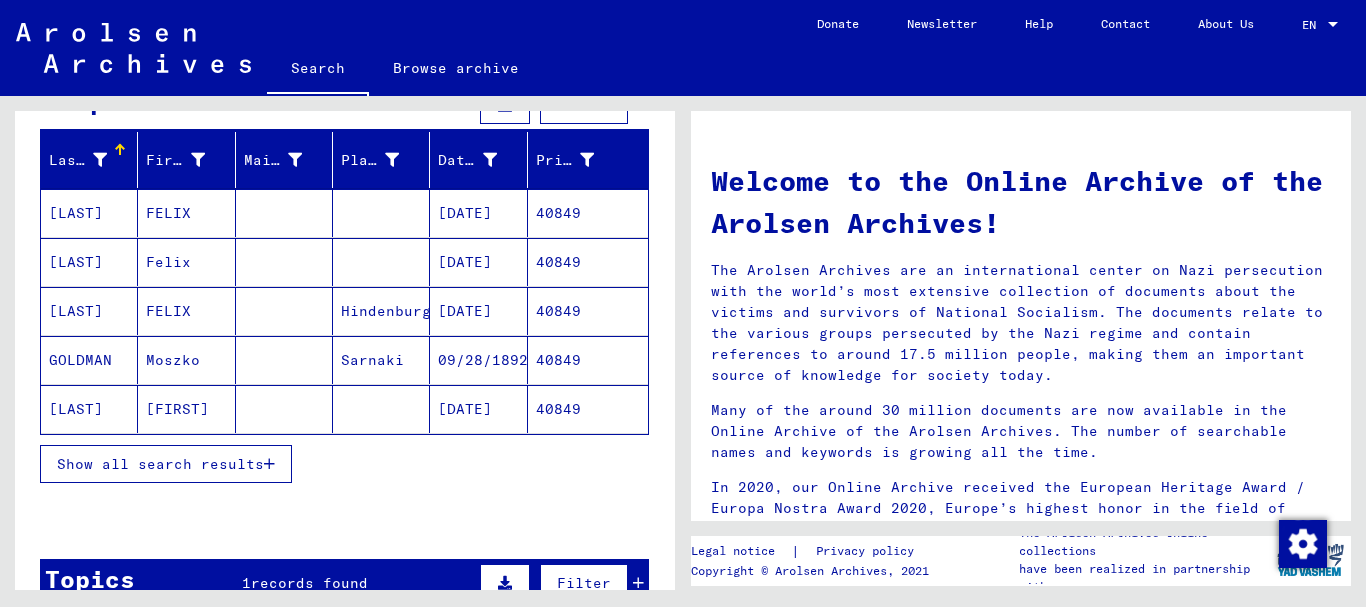 click on "Show all search results" at bounding box center [160, 464] 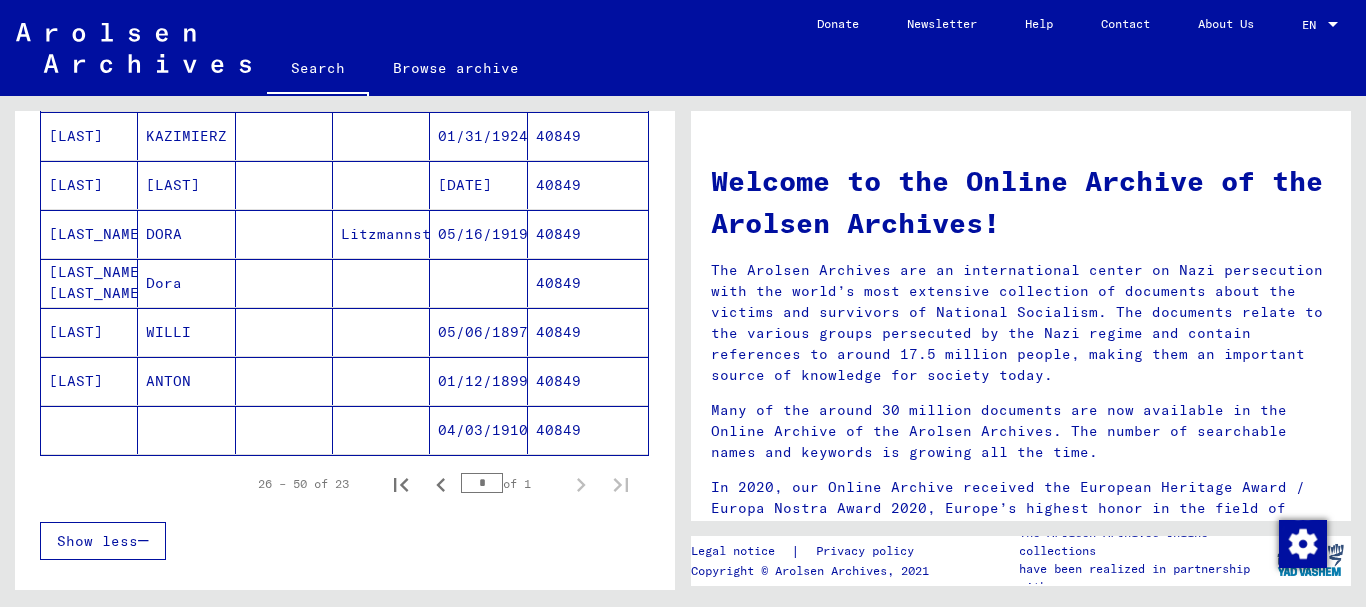 scroll, scrollTop: 1080, scrollLeft: 0, axis: vertical 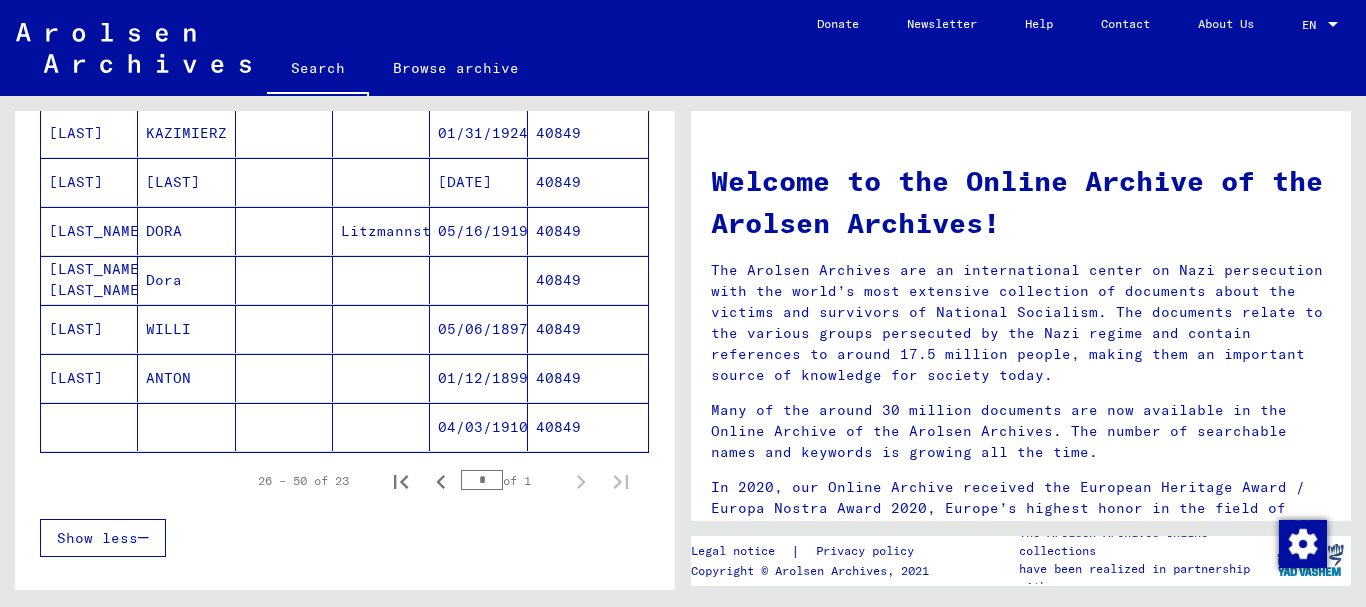 click on "[LAST]" at bounding box center (89, 427) 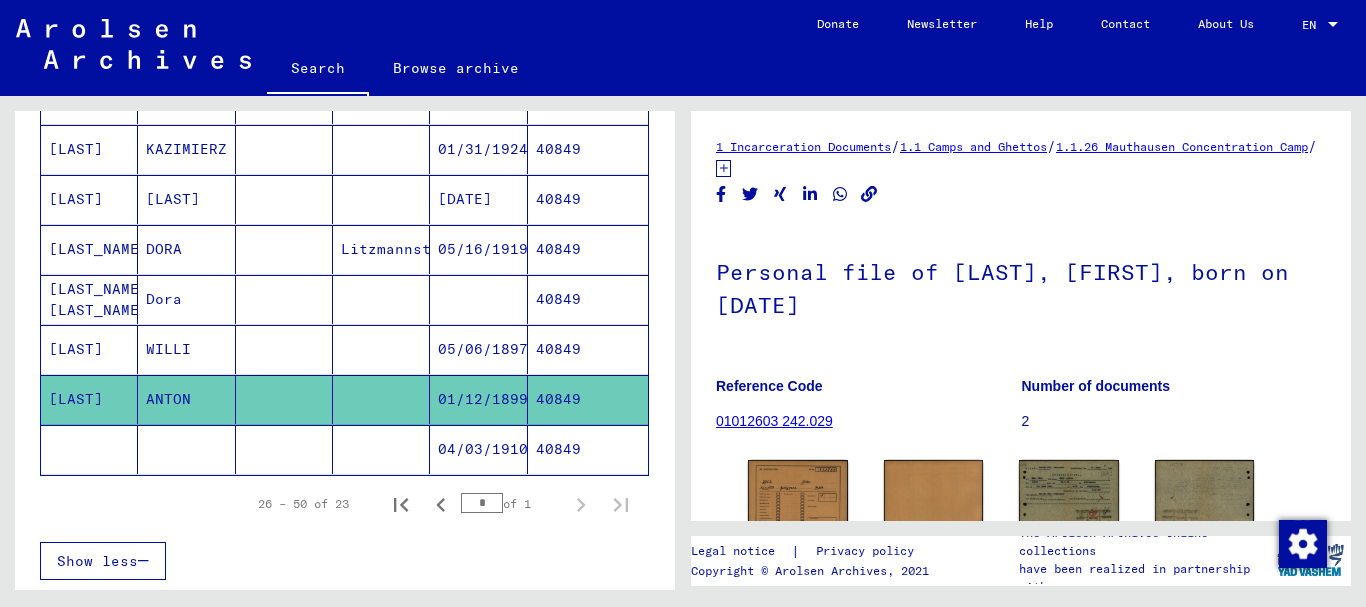 scroll, scrollTop: 1096, scrollLeft: 0, axis: vertical 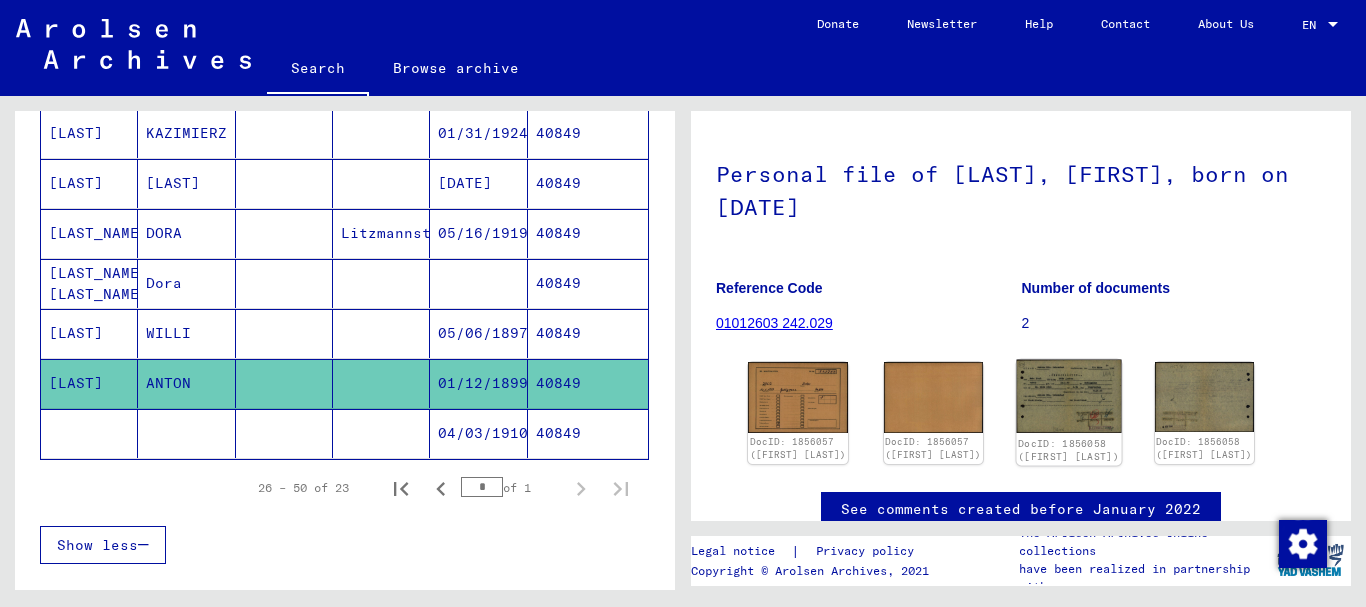 click 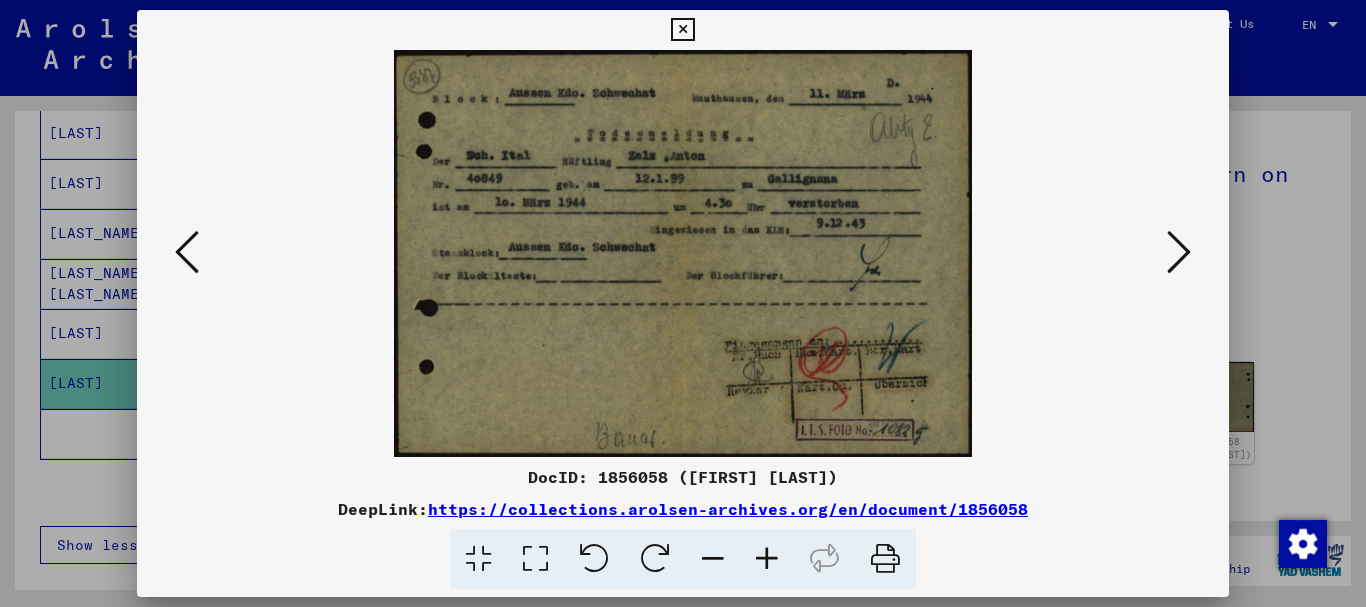drag, startPoint x: 47, startPoint y: 192, endPoint x: 69, endPoint y: 180, distance: 25.059929 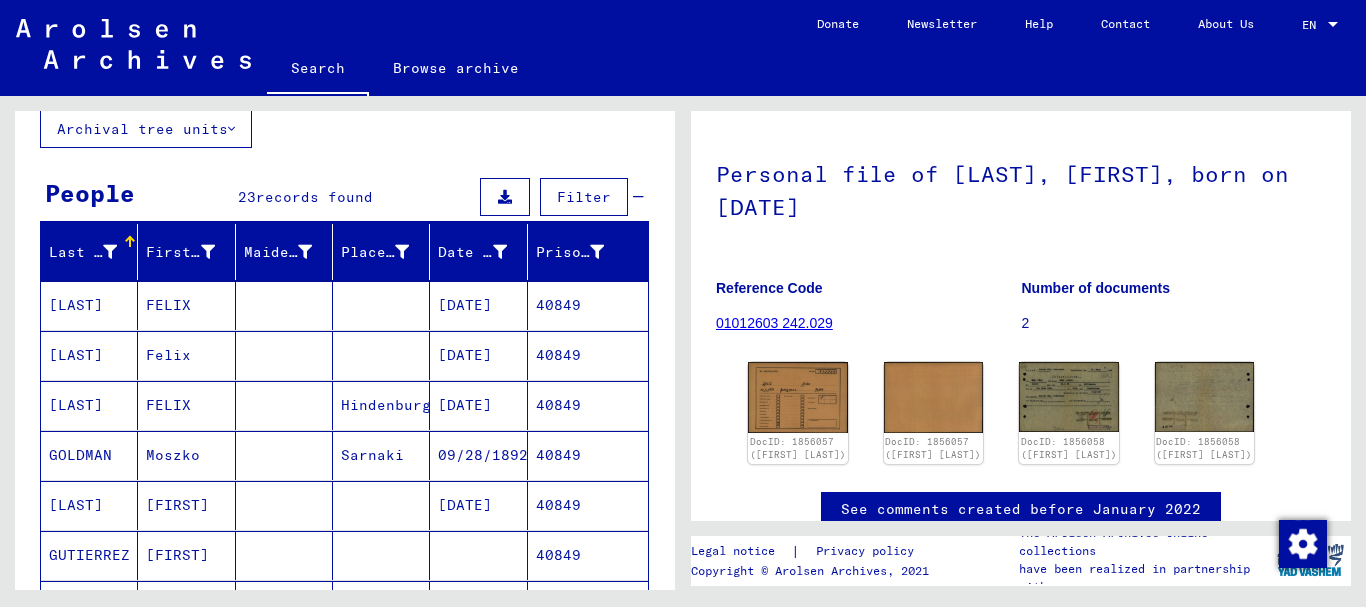 scroll, scrollTop: 0, scrollLeft: 0, axis: both 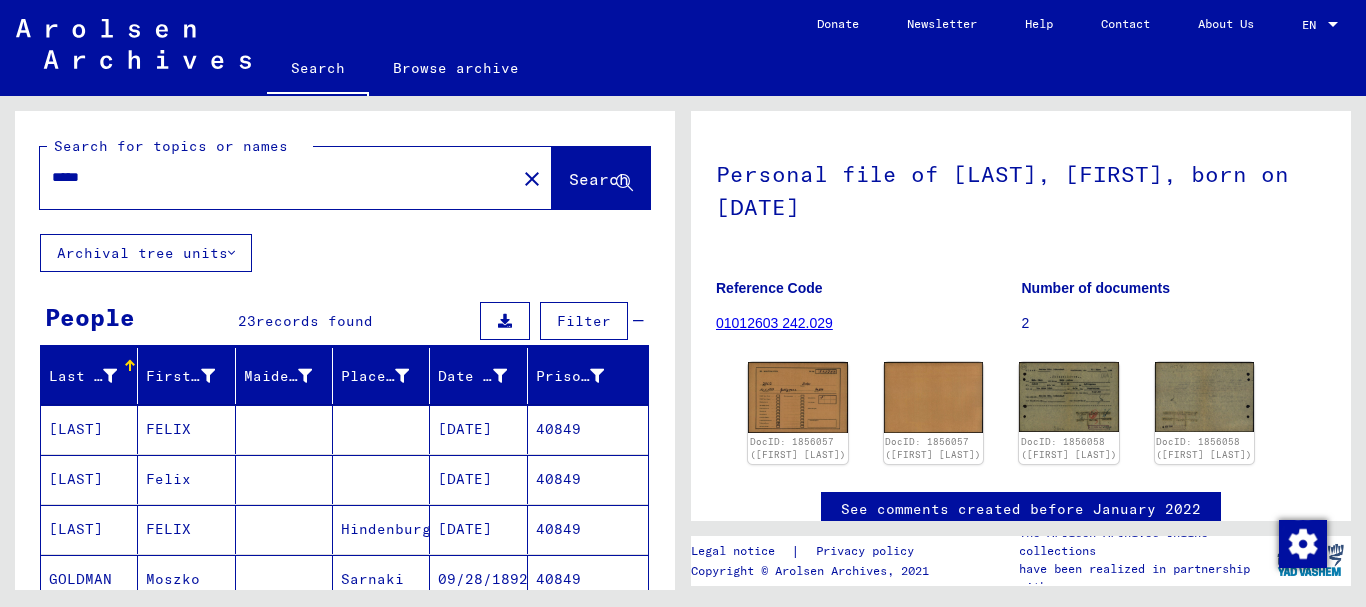 drag, startPoint x: 59, startPoint y: 187, endPoint x: 0, endPoint y: 185, distance: 59.03389 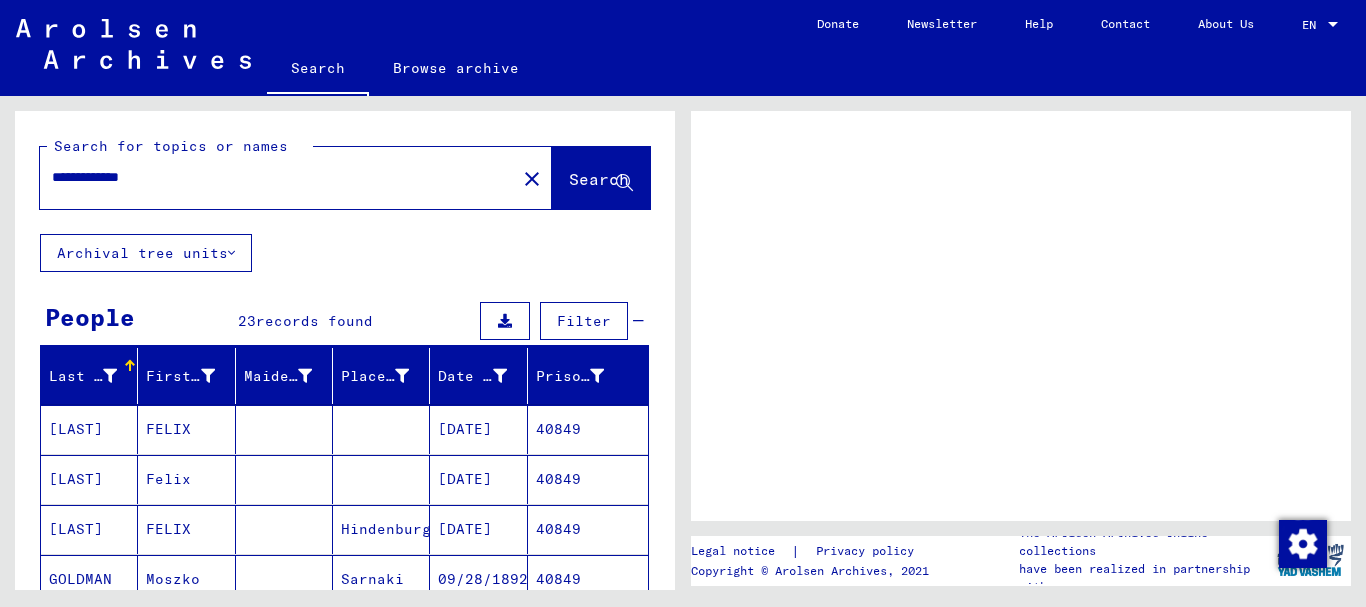 scroll, scrollTop: 0, scrollLeft: 0, axis: both 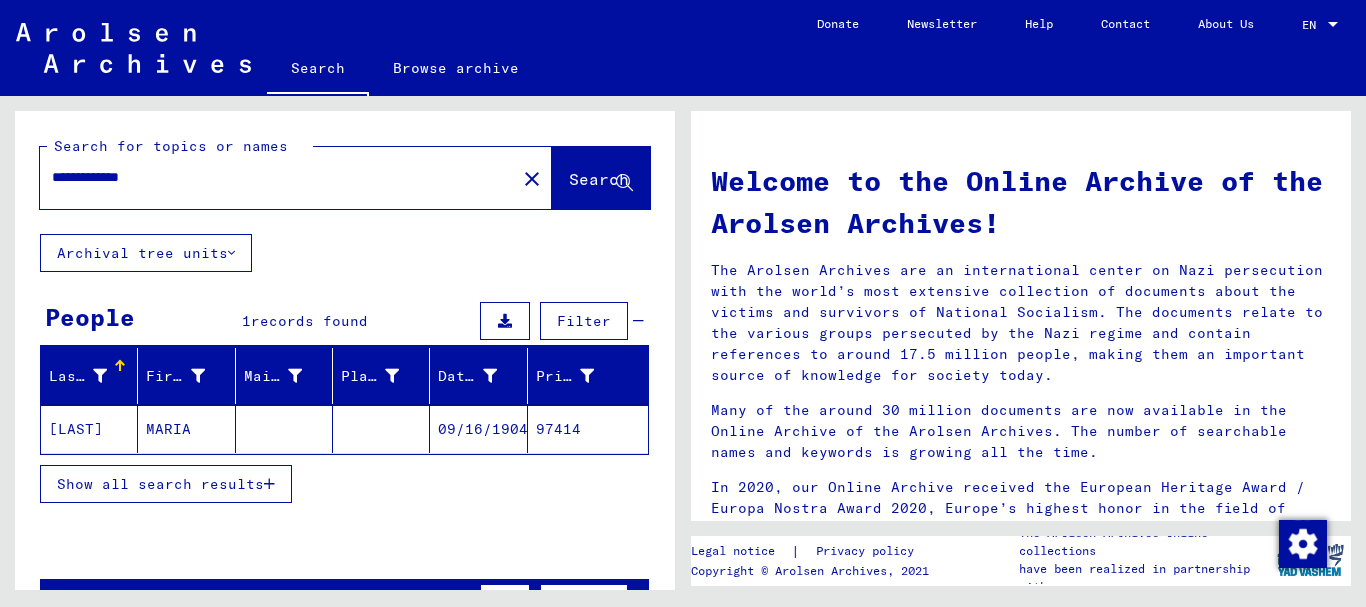 drag, startPoint x: 75, startPoint y: 177, endPoint x: 0, endPoint y: 176, distance: 75.00667 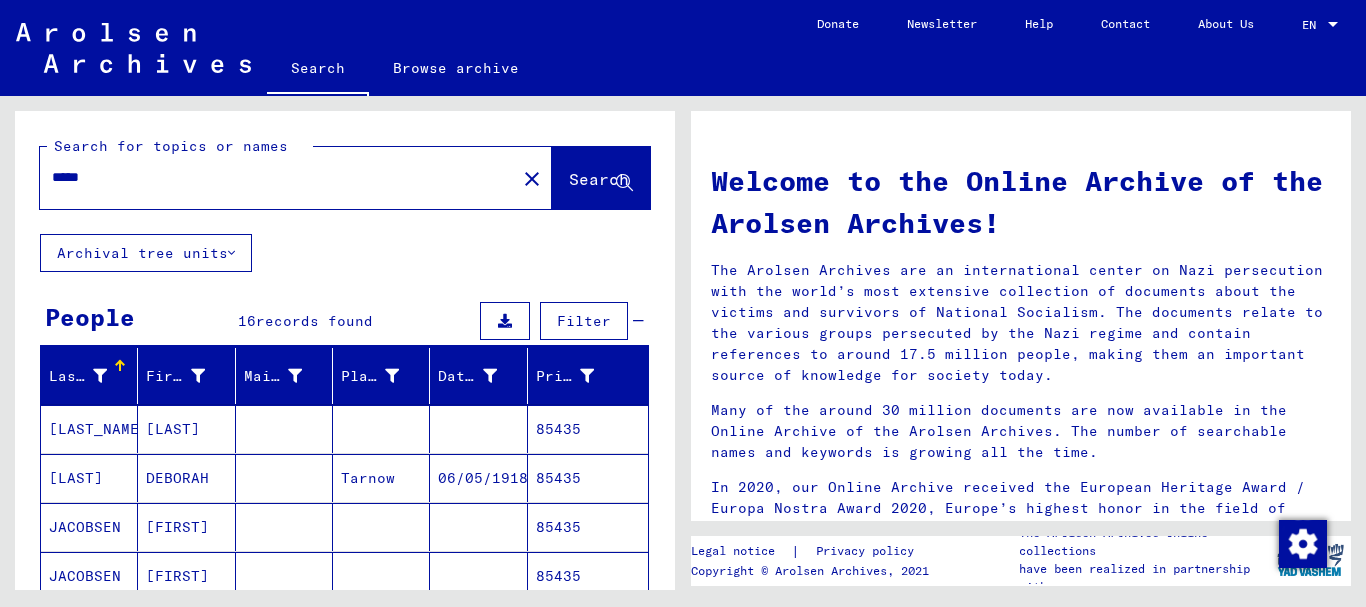 scroll, scrollTop: 216, scrollLeft: 0, axis: vertical 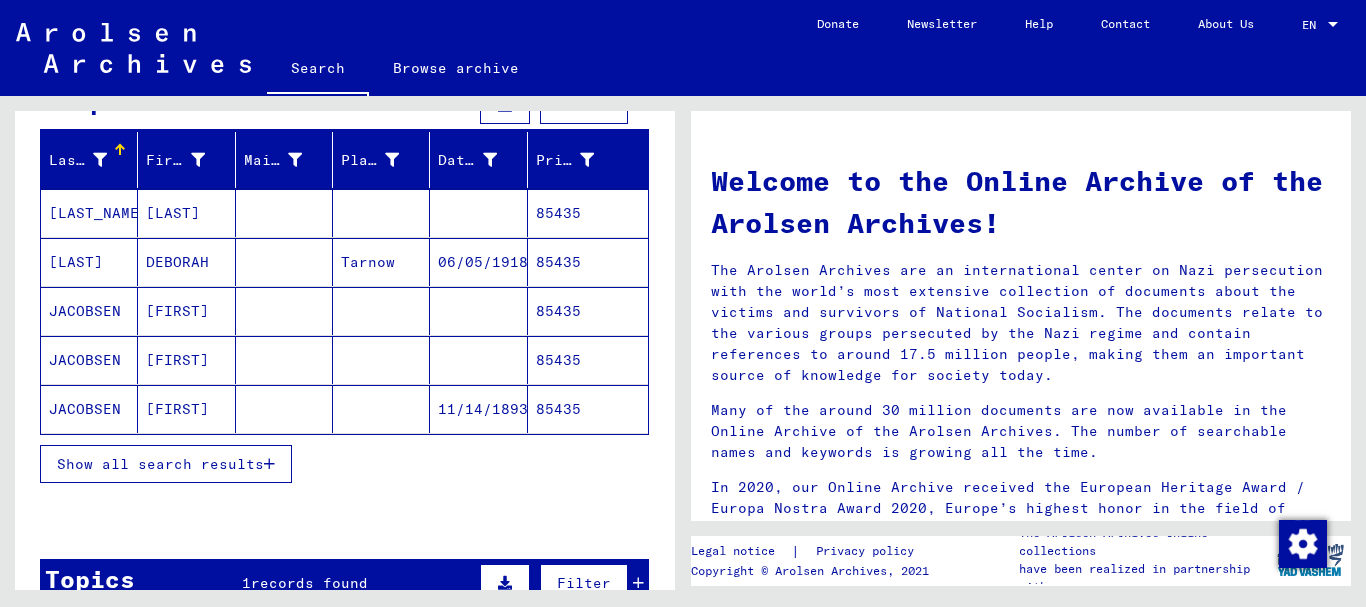 click on "Show all search results" at bounding box center [166, 464] 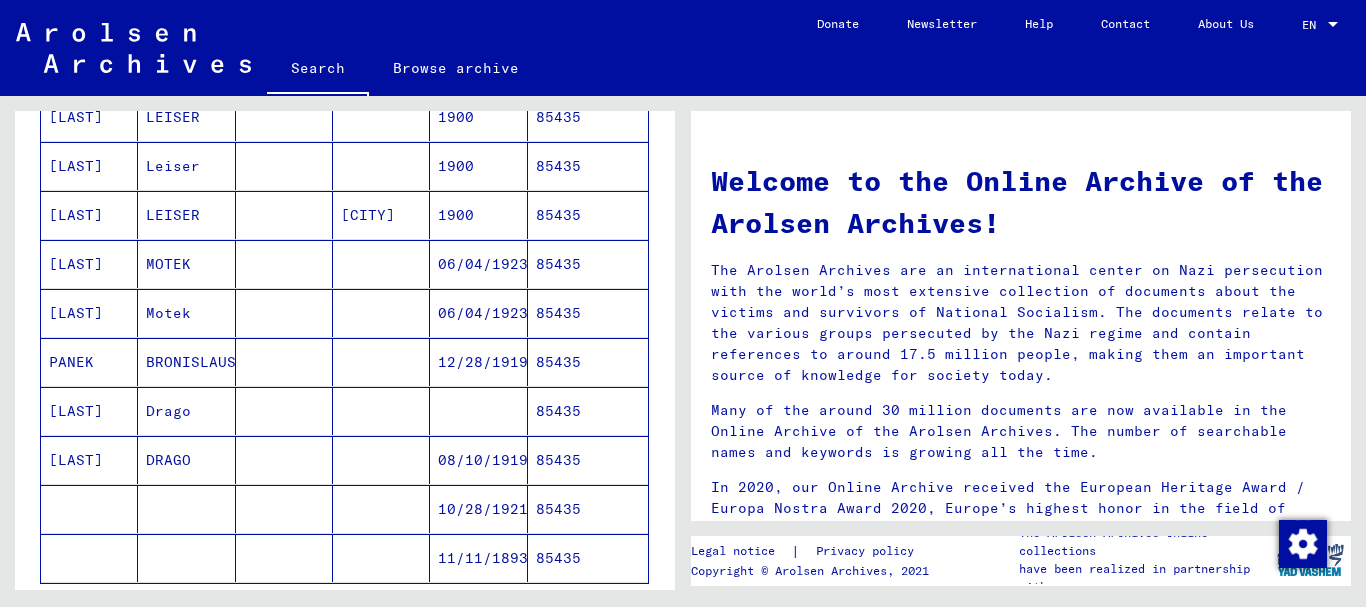 scroll, scrollTop: 648, scrollLeft: 0, axis: vertical 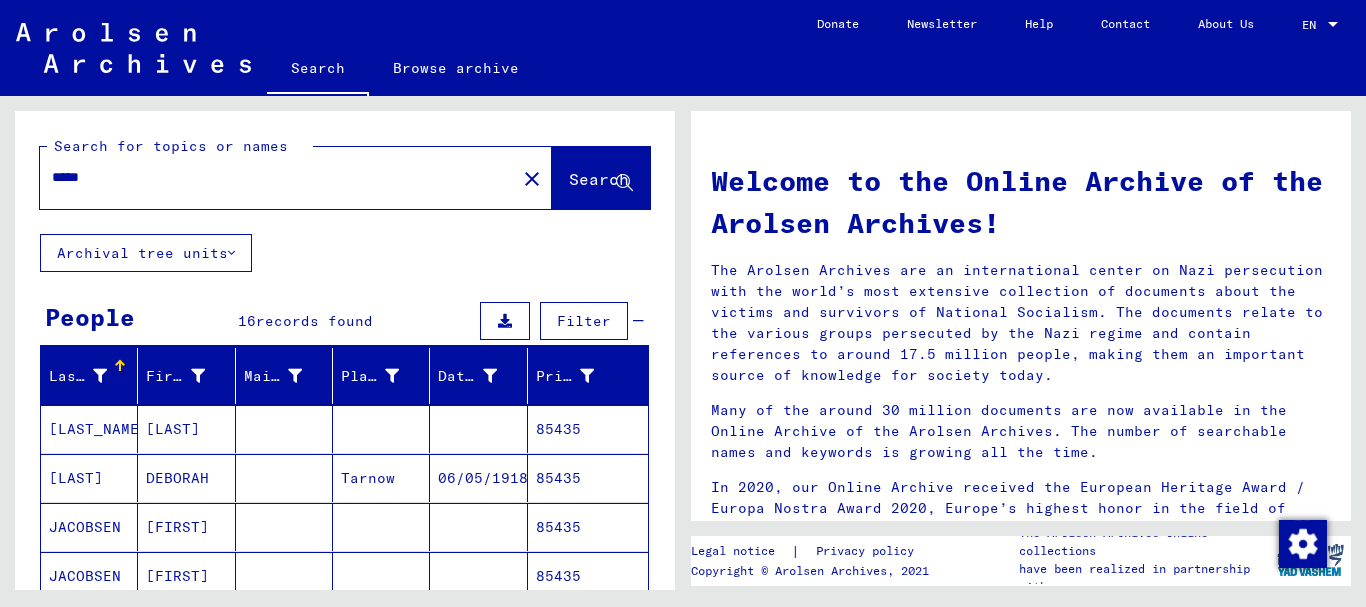 drag, startPoint x: 134, startPoint y: 178, endPoint x: 0, endPoint y: 172, distance: 134.13426 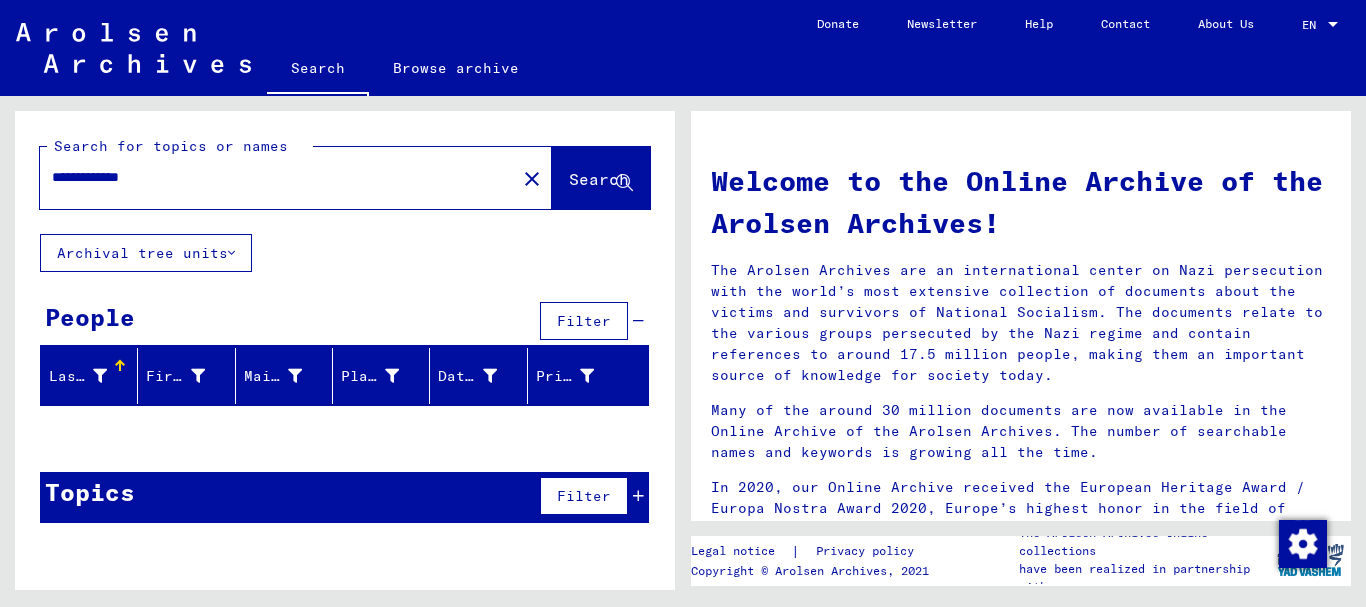 click on "**********" at bounding box center (272, 177) 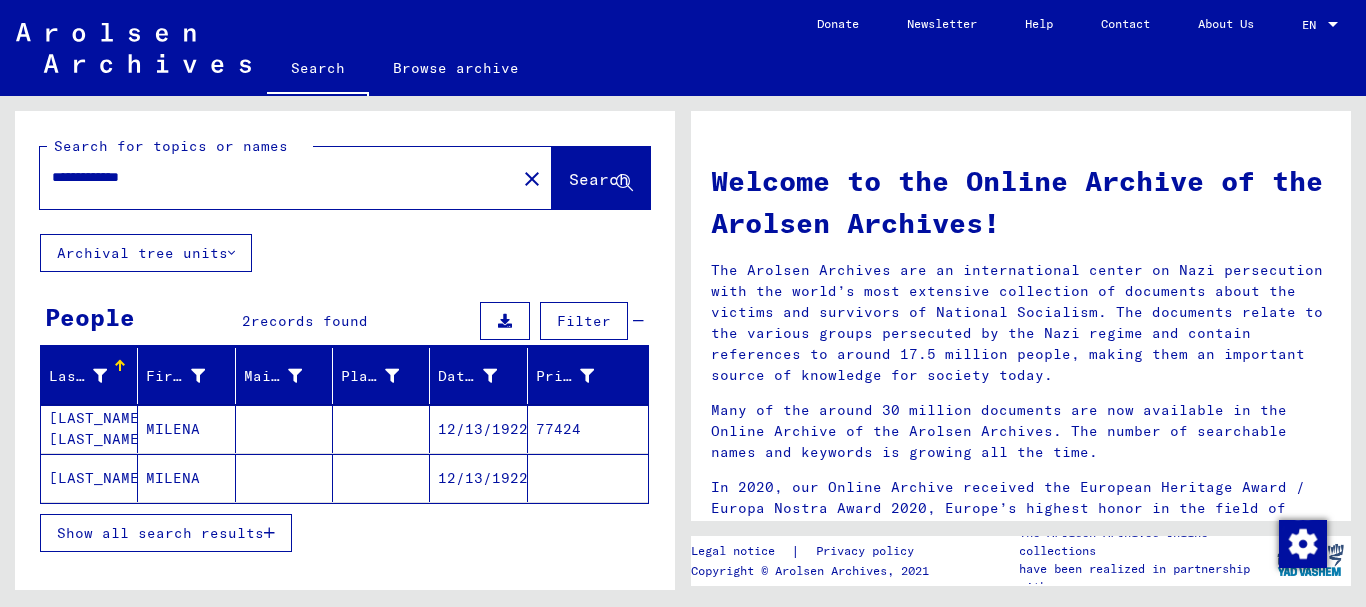 click on "[LAST]" 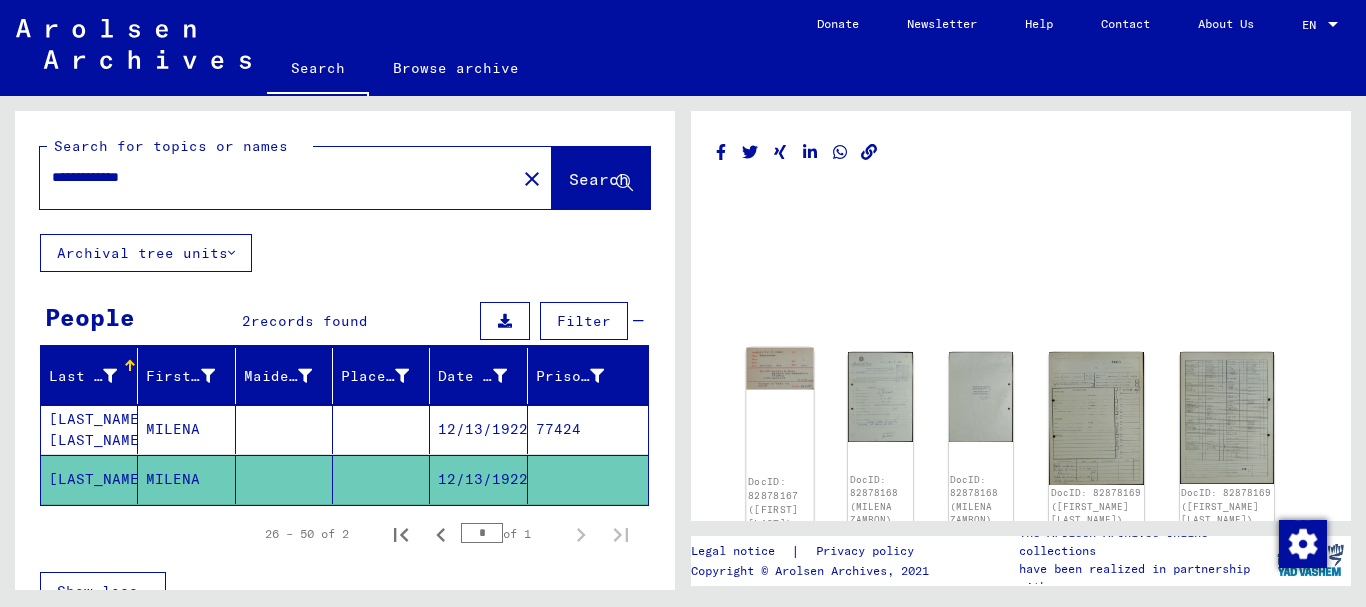click 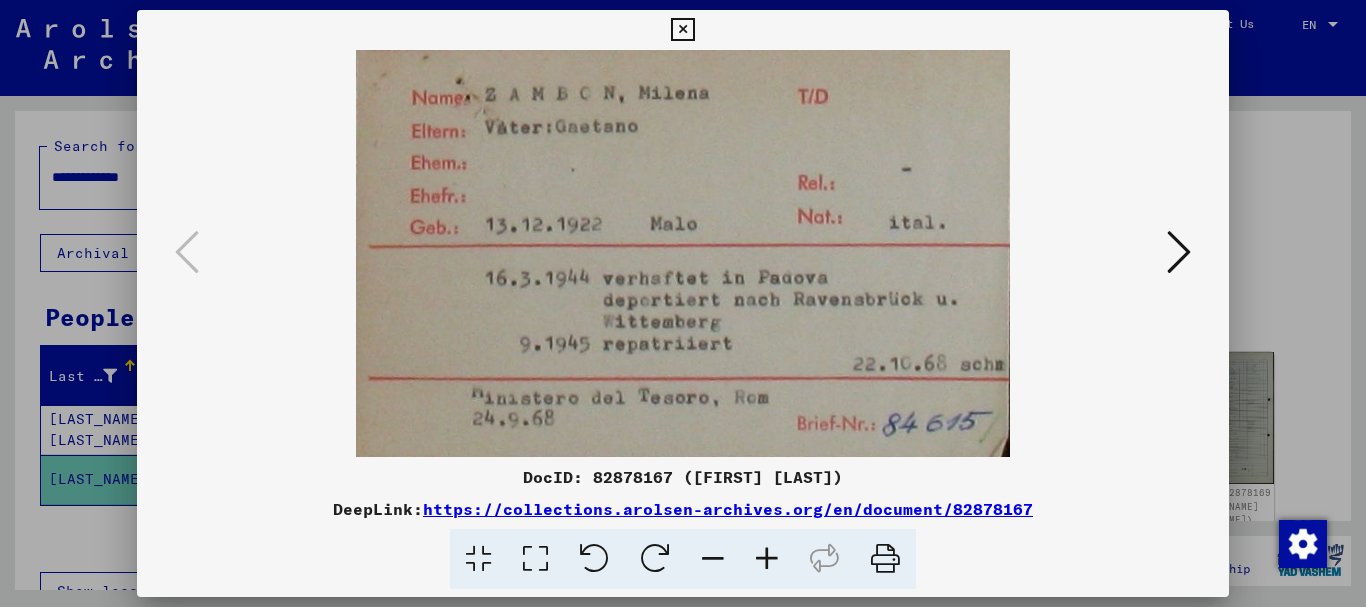 click at bounding box center (1179, 252) 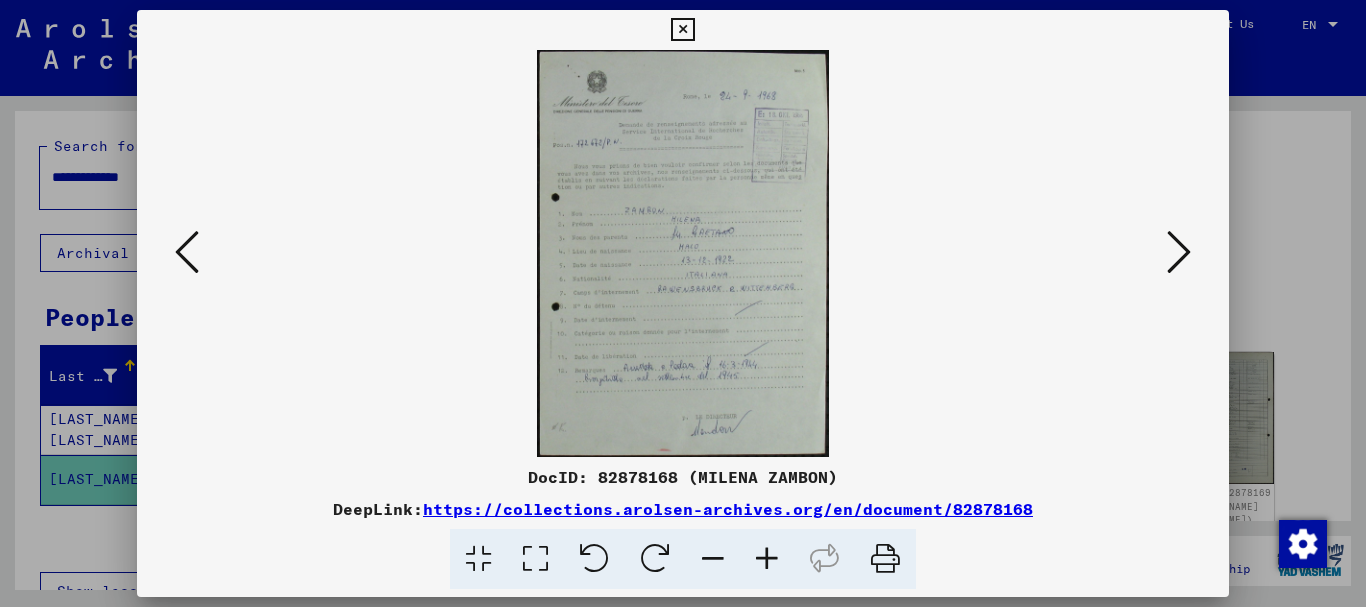 click at bounding box center (767, 559) 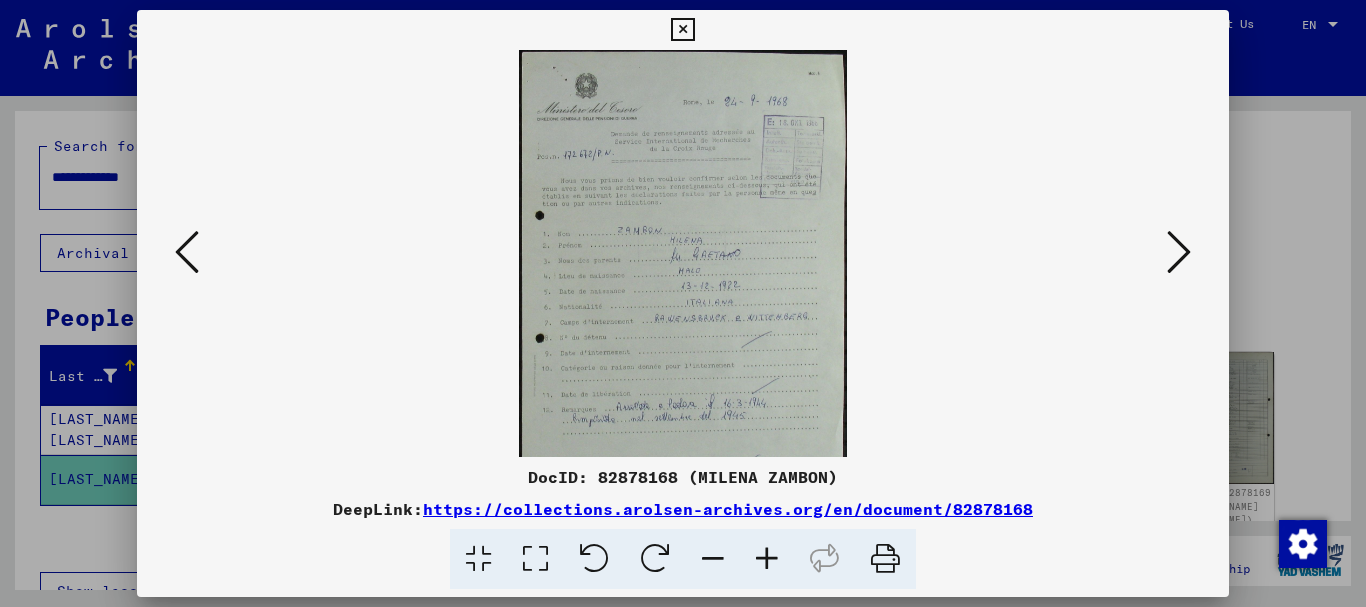 click at bounding box center [767, 559] 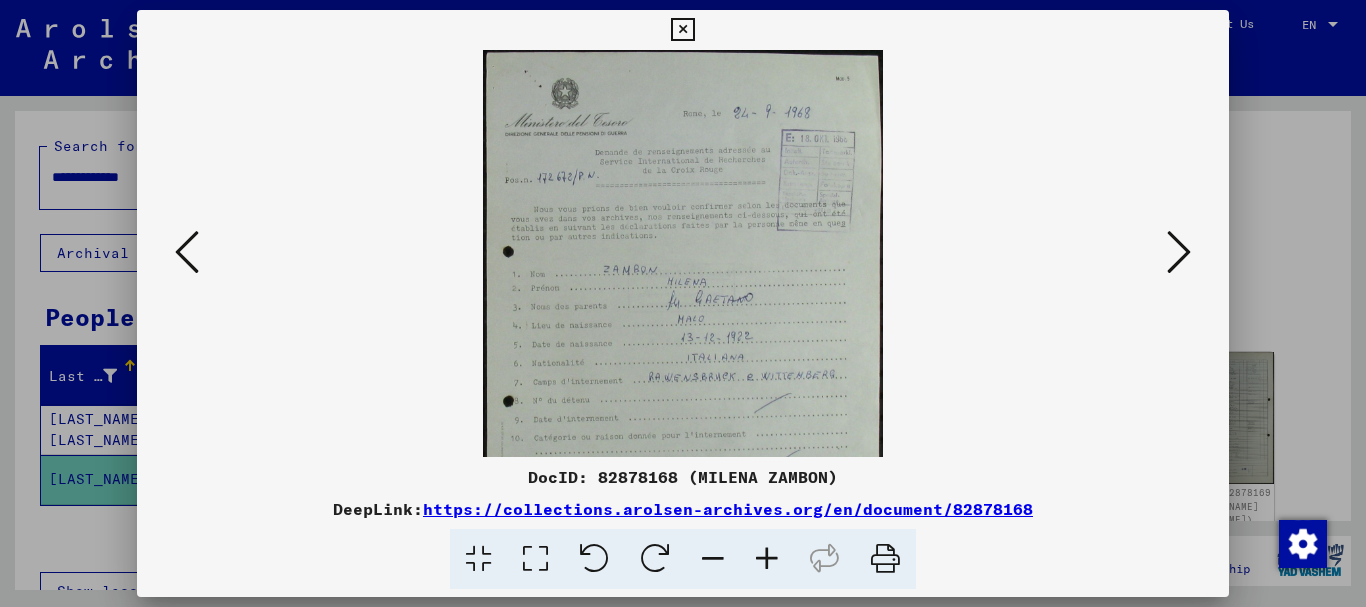 click at bounding box center (767, 559) 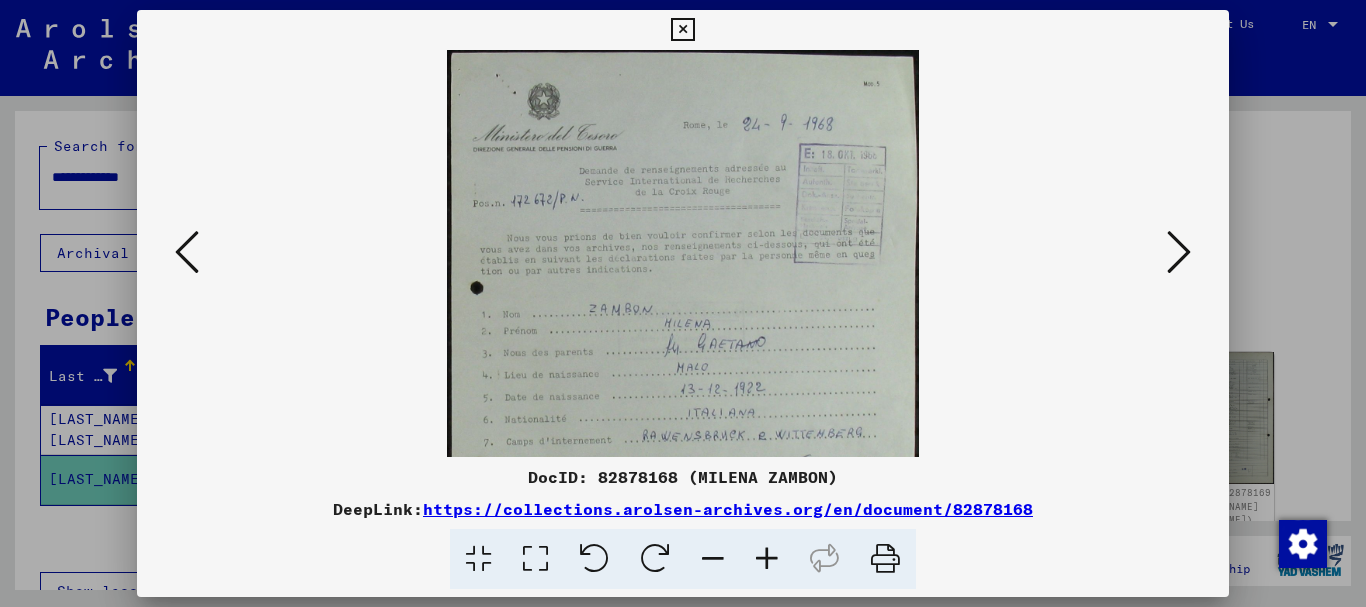click at bounding box center (767, 559) 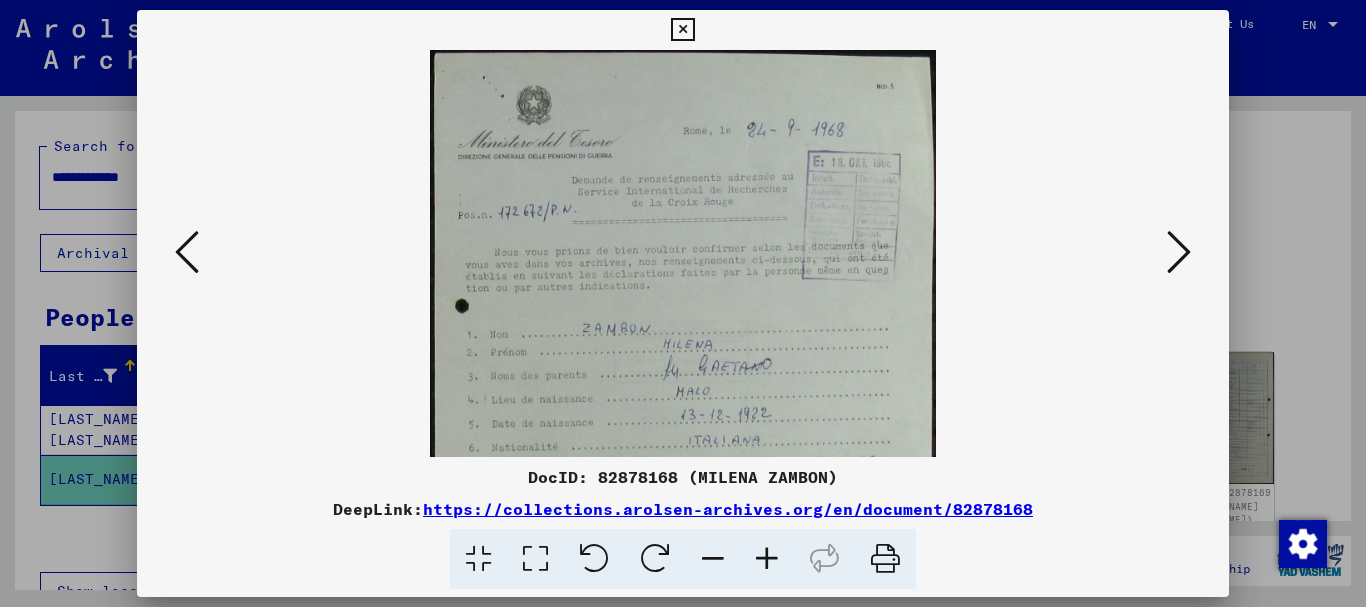 click at bounding box center [767, 559] 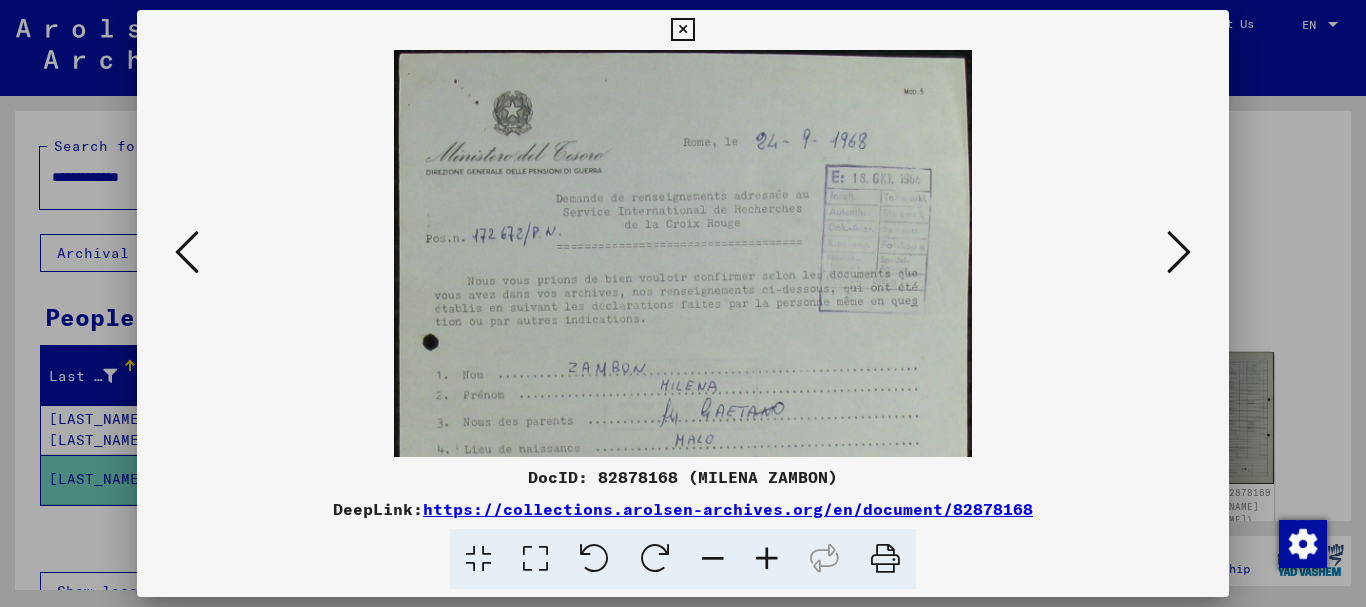click at bounding box center [767, 559] 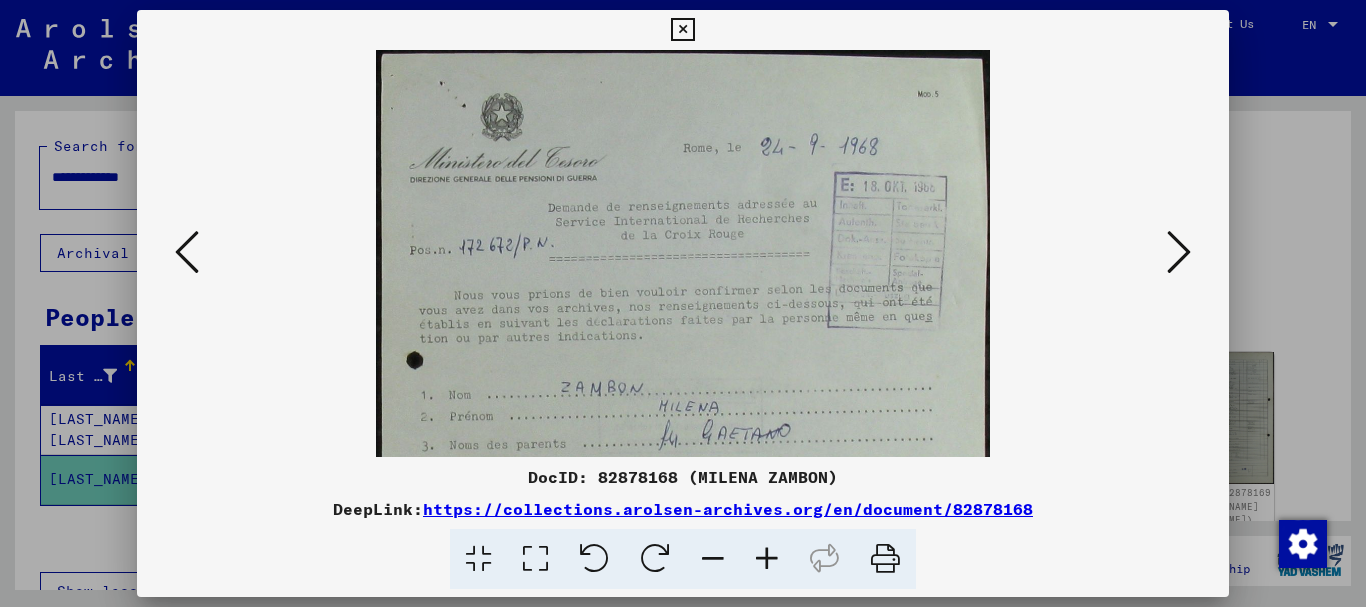 click at bounding box center (767, 559) 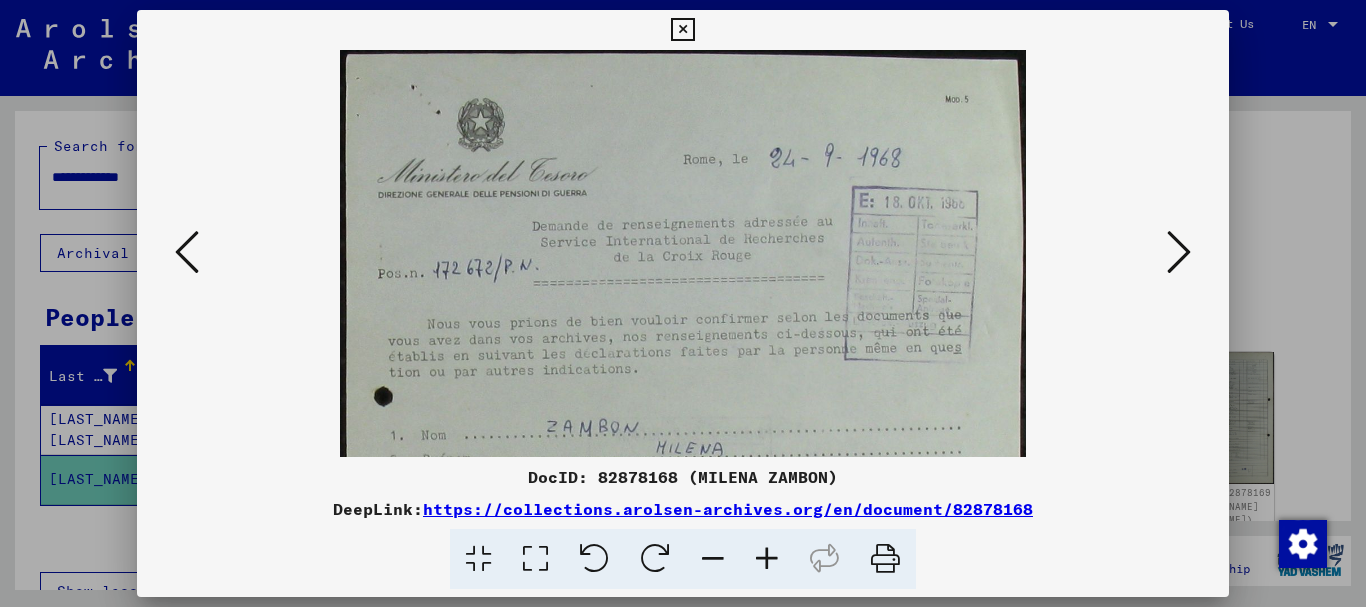 drag, startPoint x: 766, startPoint y: 551, endPoint x: 743, endPoint y: 338, distance: 214.23819 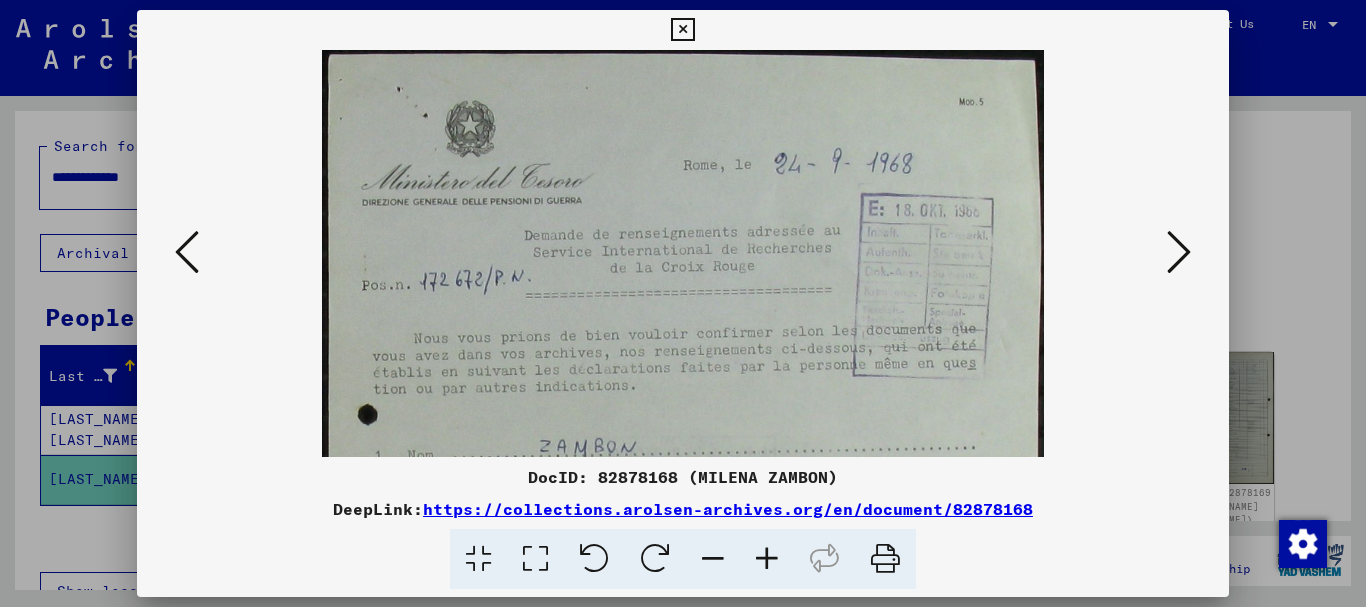 drag, startPoint x: 746, startPoint y: 336, endPoint x: 708, endPoint y: 189, distance: 151.83214 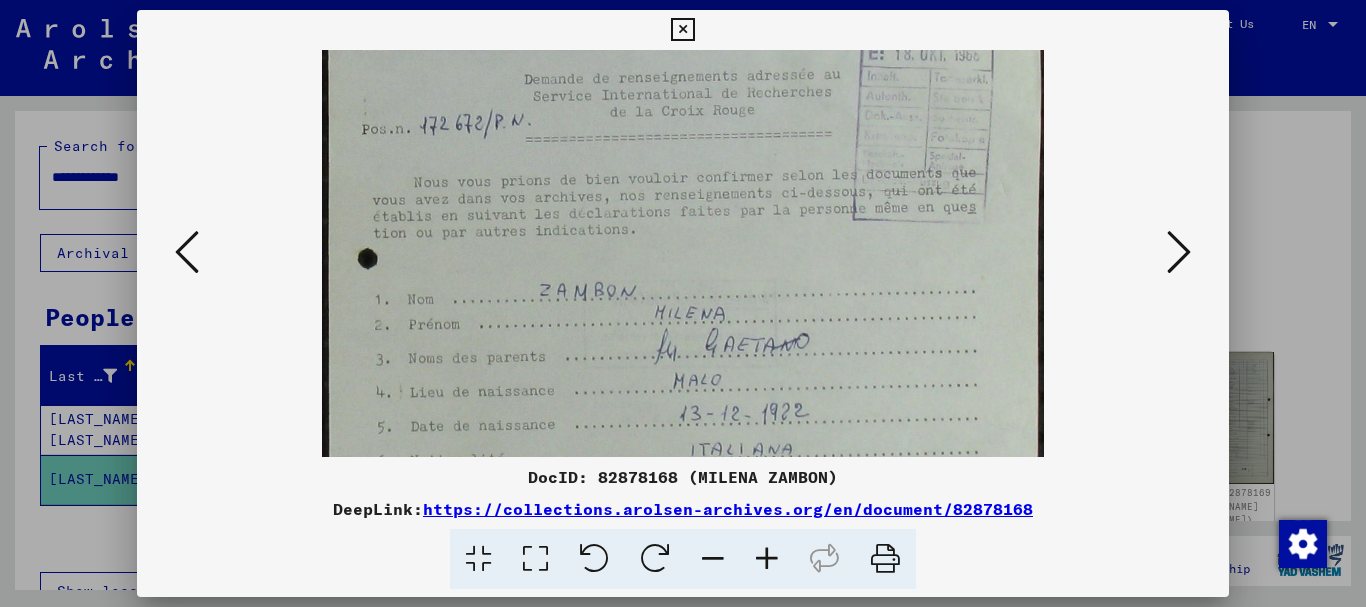 drag, startPoint x: 697, startPoint y: 212, endPoint x: 694, endPoint y: 193, distance: 19.235384 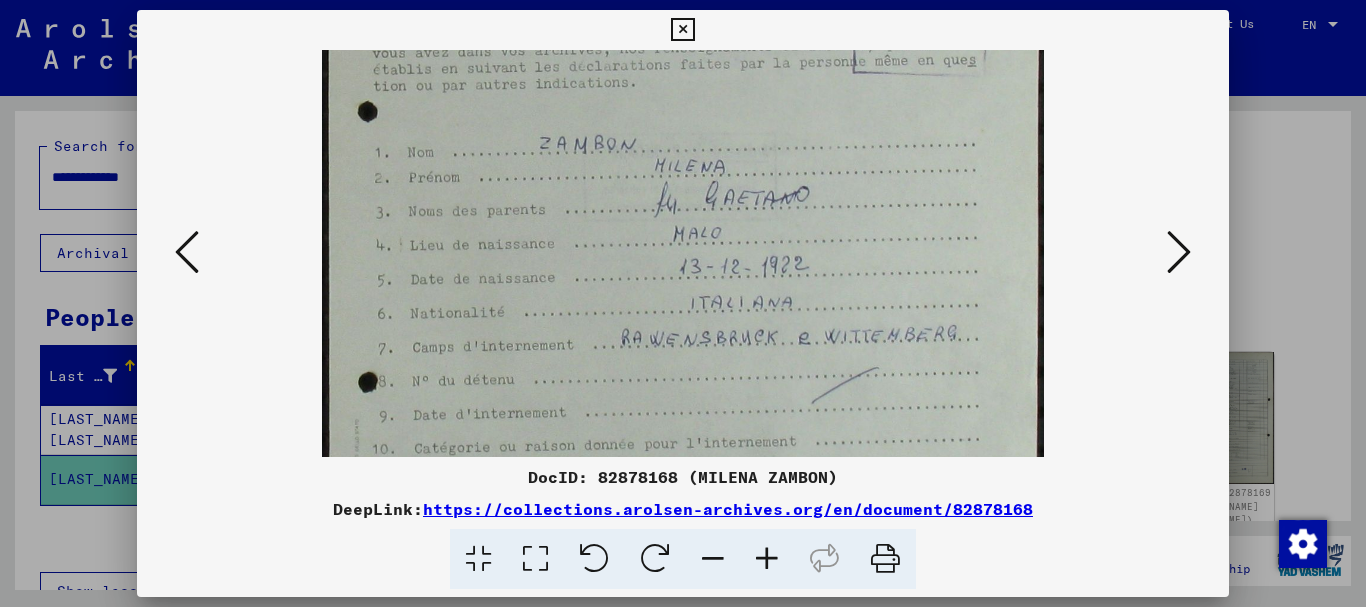 drag, startPoint x: 705, startPoint y: 375, endPoint x: 716, endPoint y: 389, distance: 17.804493 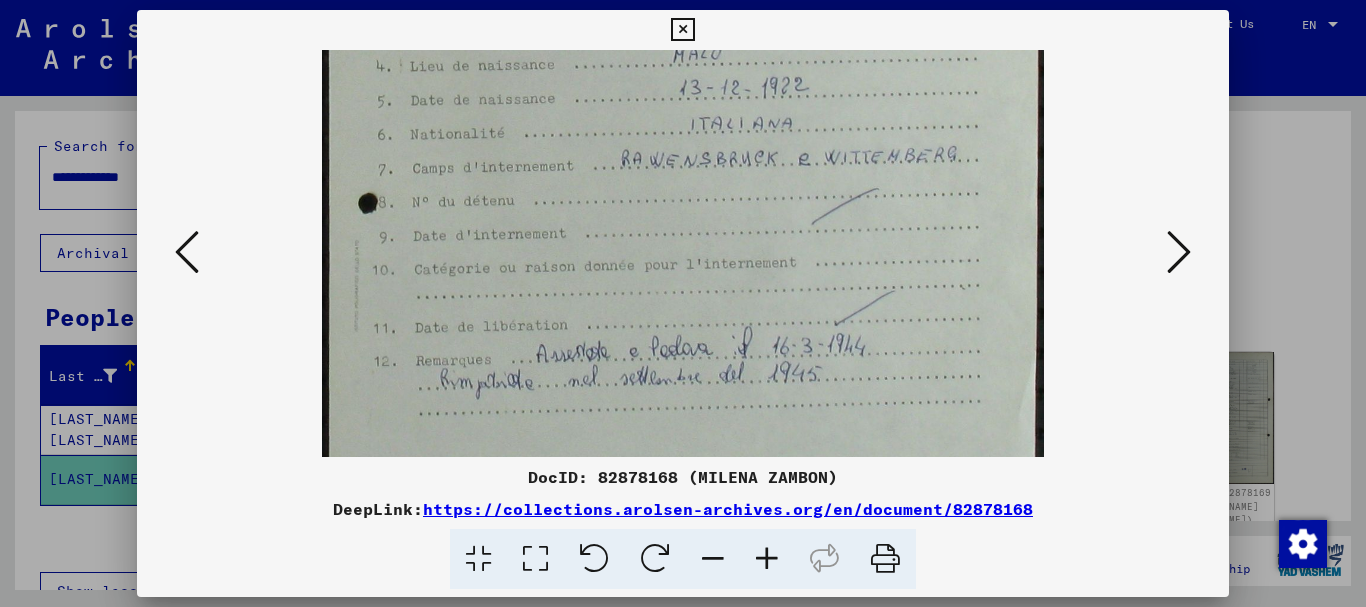 drag, startPoint x: 699, startPoint y: 298, endPoint x: 685, endPoint y: 221, distance: 78.26238 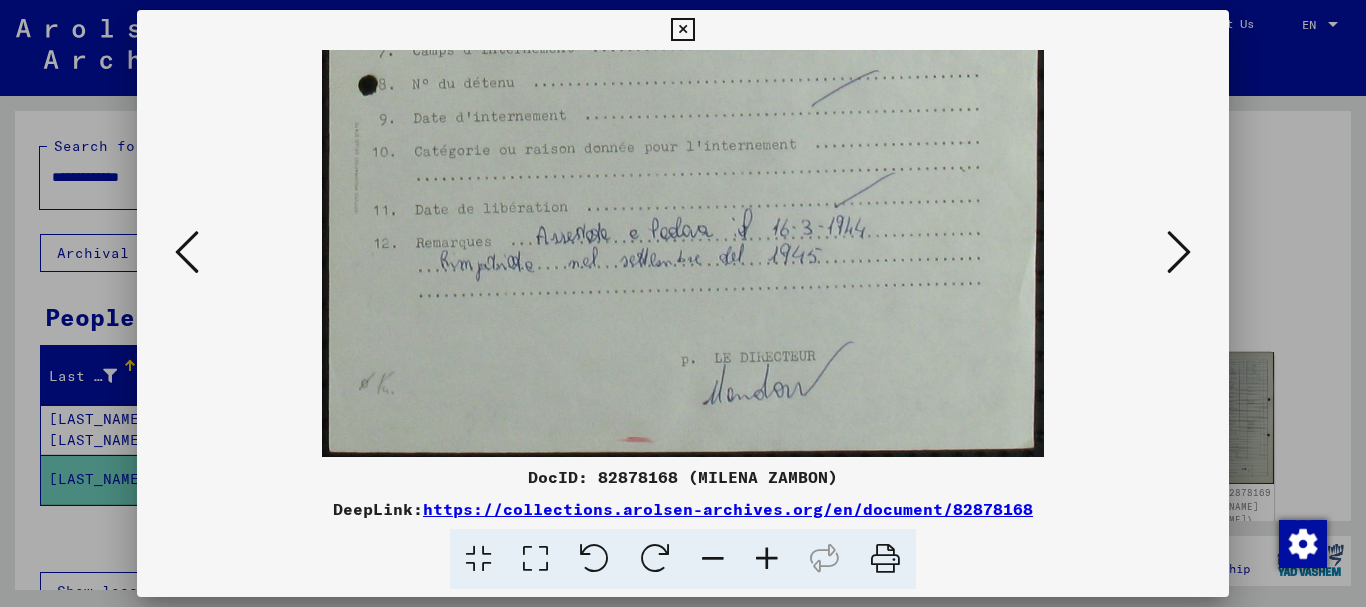 click at bounding box center (683, 253) 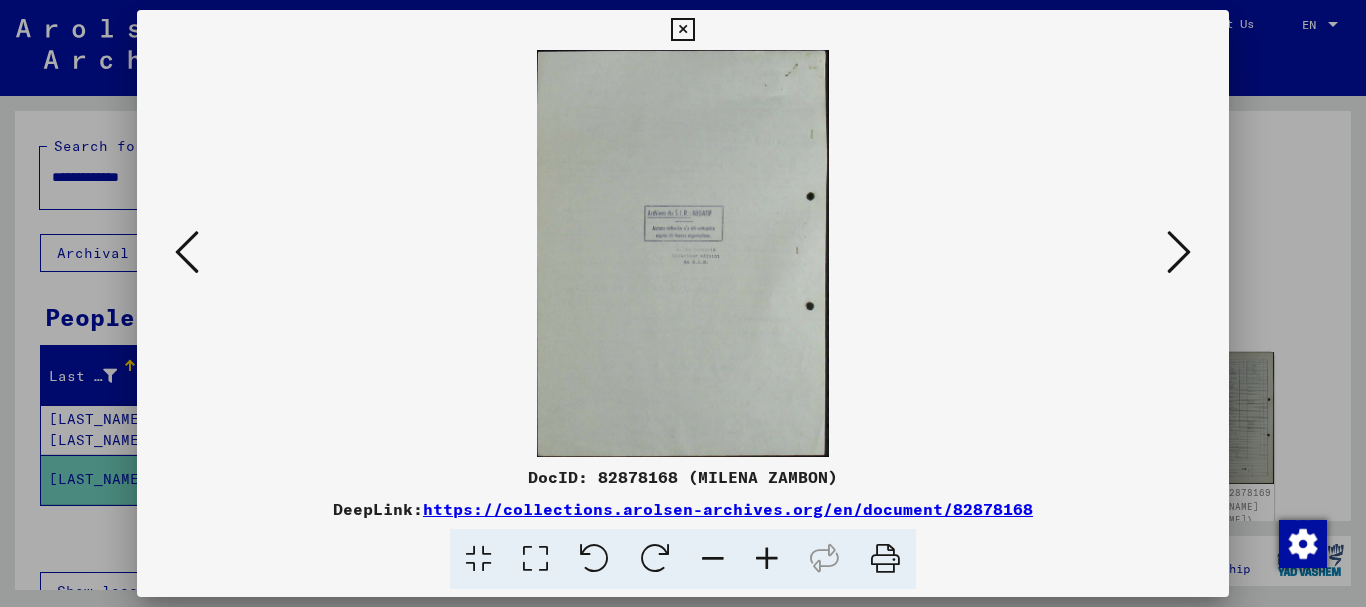 click at bounding box center (1179, 252) 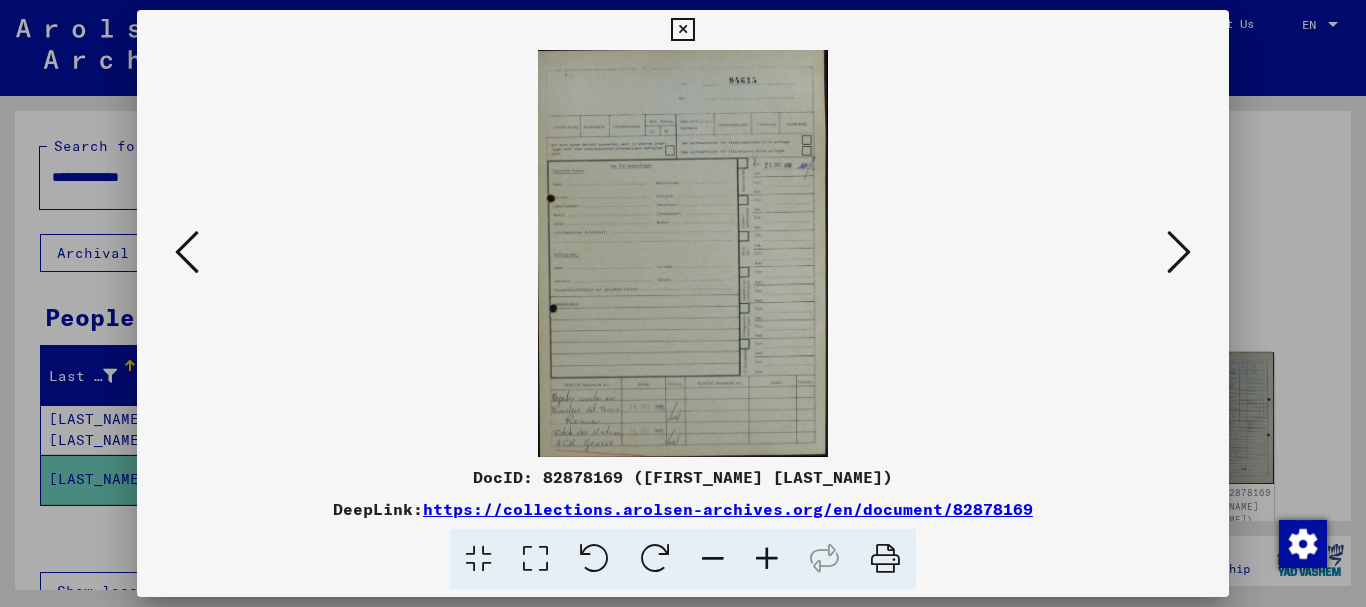 click at bounding box center (1179, 252) 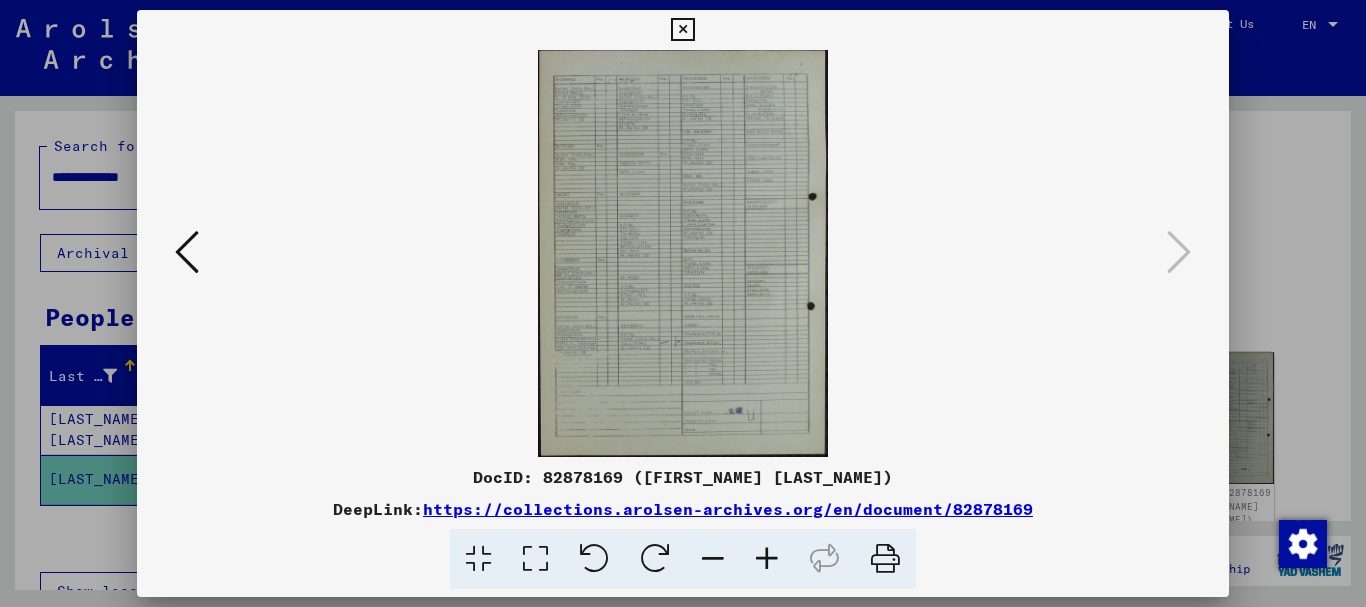 click at bounding box center [683, 303] 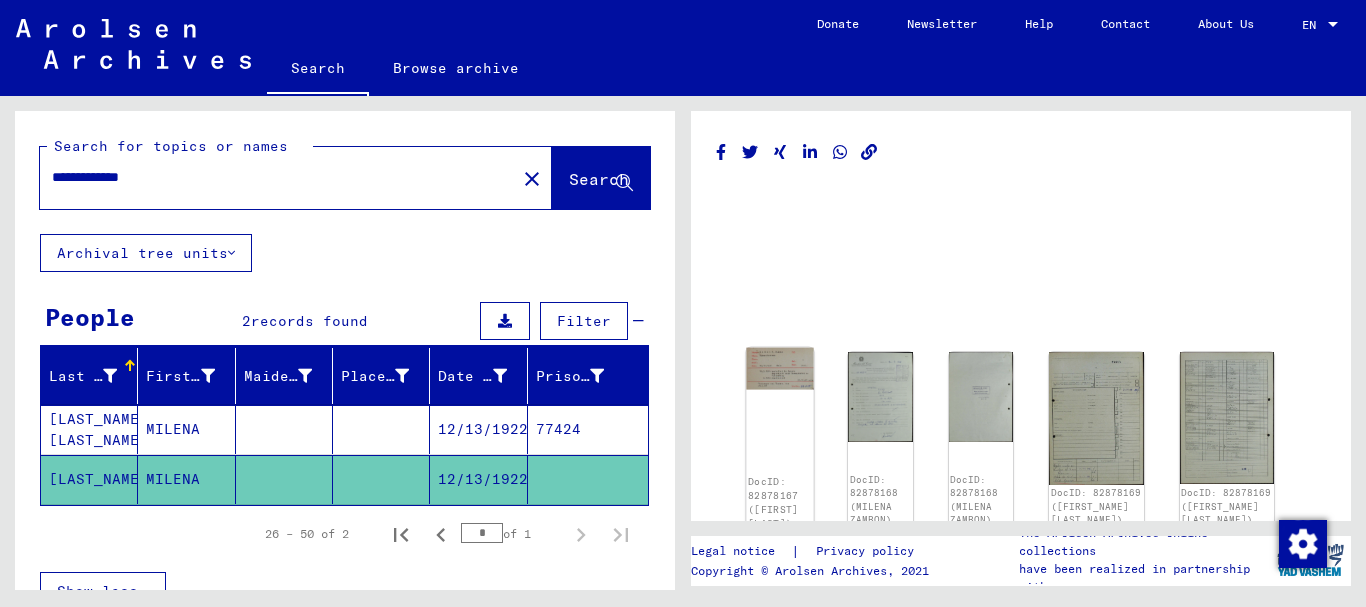 click 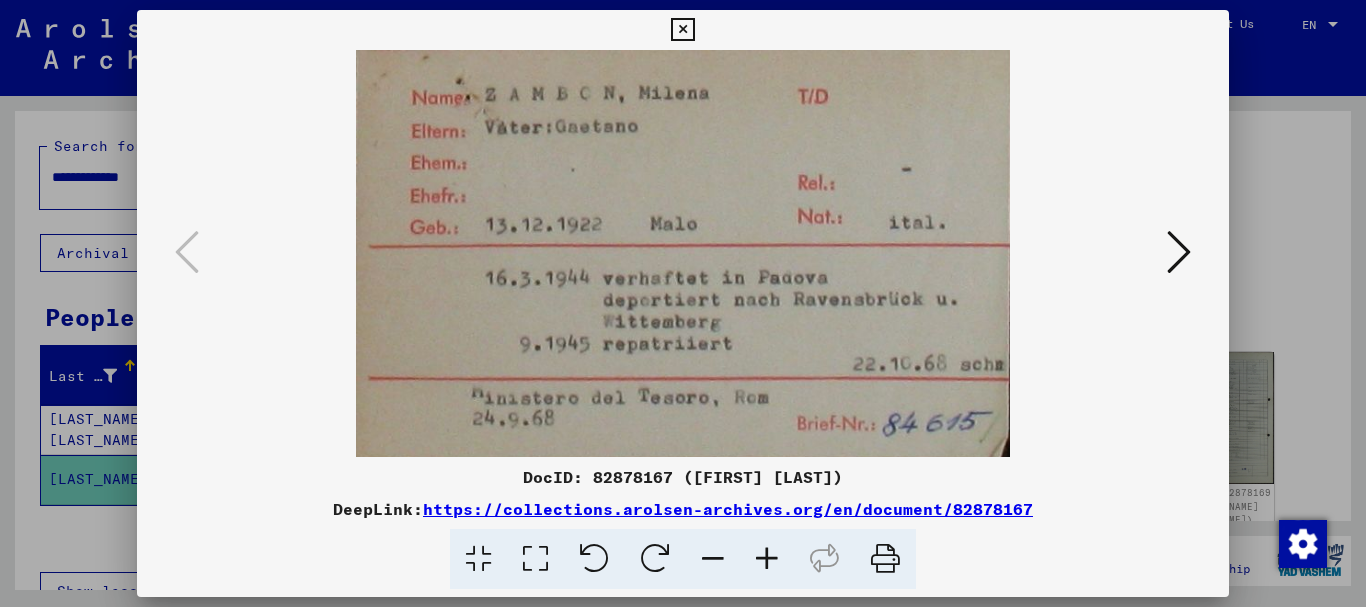 click at bounding box center (683, 303) 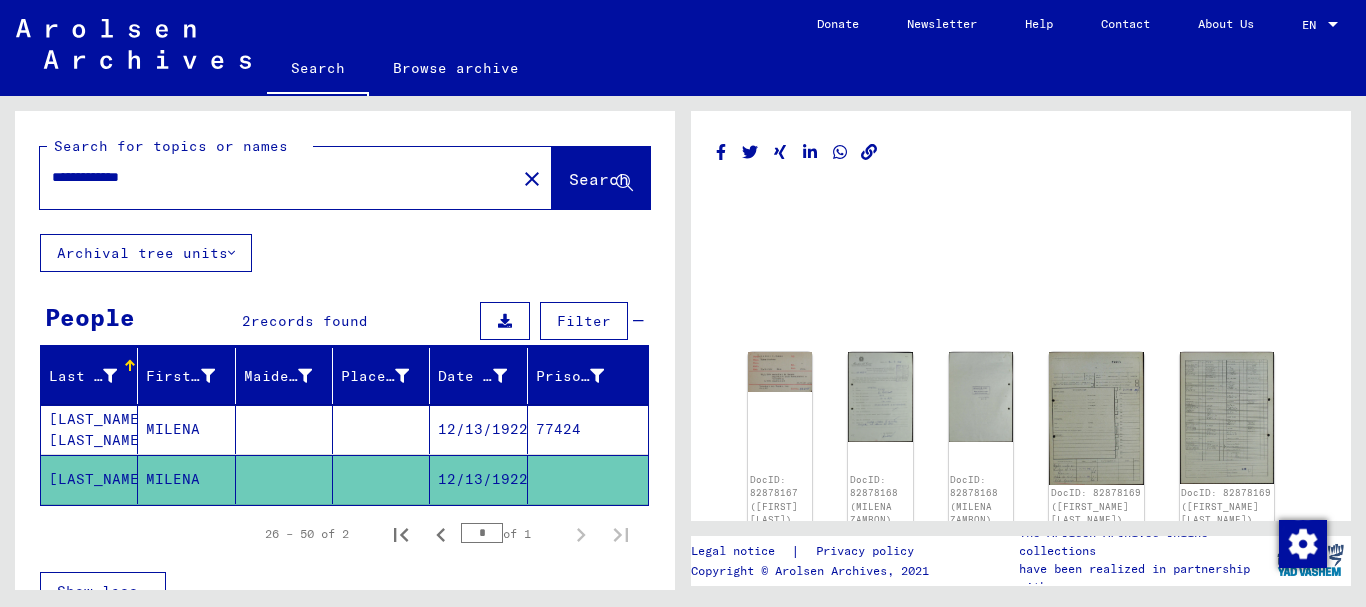 click on "**********" at bounding box center (278, 177) 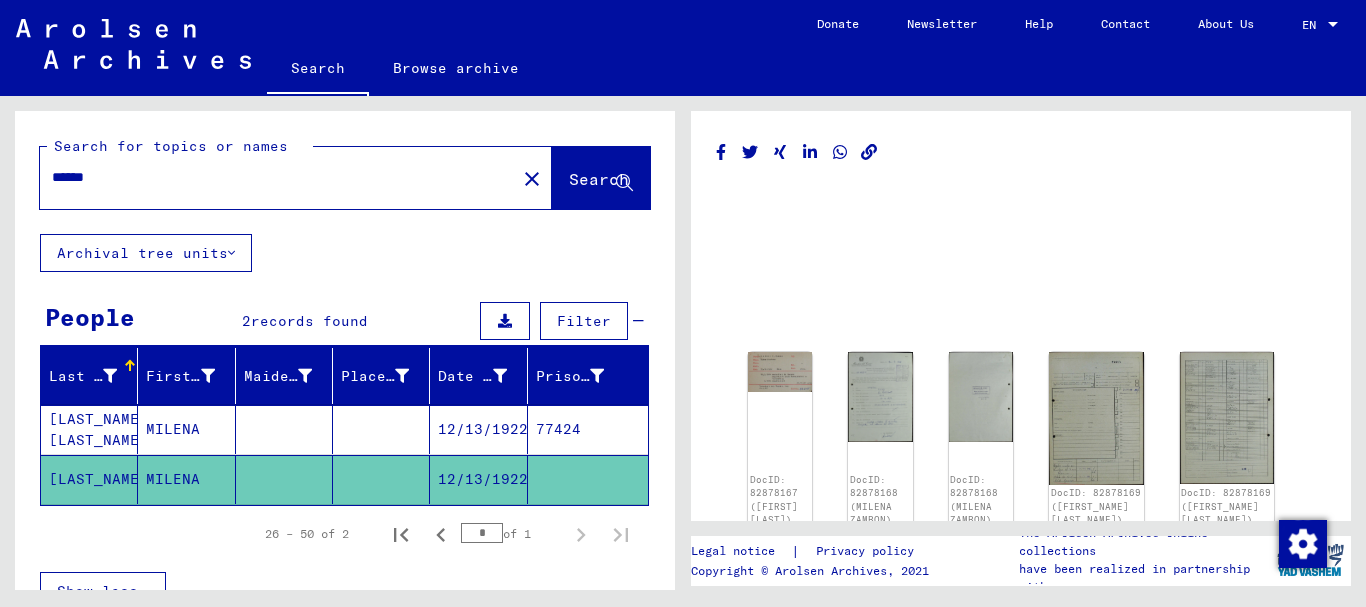 type on "******" 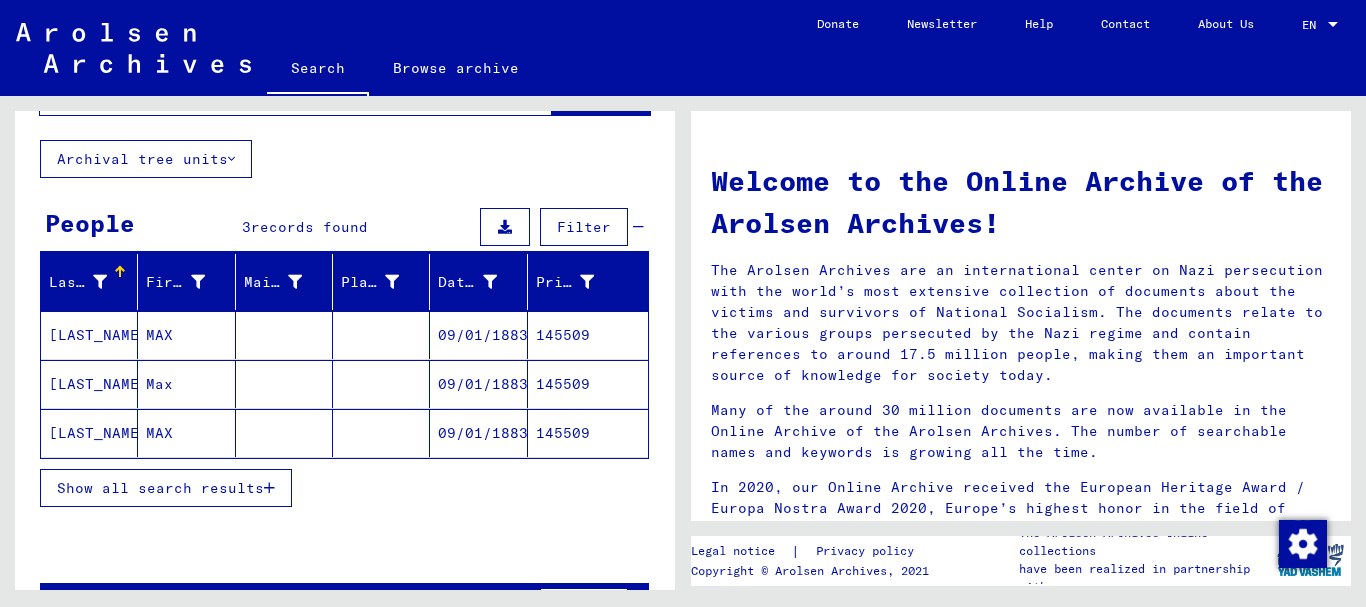 scroll, scrollTop: 160, scrollLeft: 0, axis: vertical 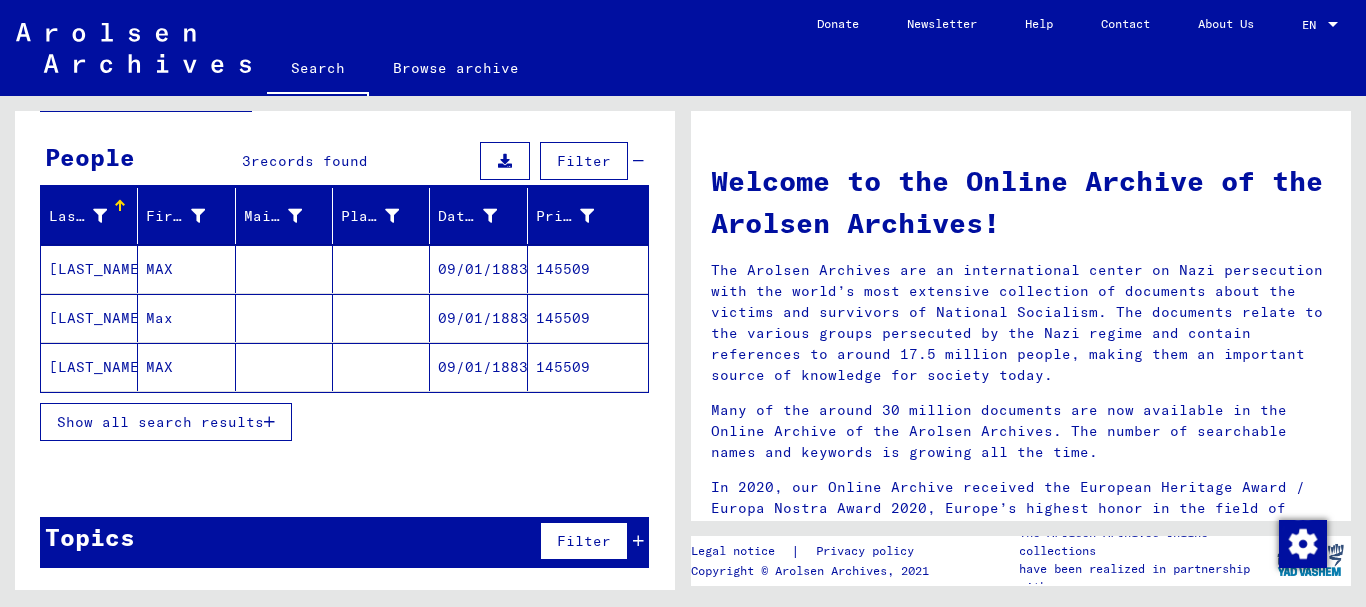 click on "ZAMBEELI" at bounding box center [89, 318] 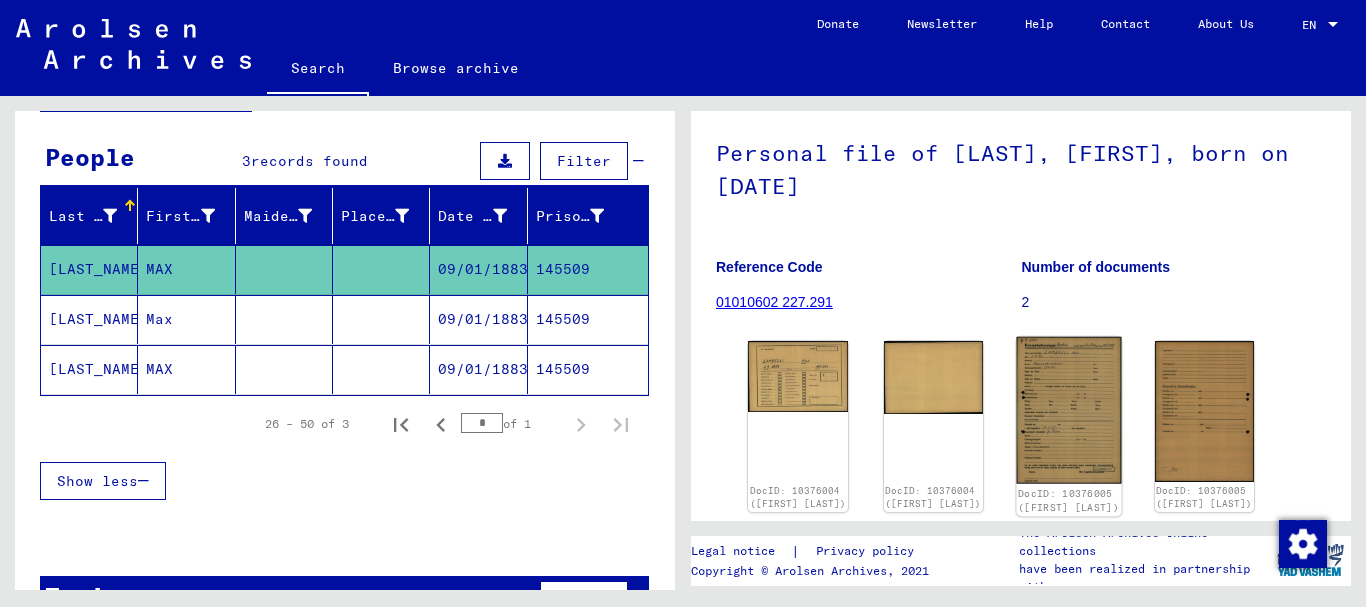 scroll, scrollTop: 273, scrollLeft: 0, axis: vertical 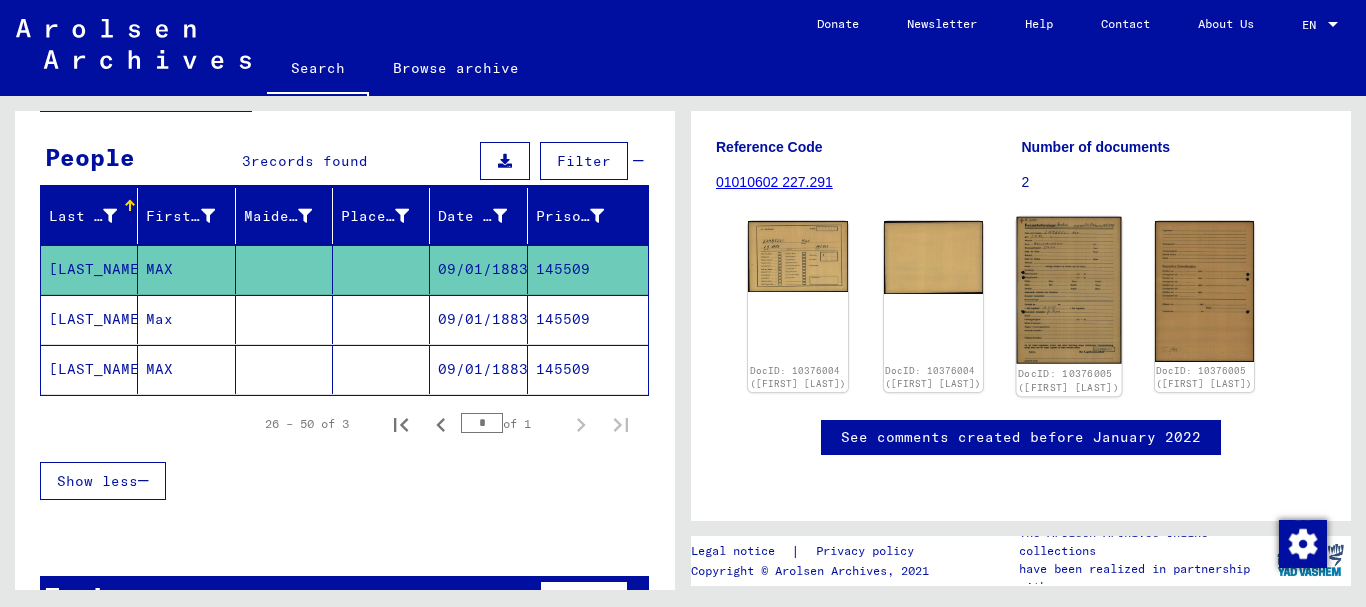 click 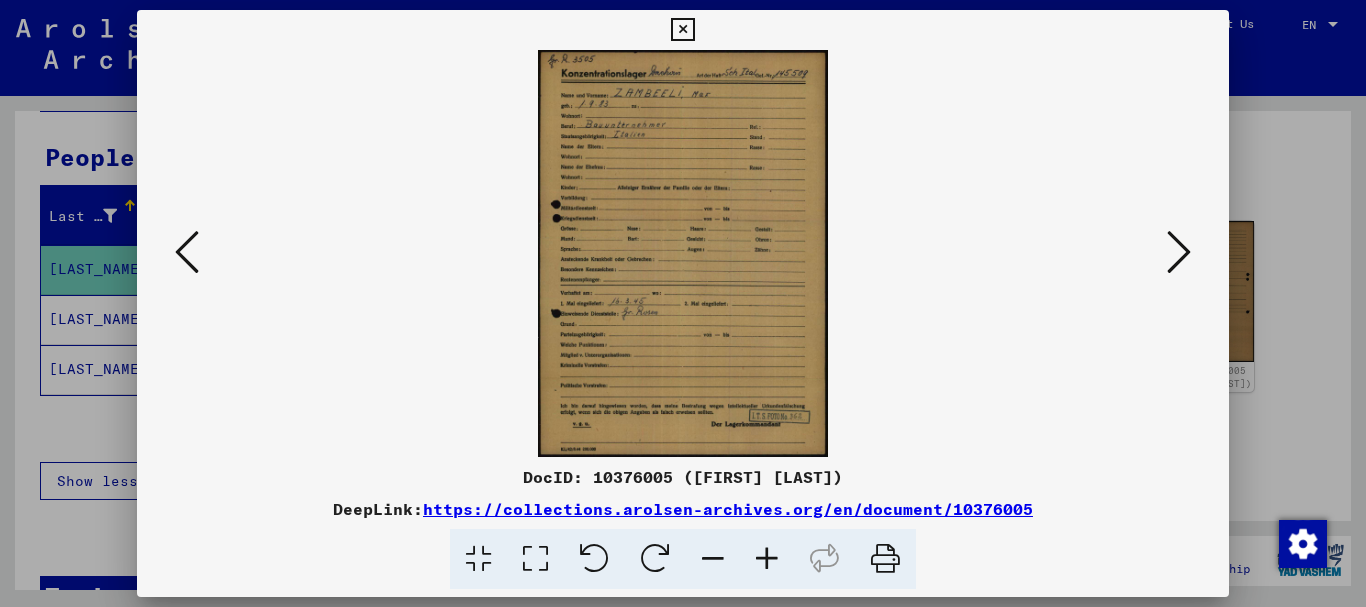click at bounding box center (767, 559) 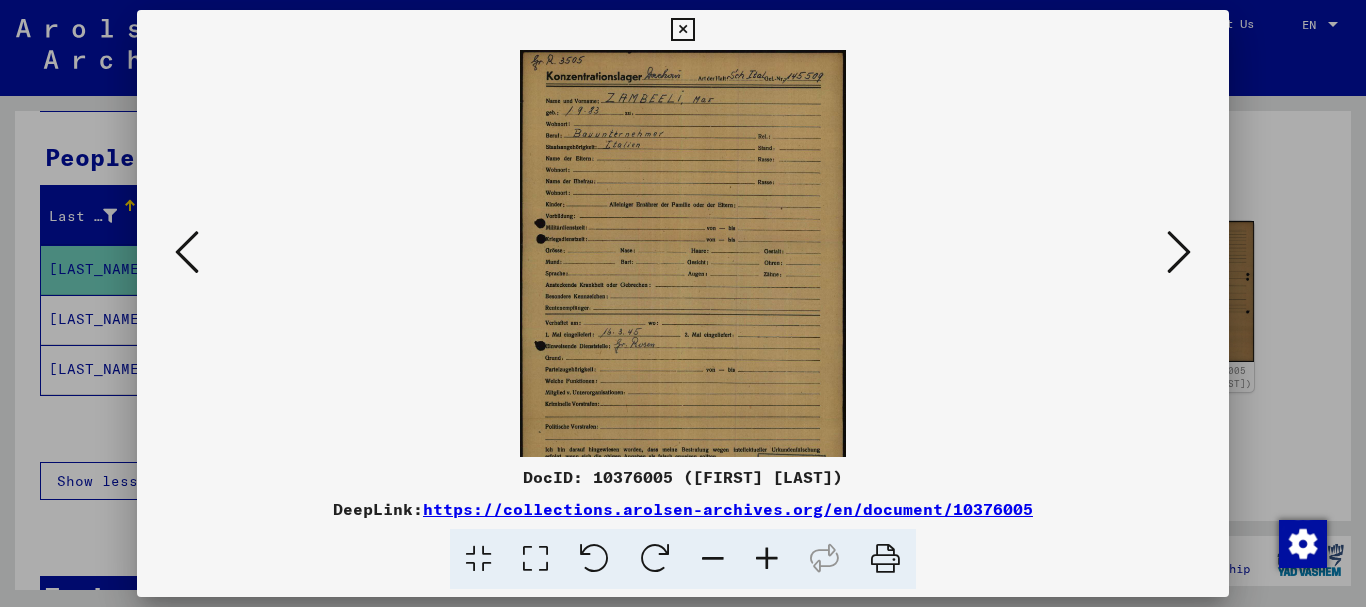 click at bounding box center (767, 559) 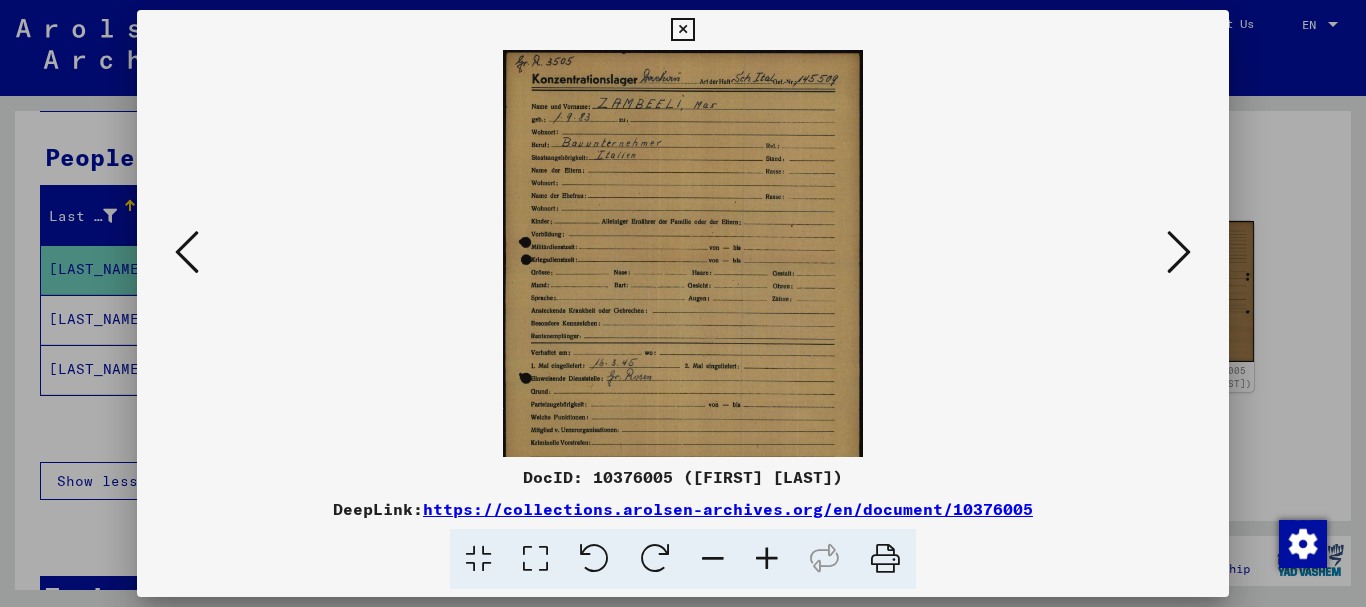 click at bounding box center [767, 559] 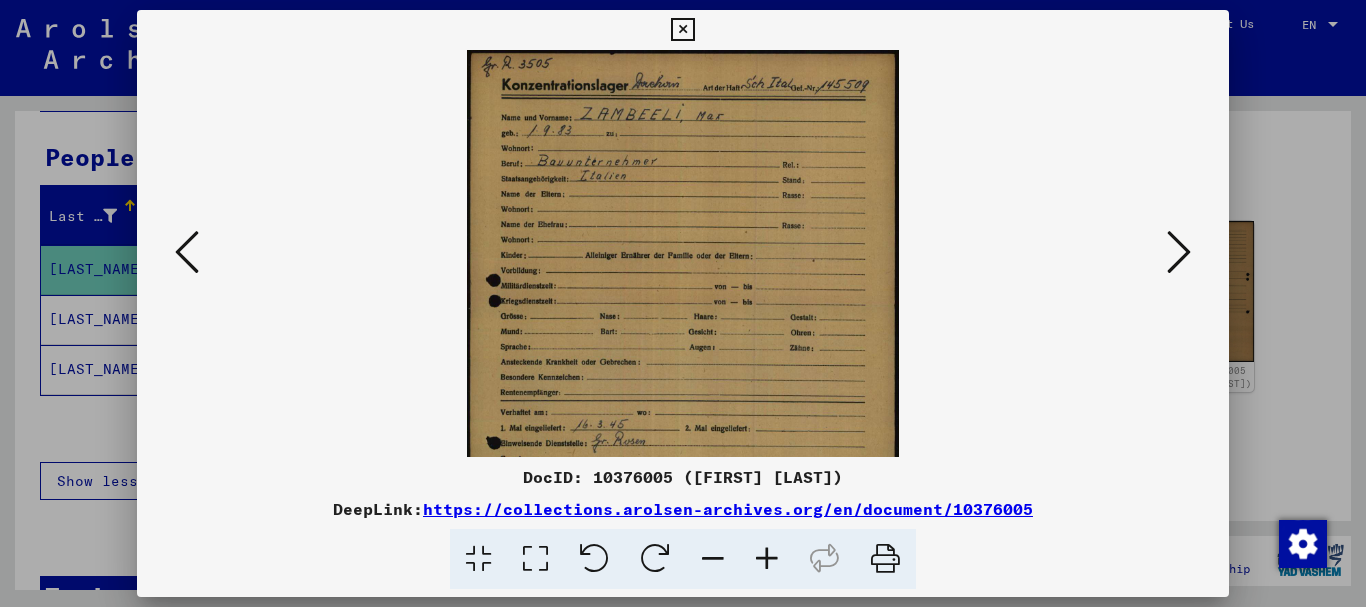 click at bounding box center [767, 559] 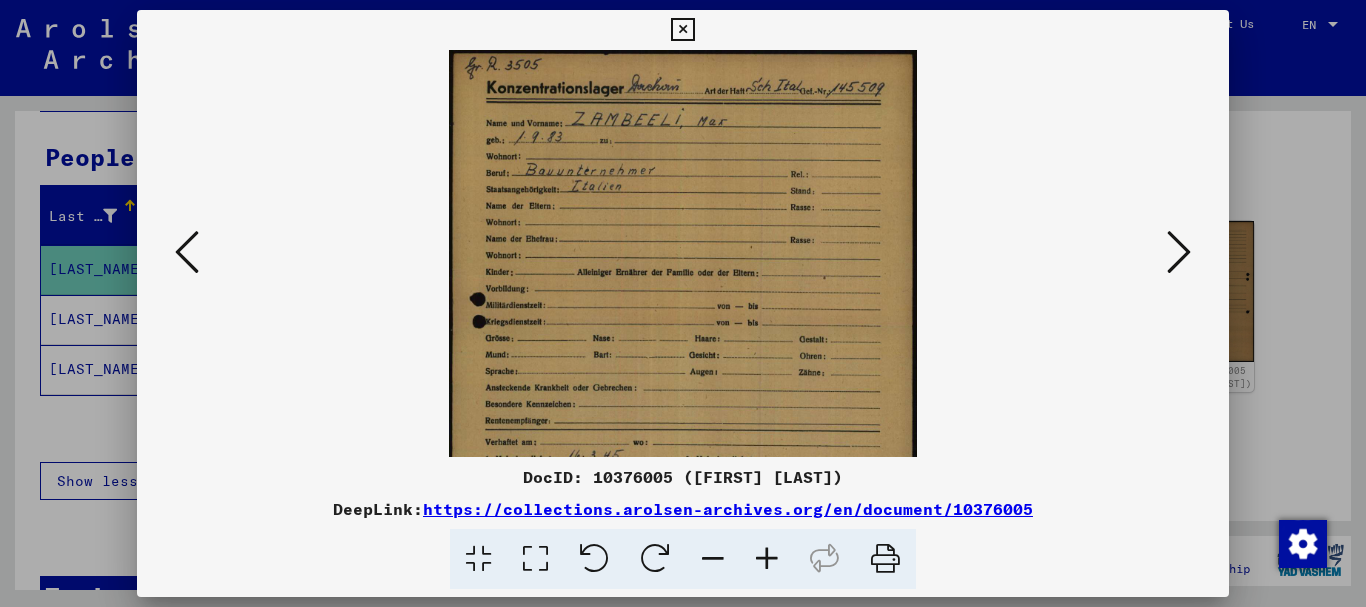 click at bounding box center (767, 559) 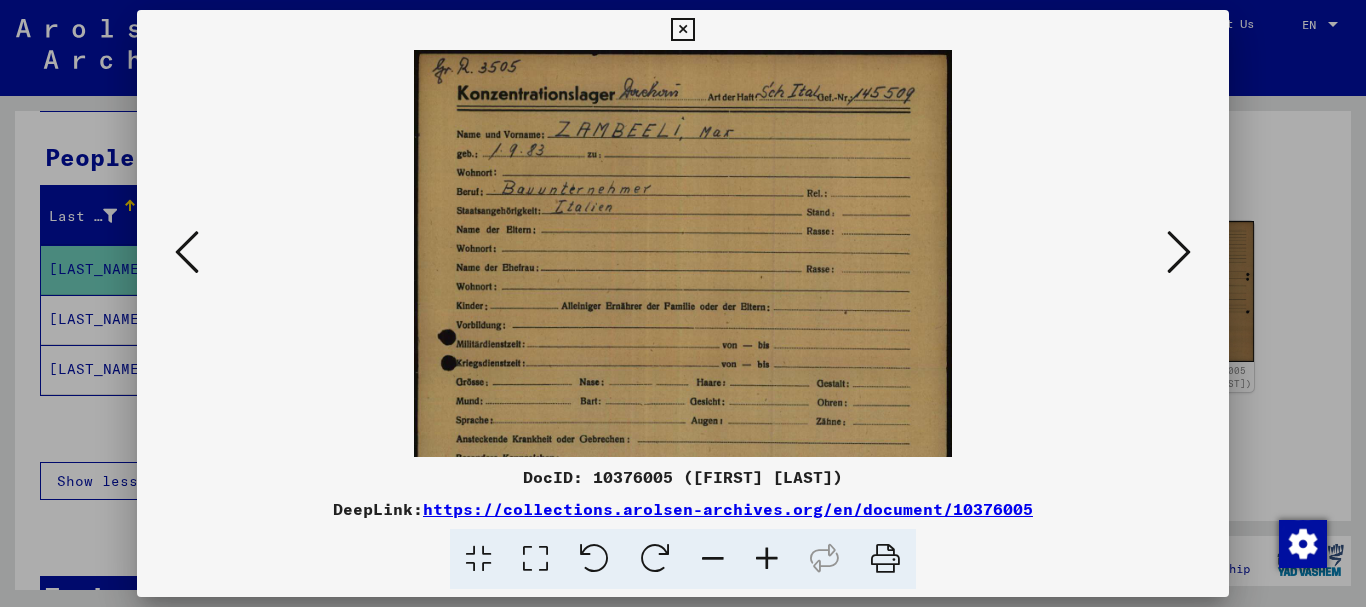 click at bounding box center [767, 559] 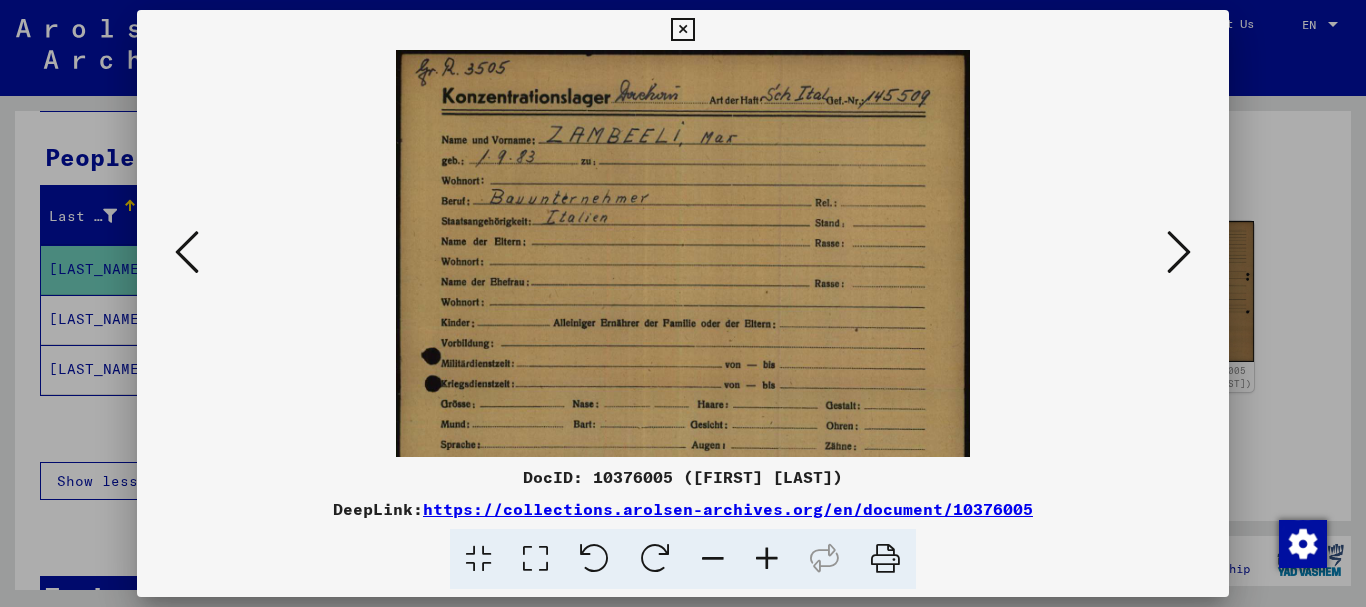 click at bounding box center [683, 303] 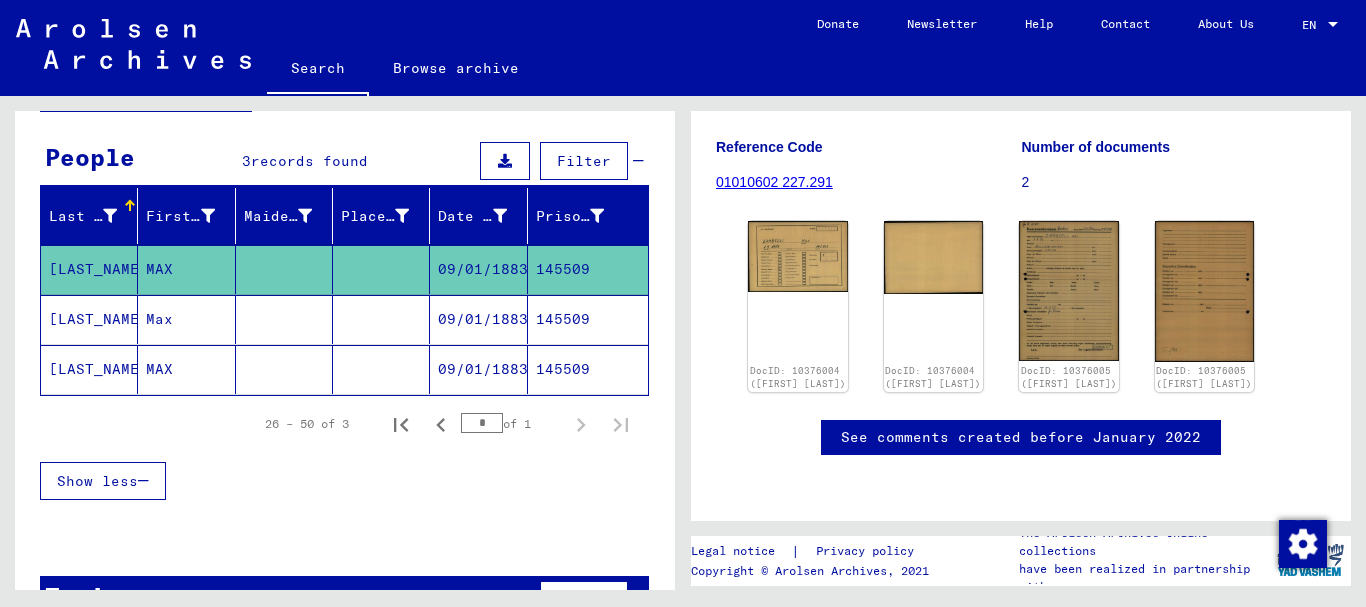 drag, startPoint x: 158, startPoint y: 339, endPoint x: 373, endPoint y: 341, distance: 215.00931 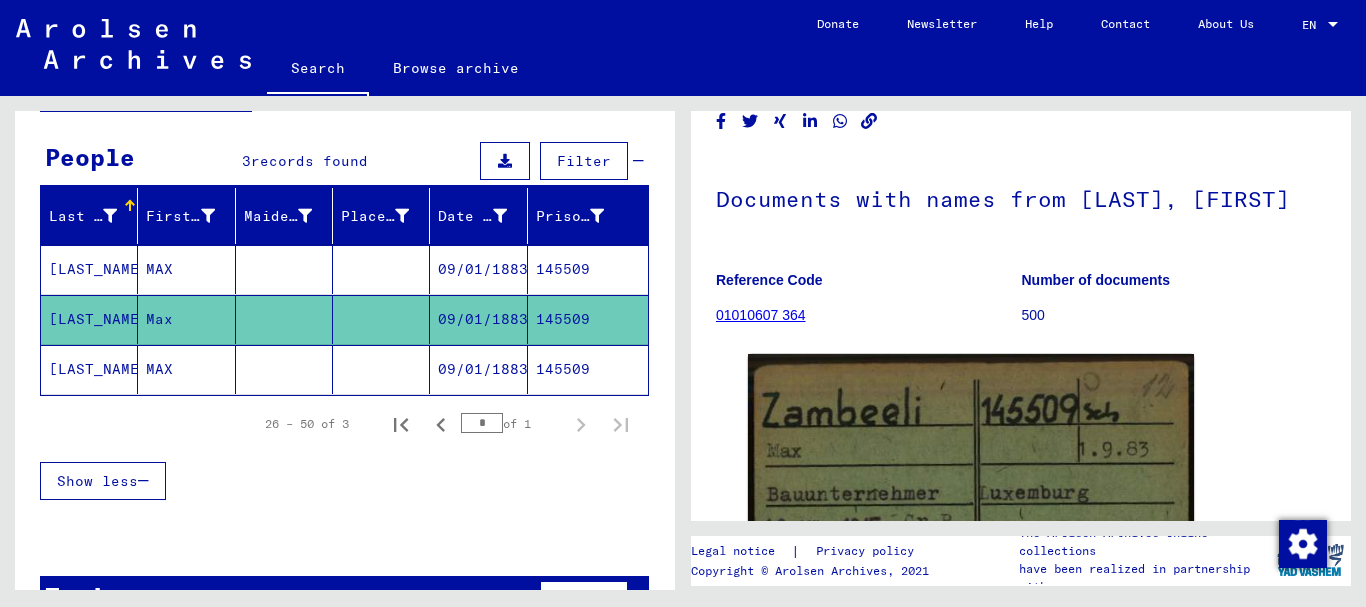 scroll, scrollTop: 376, scrollLeft: 0, axis: vertical 